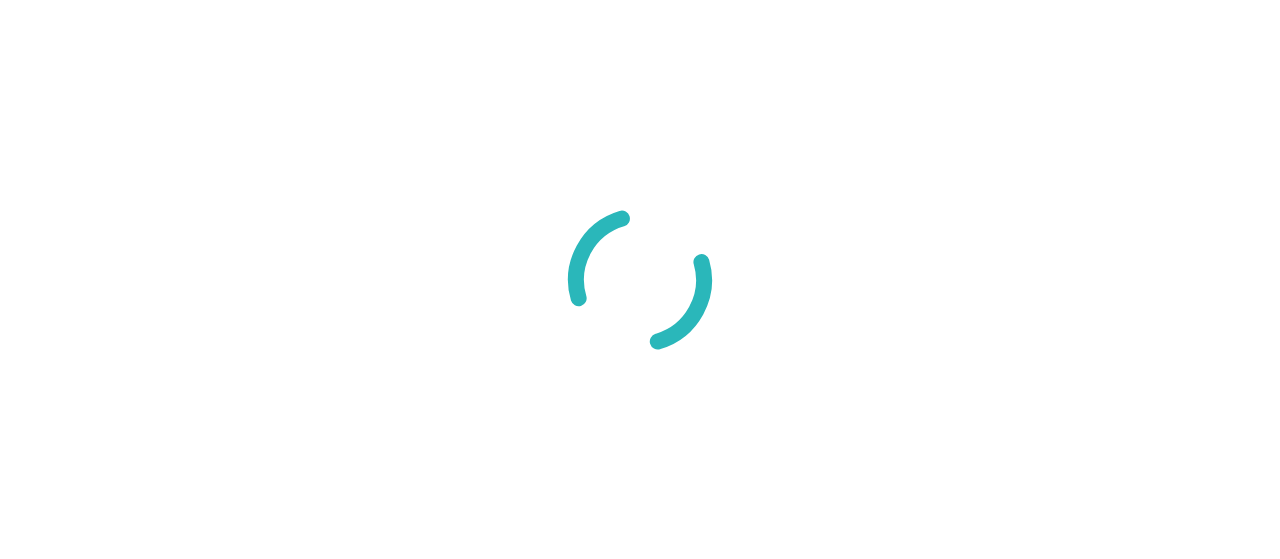 scroll, scrollTop: 0, scrollLeft: 0, axis: both 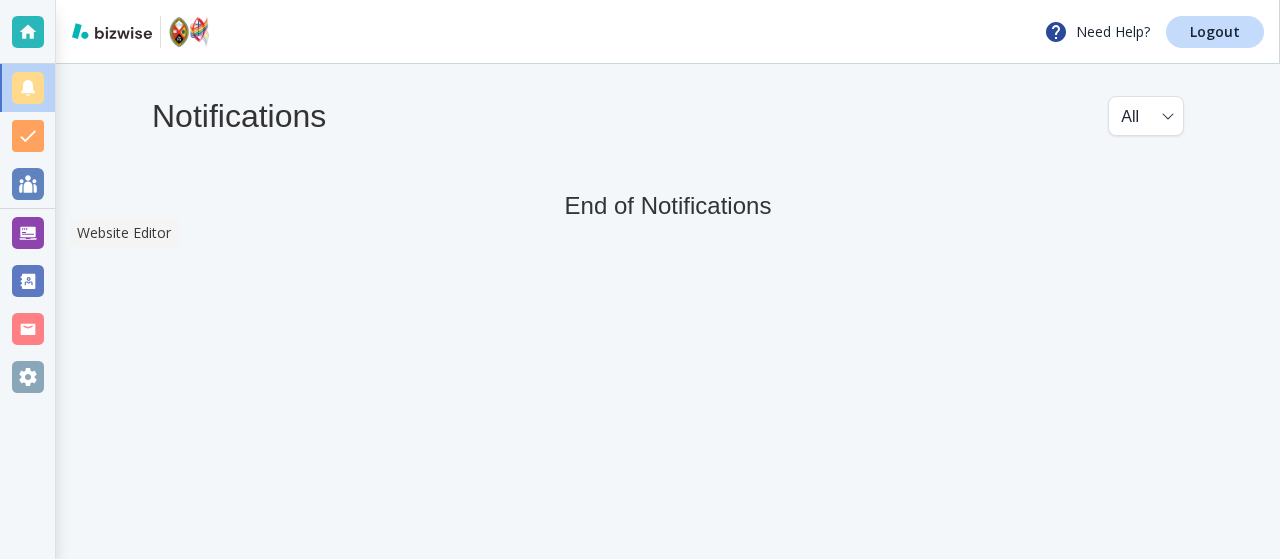 click at bounding box center (28, 233) 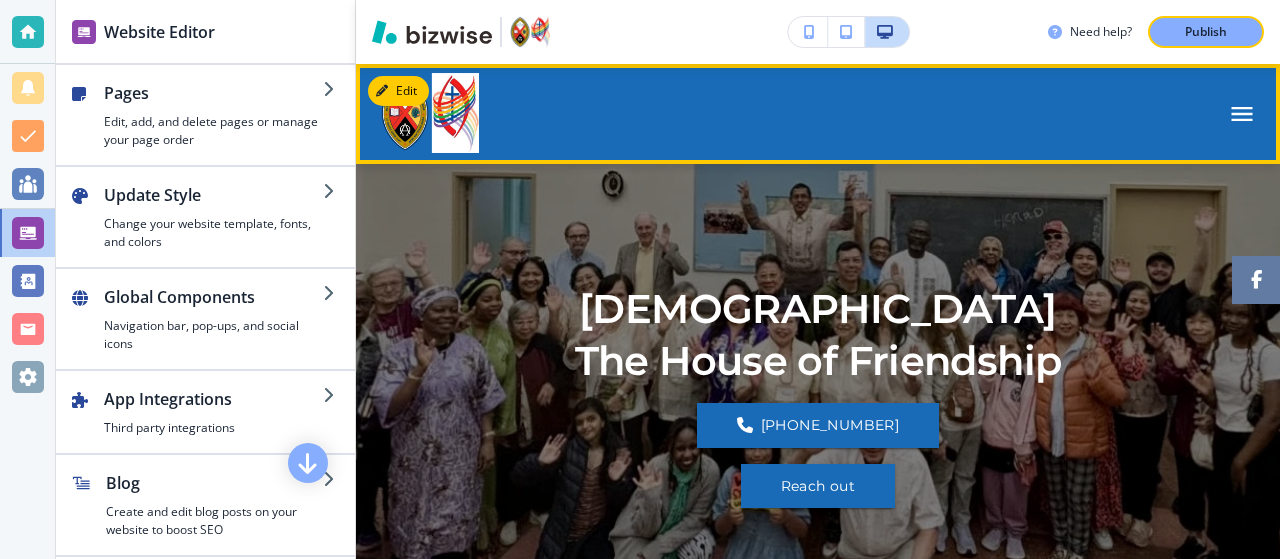 click 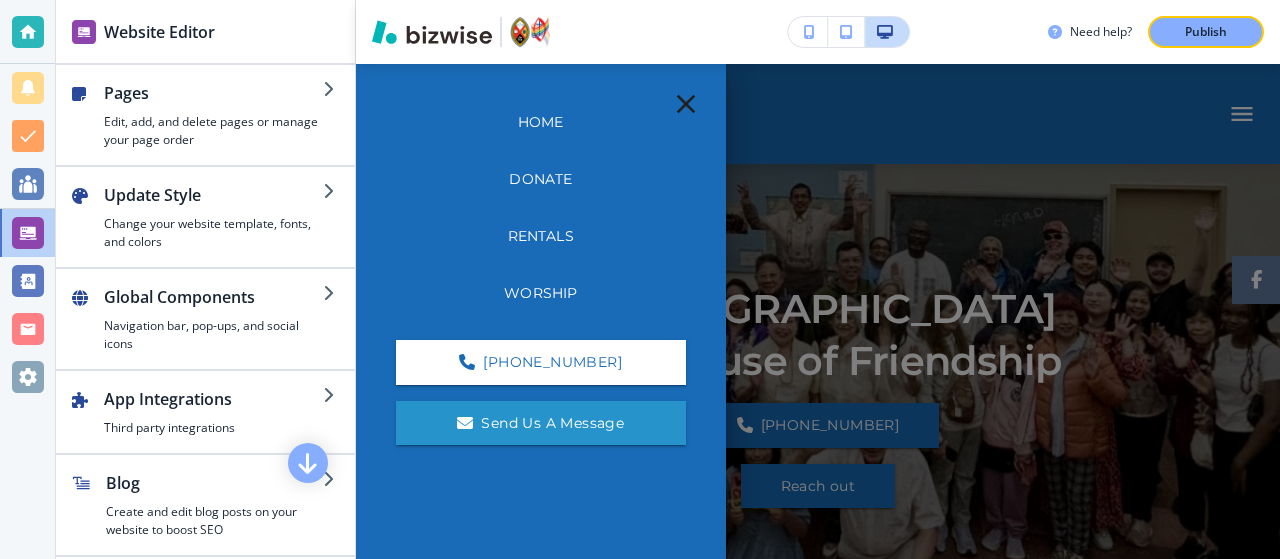 click at bounding box center (818, 311) 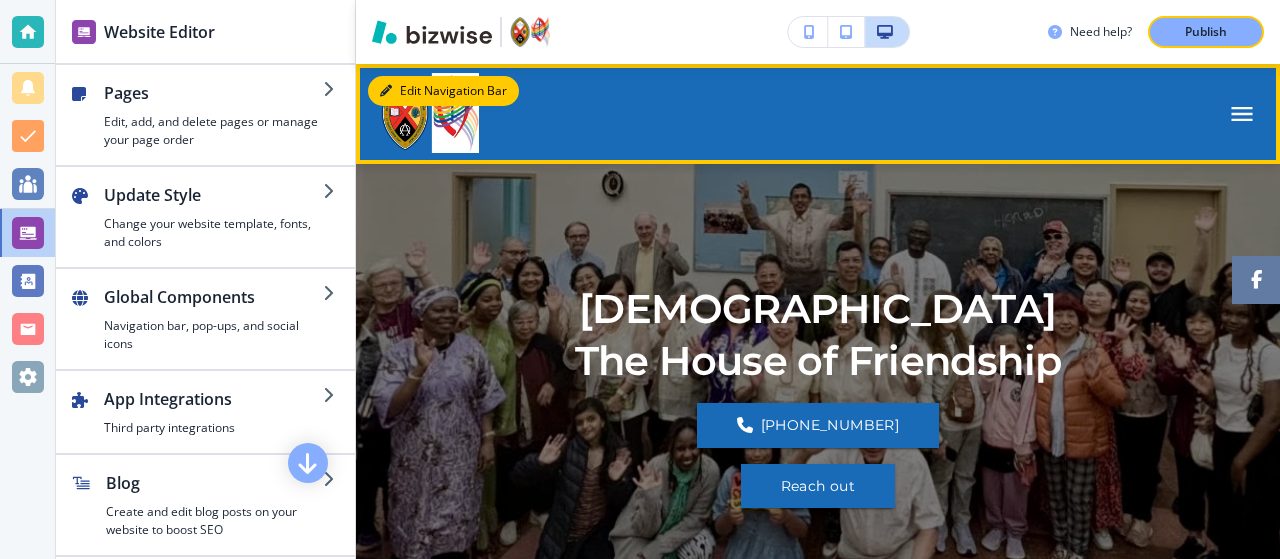 click on "Edit Navigation Bar" at bounding box center [443, 91] 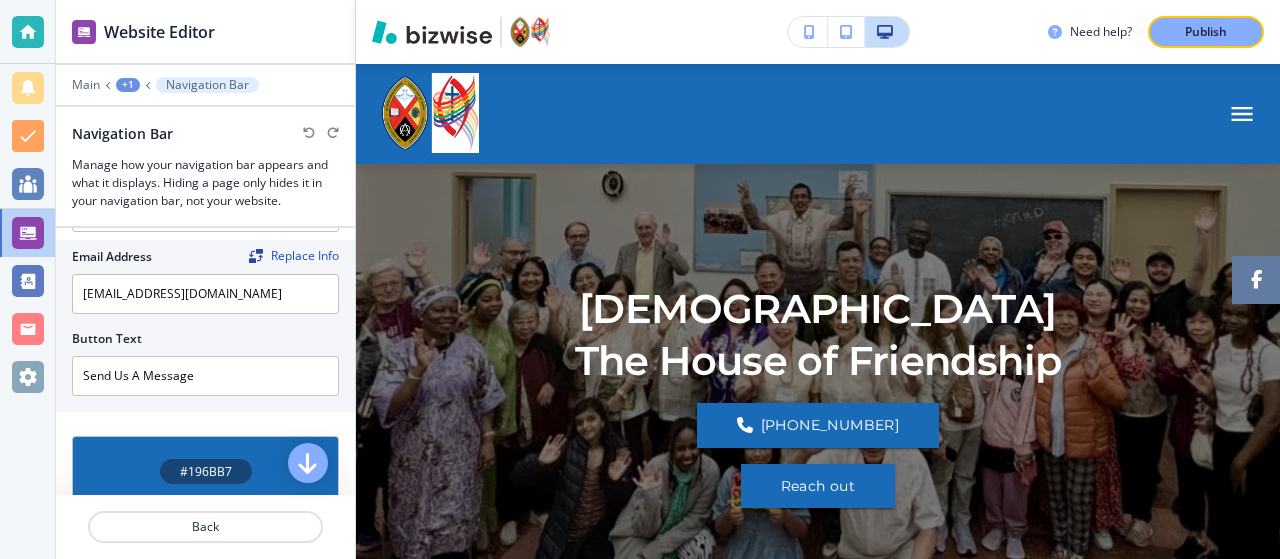 scroll, scrollTop: 880, scrollLeft: 0, axis: vertical 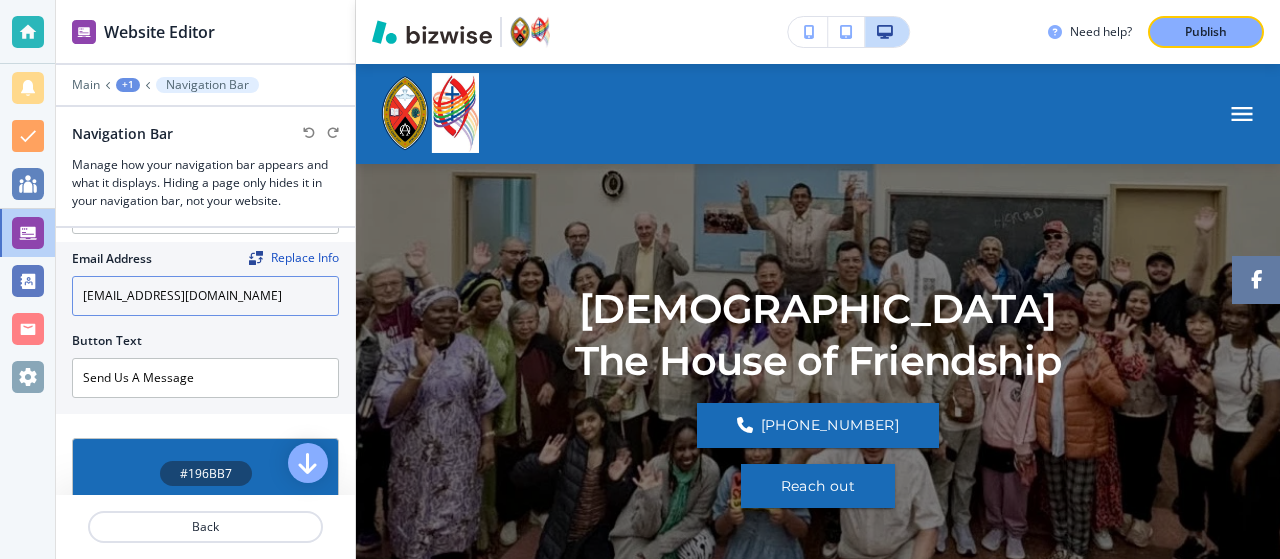 click on "saintlukesunitedchurch@gmail.com" at bounding box center (205, 296) 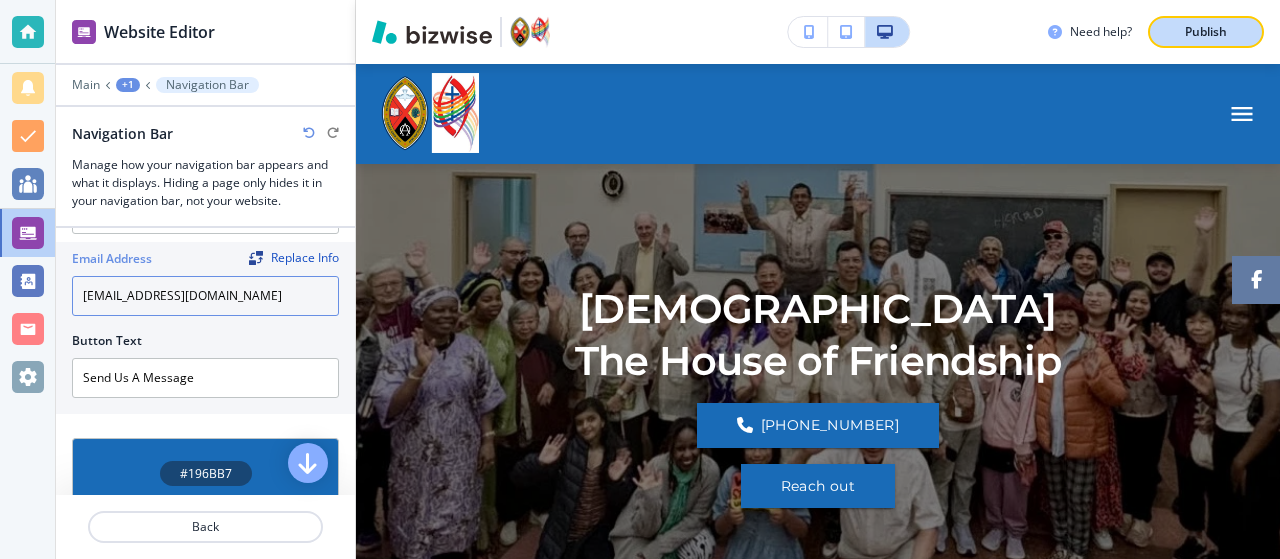 type on "saintlukesunitedchurchtoronto@gmail.com" 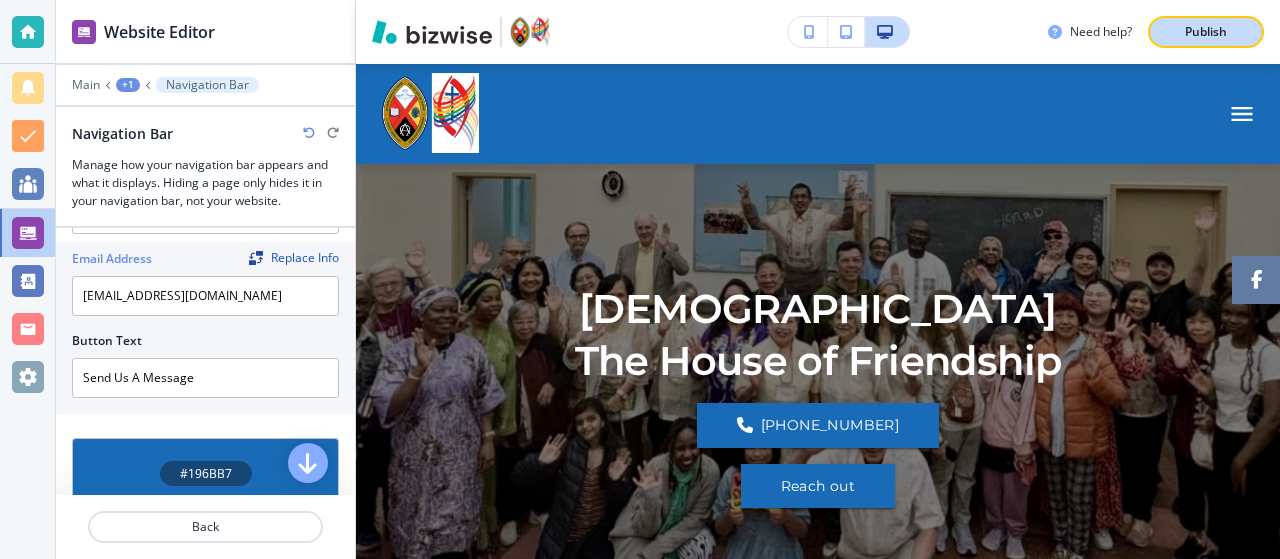 click on "Publish" at bounding box center (1206, 32) 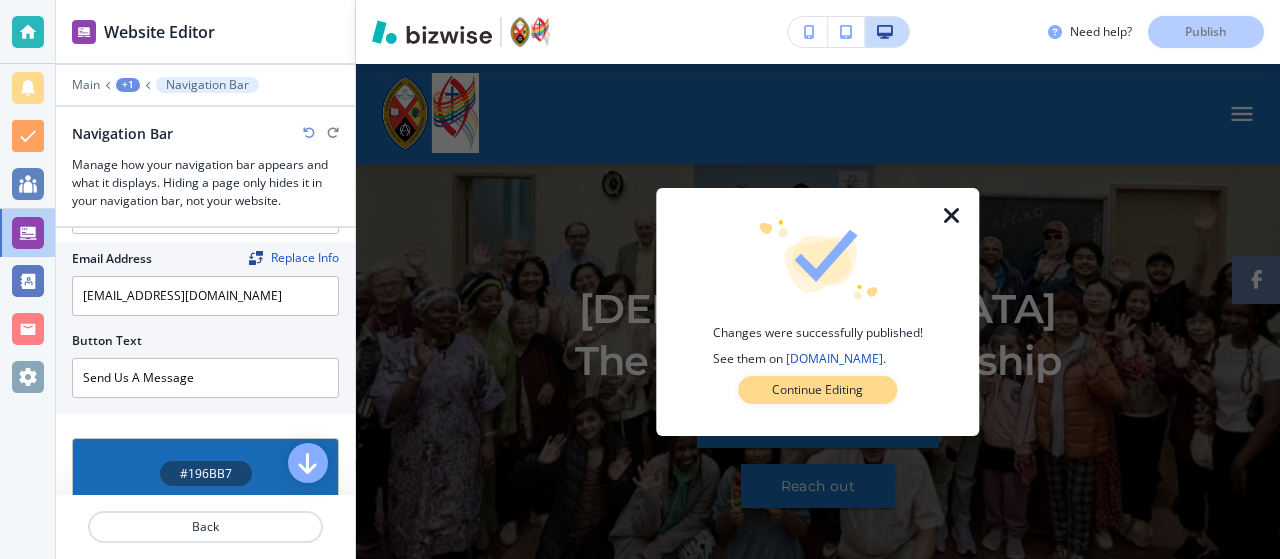 click on "Continue Editing" at bounding box center [817, 390] 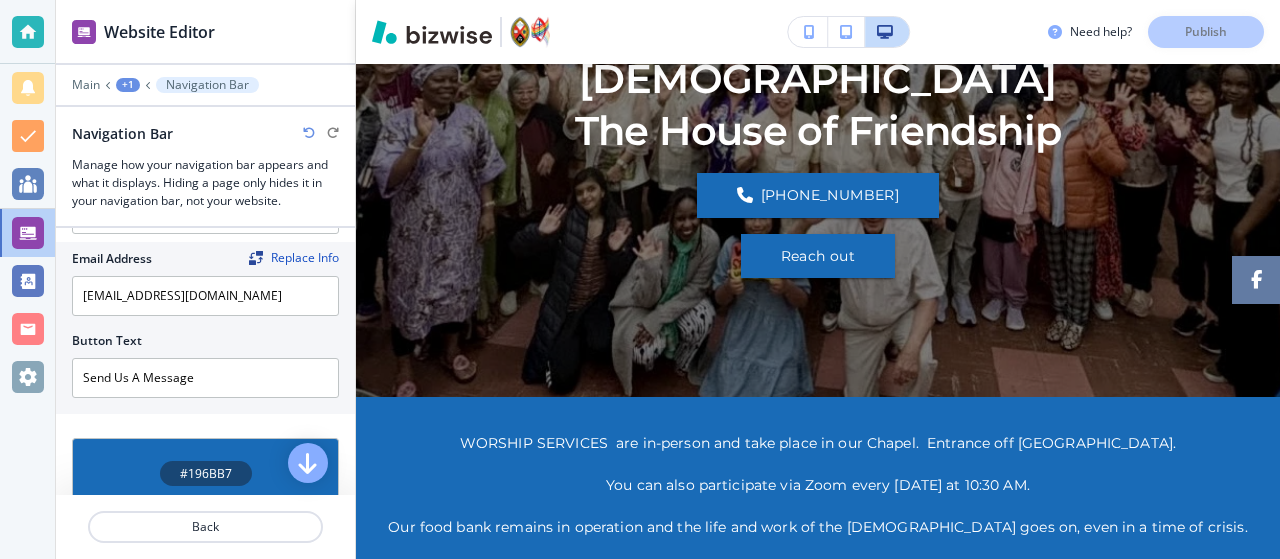 scroll, scrollTop: 233, scrollLeft: 0, axis: vertical 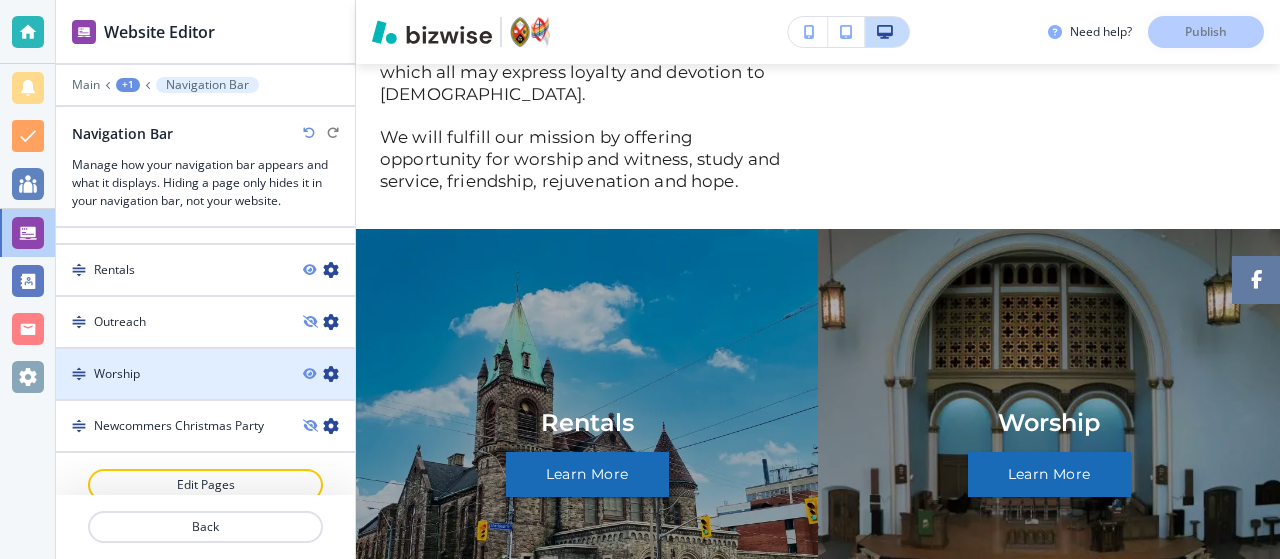 click at bounding box center (205, 357) 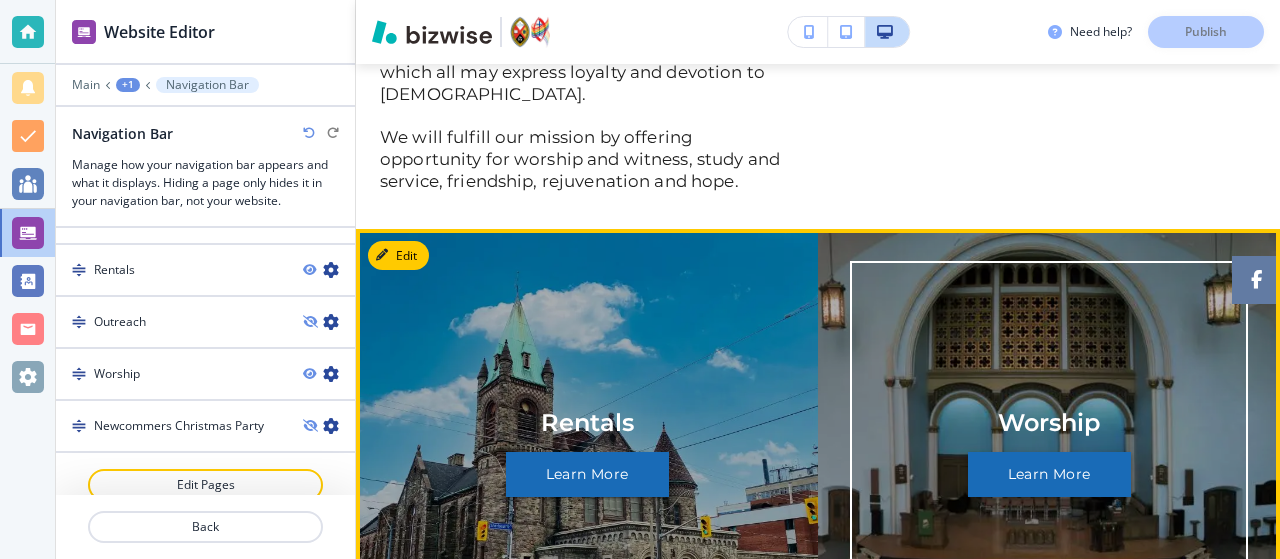 click on "Learn More" at bounding box center (1049, 474) 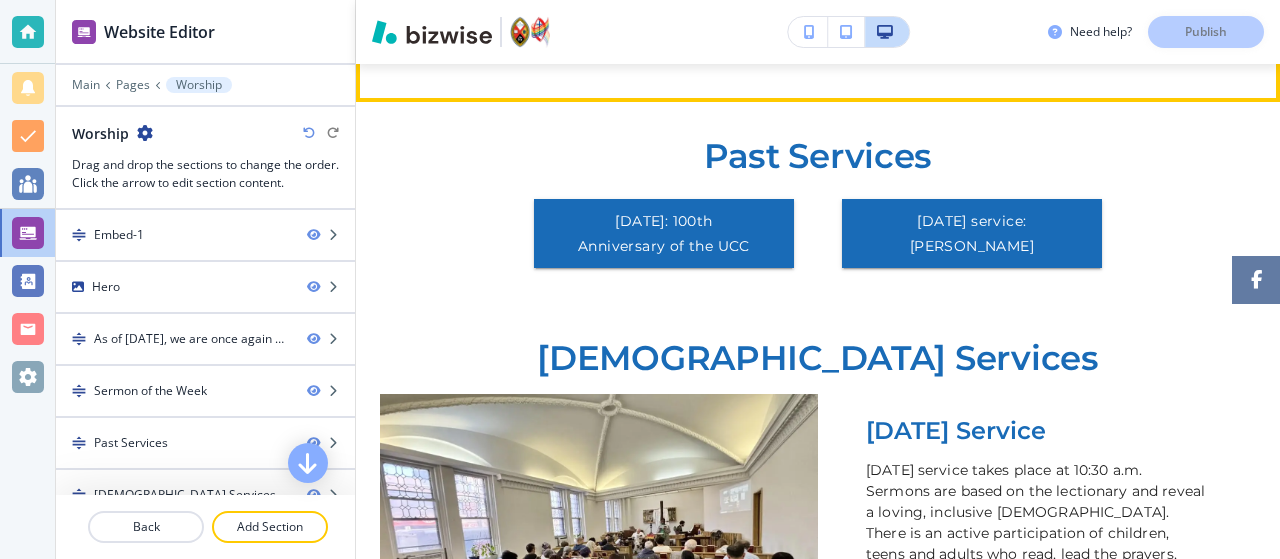 scroll, scrollTop: 1433, scrollLeft: 0, axis: vertical 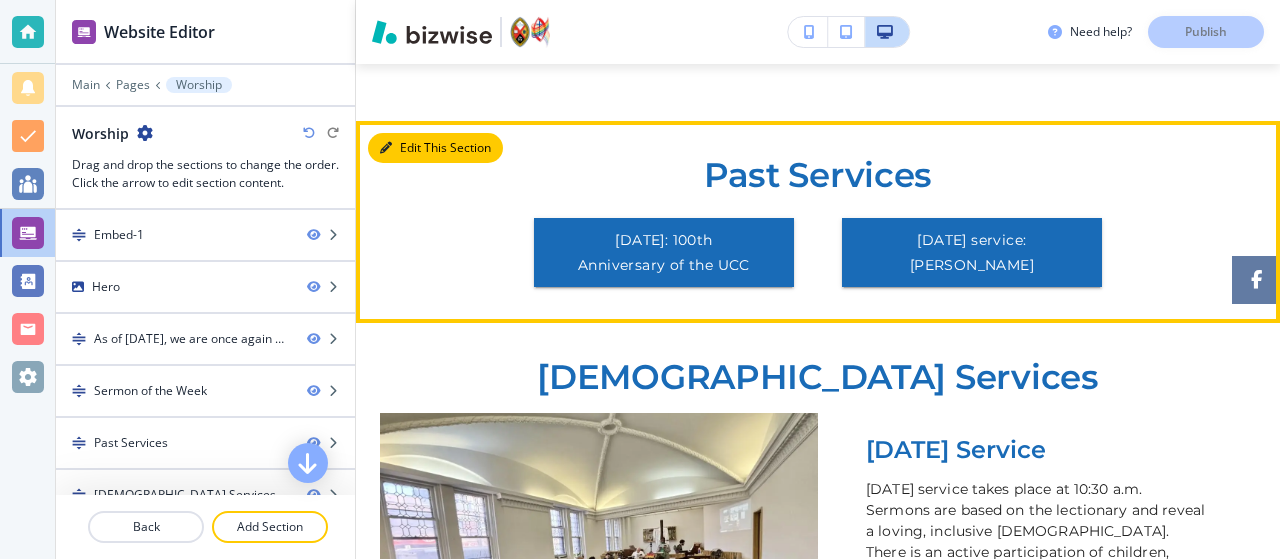 click on "Edit This Section" at bounding box center [435, 148] 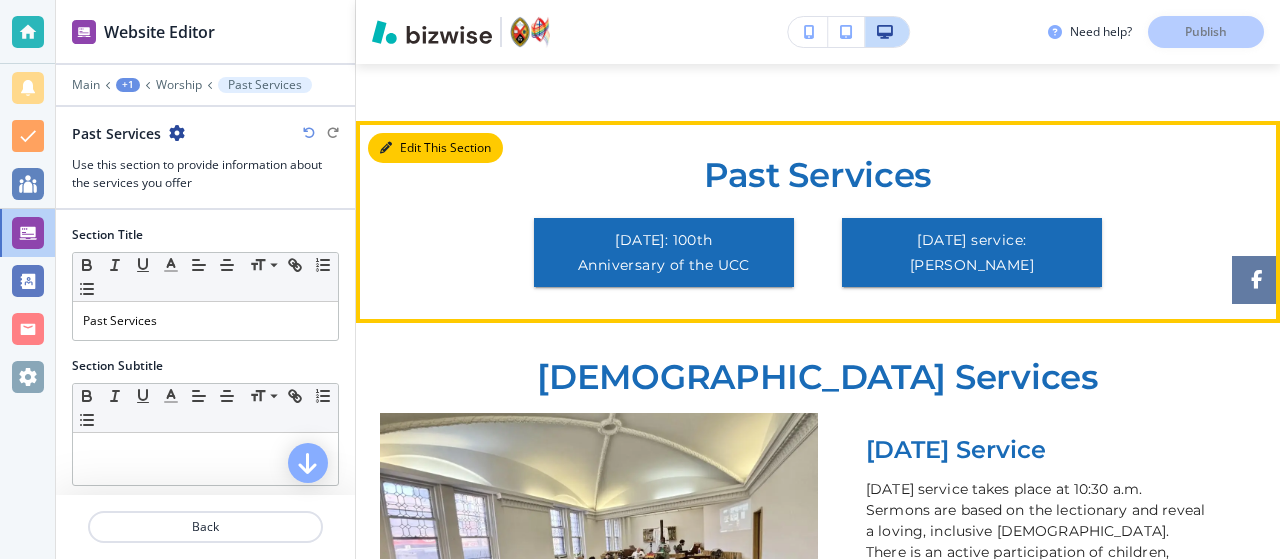 scroll, scrollTop: 1488, scrollLeft: 0, axis: vertical 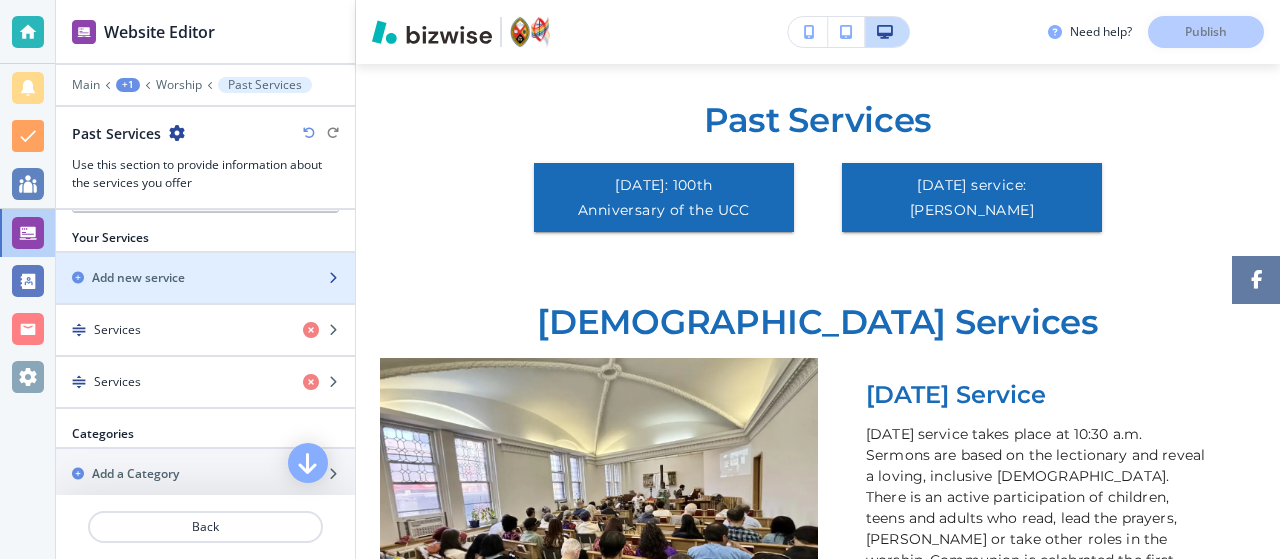 click on "Add new service" at bounding box center (138, 278) 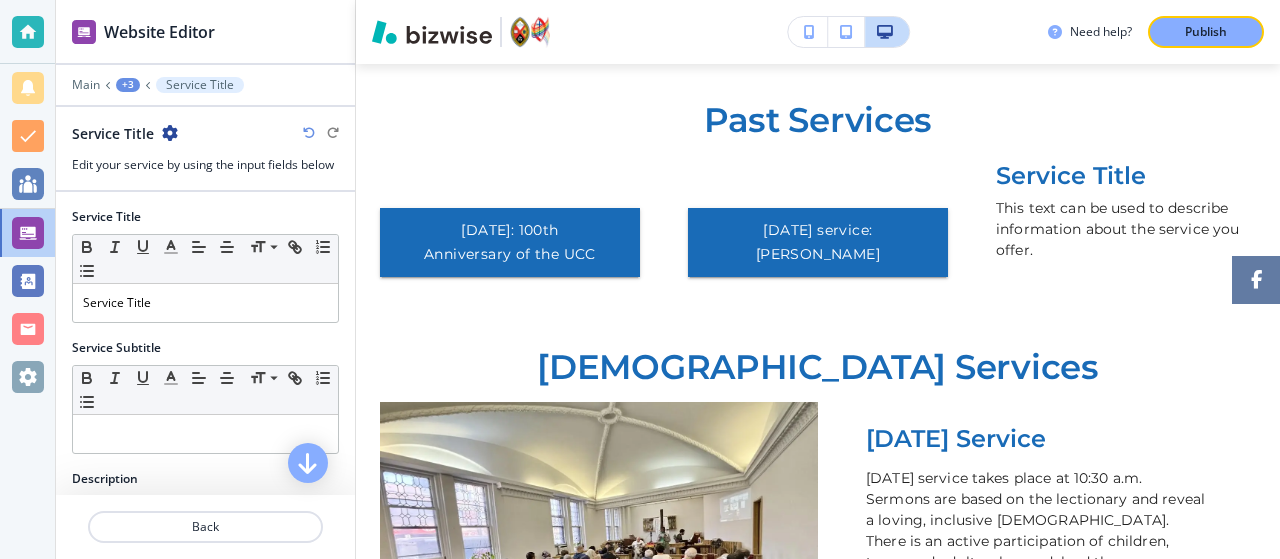 scroll, scrollTop: 1586, scrollLeft: 0, axis: vertical 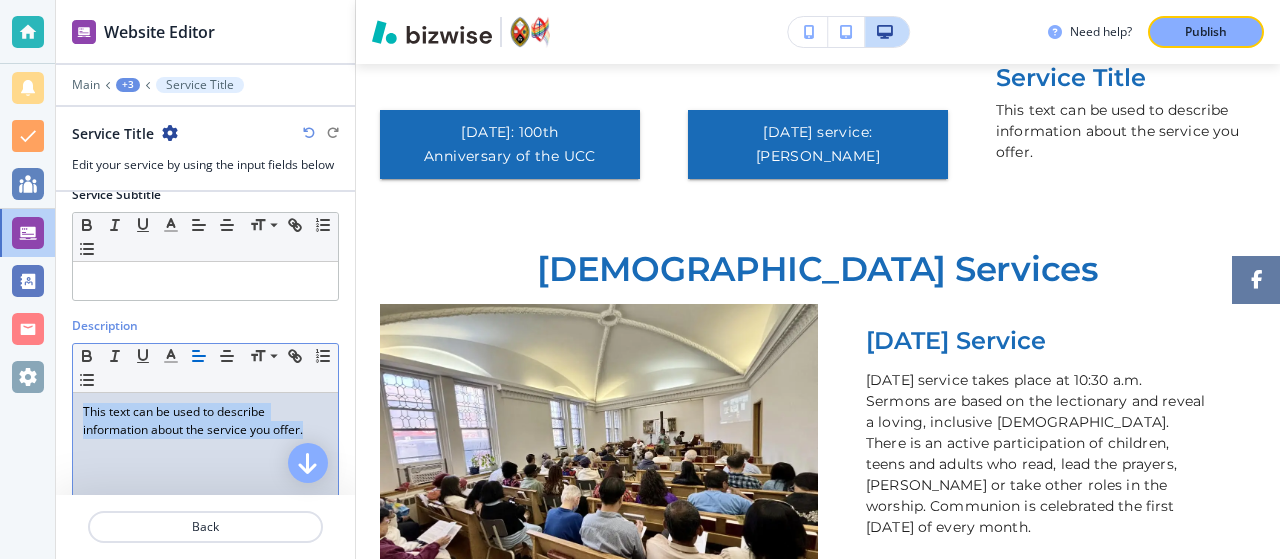 drag, startPoint x: 305, startPoint y: 420, endPoint x: 0, endPoint y: 305, distance: 325.9601 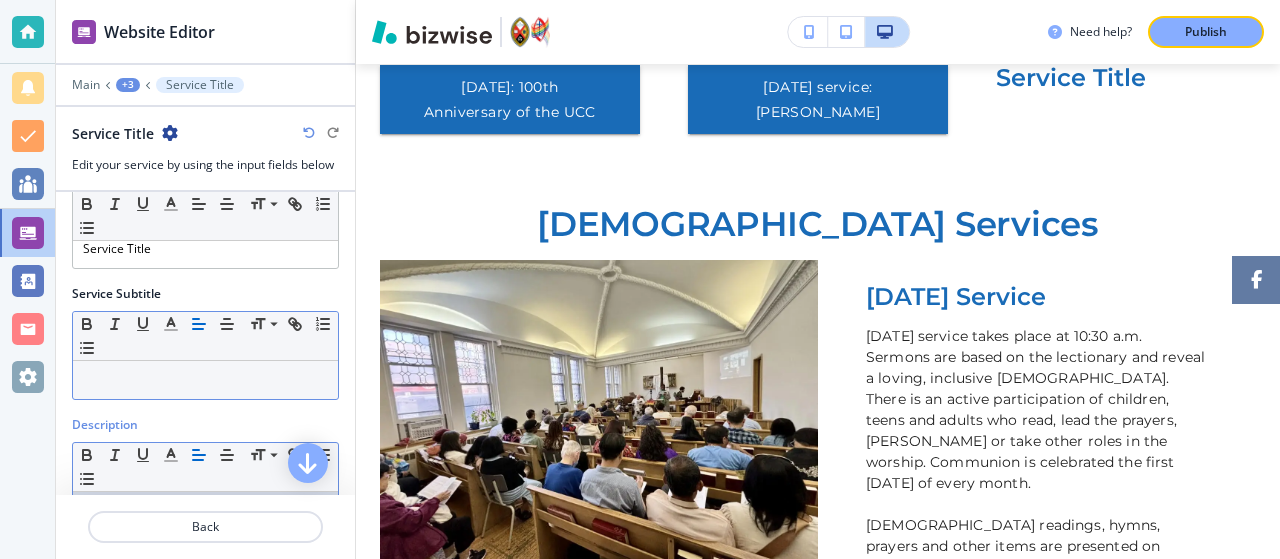 scroll, scrollTop: 0, scrollLeft: 0, axis: both 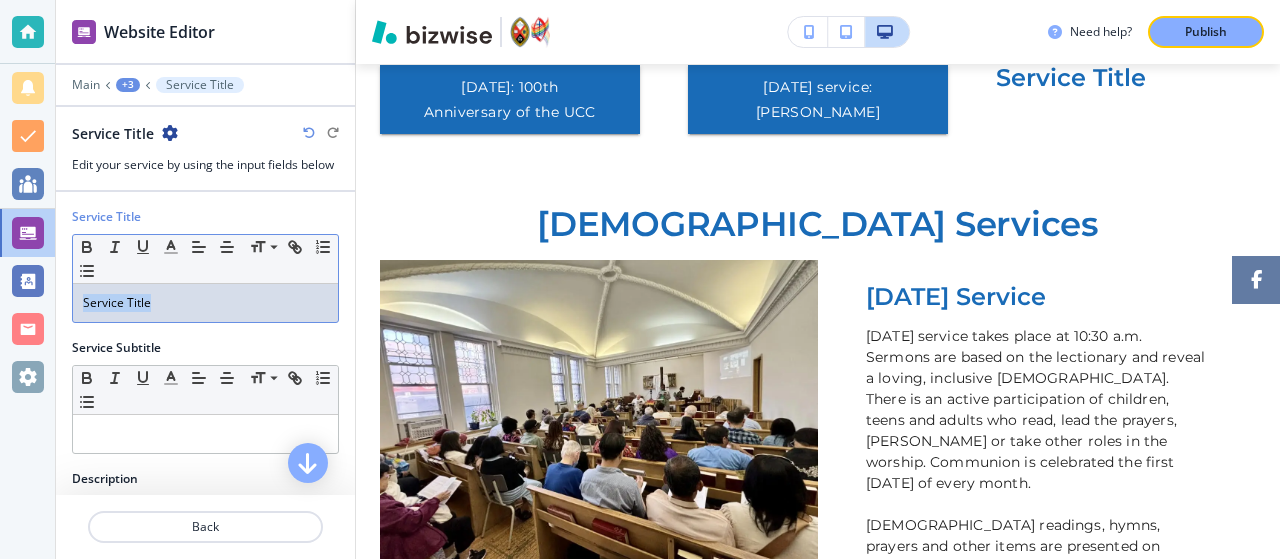 drag, startPoint x: 174, startPoint y: 299, endPoint x: 0, endPoint y: 287, distance: 174.4133 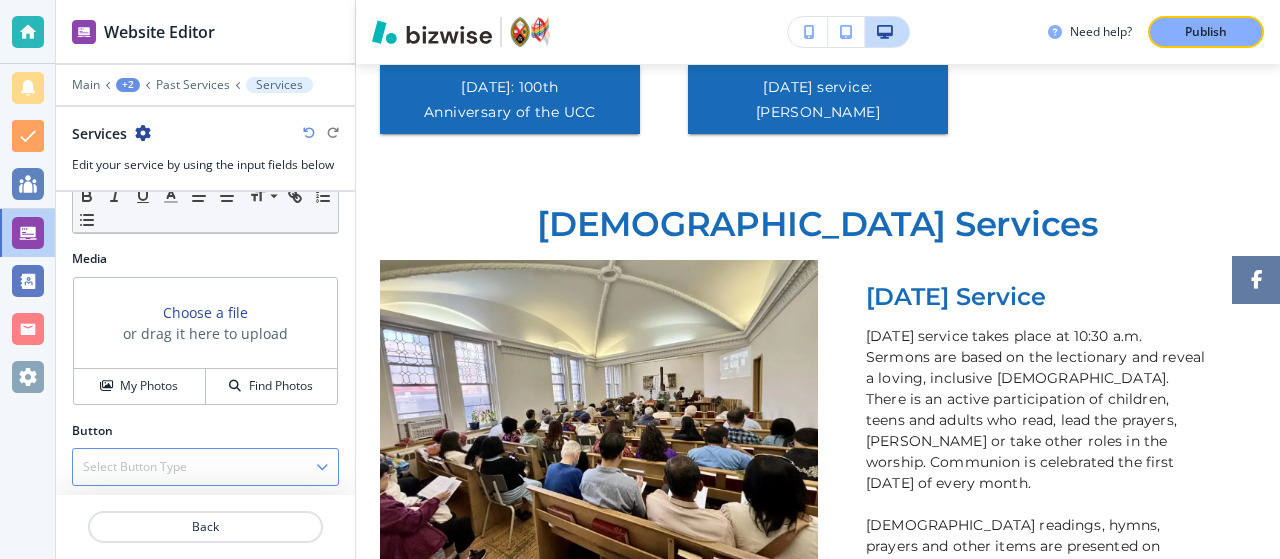 click on "Select Button Type" at bounding box center [135, 467] 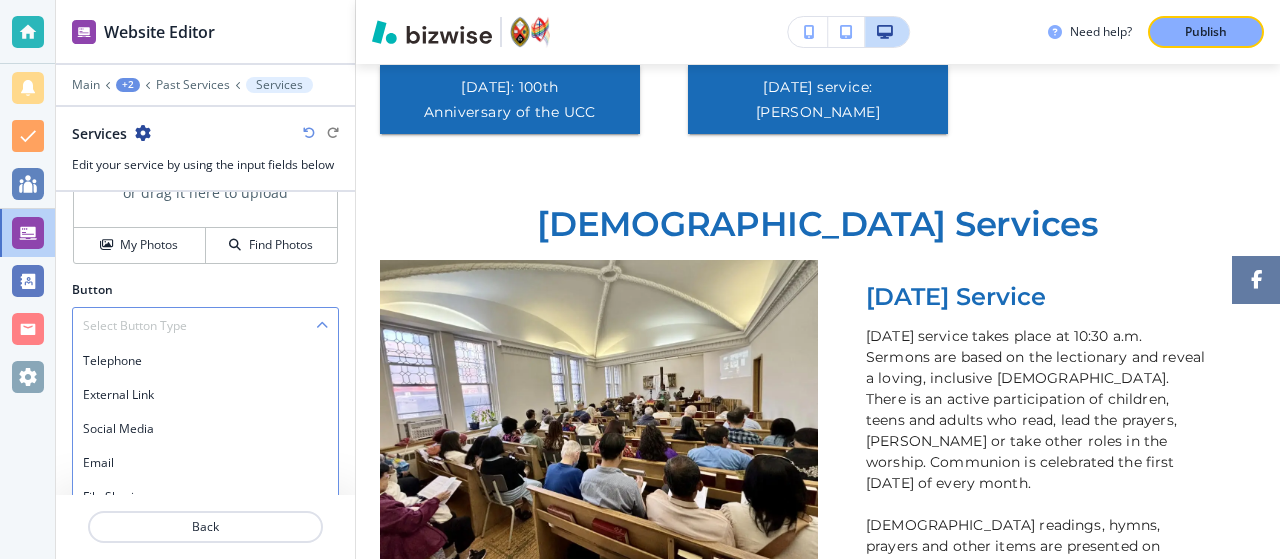 scroll, scrollTop: 717, scrollLeft: 0, axis: vertical 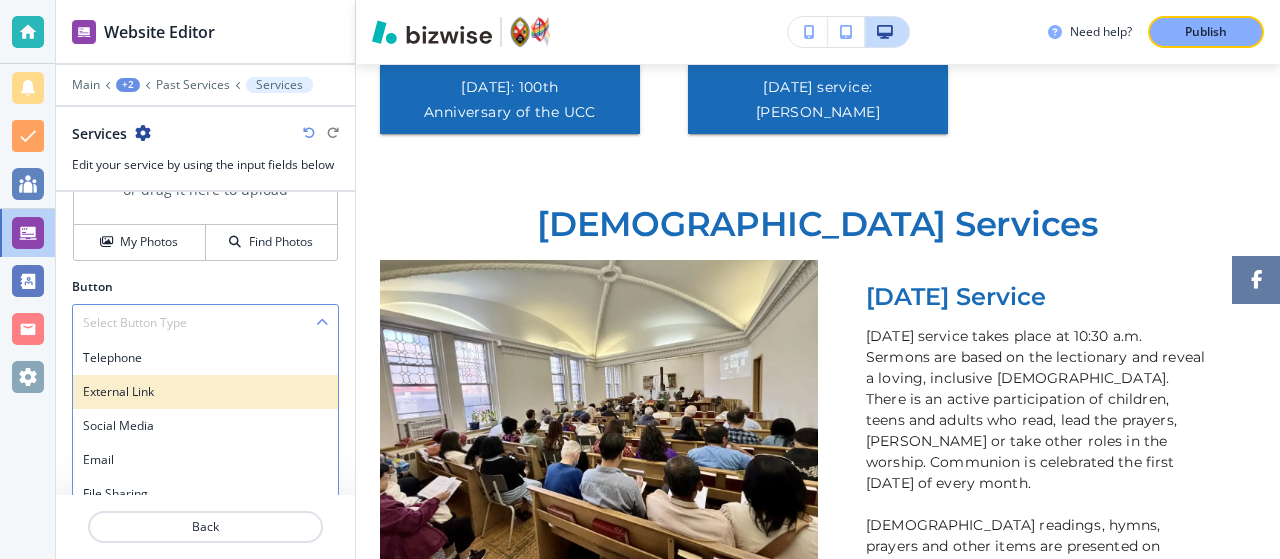 click on "External Link" at bounding box center [205, 392] 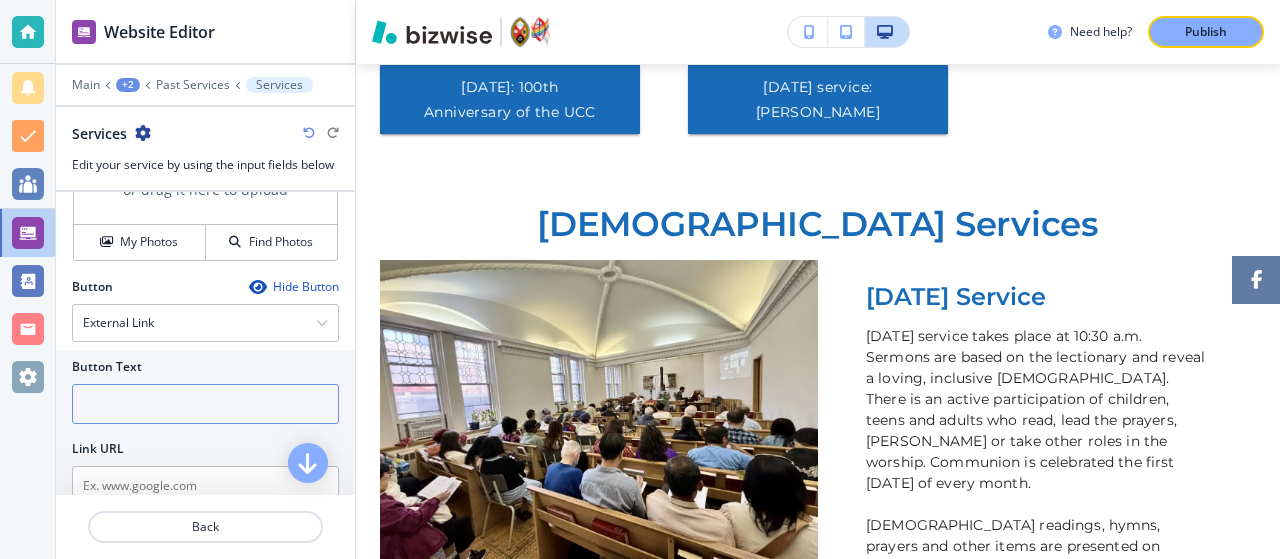 click at bounding box center [205, 404] 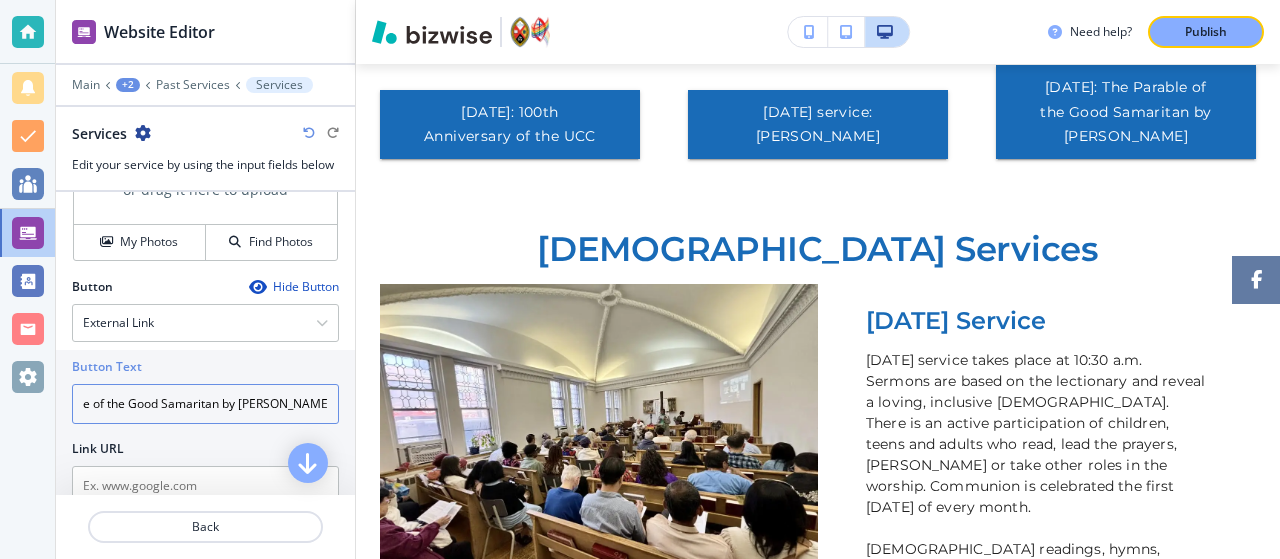 scroll, scrollTop: 0, scrollLeft: 122, axis: horizontal 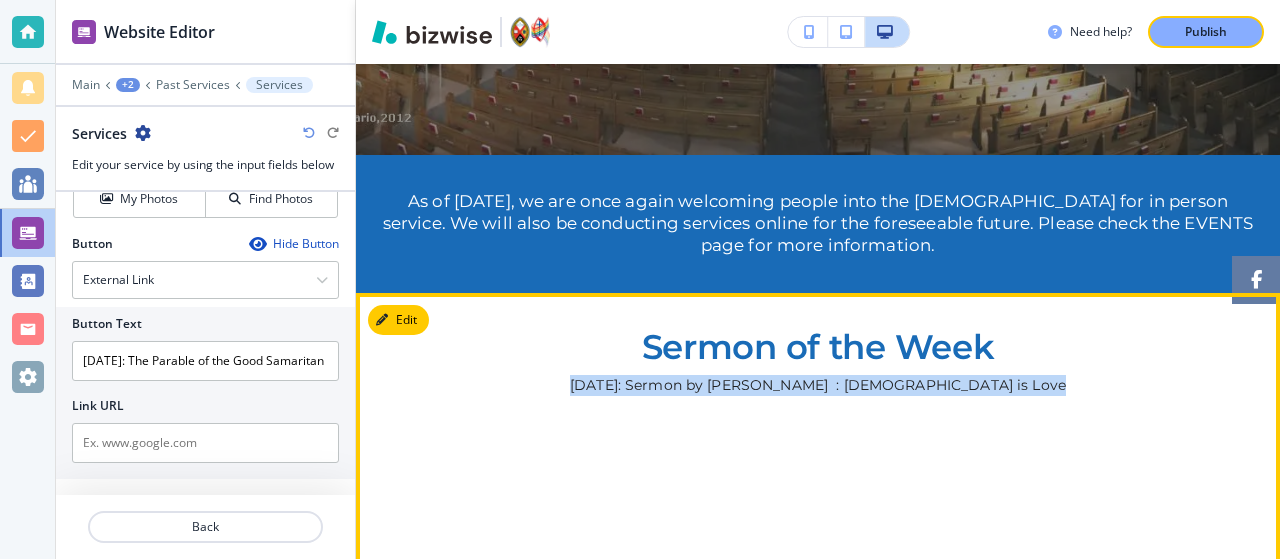 drag, startPoint x: 586, startPoint y: 385, endPoint x: 1030, endPoint y: 376, distance: 444.09122 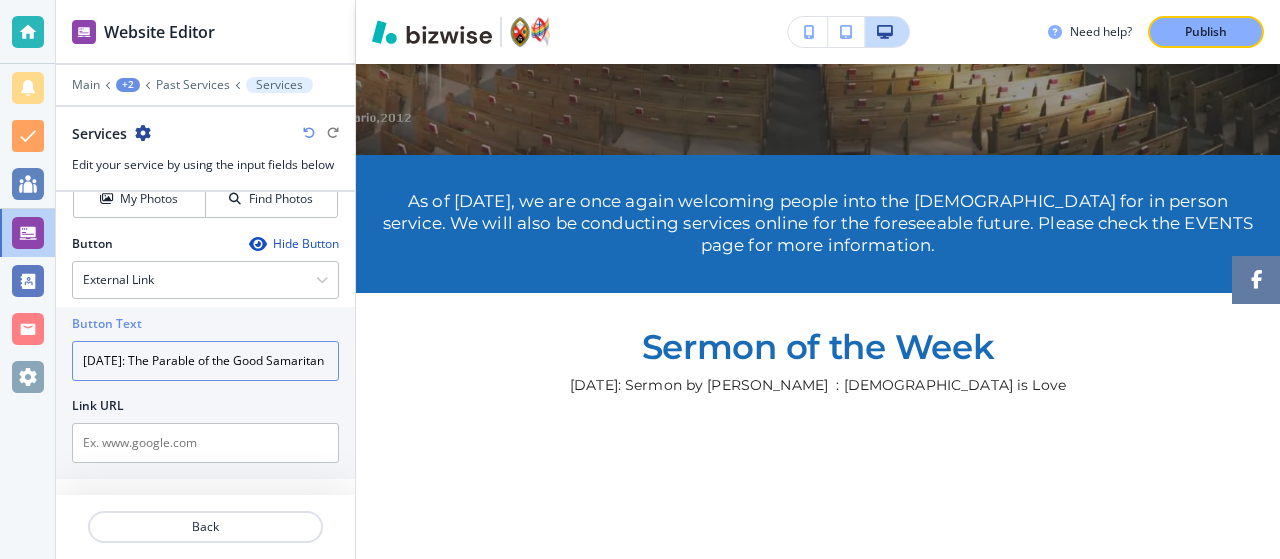 click on "July 13th: The Parable of the Good Samaritan by Angie Hawking" at bounding box center [205, 361] 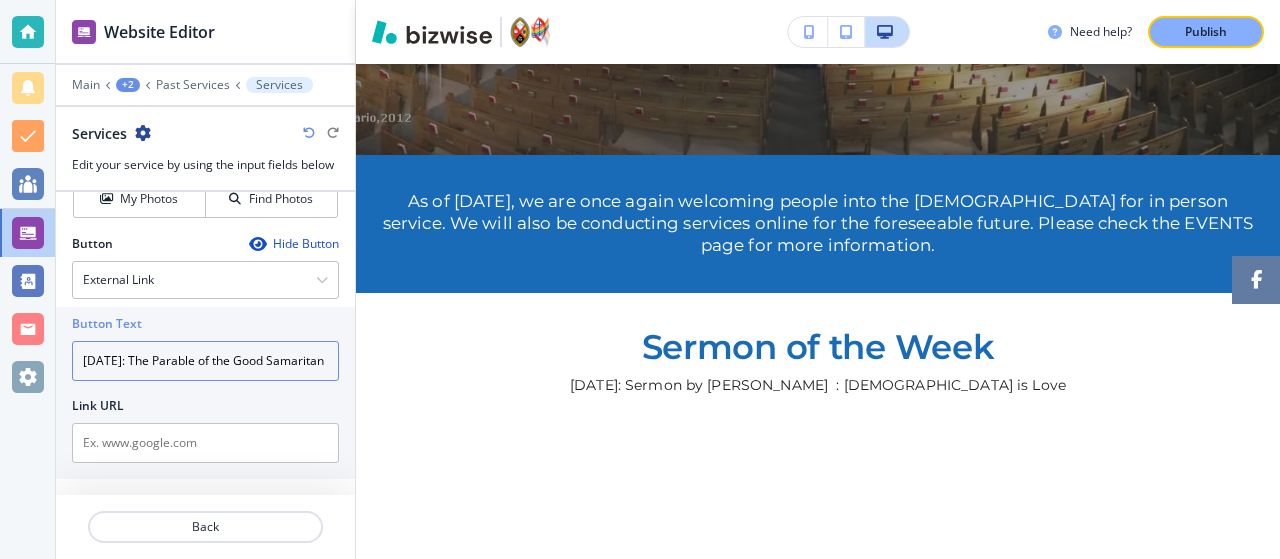 paste on "6th 2025: Sermon by Rev. Warren McDougall  : God is Love" 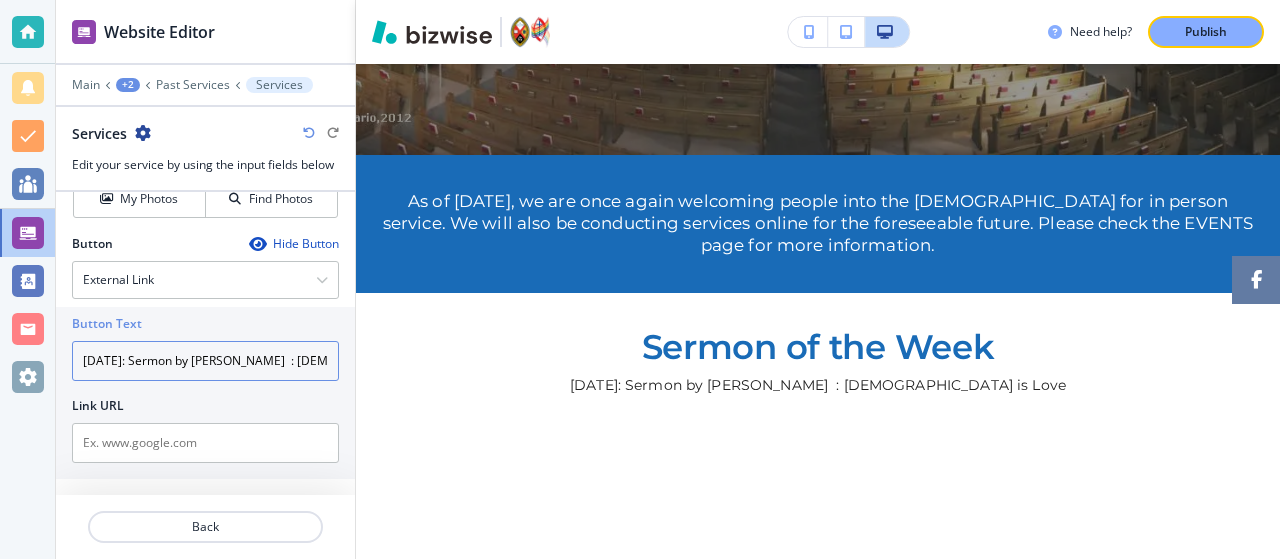 scroll, scrollTop: 0, scrollLeft: 118, axis: horizontal 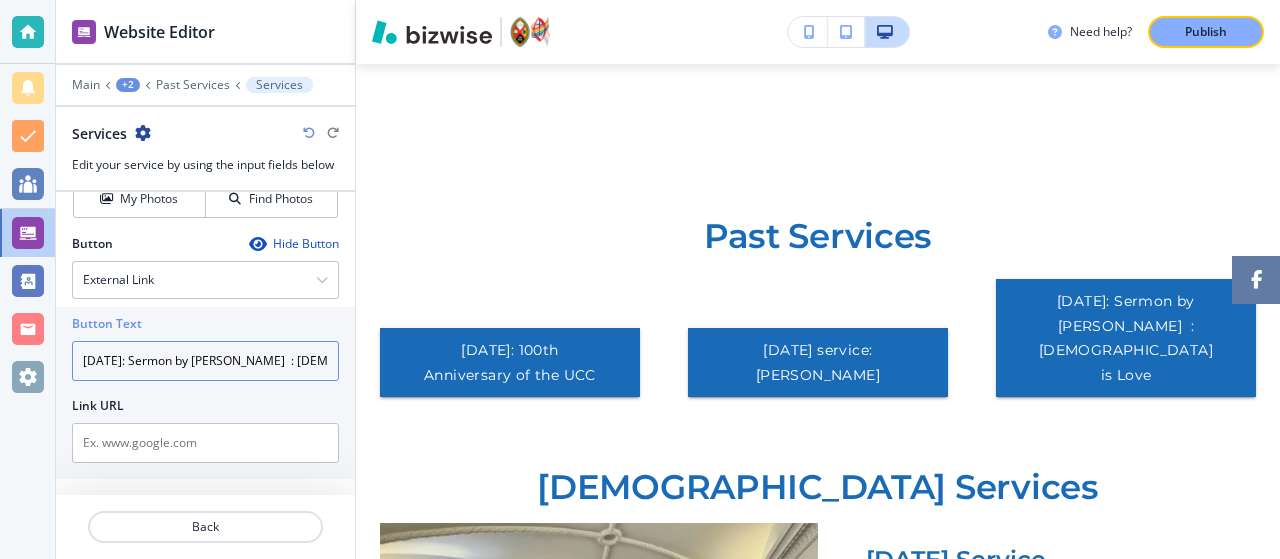 drag, startPoint x: 160, startPoint y: 351, endPoint x: 216, endPoint y: 351, distance: 56 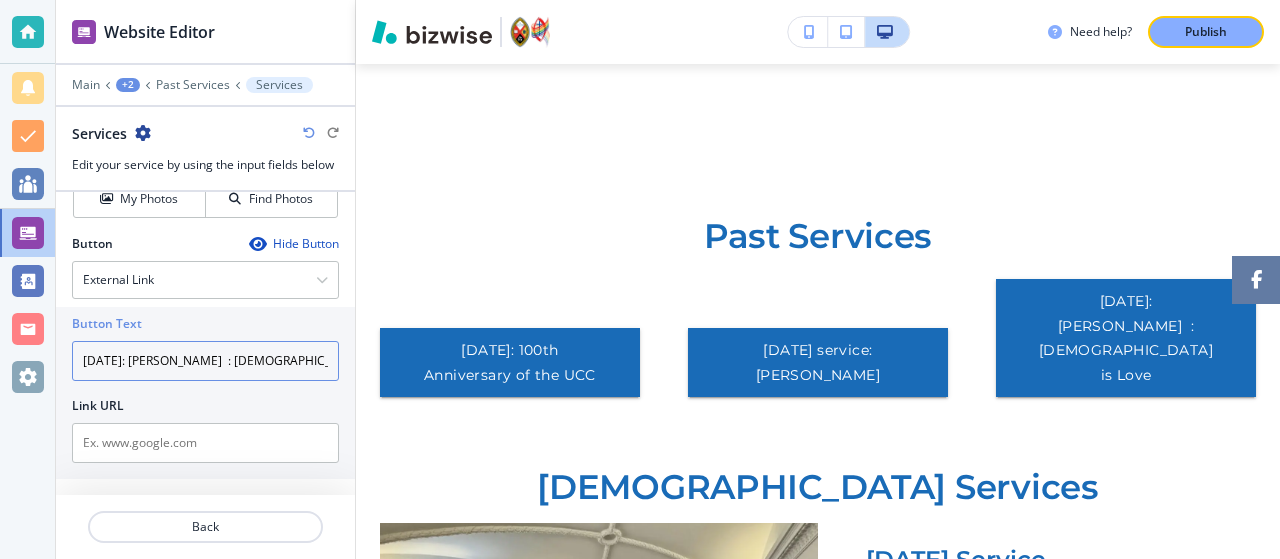 click on "July 6th 2025: Rev. Warren McDougall  : God is Love" at bounding box center [205, 361] 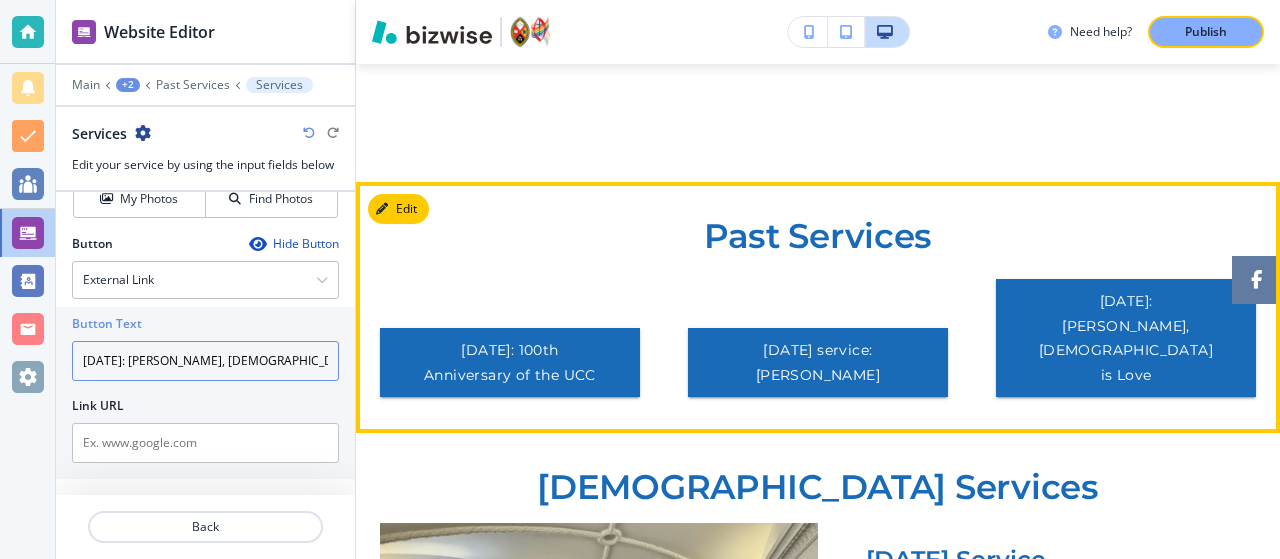 scroll, scrollTop: 859, scrollLeft: 0, axis: vertical 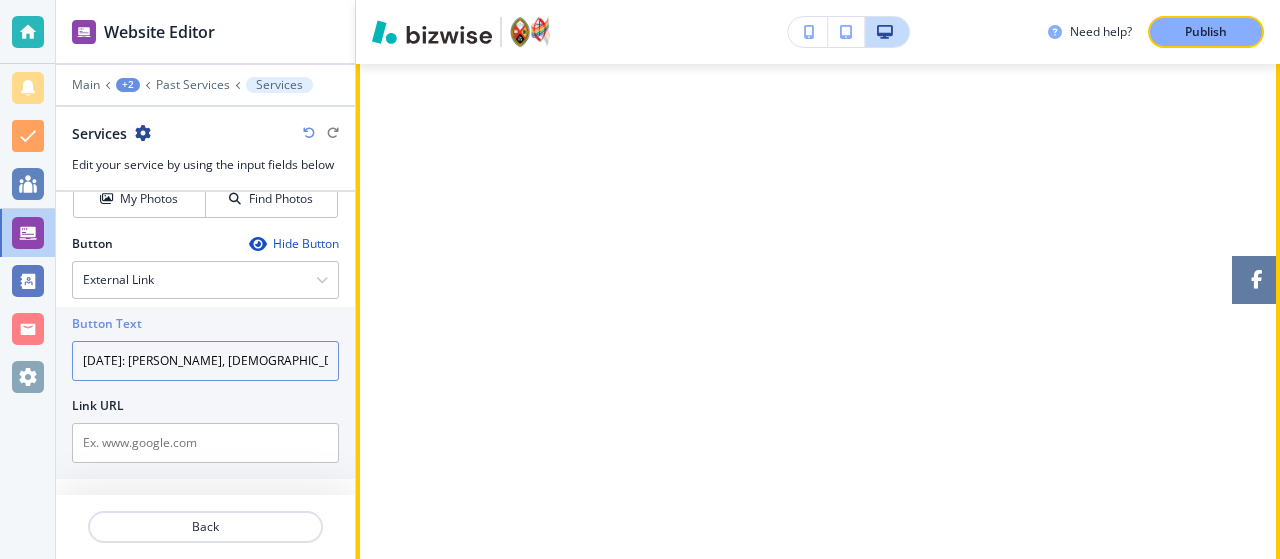 type on "July 6th 2025: Rev. Warren McDougall, God is Love" 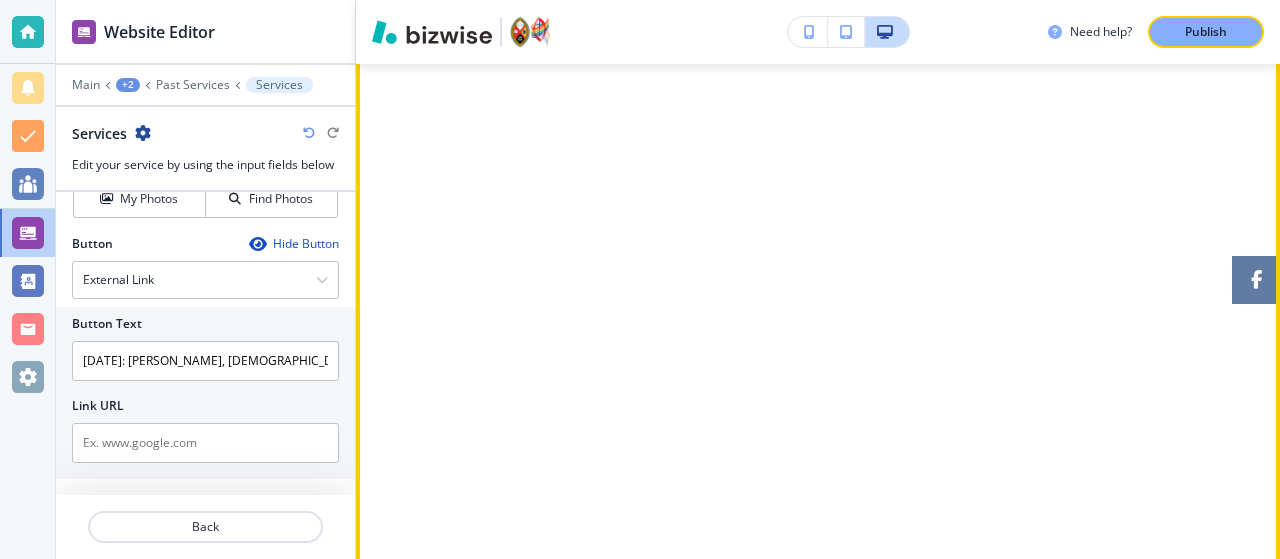 scroll, scrollTop: 952, scrollLeft: 0, axis: vertical 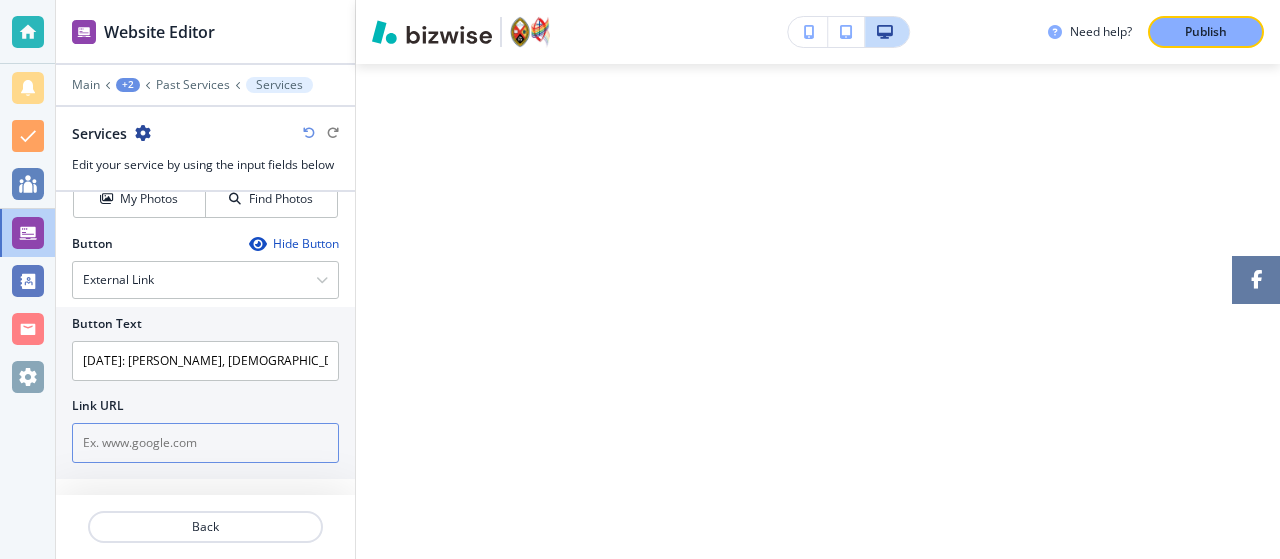 click at bounding box center (205, 443) 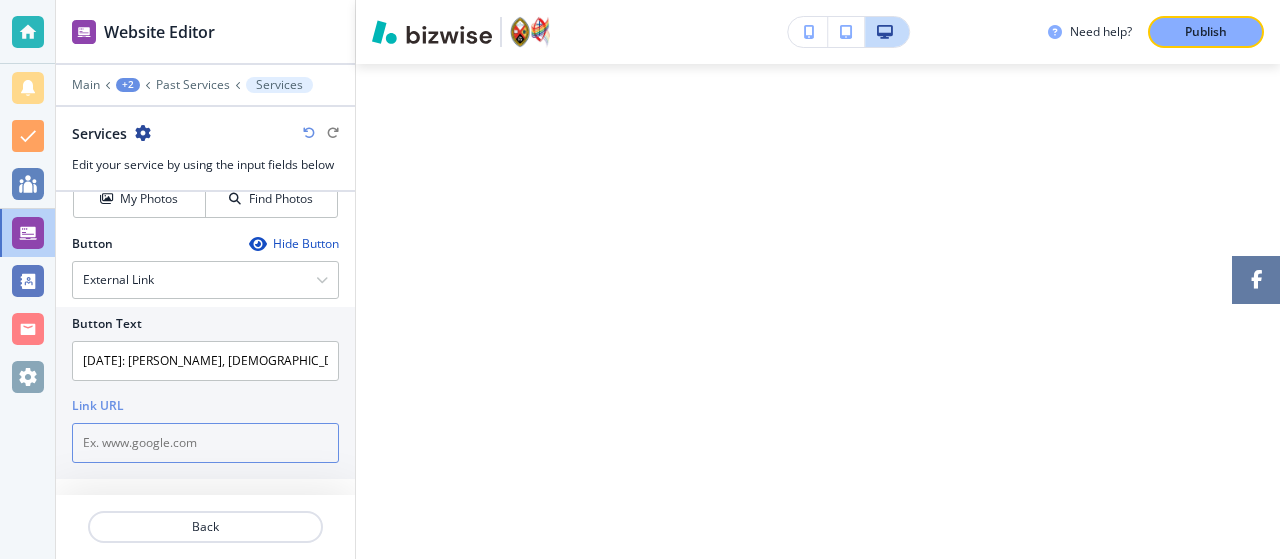 paste on "https://www.youtube.com/watch?v=LrSm3Zh4qD4&t=1s" 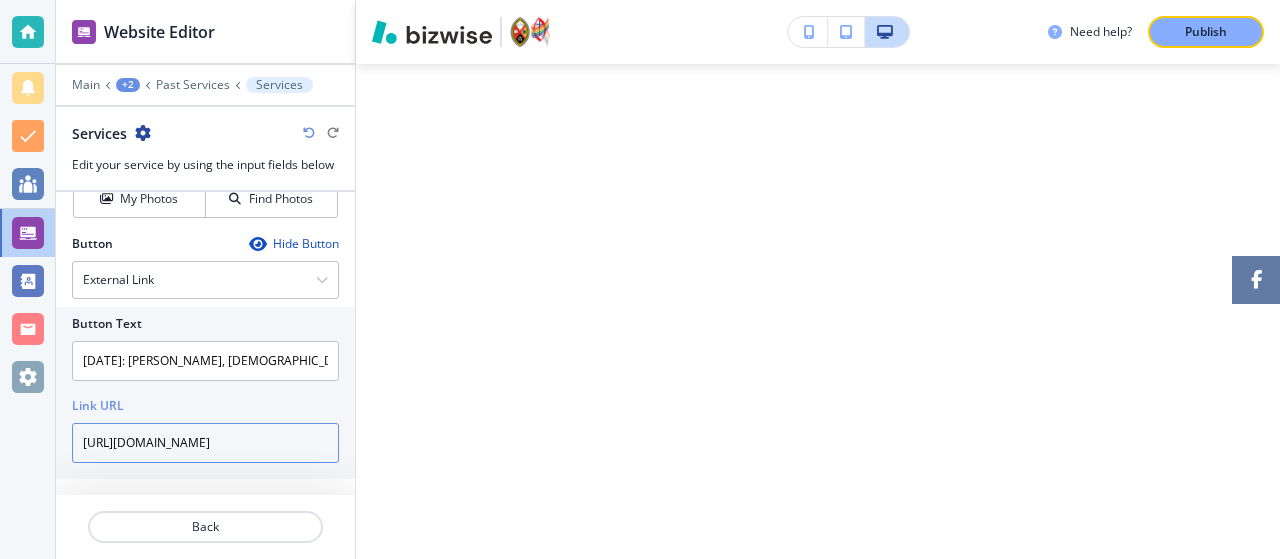 scroll, scrollTop: 0, scrollLeft: 82, axis: horizontal 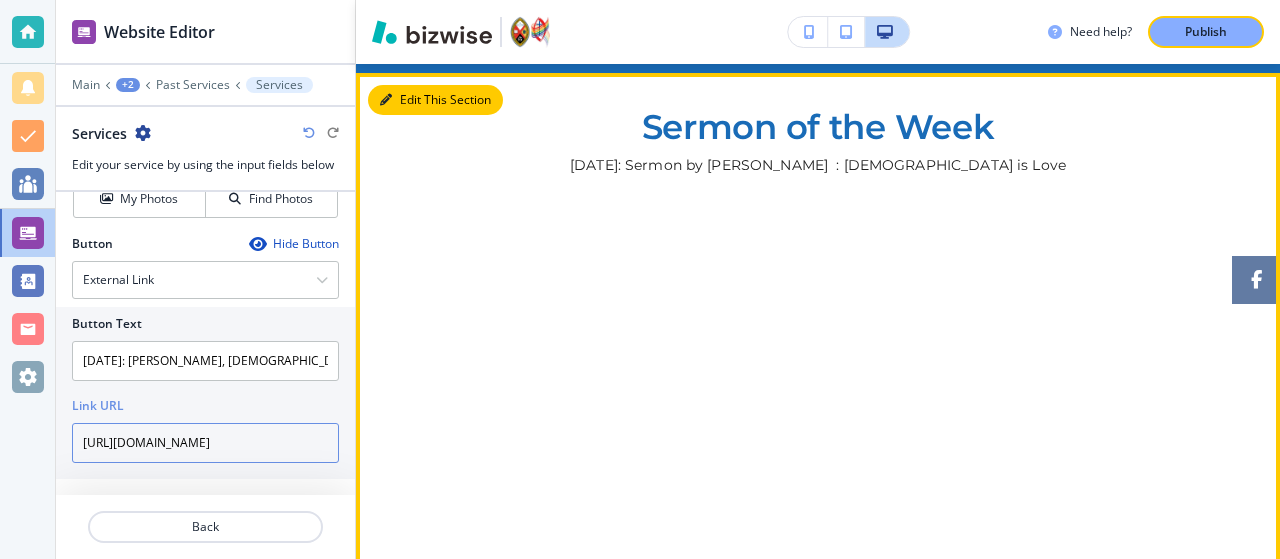 type on "https://www.youtube.com/watch?v=LrSm3Zh4qD4&t=1s" 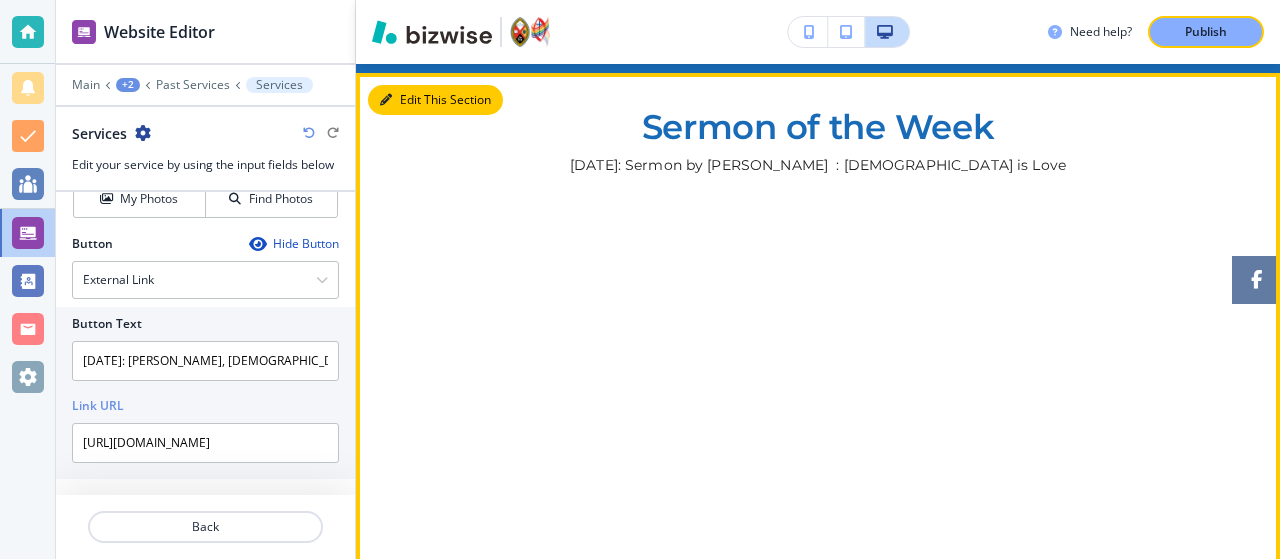 click on "Edit This Section" at bounding box center [435, 100] 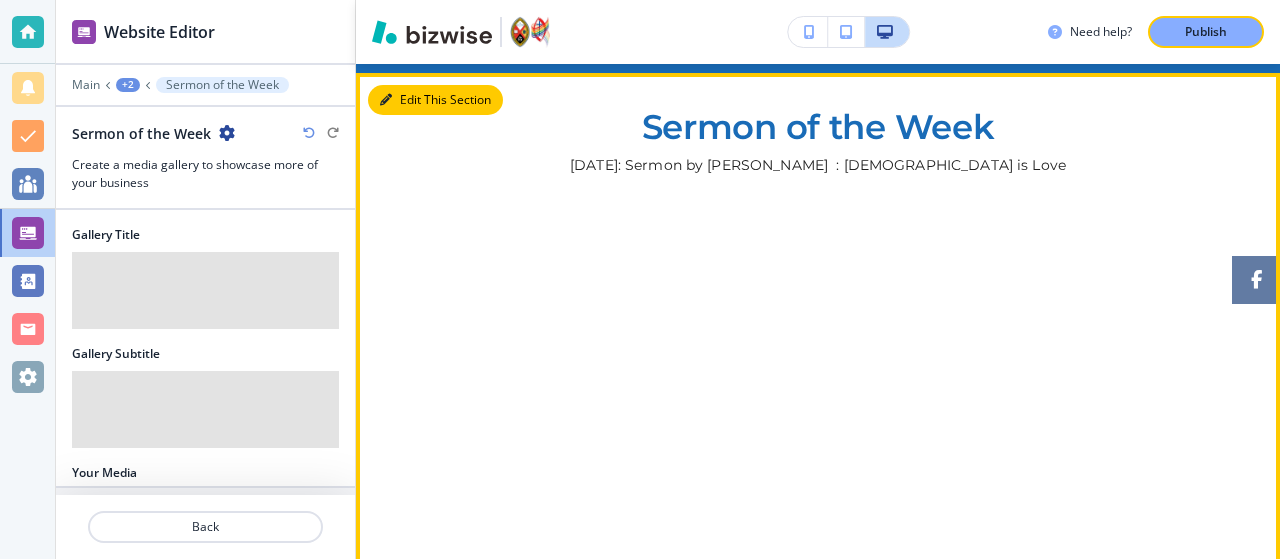 scroll, scrollTop: 700, scrollLeft: 0, axis: vertical 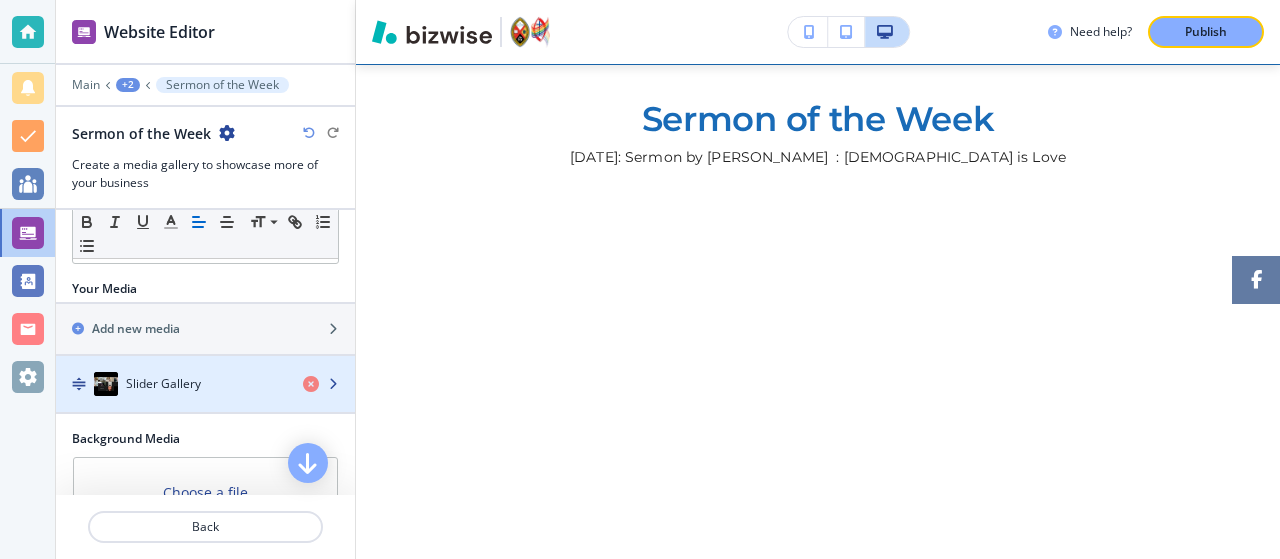 click on "Slider Gallery" at bounding box center (163, 384) 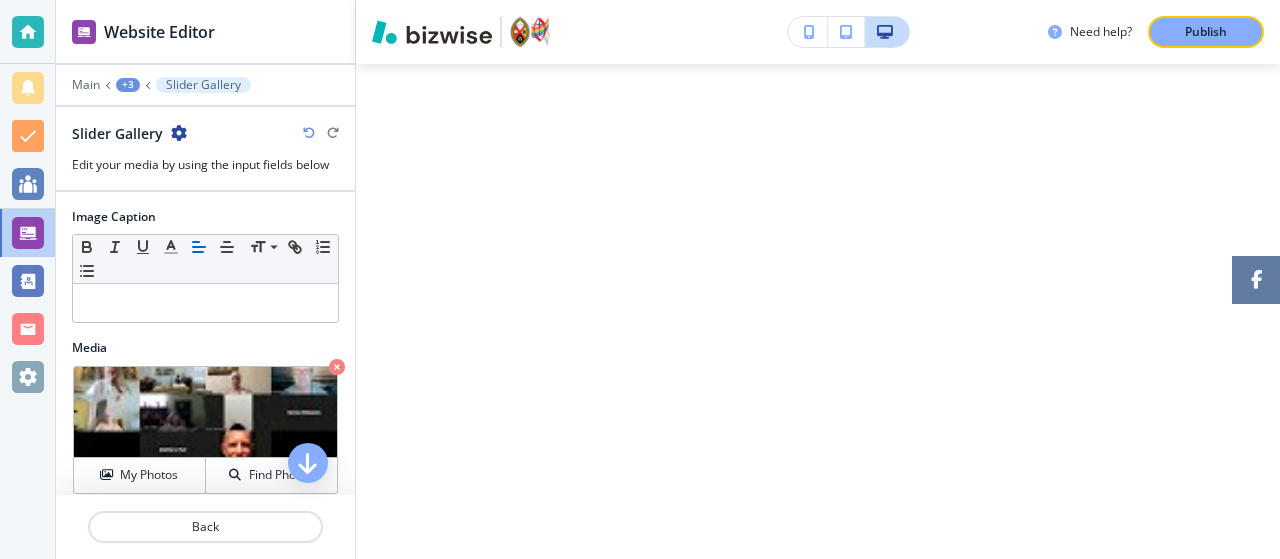 scroll, scrollTop: 824, scrollLeft: 0, axis: vertical 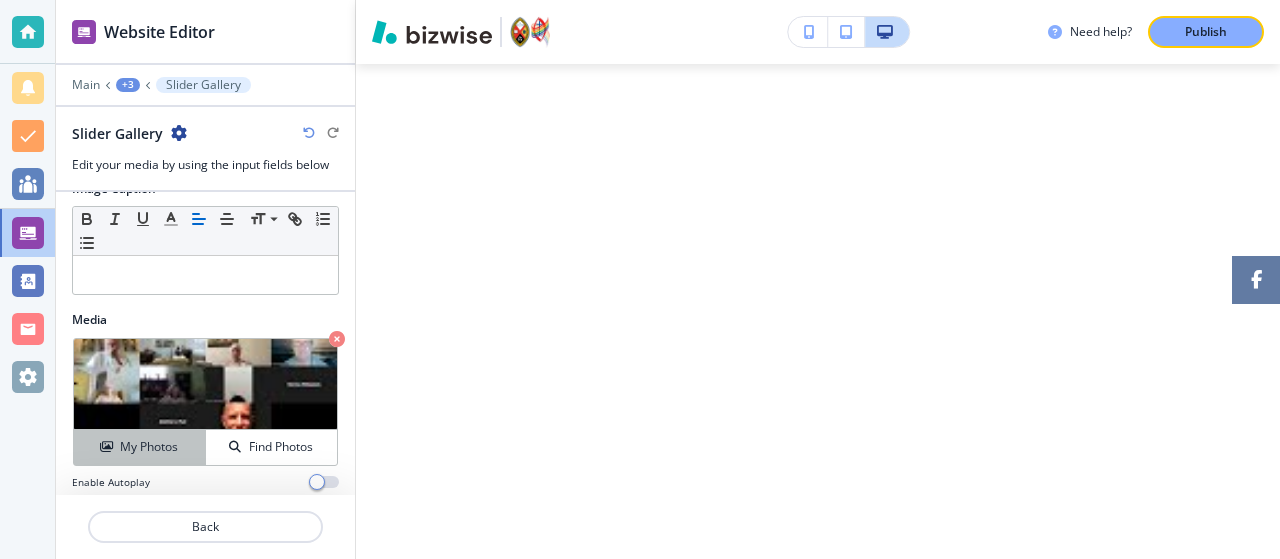 click on "My Photos" at bounding box center (149, 447) 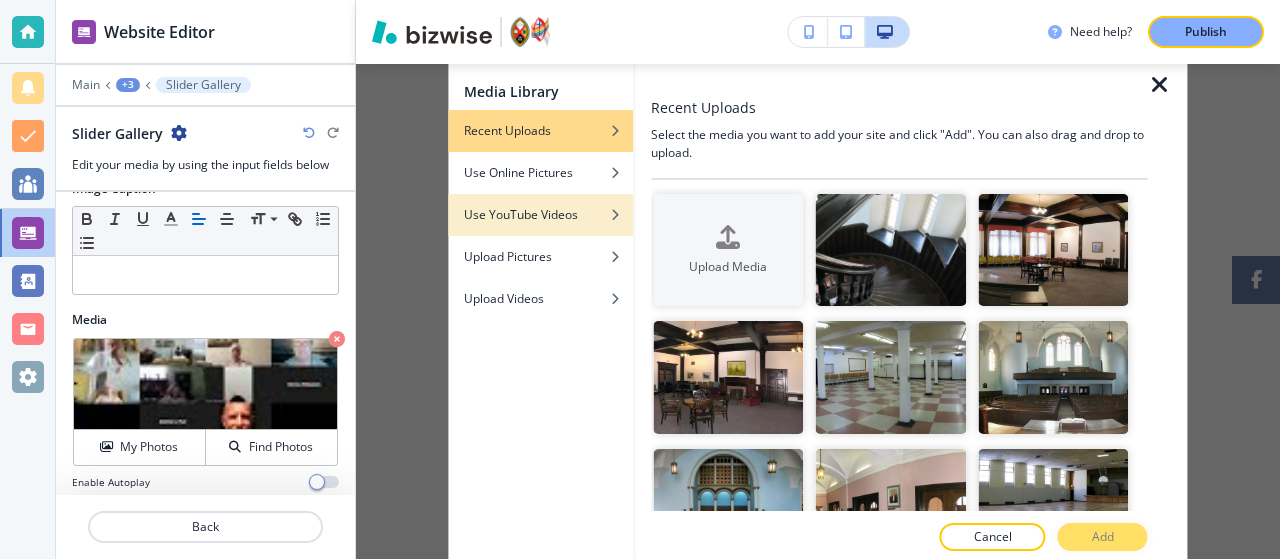 click on "Use YouTube Videos" at bounding box center [521, 215] 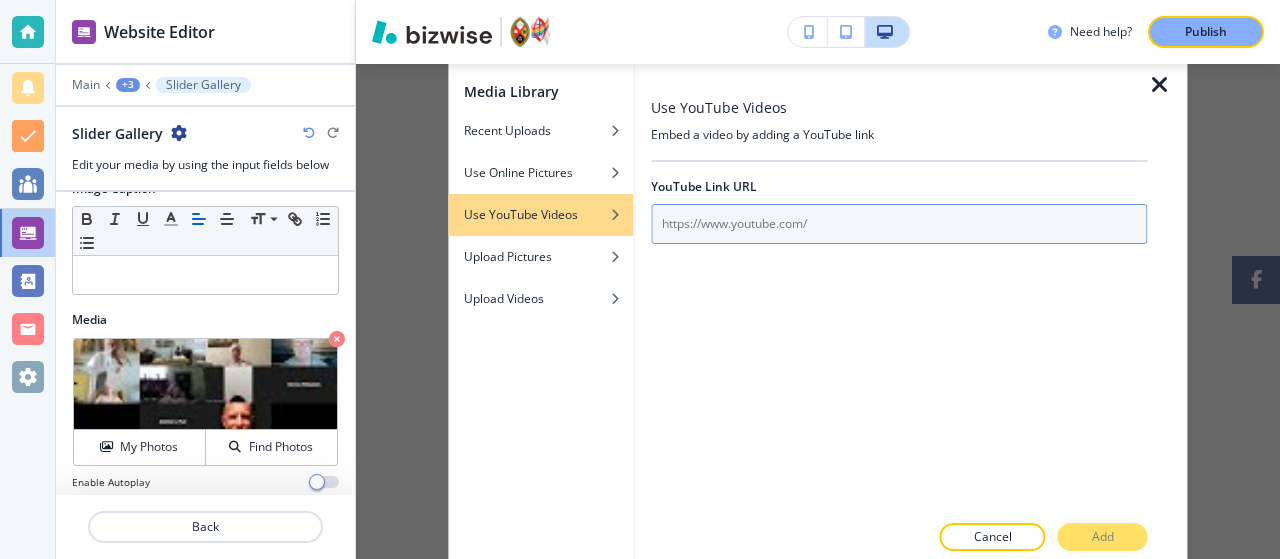 click at bounding box center (899, 224) 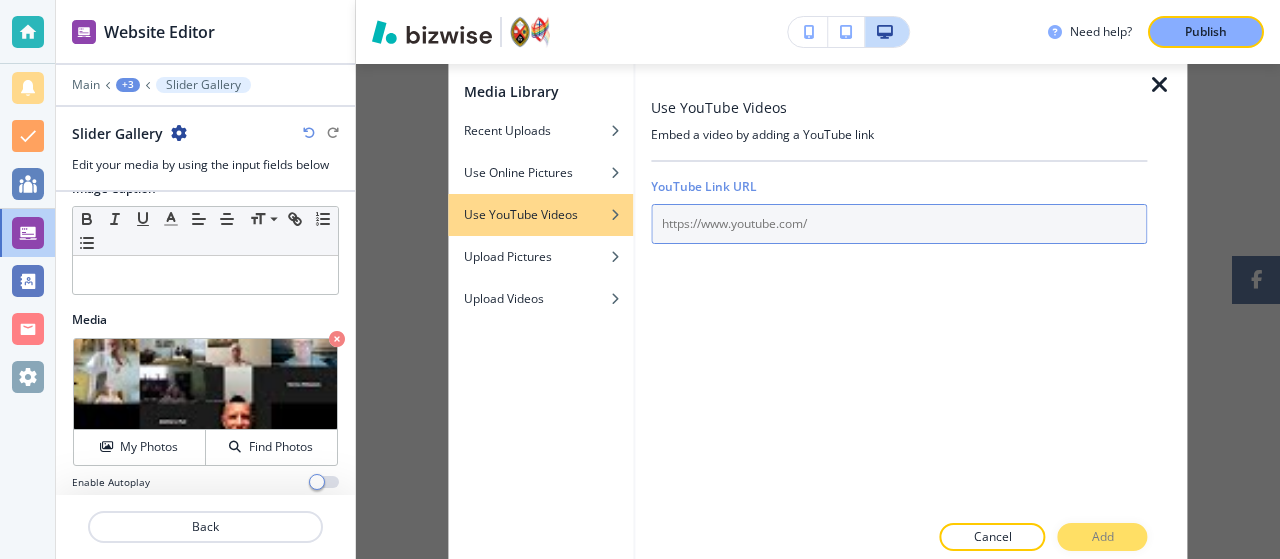 paste on "https://youtu.be/69rLHWVz0ho" 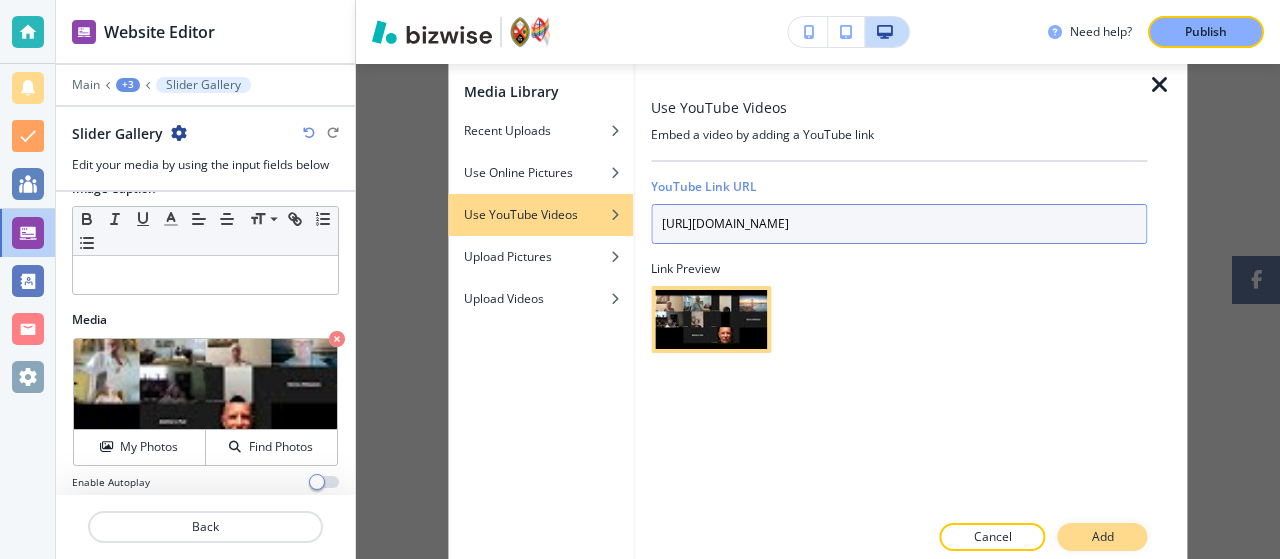 type on "https://youtu.be/69rLHWVz0ho" 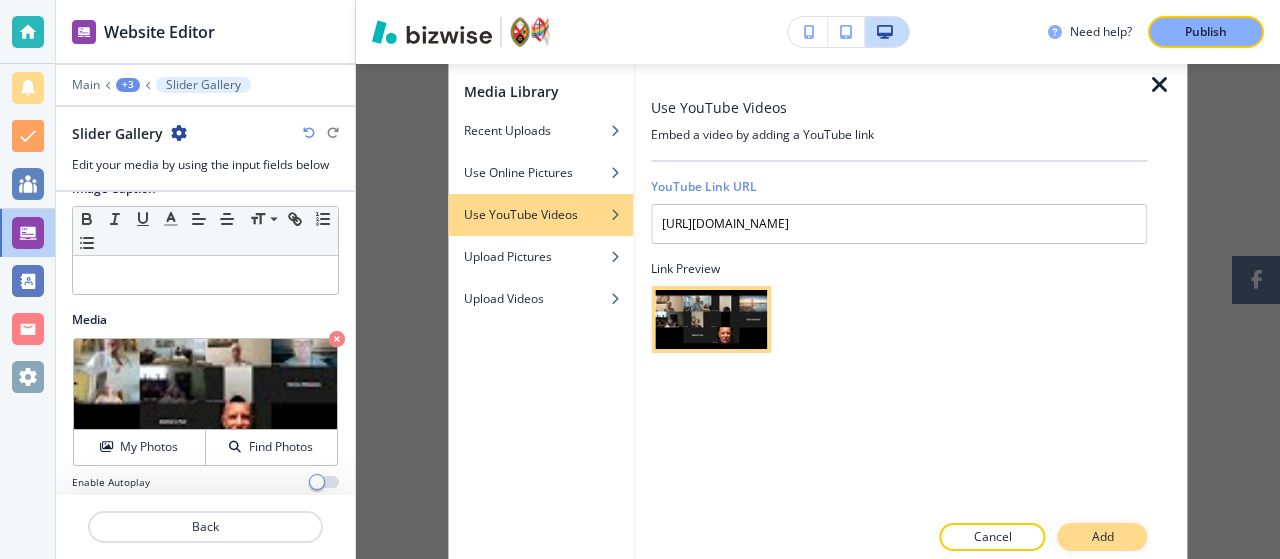 click on "Add" at bounding box center (1103, 537) 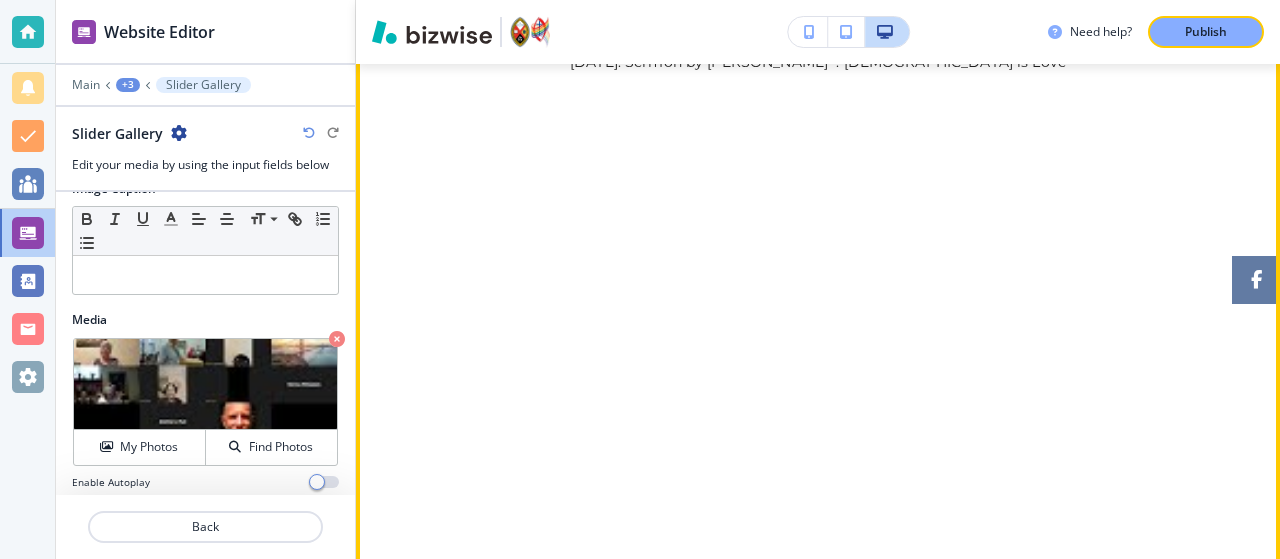 scroll, scrollTop: 704, scrollLeft: 0, axis: vertical 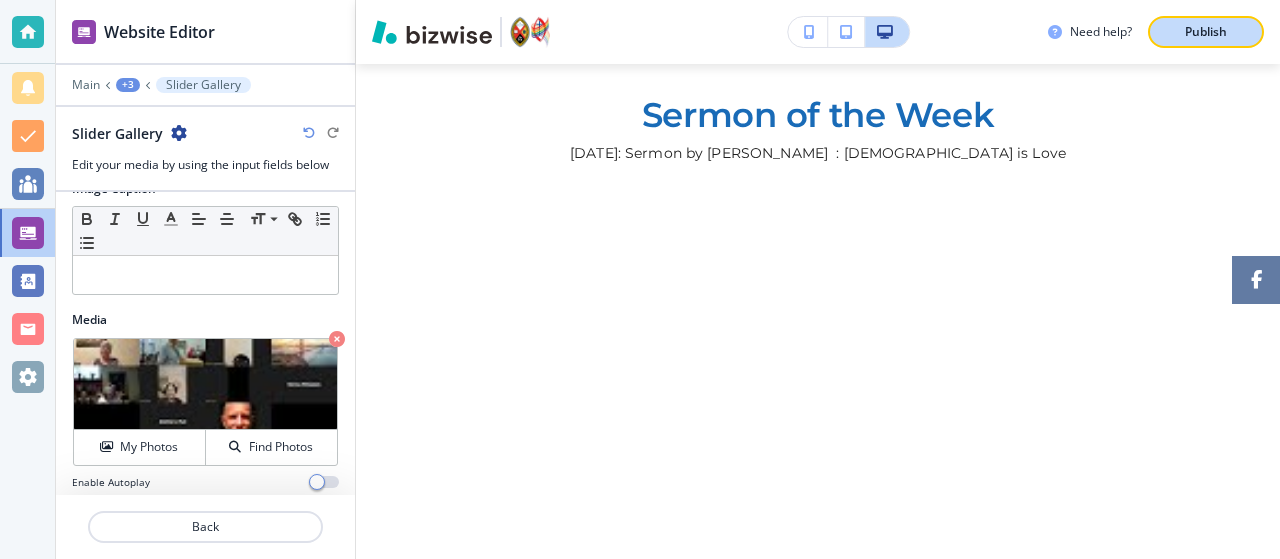 click on "Publish" at bounding box center (1206, 32) 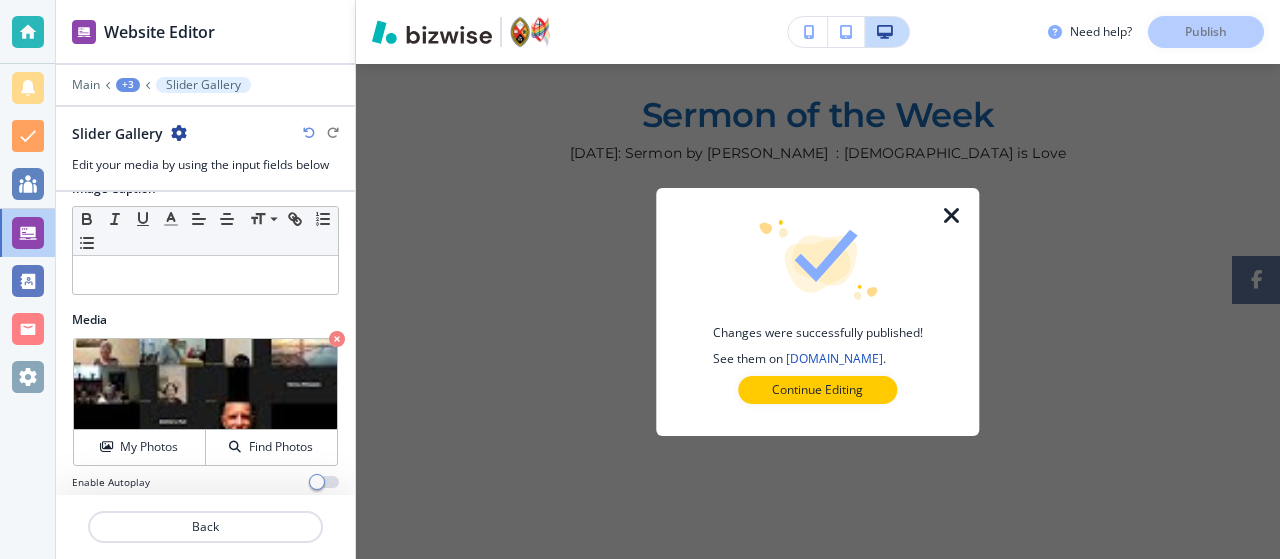 click at bounding box center (817, 420) 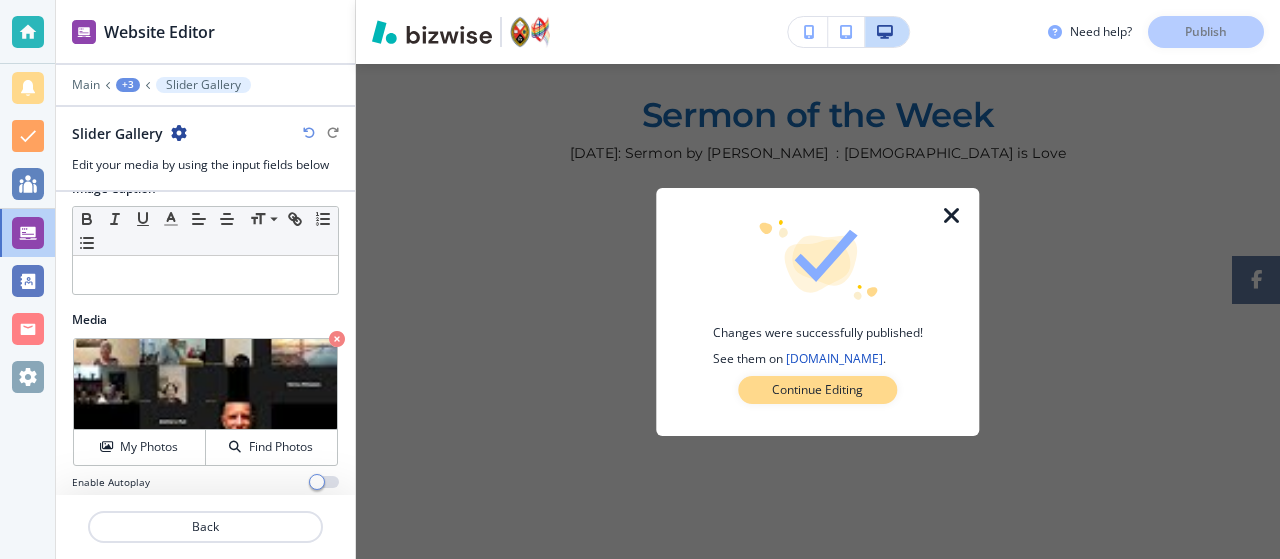 click on "Continue Editing" at bounding box center [817, 390] 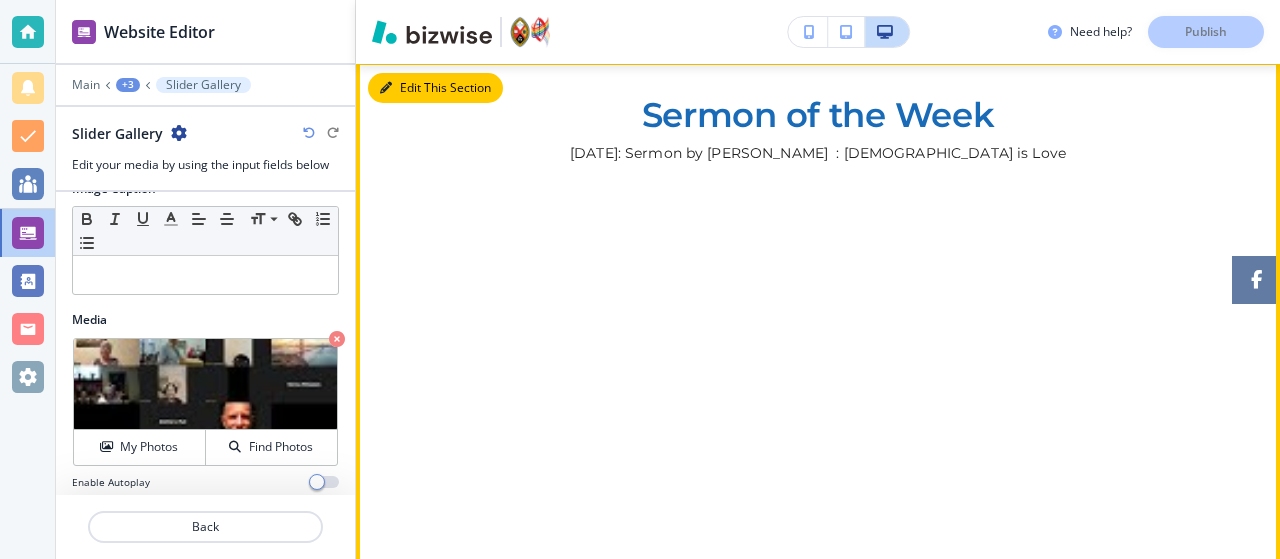 click on "Edit This Section" at bounding box center (435, 88) 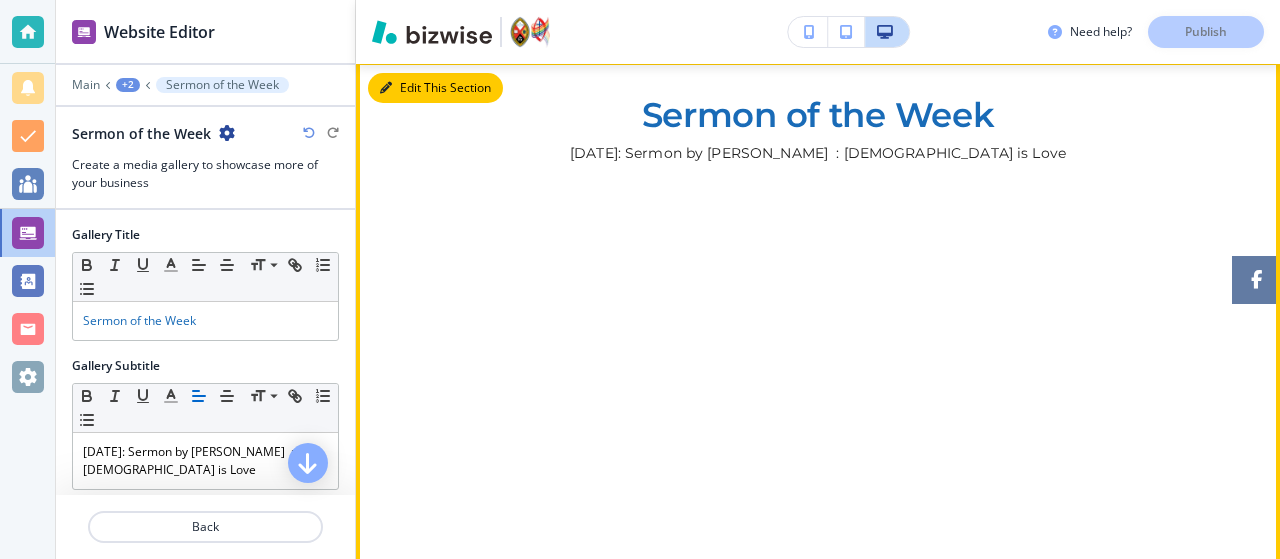 scroll, scrollTop: 700, scrollLeft: 0, axis: vertical 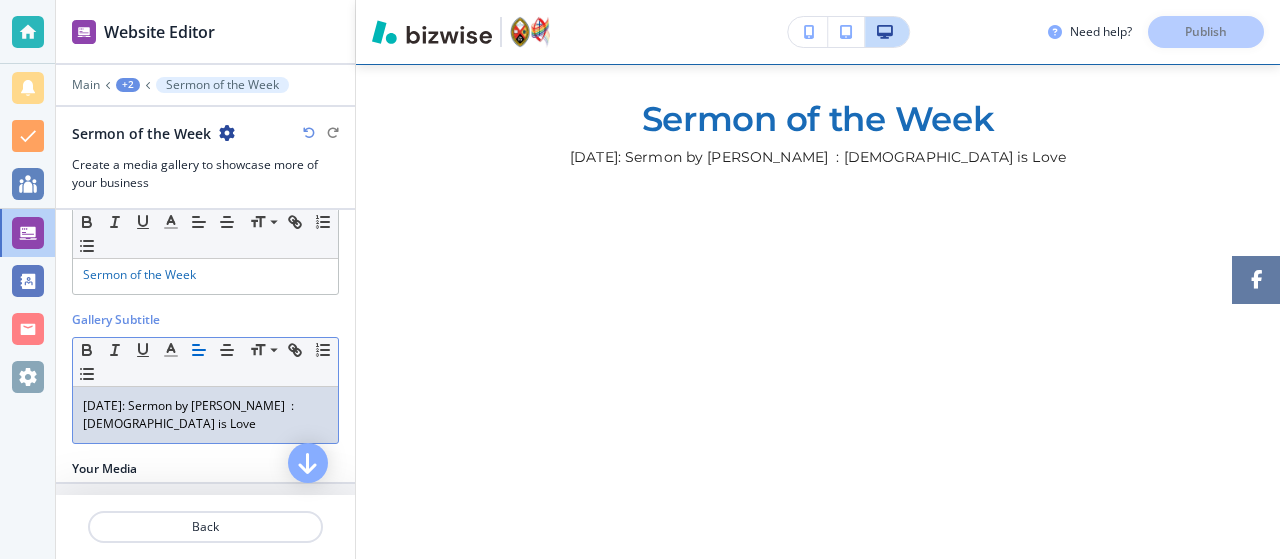 click on "July 6th 2025: Sermon by Rev. Warren McDougall  : God is Love" at bounding box center [205, 415] 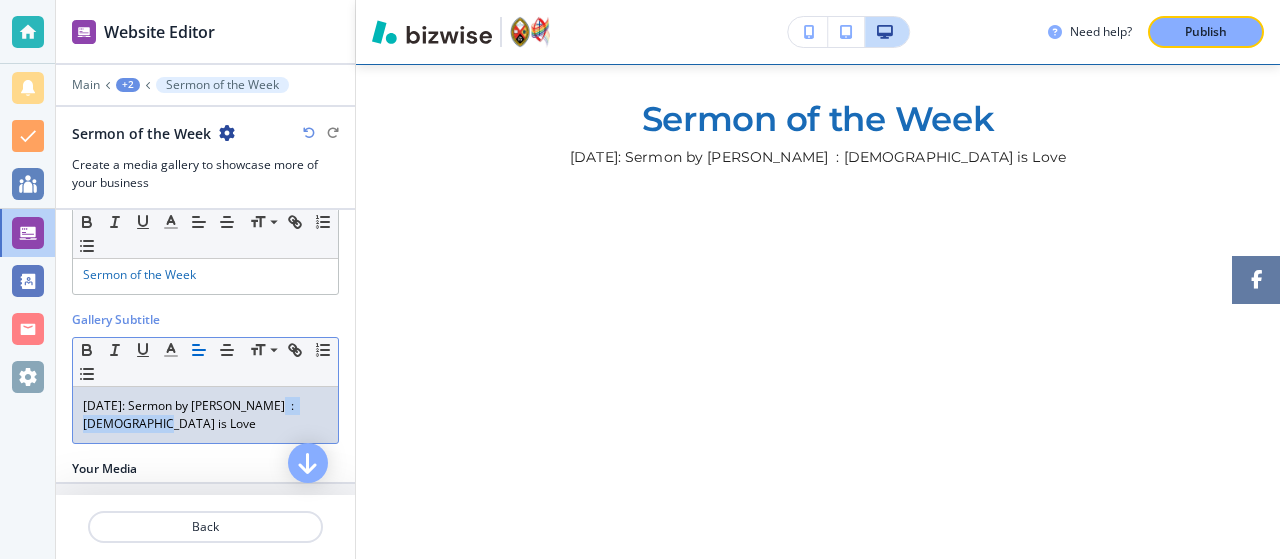 drag, startPoint x: 257, startPoint y: 403, endPoint x: 140, endPoint y: 432, distance: 120.54045 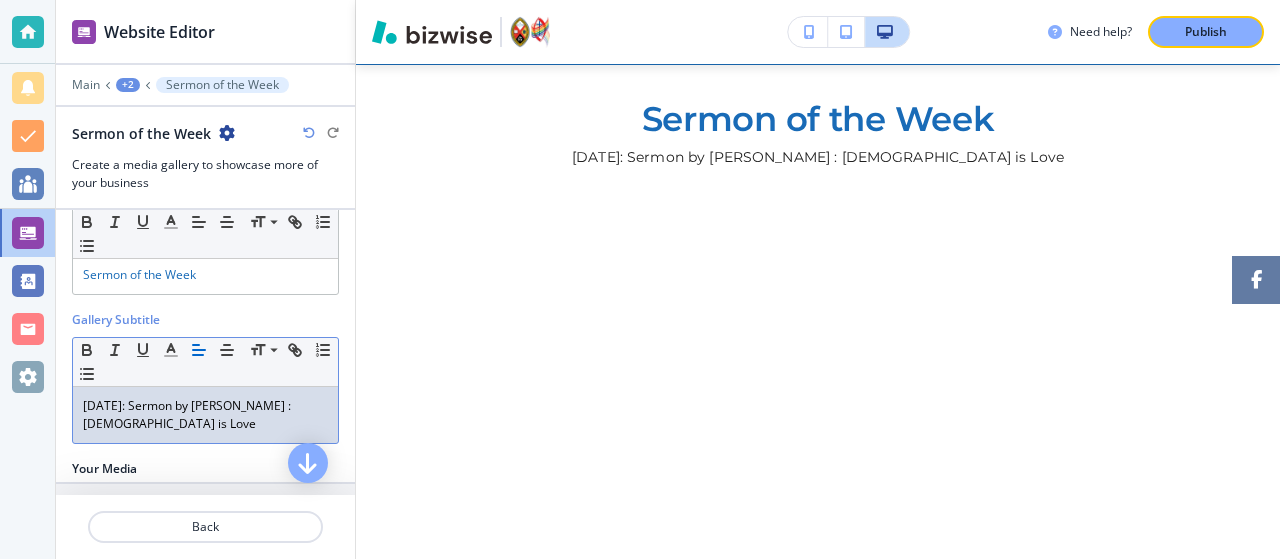 click on "July 13th 2025: Sermon by Rev. Angie Hawking : God is Love" at bounding box center (205, 415) 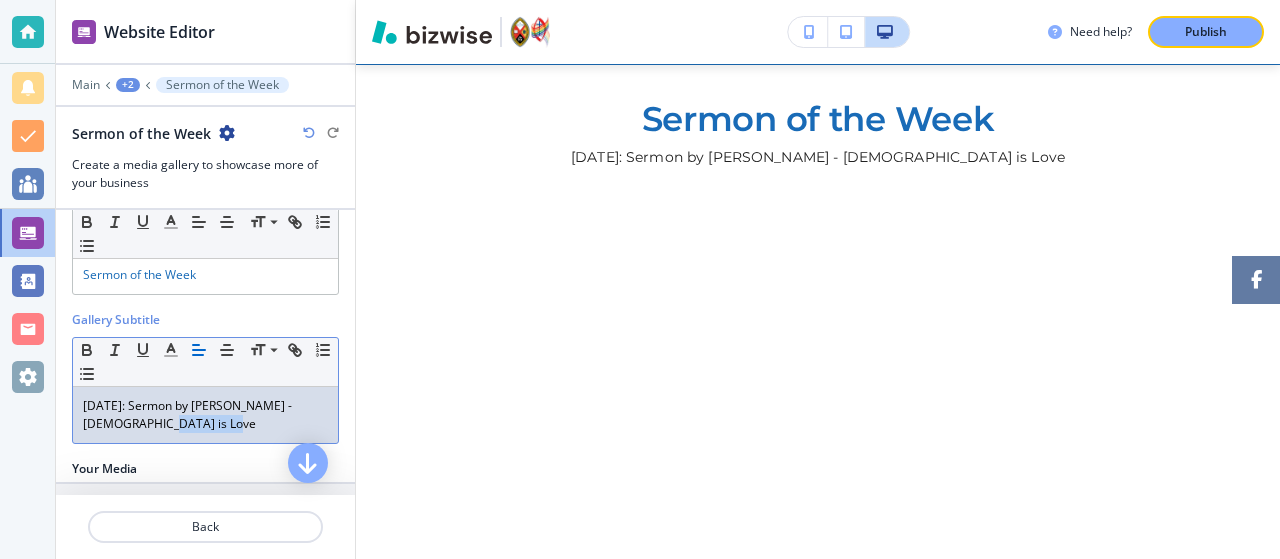 drag, startPoint x: 212, startPoint y: 420, endPoint x: 144, endPoint y: 428, distance: 68.46897 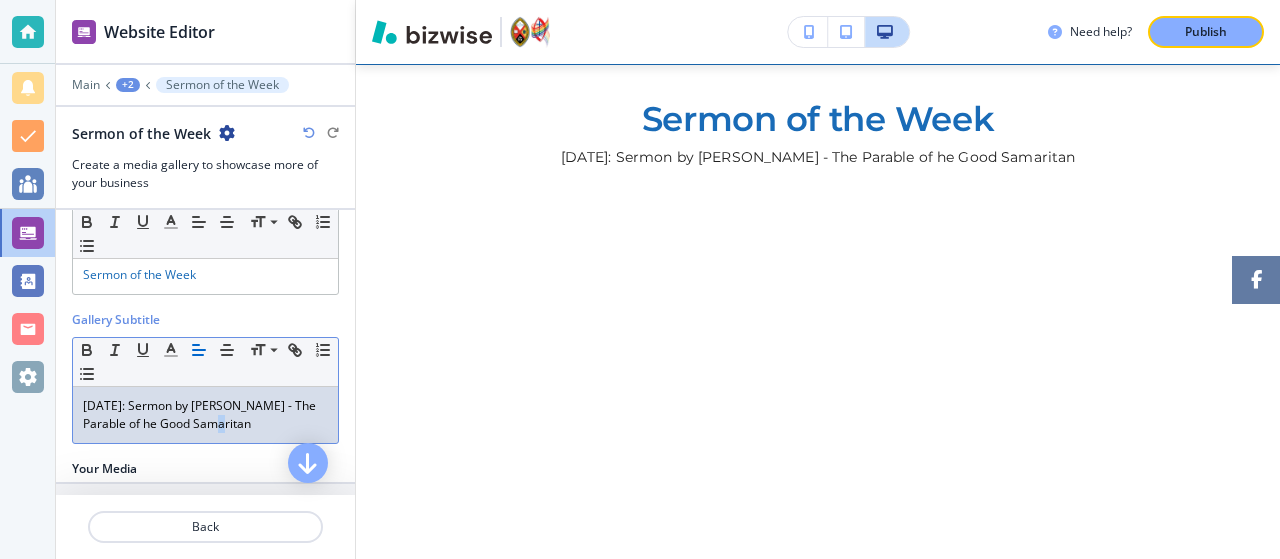 click on "July 13th 2025: Sermon by Rev. Angie Hawking - The Parable of he Good Samaritan" at bounding box center (205, 415) 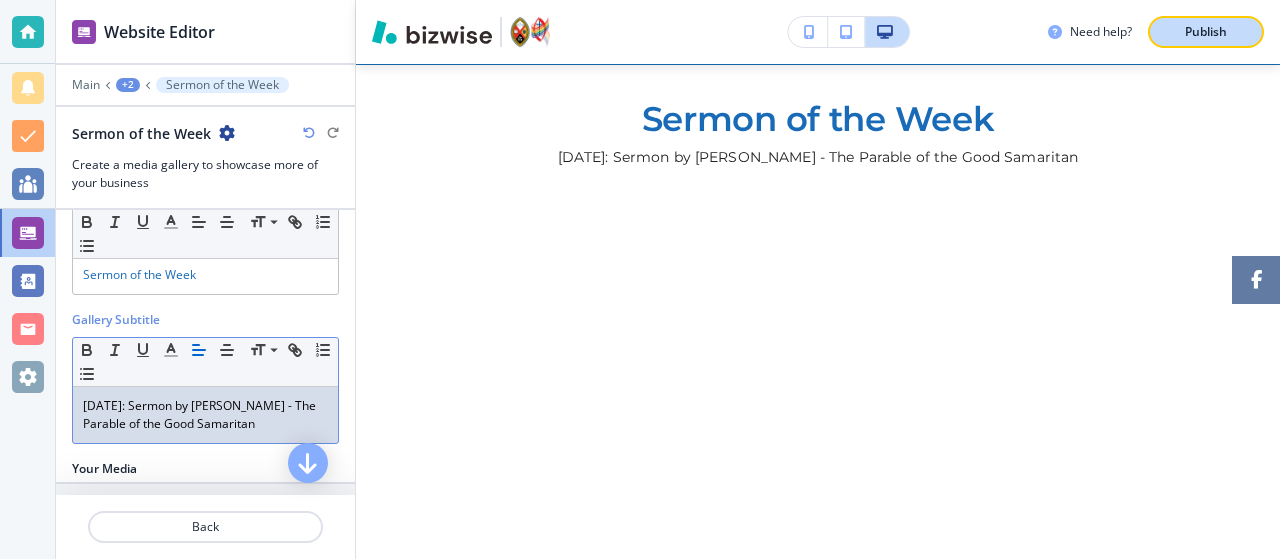 click on "Publish" at bounding box center (1206, 32) 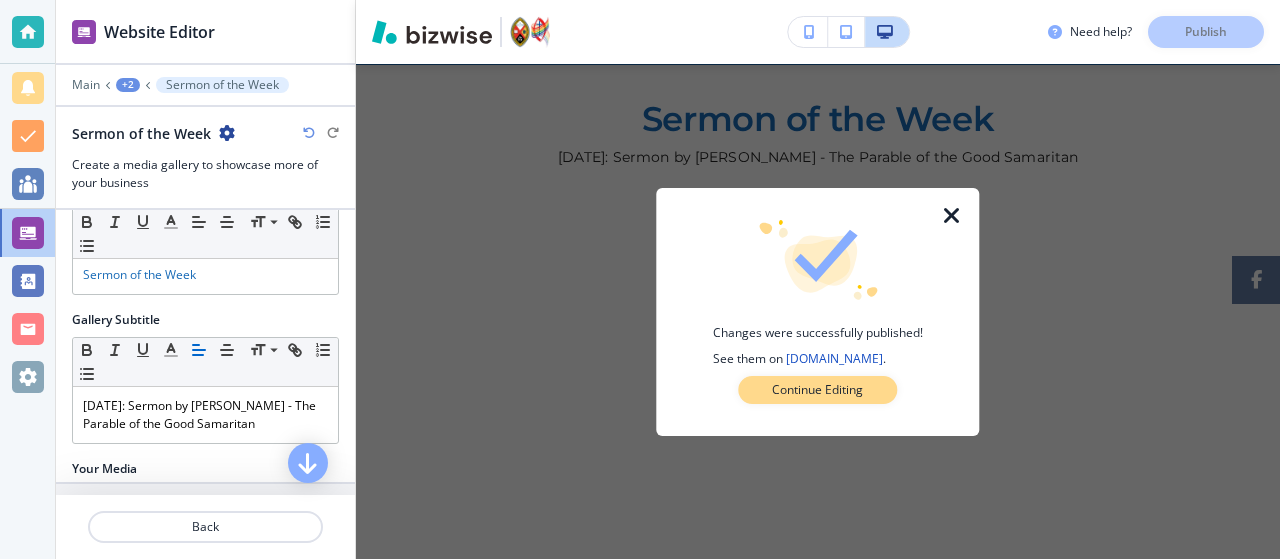 click on "Continue Editing" at bounding box center [817, 390] 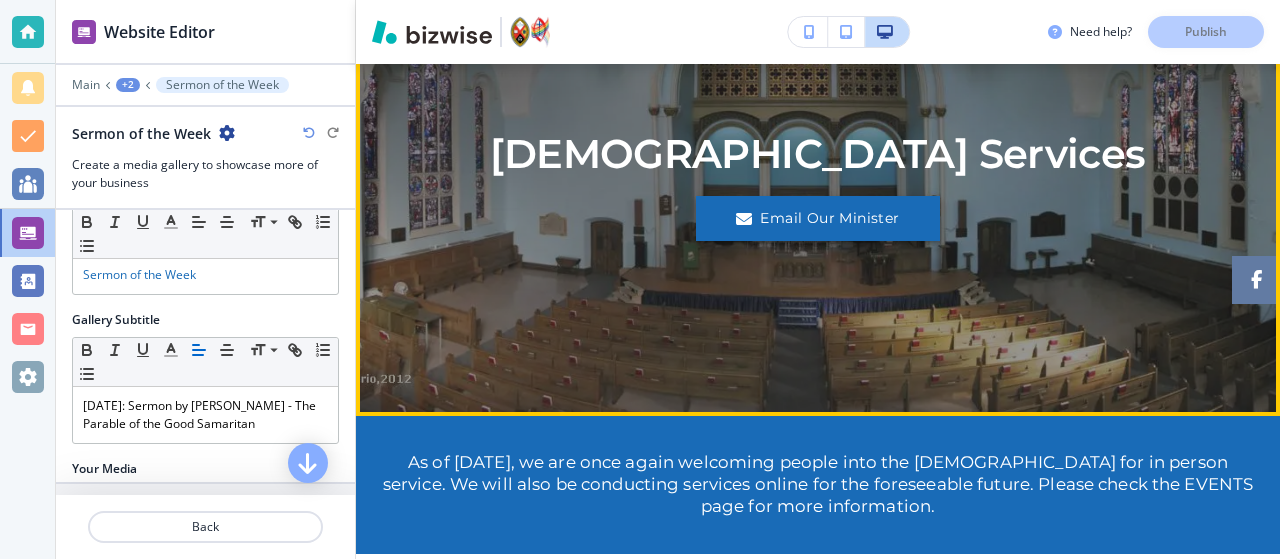 scroll, scrollTop: 220, scrollLeft: 0, axis: vertical 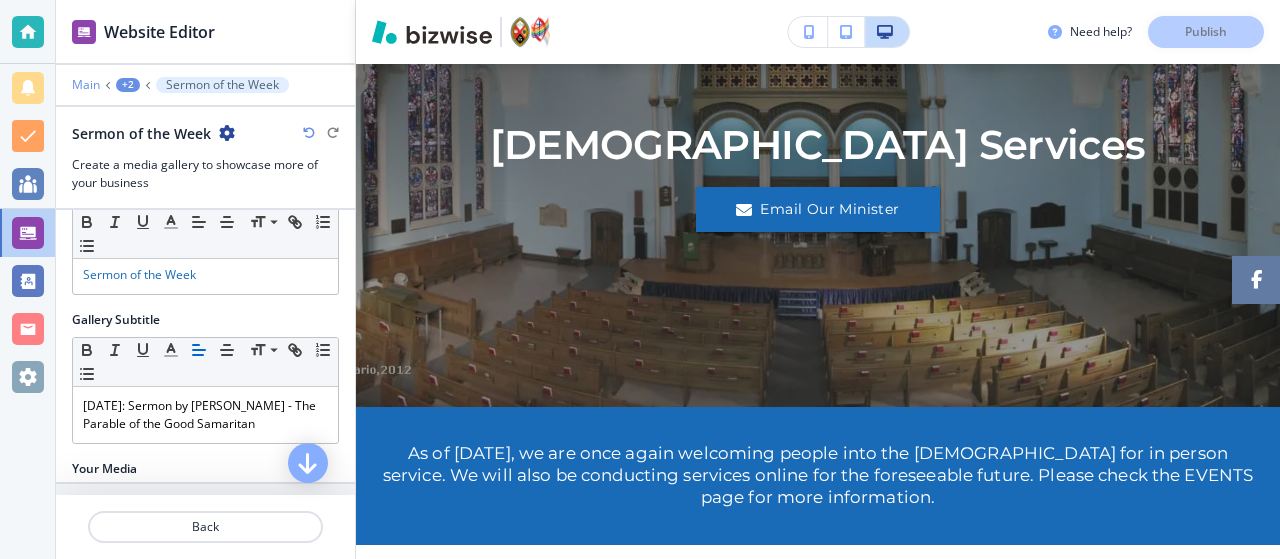 click on "Main" at bounding box center [86, 85] 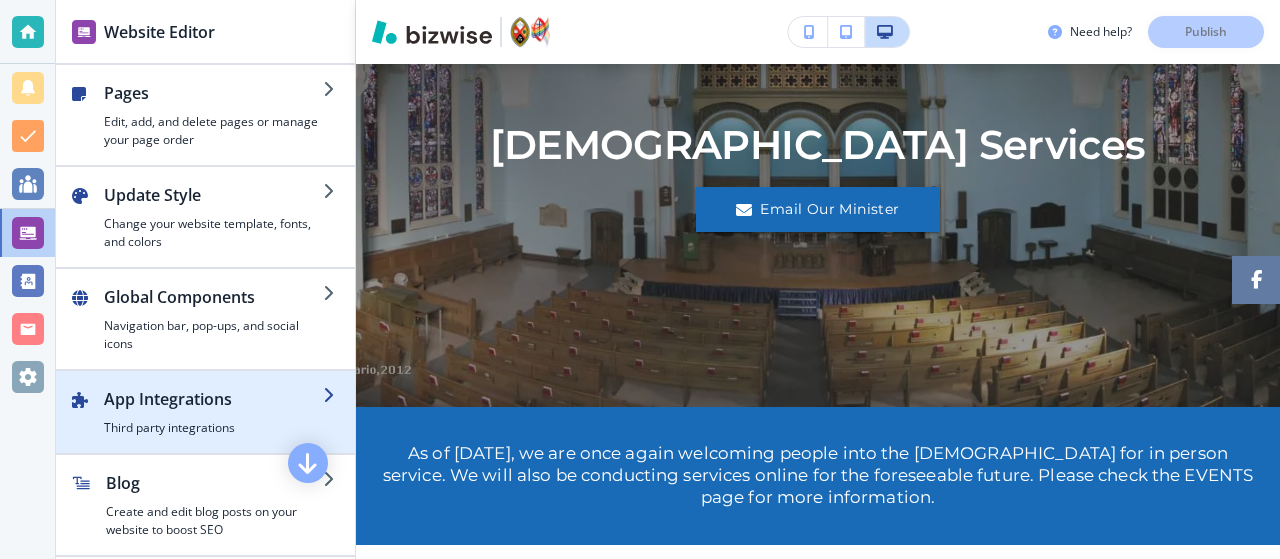 scroll, scrollTop: 94, scrollLeft: 0, axis: vertical 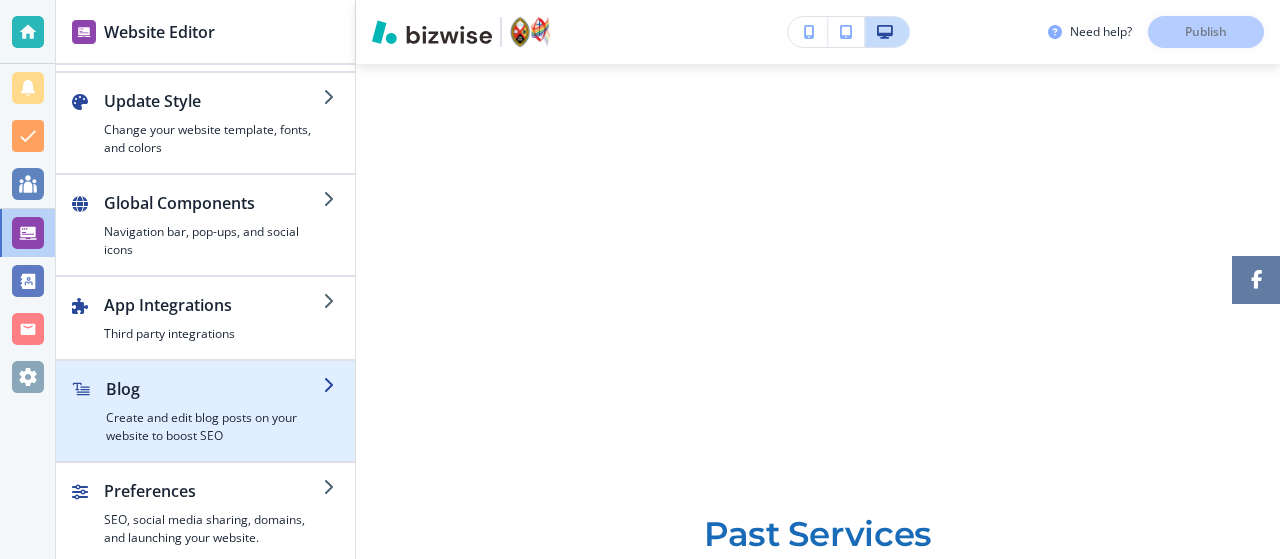 click at bounding box center (205, 369) 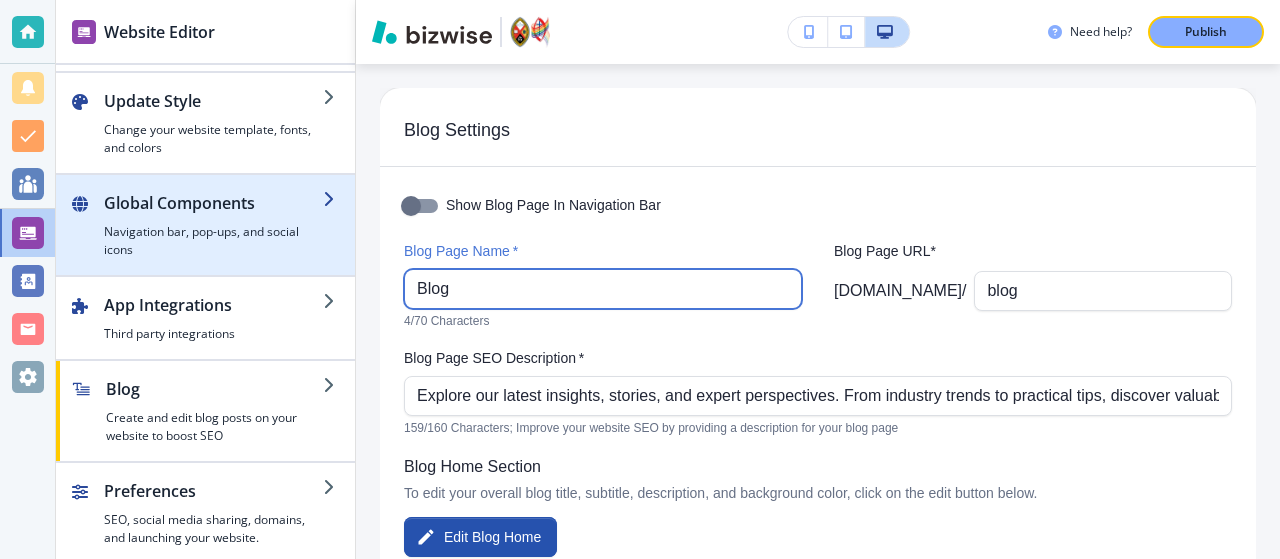drag, startPoint x: 591, startPoint y: 287, endPoint x: 268, endPoint y: 253, distance: 324.78455 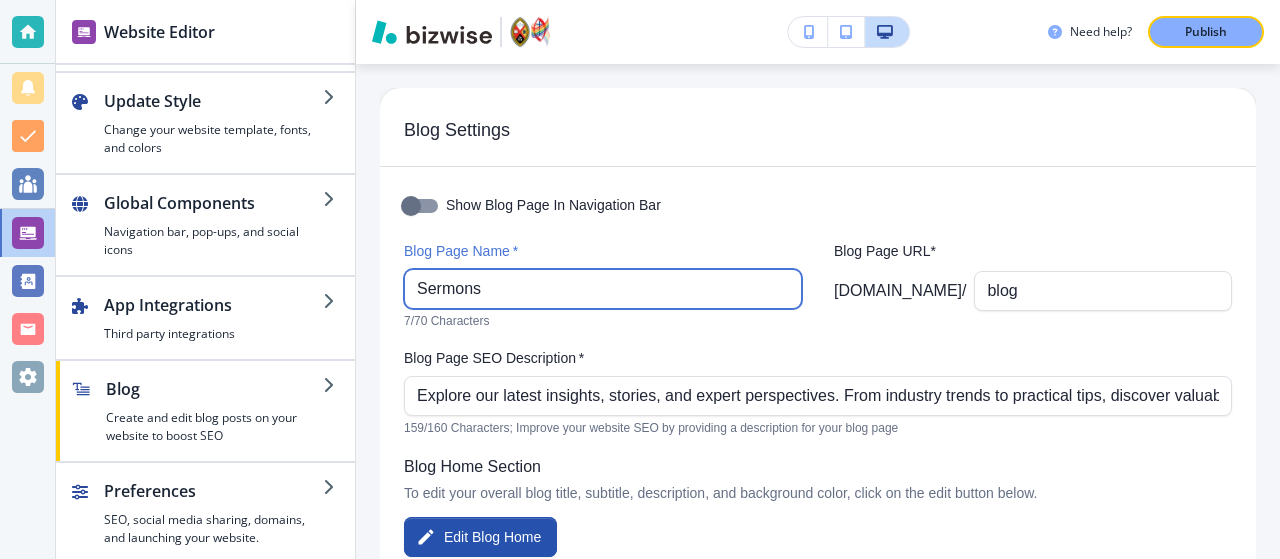 type on "Sermons" 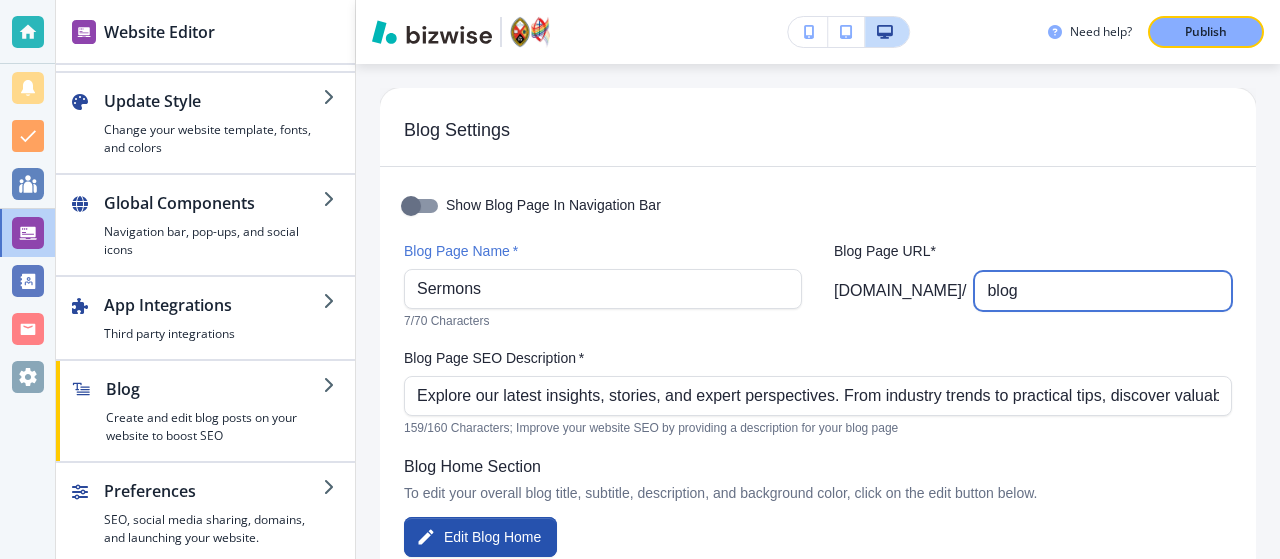 click on "blog" at bounding box center [1103, 291] 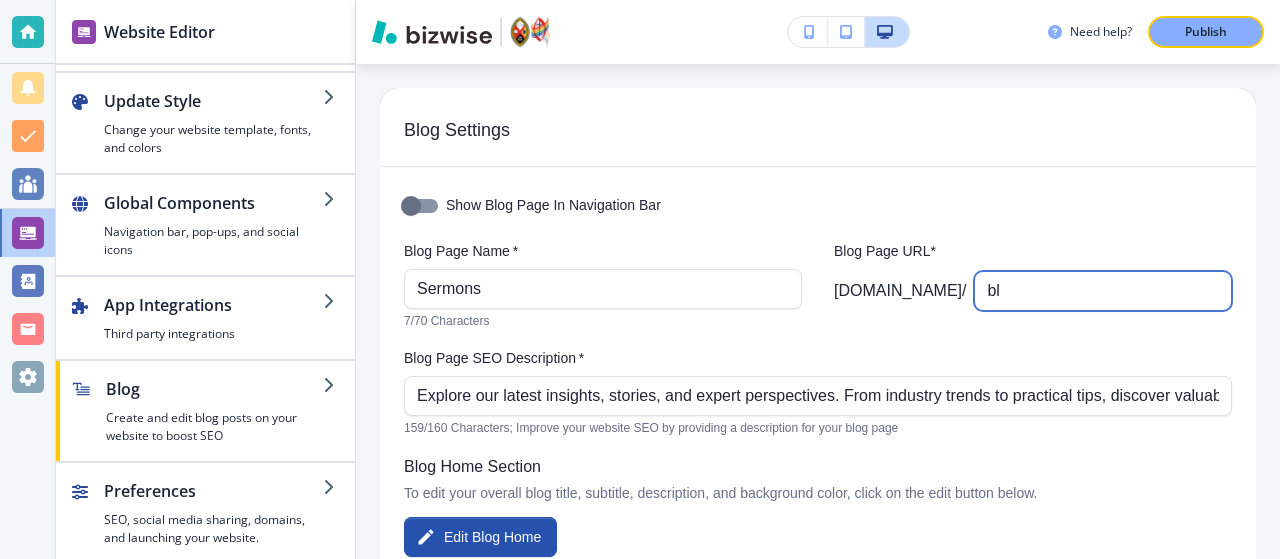 type on "b" 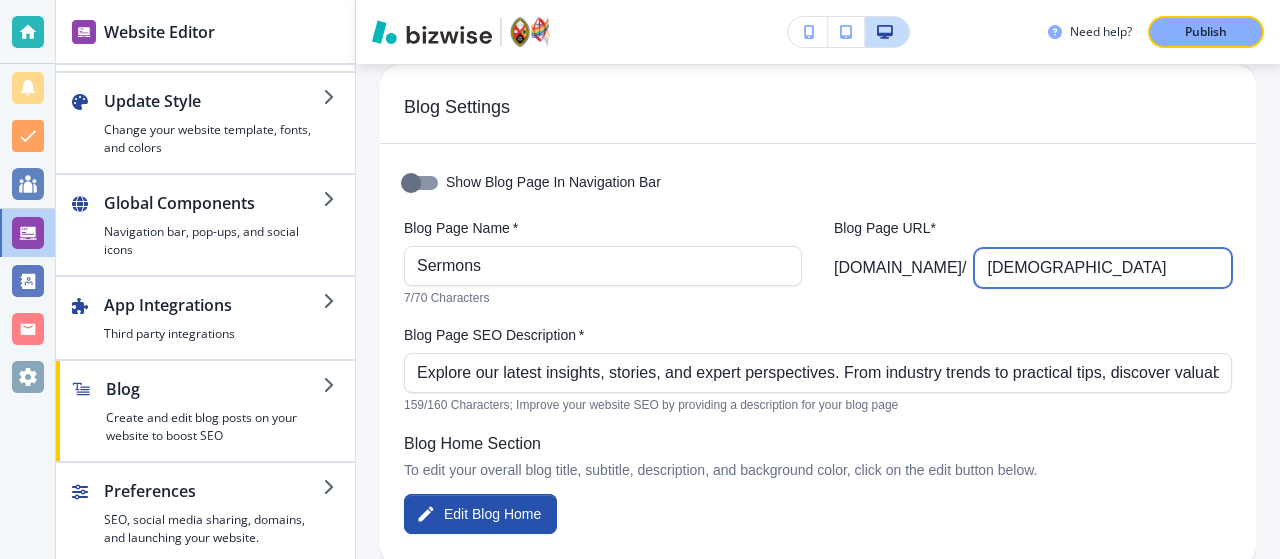 scroll, scrollTop: 26, scrollLeft: 0, axis: vertical 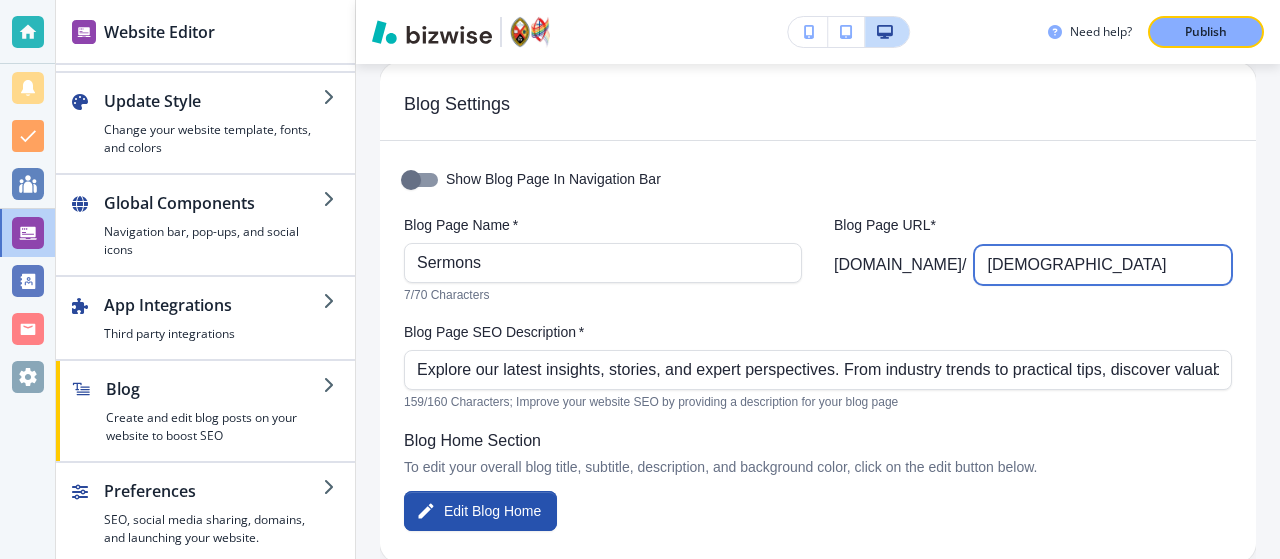 type on "sermons" 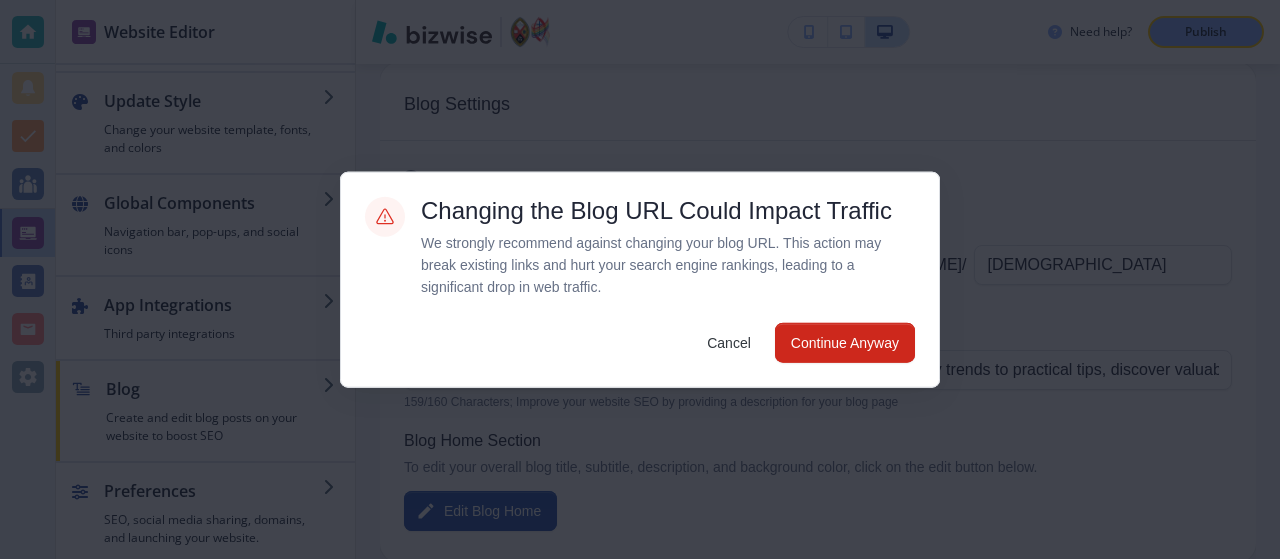 click on "Website Editor Pages Edit, add, and delete pages or manage your page order Update Style Change your website template, fonts, and colors Global Components Navigation bar, pop-ups, and social icons App Integrations Third party integrations Blog Create and edit blog posts on your website to boost SEO  Preferences SEO, social media sharing, domains, and launching your website. Need help? Publish Blog Settings Show Blog Page In Navigation Bar Blog Page Name   * Sermons Blog Page Name   * 7/70 Characters Blog Page URL* saintlukesunitedchurch.com / sermons ​ Blog Page SEO Description   * Explore our latest insights, stories, and expert perspectives. From industry trends to practical tips, discover valuable content in our regularly updated blog. Blog Page SEO Description   * 159/160 Characters; Improve your website SEO by providing a description for your blog page Blog Home Section To edit your overall blog title, subtitle, description, and background color, click on the edit button below. Edit Blog Home" at bounding box center (640, 0) 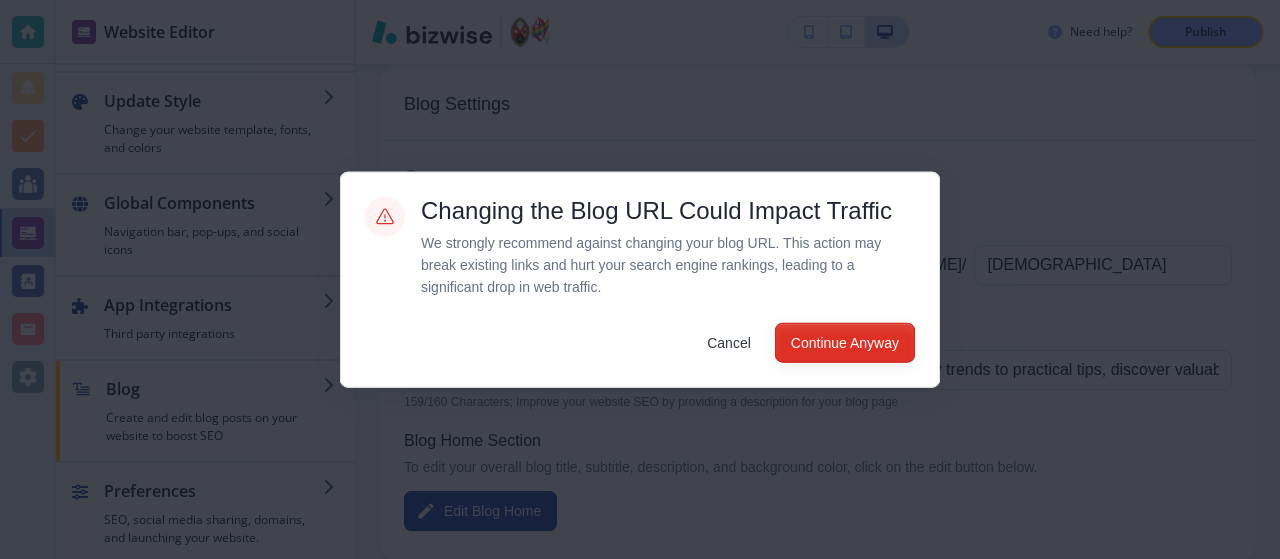 click on "Continue Anyway" at bounding box center [845, 343] 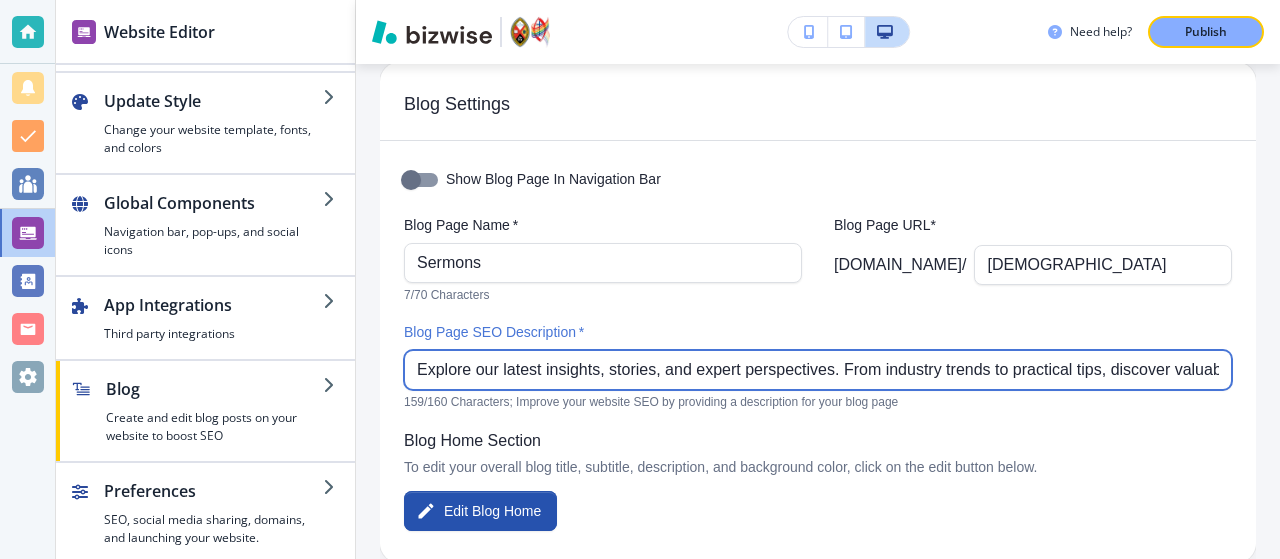 click on "Explore our latest insights, stories, and expert perspectives. From industry trends to practical tips, discover valuable content in our regularly updated blog." at bounding box center [818, 370] 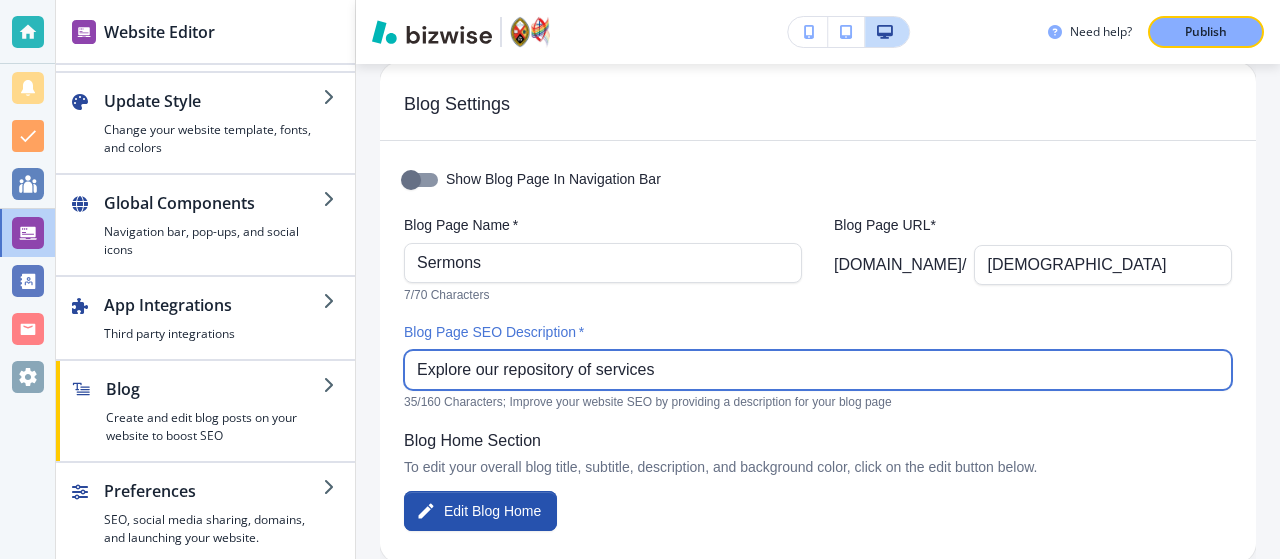 click on "Explore our repository of services" at bounding box center [818, 370] 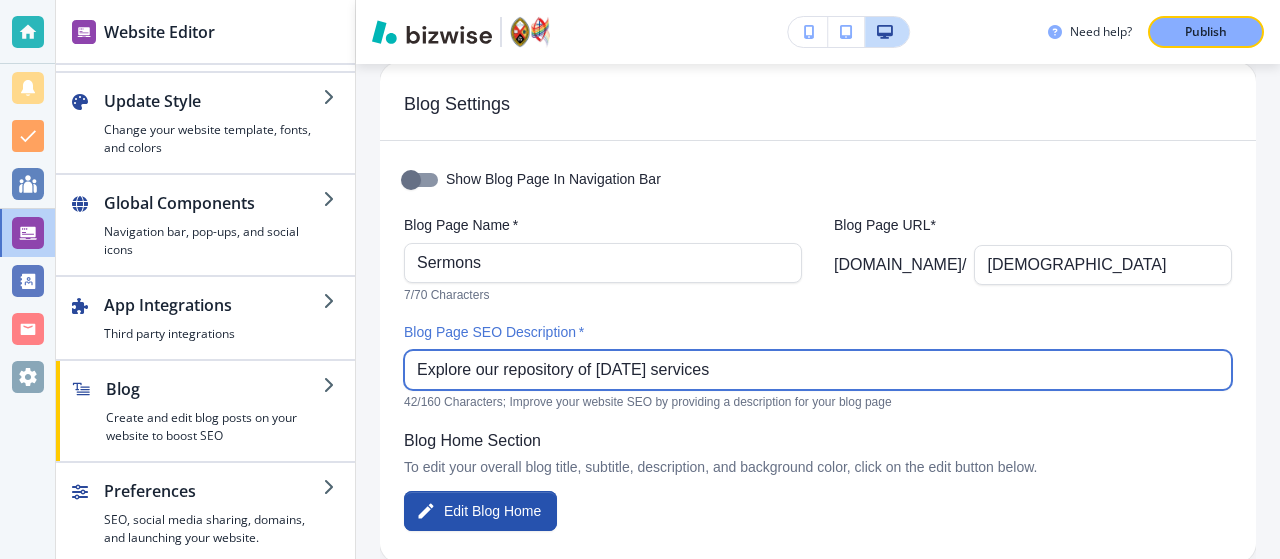 click on "Explore our repository of sunday services" at bounding box center [818, 370] 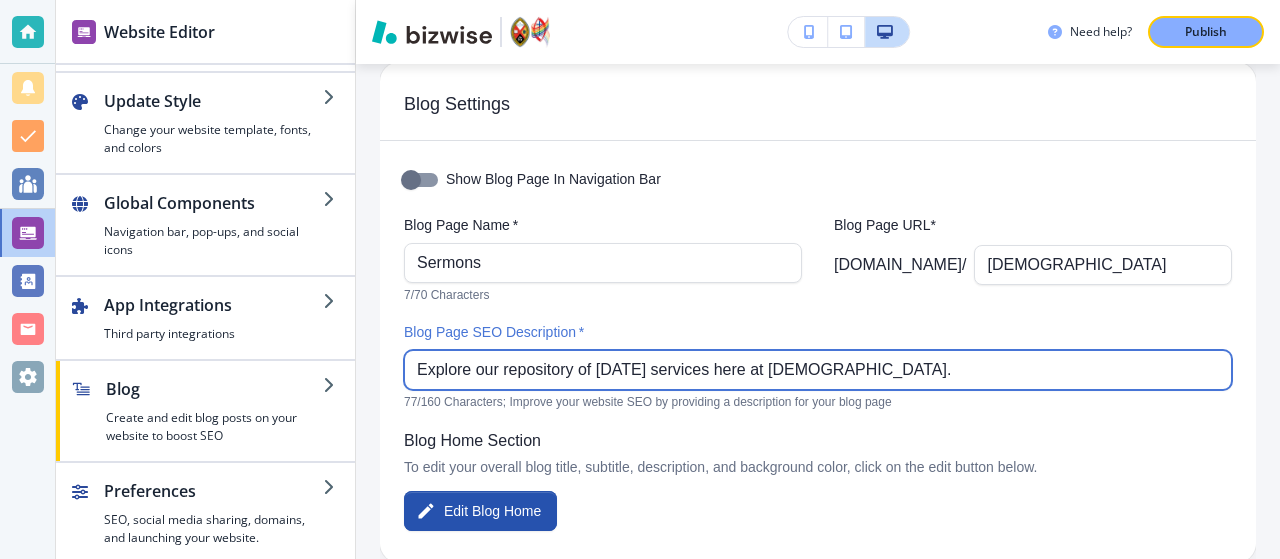 click on "Explore our repository of sunday services here at Saint Luke's United Church." at bounding box center [818, 370] 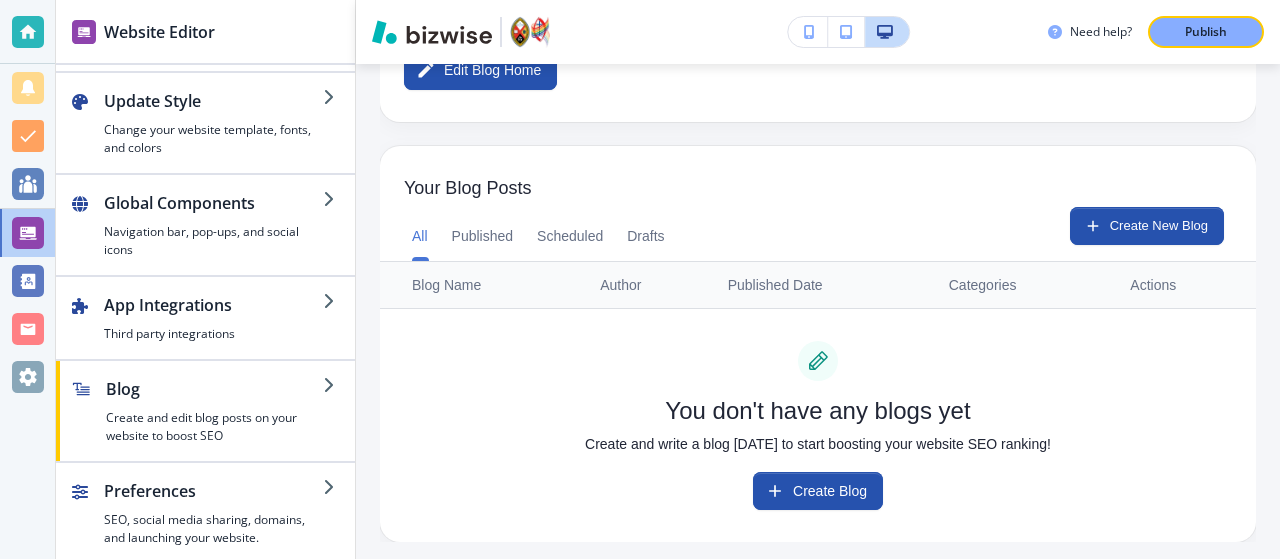 scroll, scrollTop: 466, scrollLeft: 0, axis: vertical 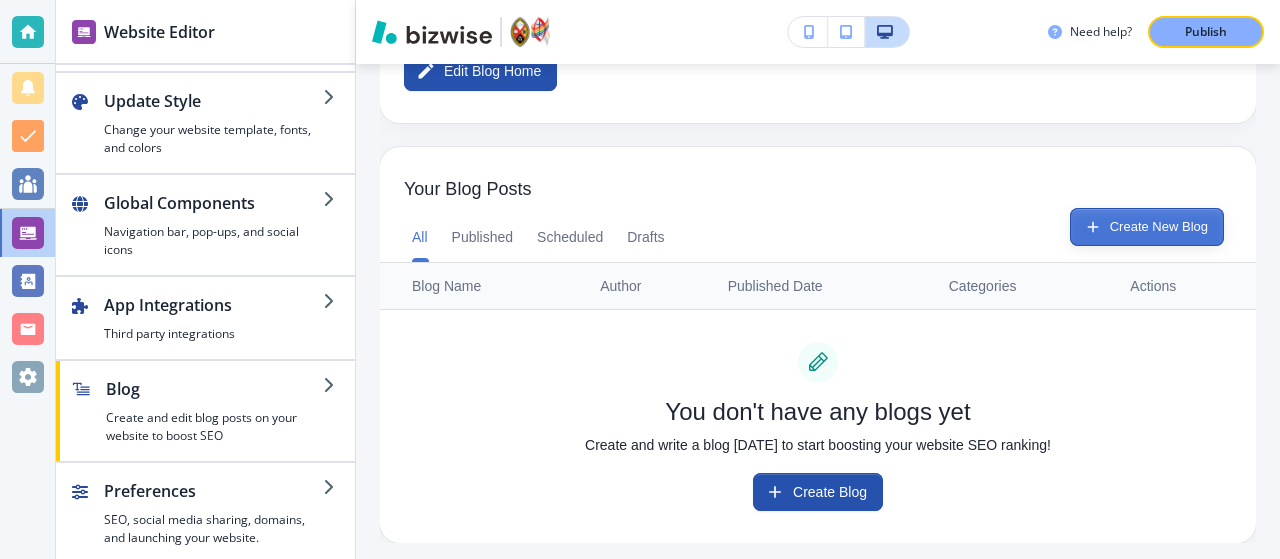type on "Explore our repository of Sunday services here at Saint Luke's United Church." 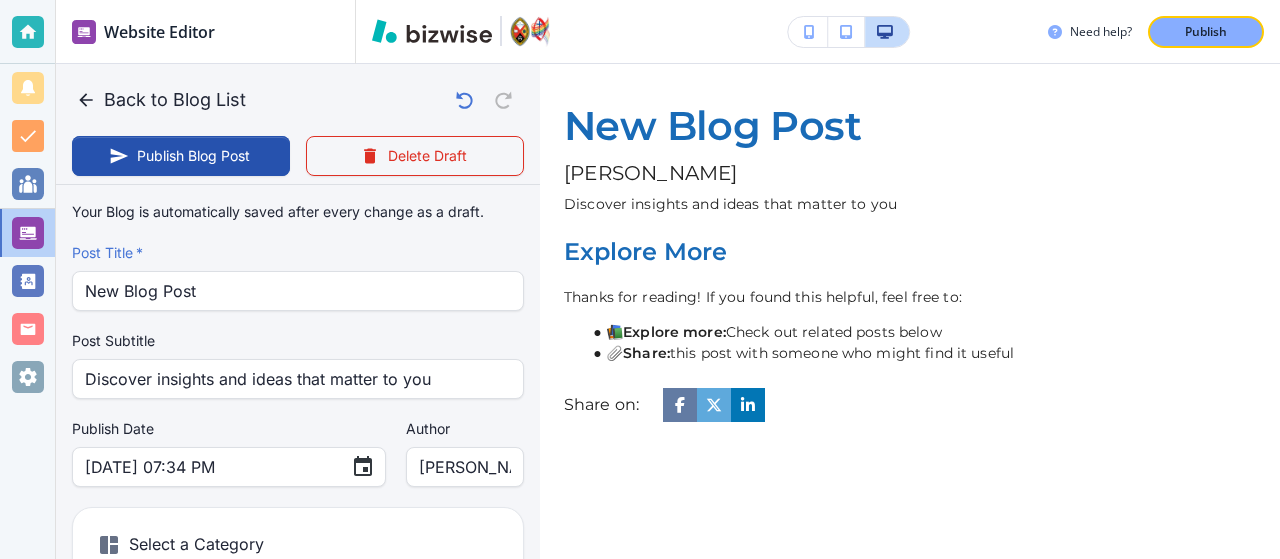 drag, startPoint x: 240, startPoint y: 301, endPoint x: 167, endPoint y: 270, distance: 79.30952 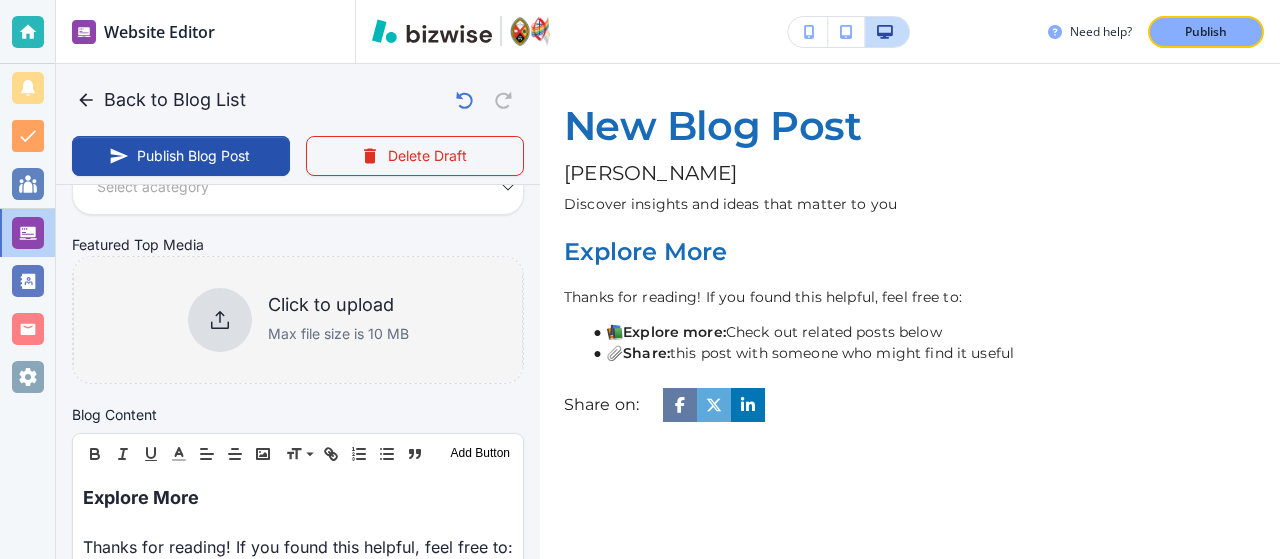 scroll, scrollTop: 386, scrollLeft: 0, axis: vertical 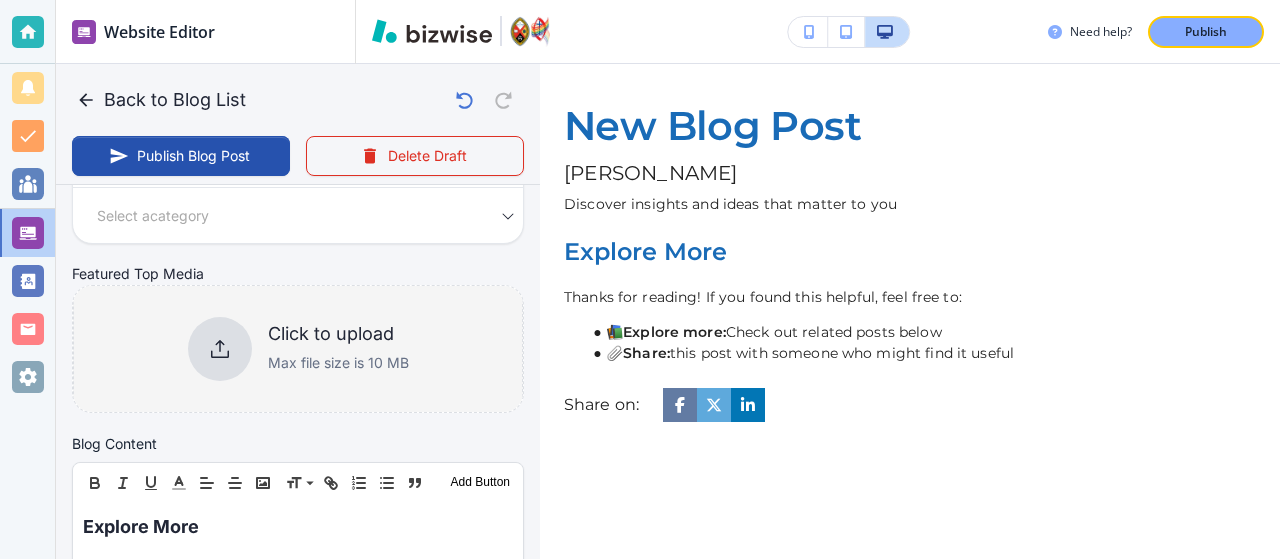 drag, startPoint x: 232, startPoint y: 320, endPoint x: 178, endPoint y: 359, distance: 66.61081 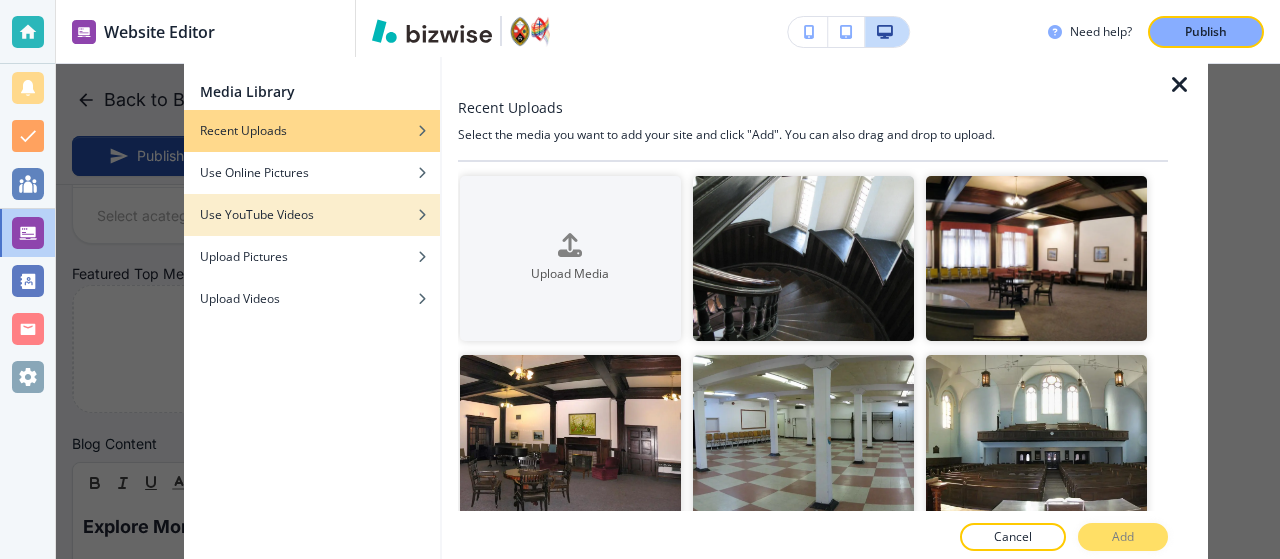click at bounding box center (312, 230) 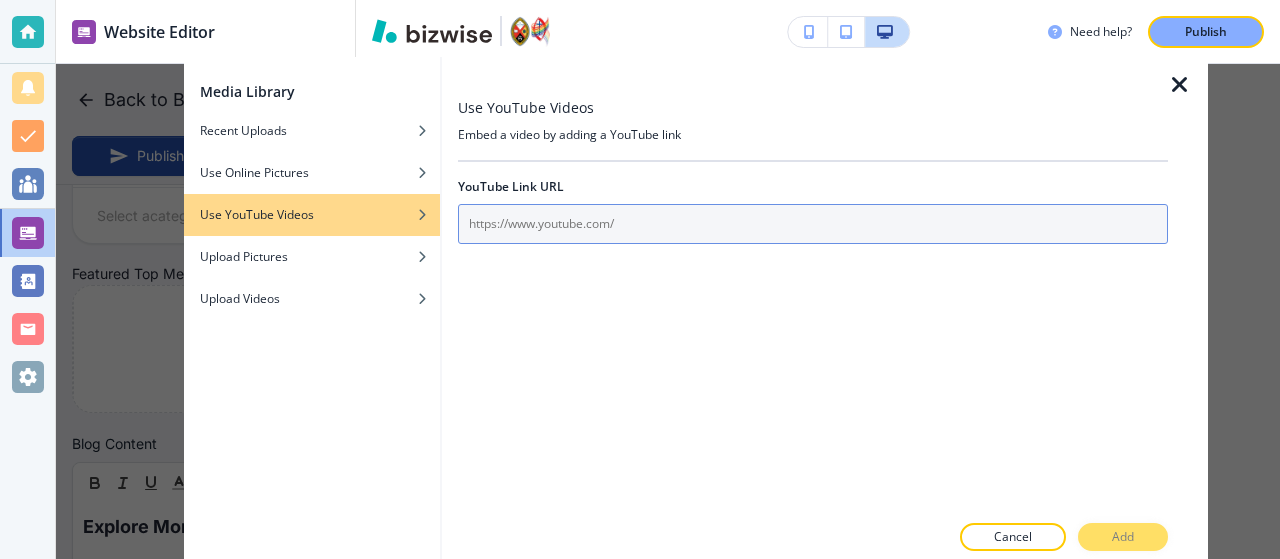 click at bounding box center (813, 224) 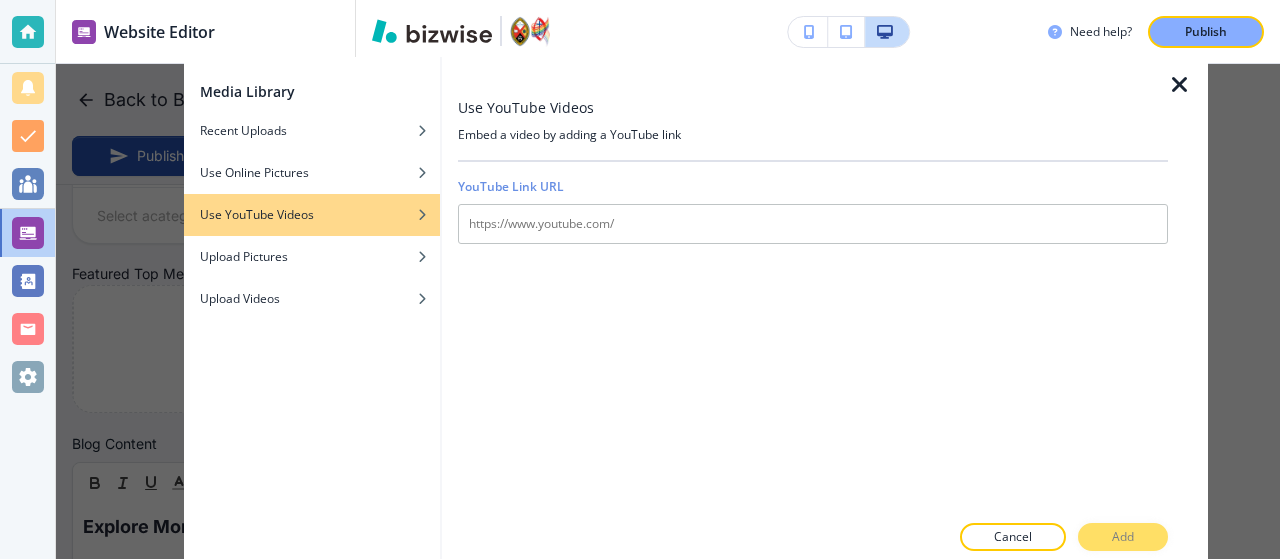 click at bounding box center [1180, 85] 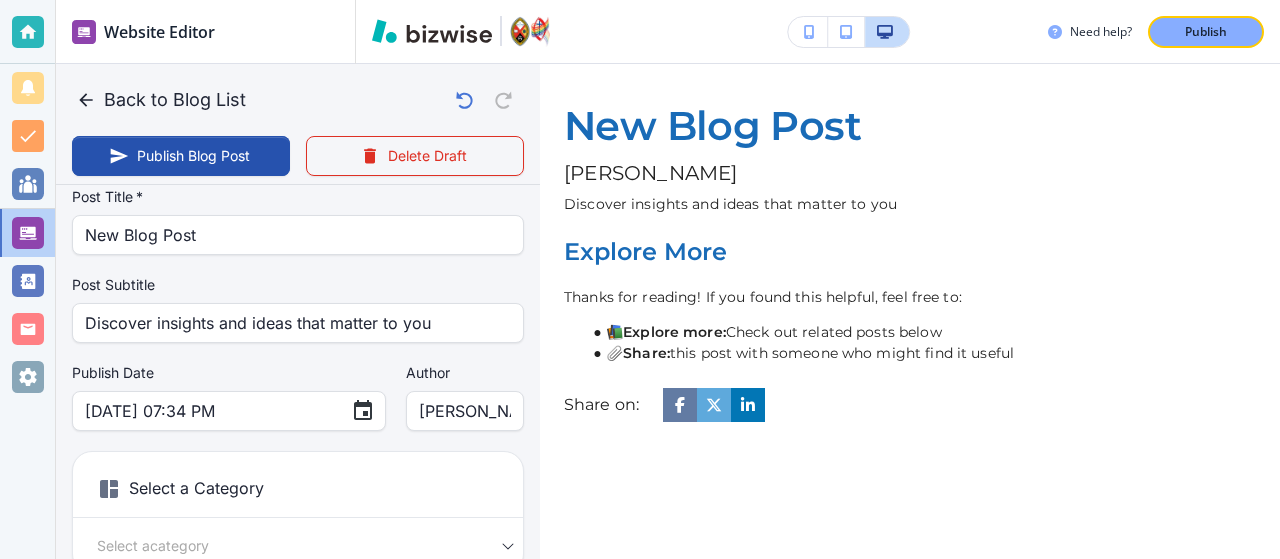 scroll, scrollTop: 0, scrollLeft: 0, axis: both 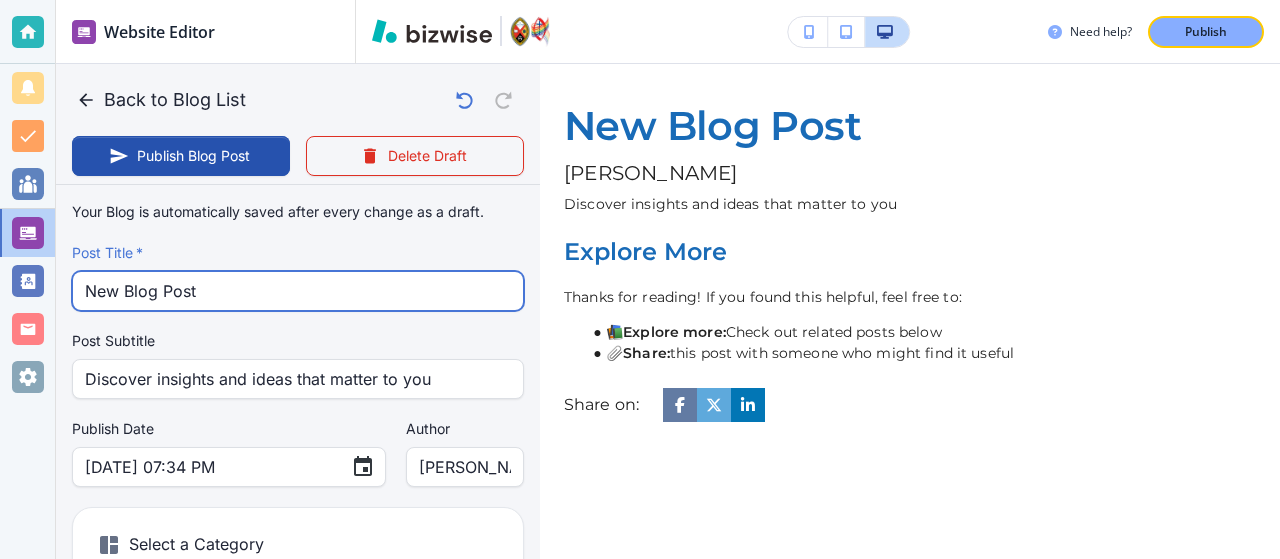 drag, startPoint x: 230, startPoint y: 286, endPoint x: 0, endPoint y: 251, distance: 232.6478 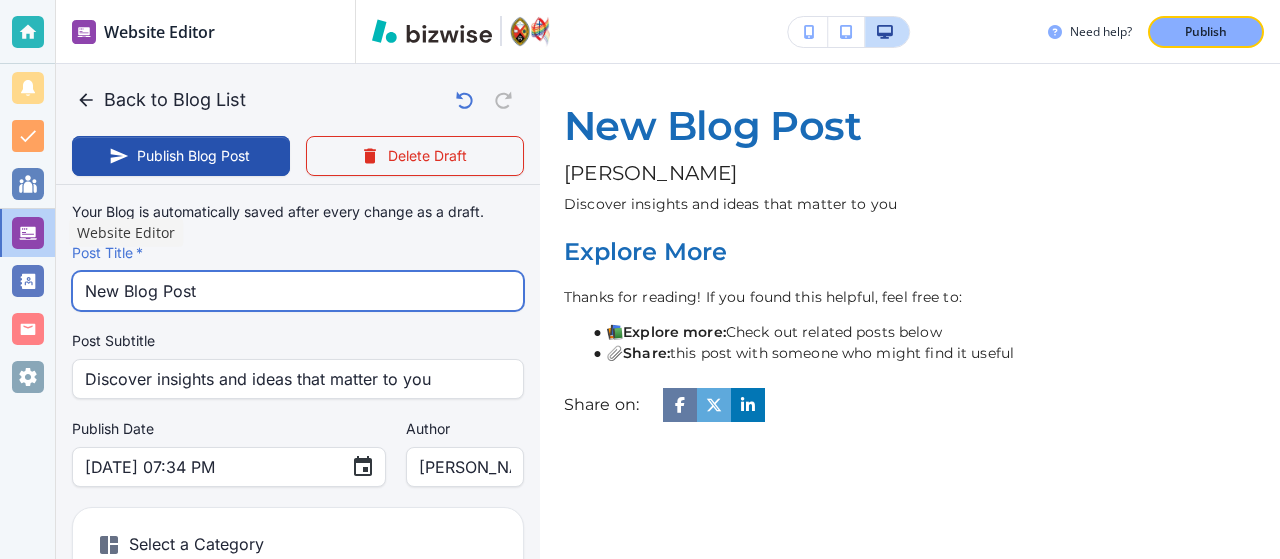 type on "S" 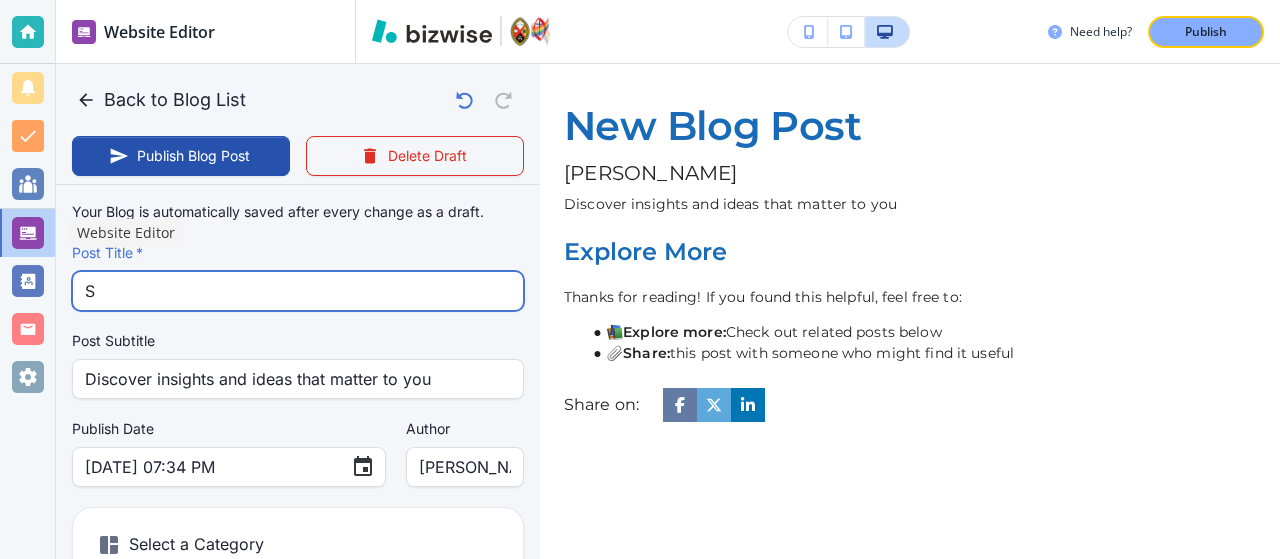 type on "Jul 17, 2025 07:35 PM" 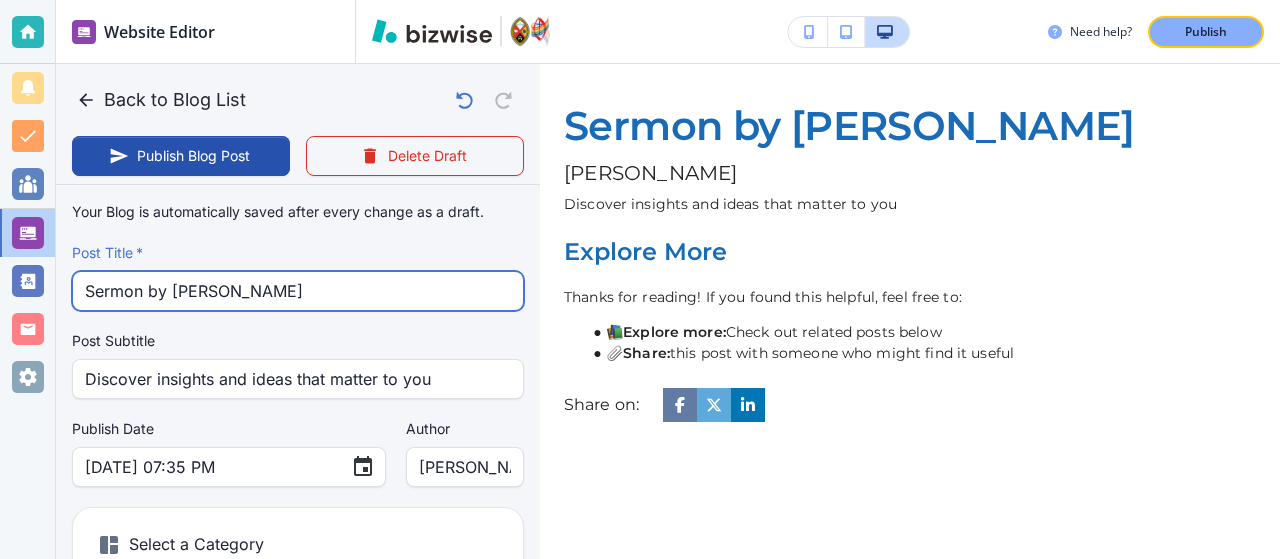 type on "Sermon by Rev. ed Reeve" 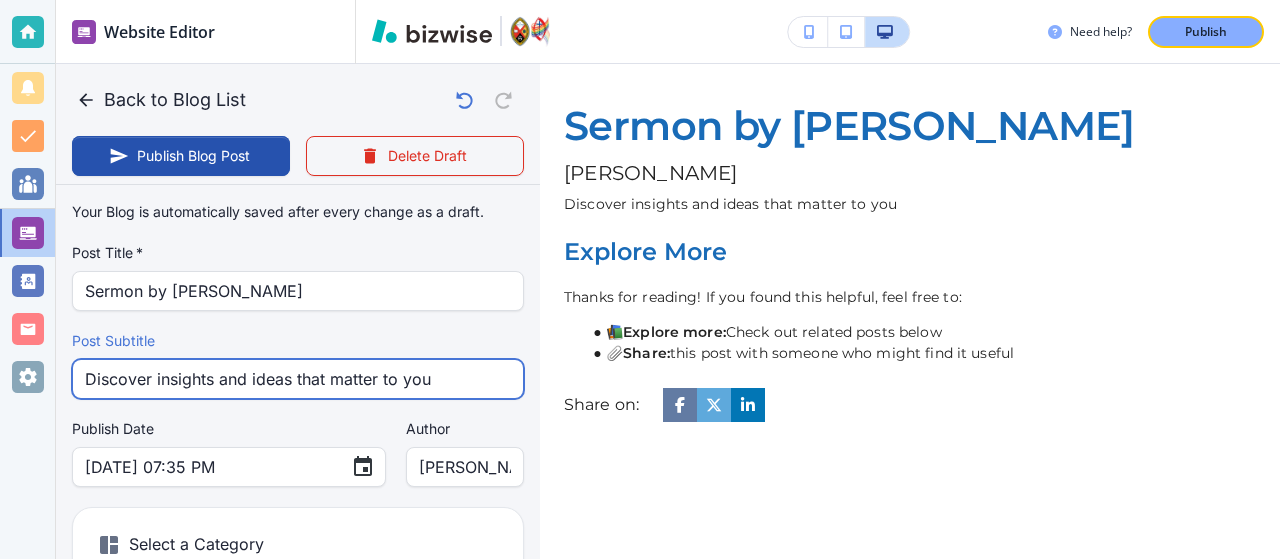 drag, startPoint x: 459, startPoint y: 379, endPoint x: 0, endPoint y: 353, distance: 459.73578 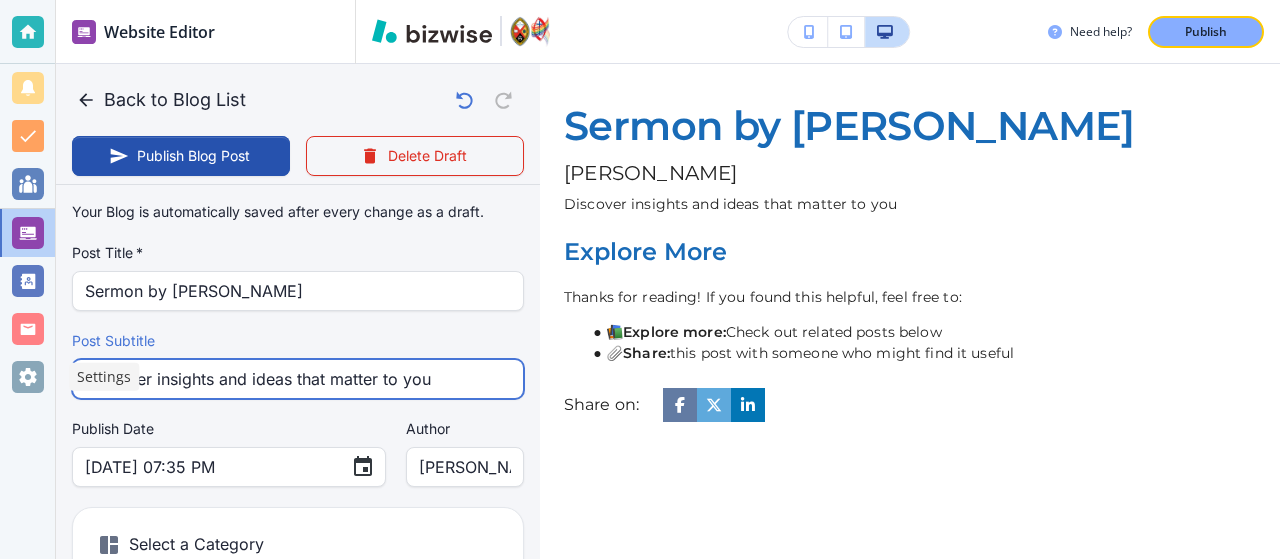 type on "R" 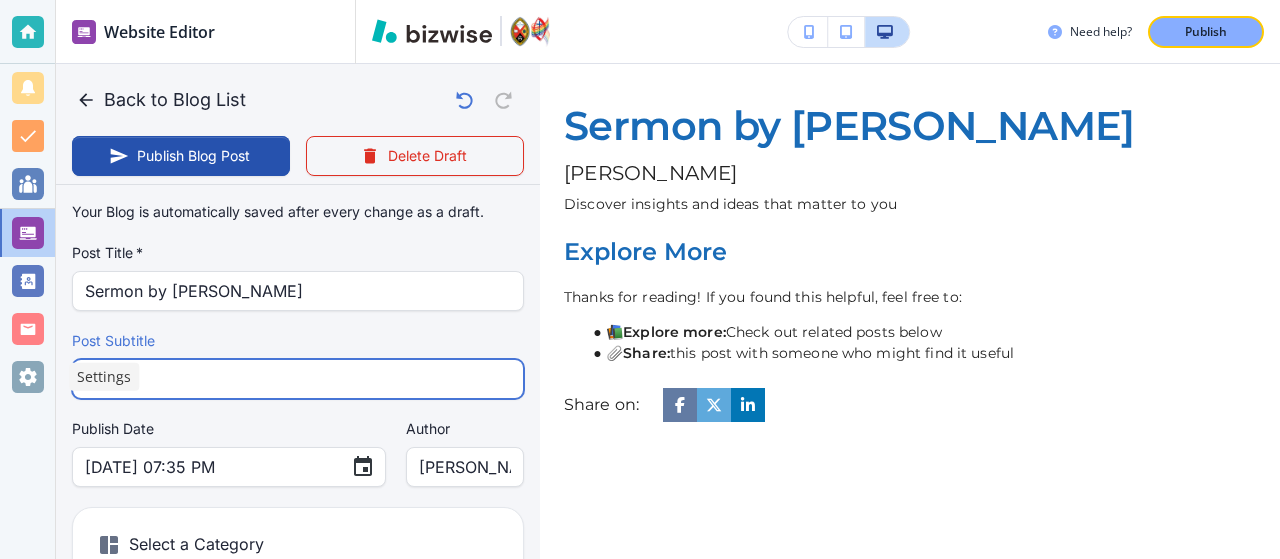 type on "Jul 17, 2025 07:36 PM" 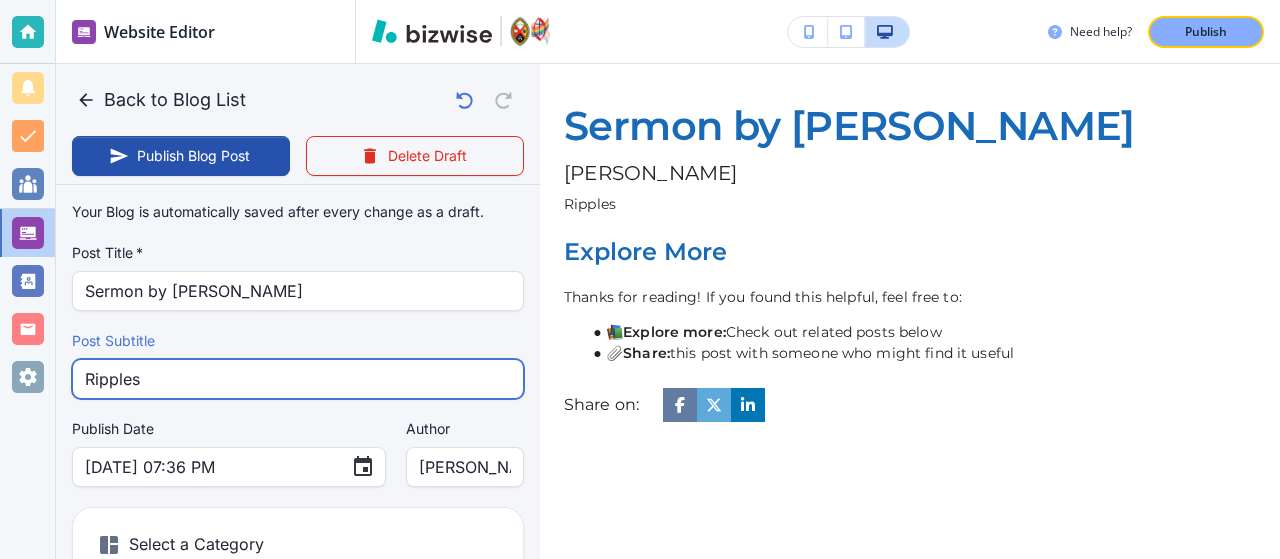 click on "Ripples" at bounding box center [298, 379] 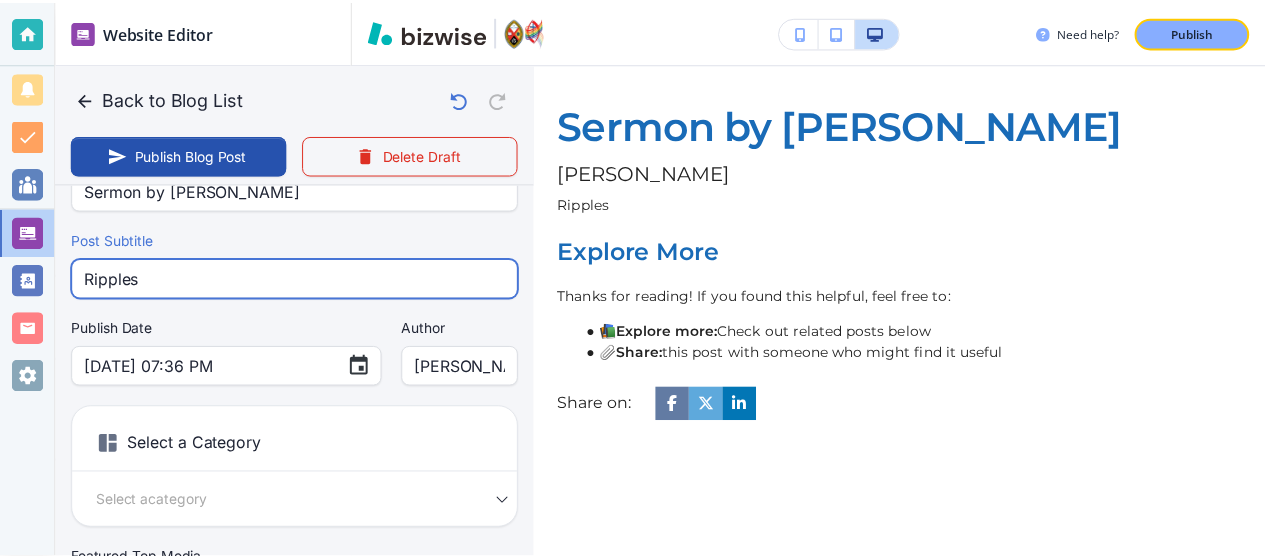 scroll, scrollTop: 140, scrollLeft: 0, axis: vertical 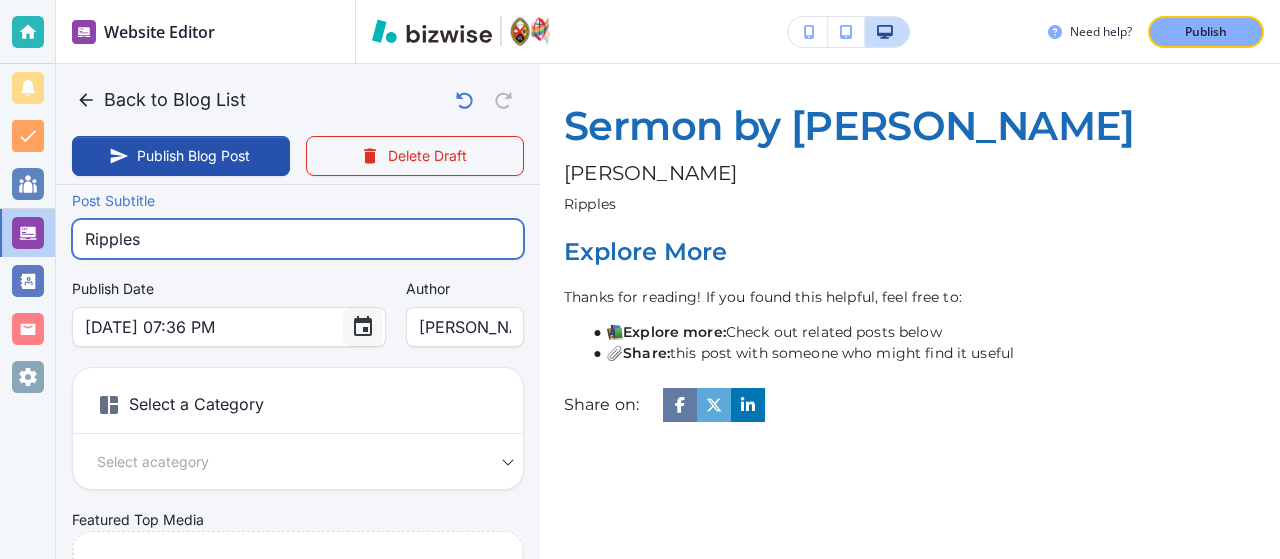 type on "Ripples" 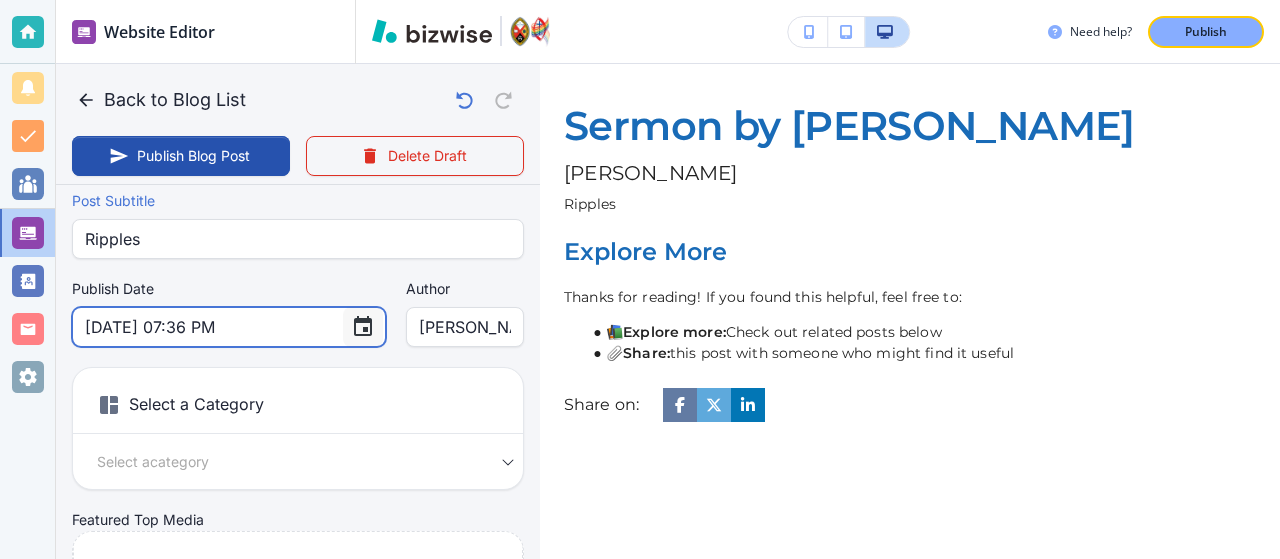 click 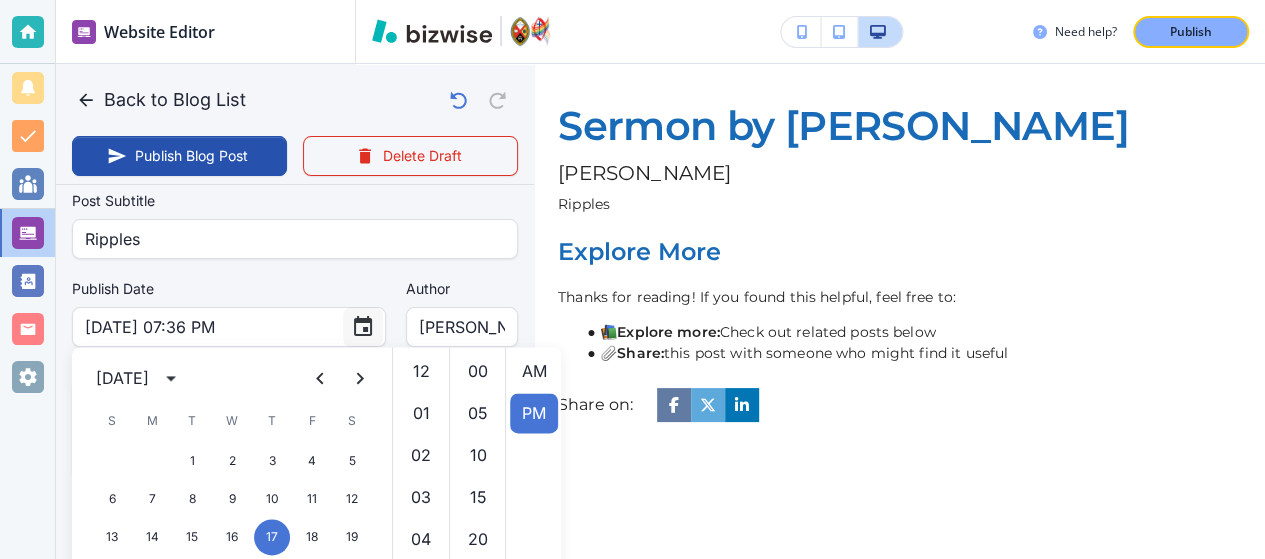 scroll, scrollTop: 294, scrollLeft: 0, axis: vertical 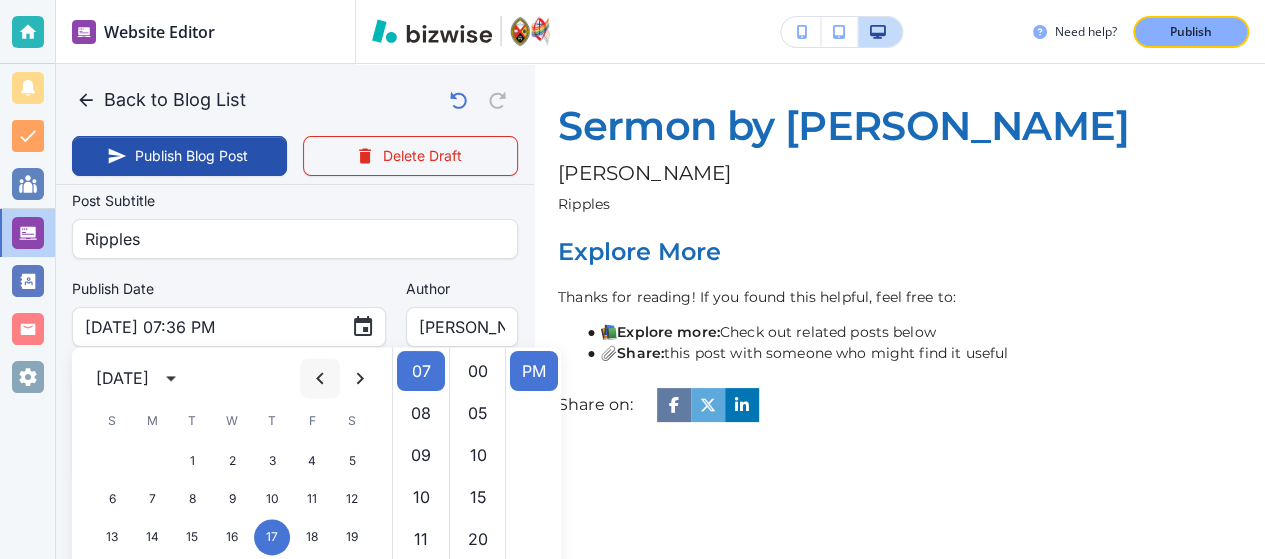 click 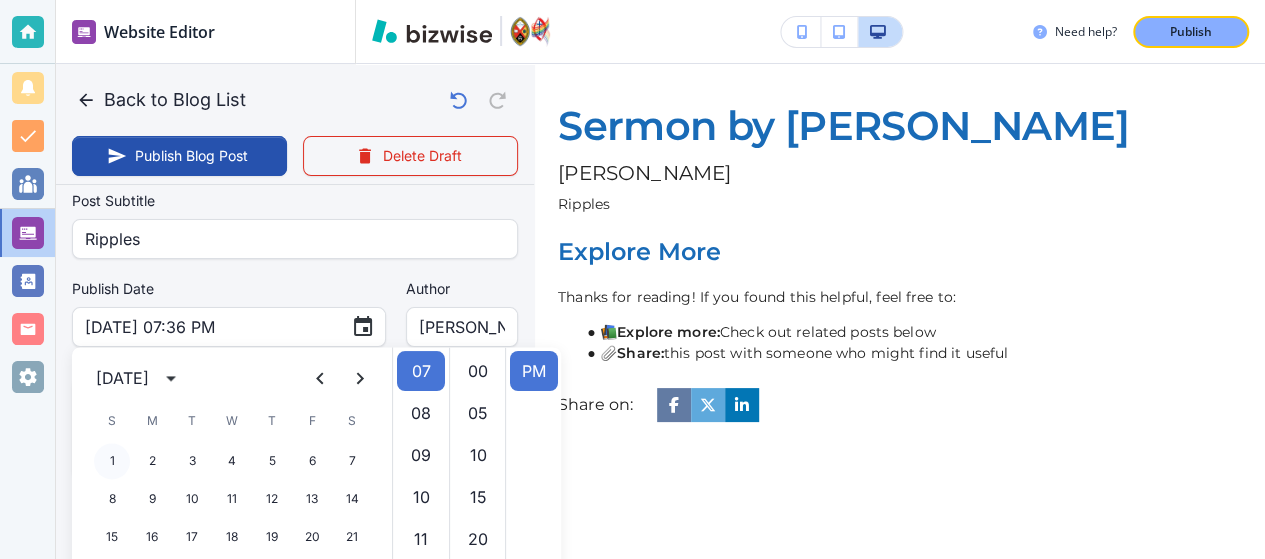 click on "1" at bounding box center [112, 461] 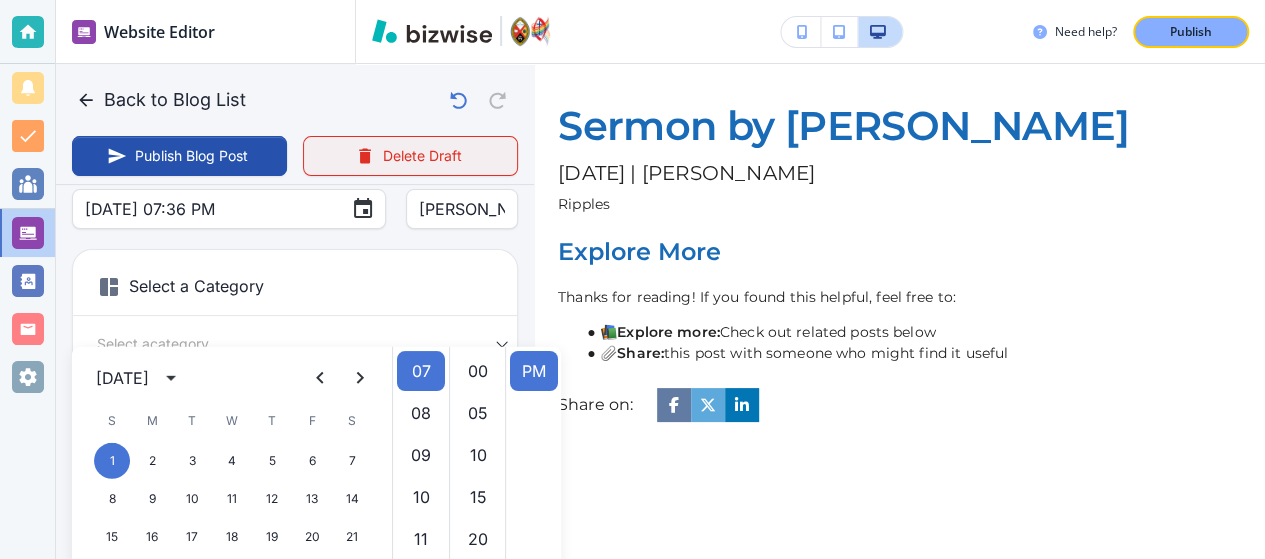 scroll, scrollTop: 300, scrollLeft: 0, axis: vertical 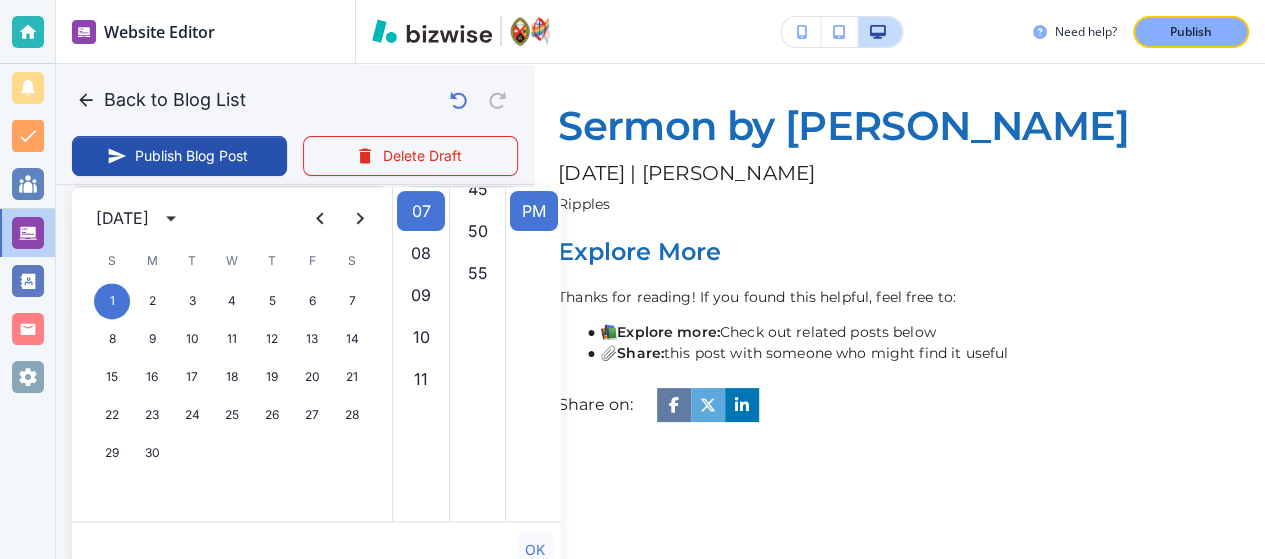 click on "OK" at bounding box center (535, 550) 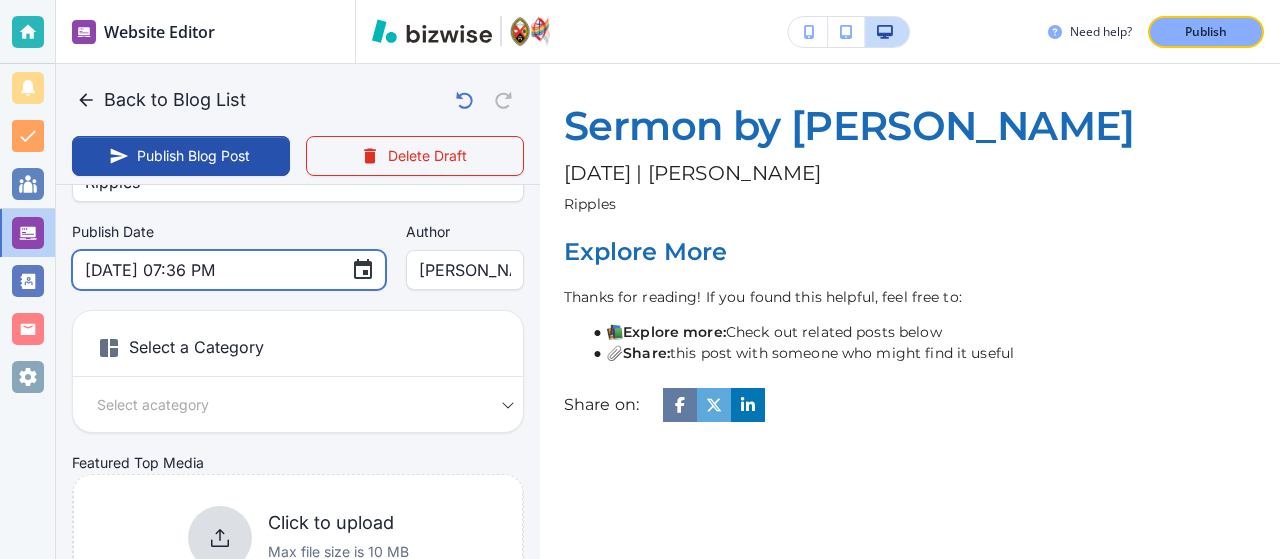 scroll, scrollTop: 180, scrollLeft: 0, axis: vertical 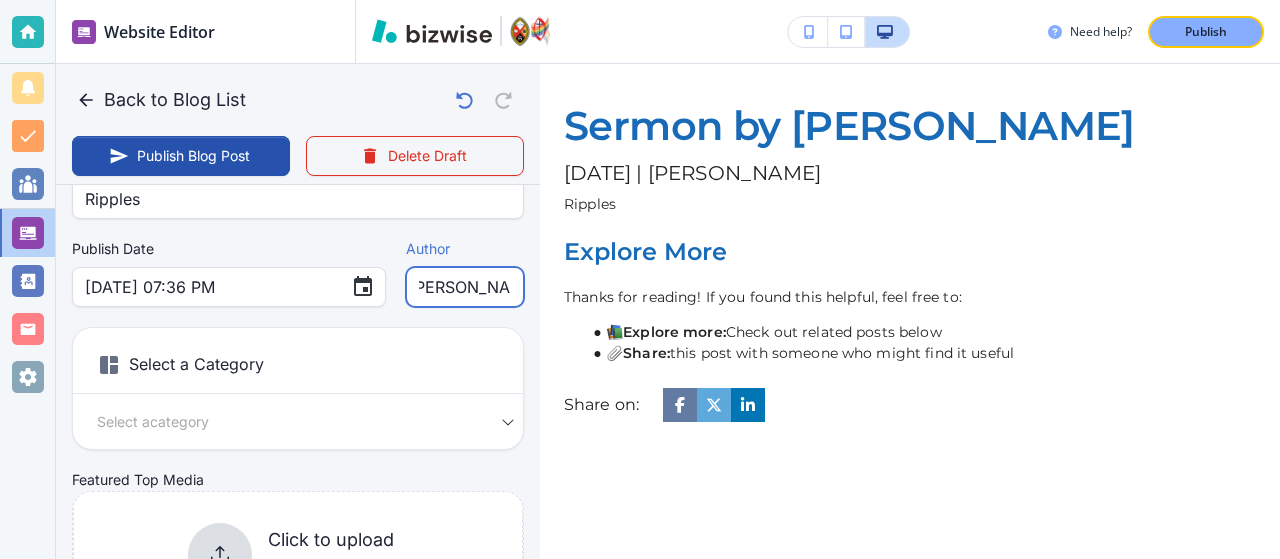 drag, startPoint x: 378, startPoint y: 283, endPoint x: 682, endPoint y: 299, distance: 304.42078 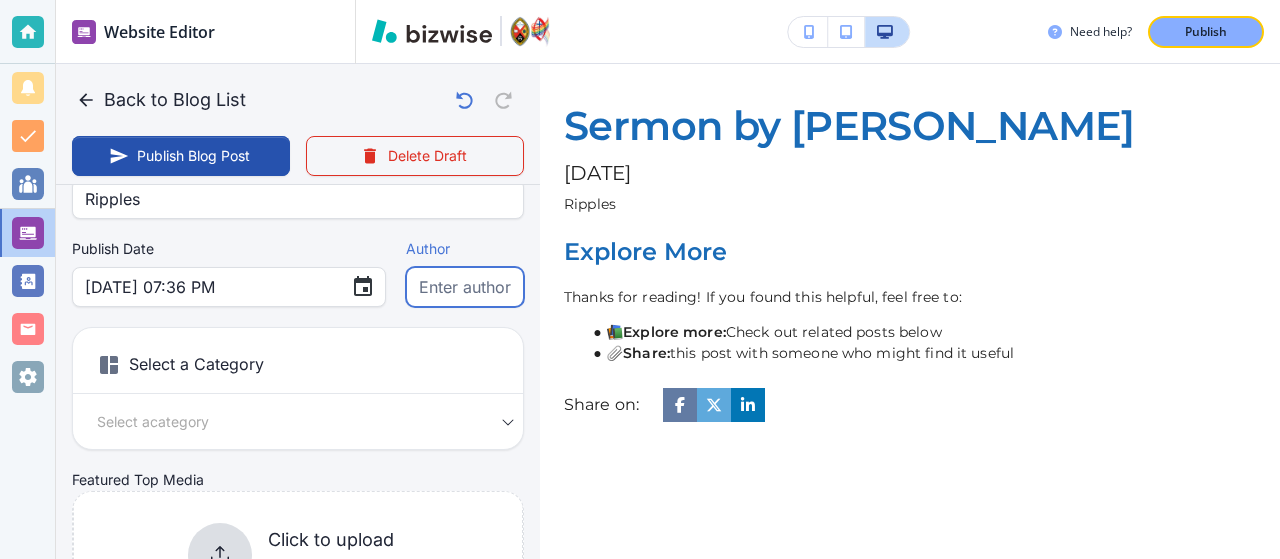 scroll, scrollTop: 0, scrollLeft: 0, axis: both 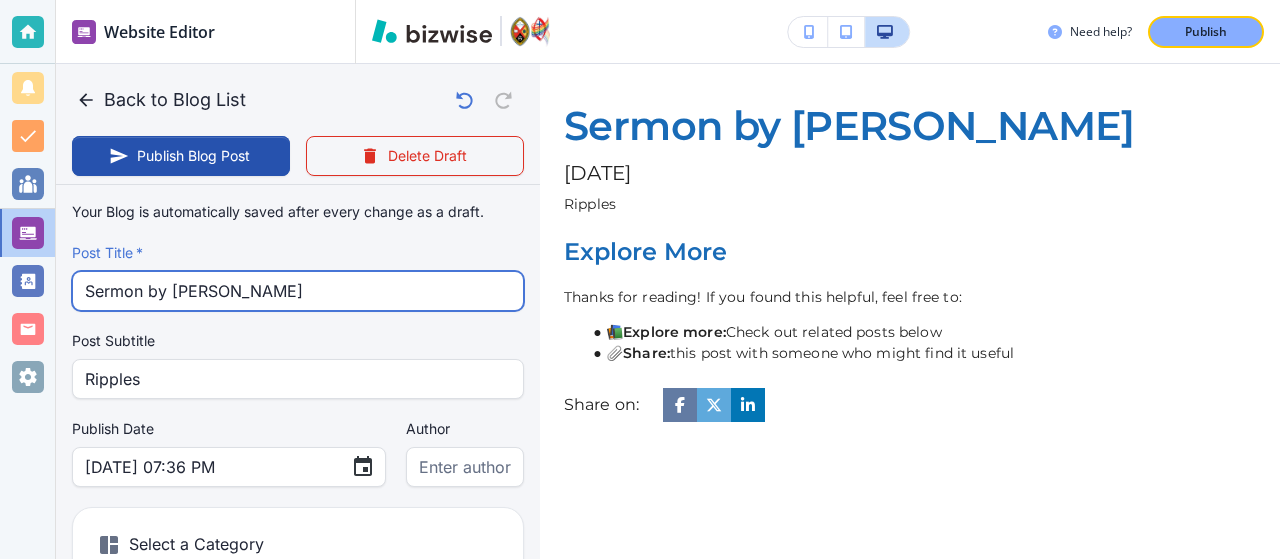click on "Sermon by Rev. ed Reeve" at bounding box center [298, 291] 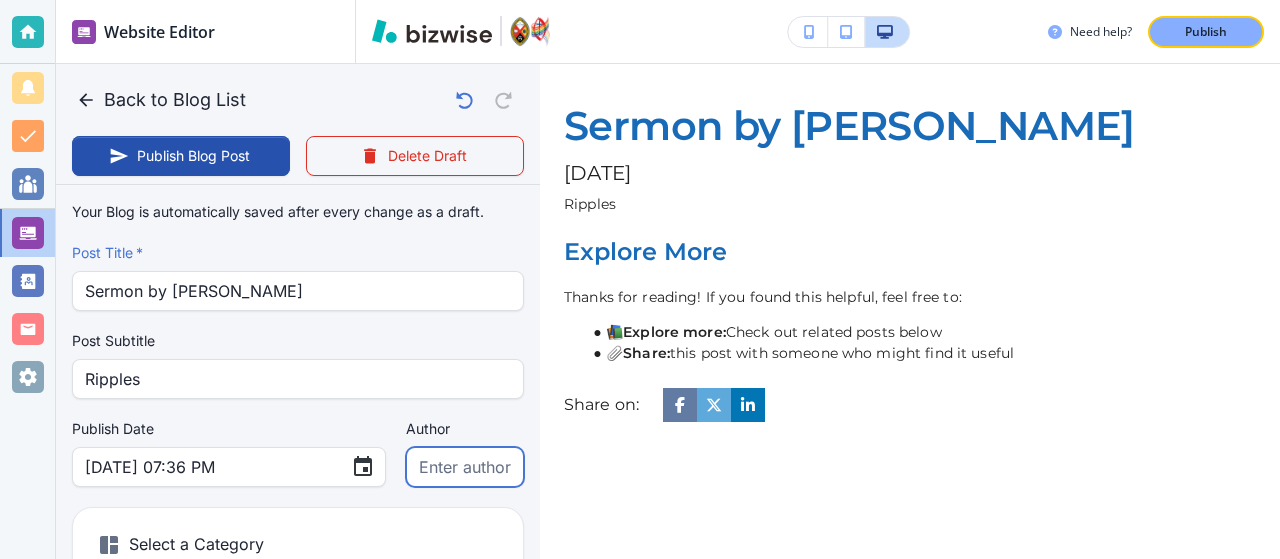 click at bounding box center (465, 467) 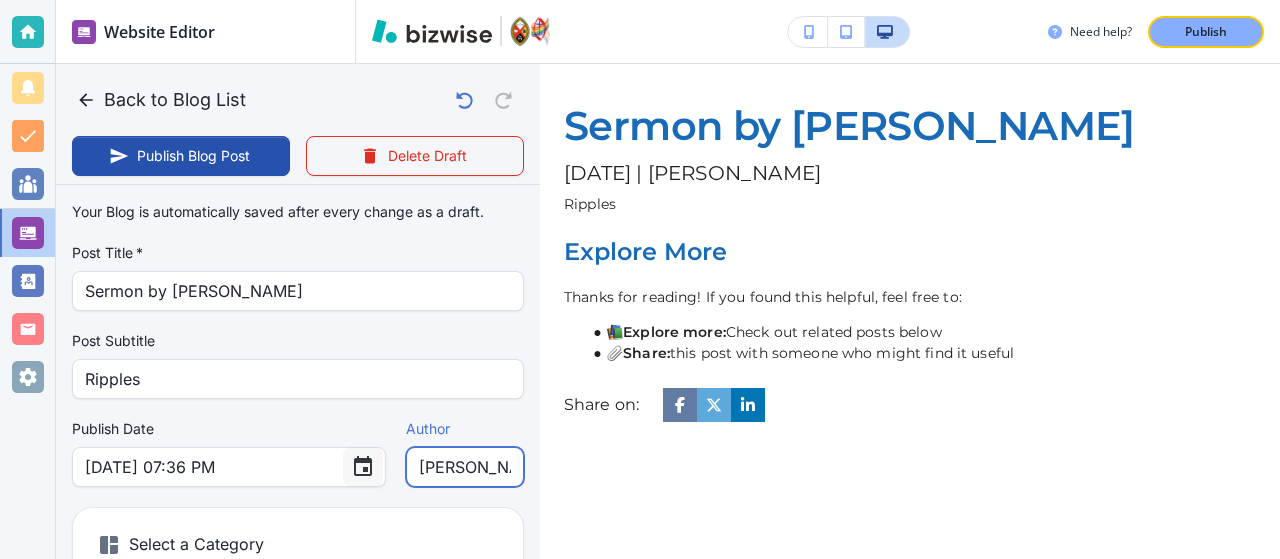 drag, startPoint x: 495, startPoint y: 469, endPoint x: 325, endPoint y: 449, distance: 171.17242 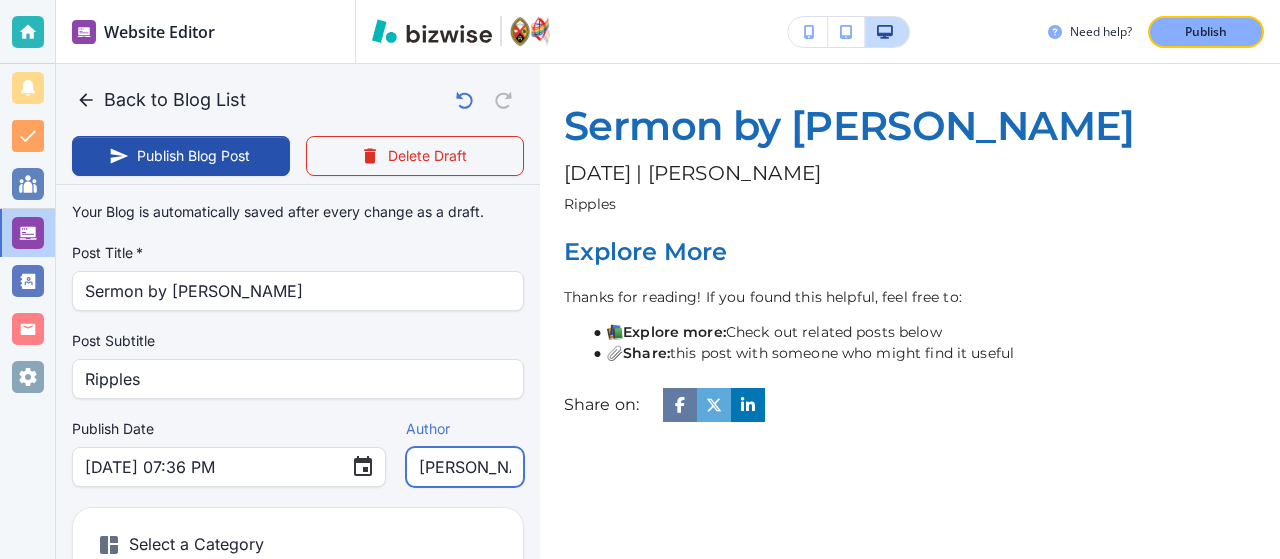 type on "Ted Reeve" 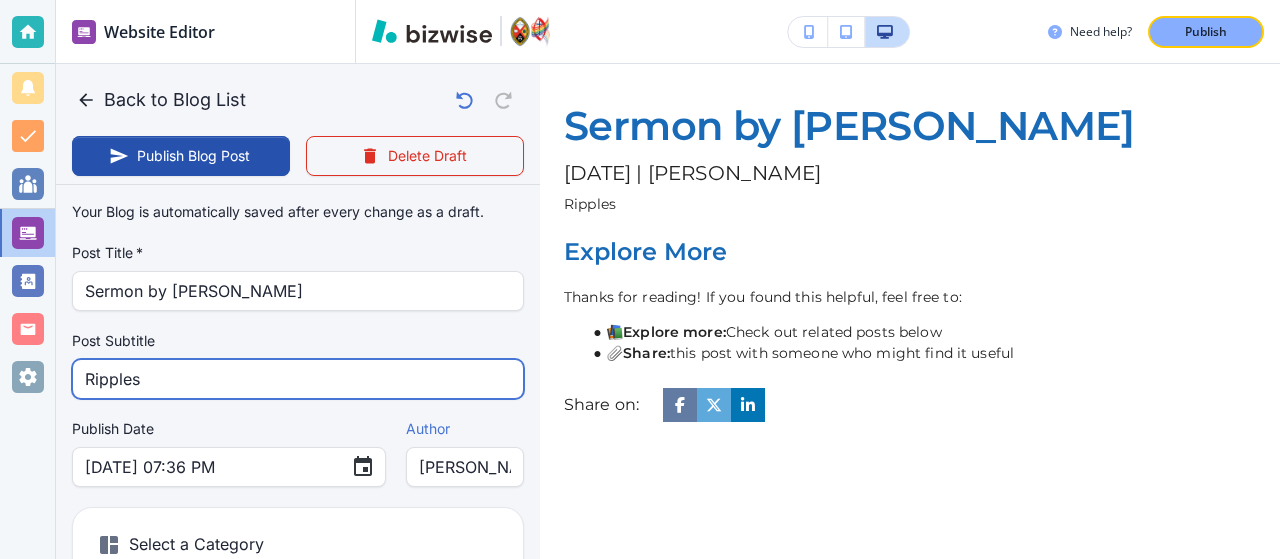 click on "Ripples" at bounding box center (298, 379) 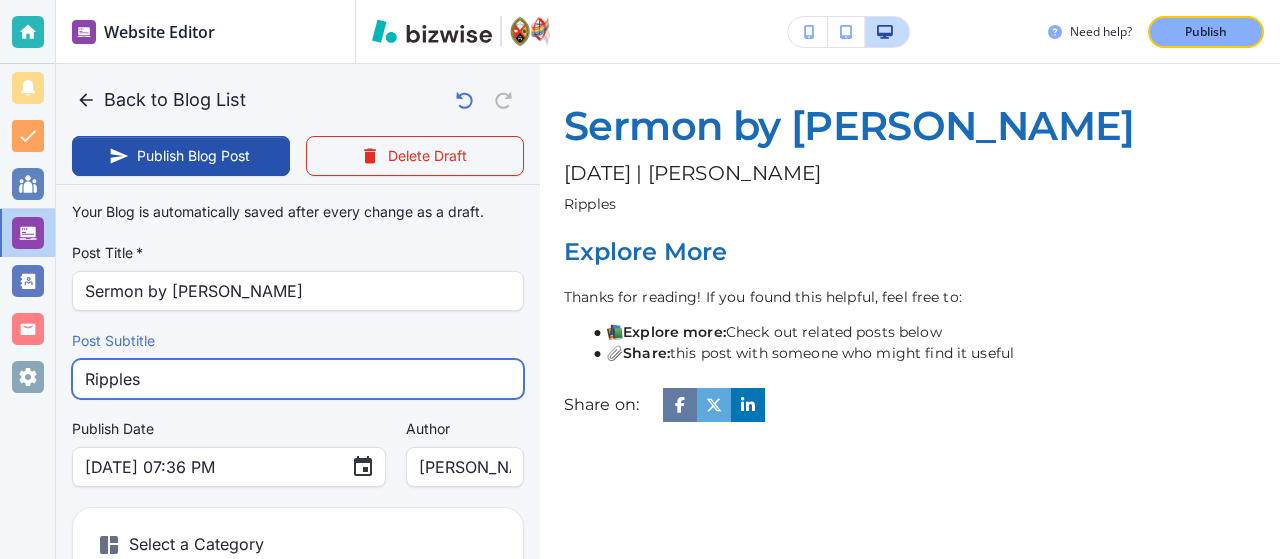 drag, startPoint x: 358, startPoint y: 373, endPoint x: 4, endPoint y: 354, distance: 354.50952 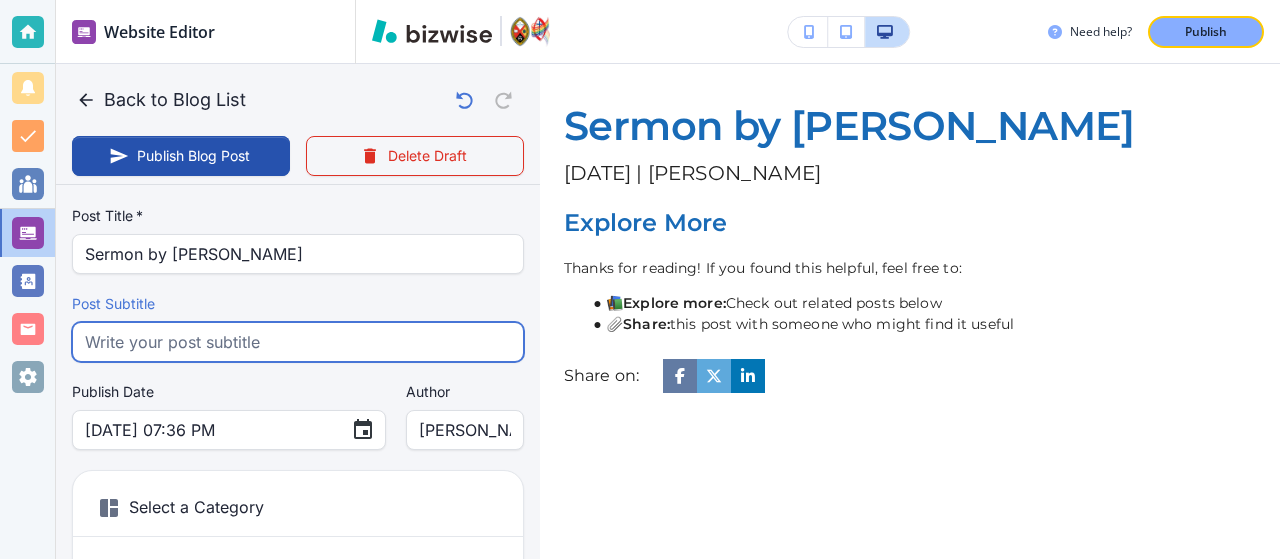 scroll, scrollTop: 40, scrollLeft: 0, axis: vertical 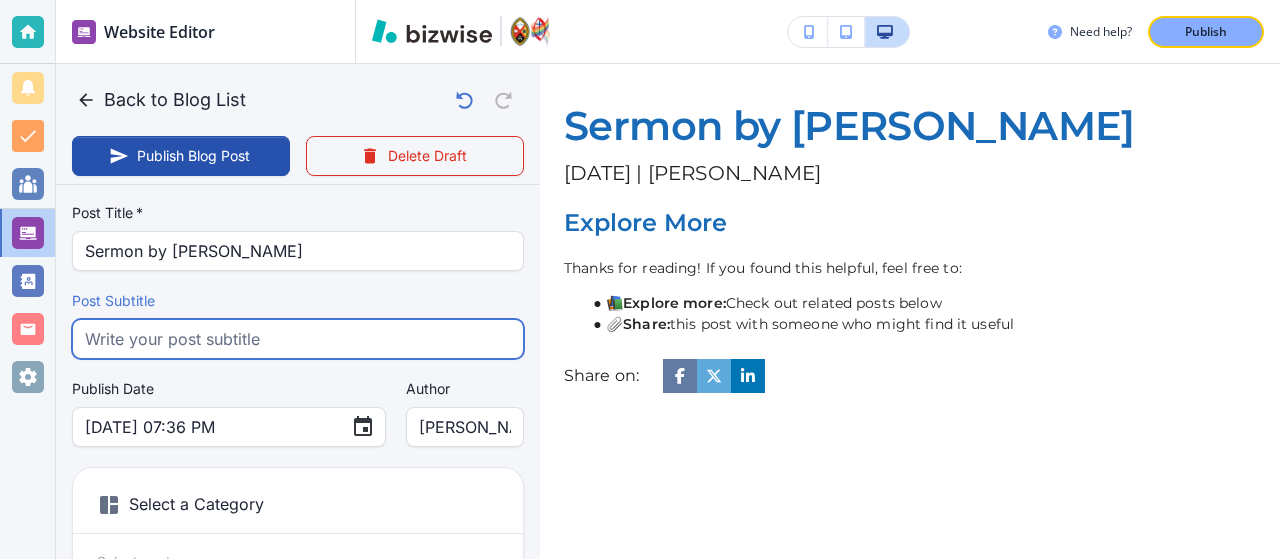 type 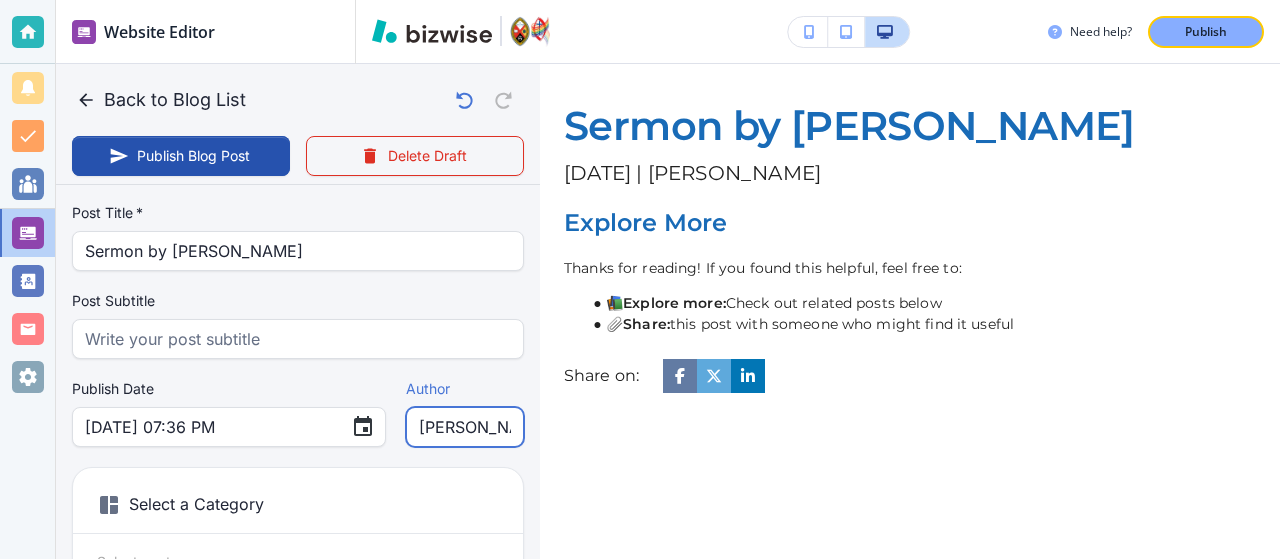 drag, startPoint x: 478, startPoint y: 426, endPoint x: 199, endPoint y: 436, distance: 279.17917 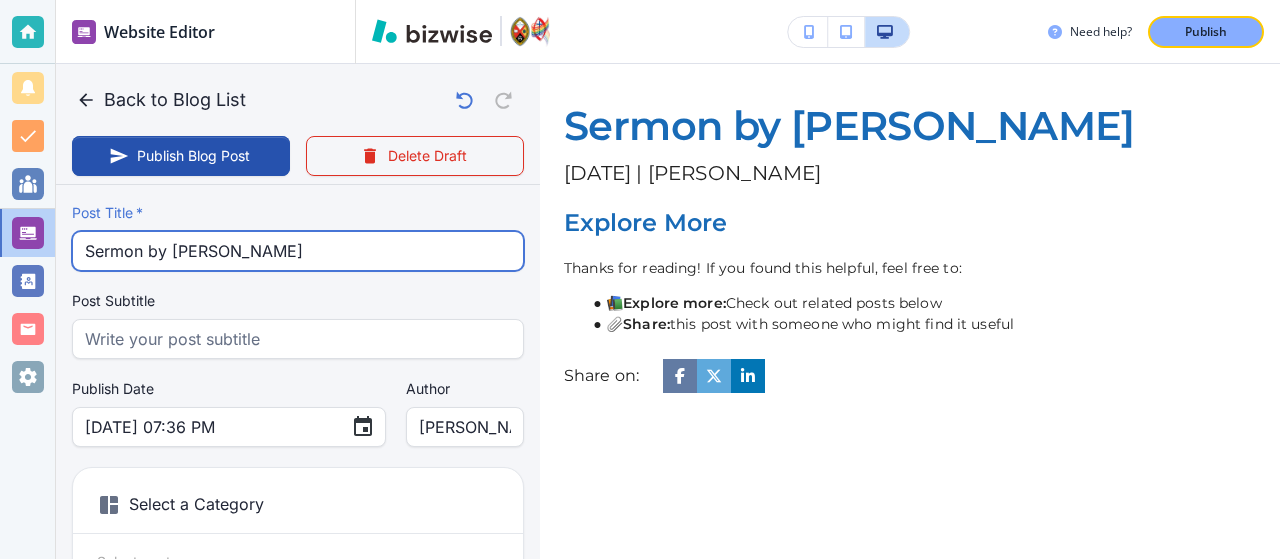 drag, startPoint x: 313, startPoint y: 249, endPoint x: 8, endPoint y: 248, distance: 305.00165 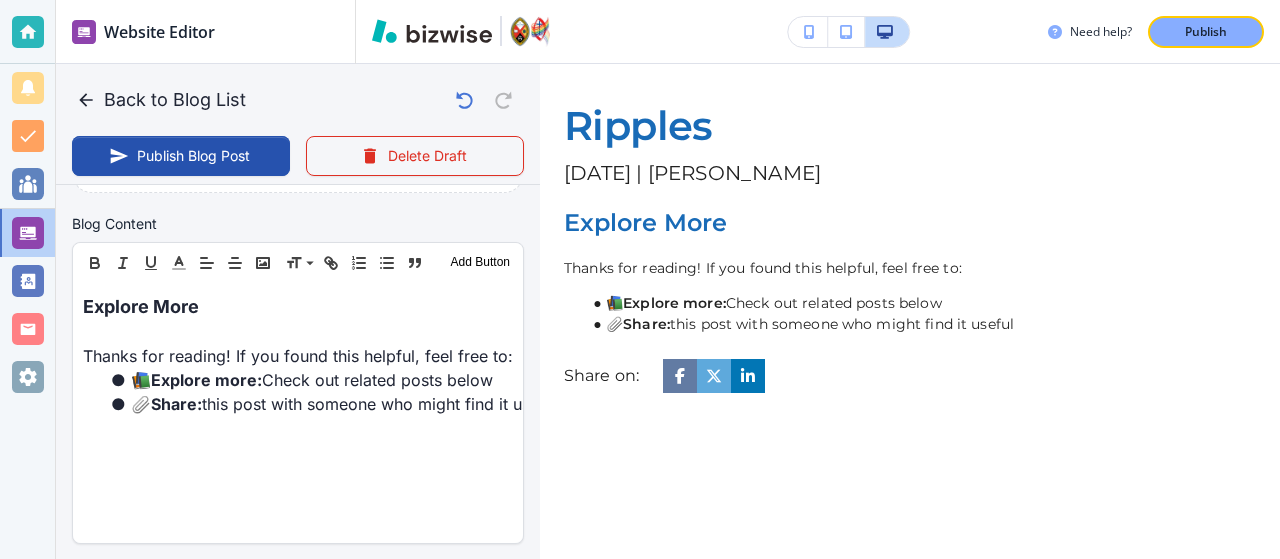 type on "Ripples" 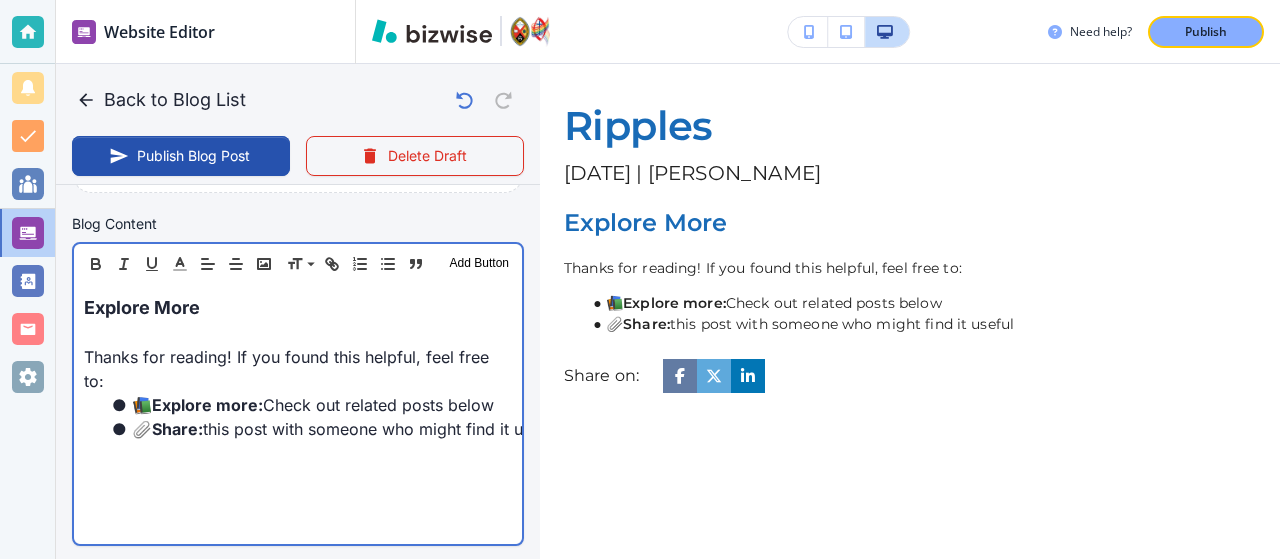 click on "Thanks for reading! If you found this helpful, feel free to:" at bounding box center [298, 369] 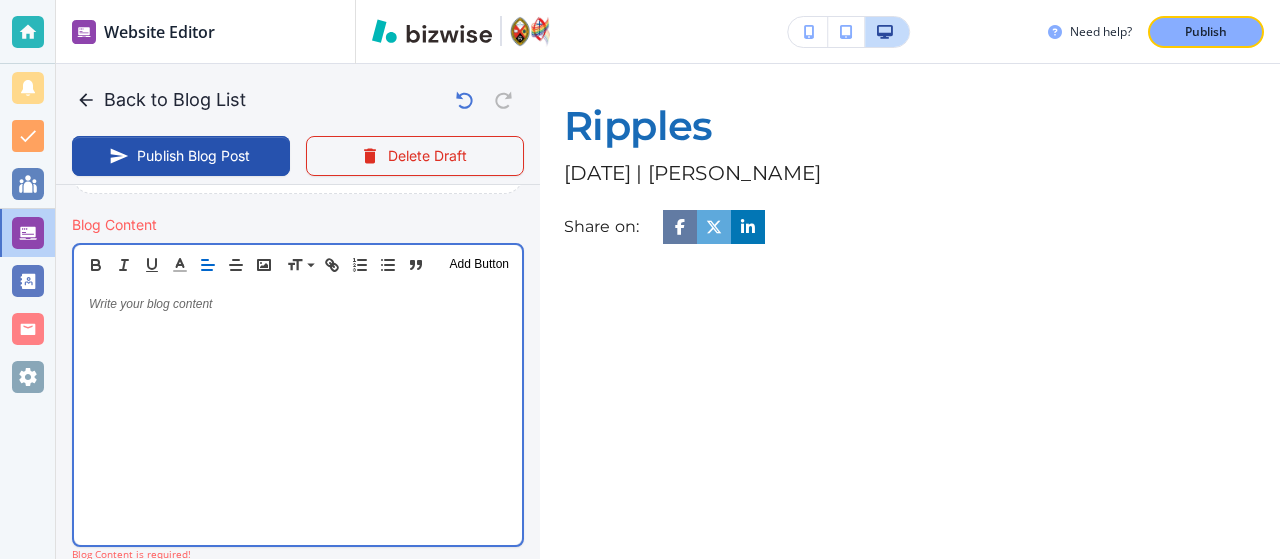 scroll, scrollTop: 452, scrollLeft: 0, axis: vertical 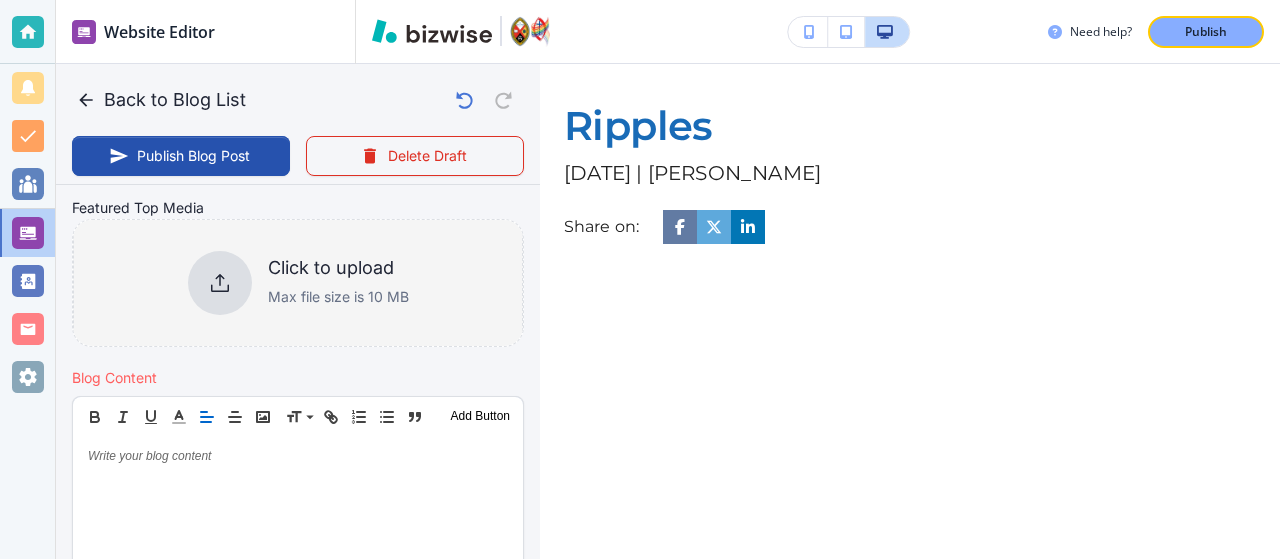 click at bounding box center [220, 283] 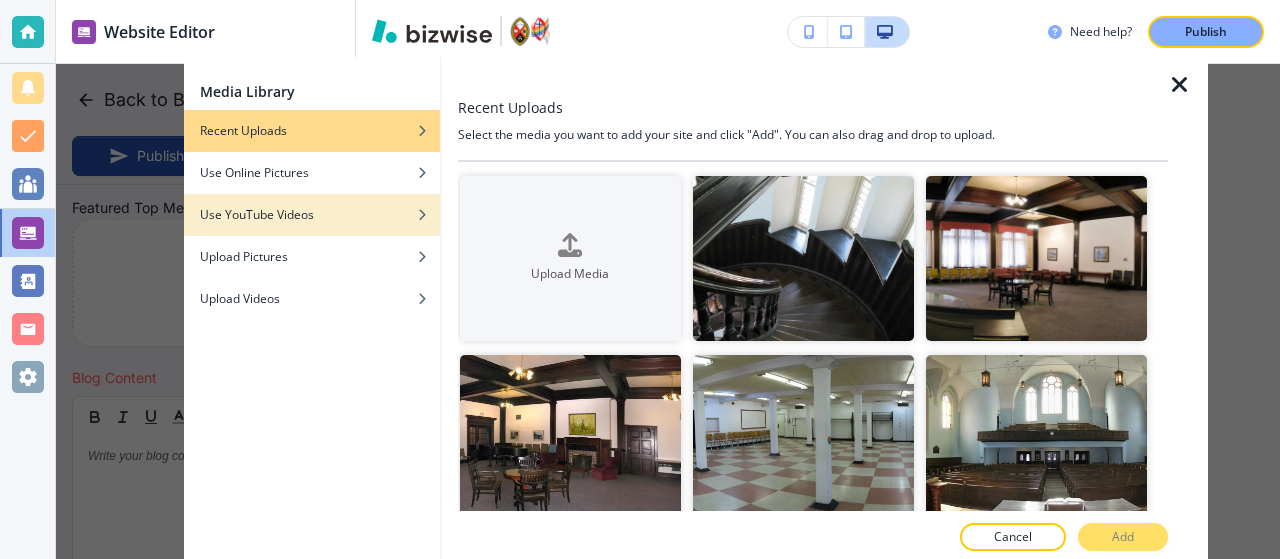 click on "Use YouTube Videos" at bounding box center (312, 215) 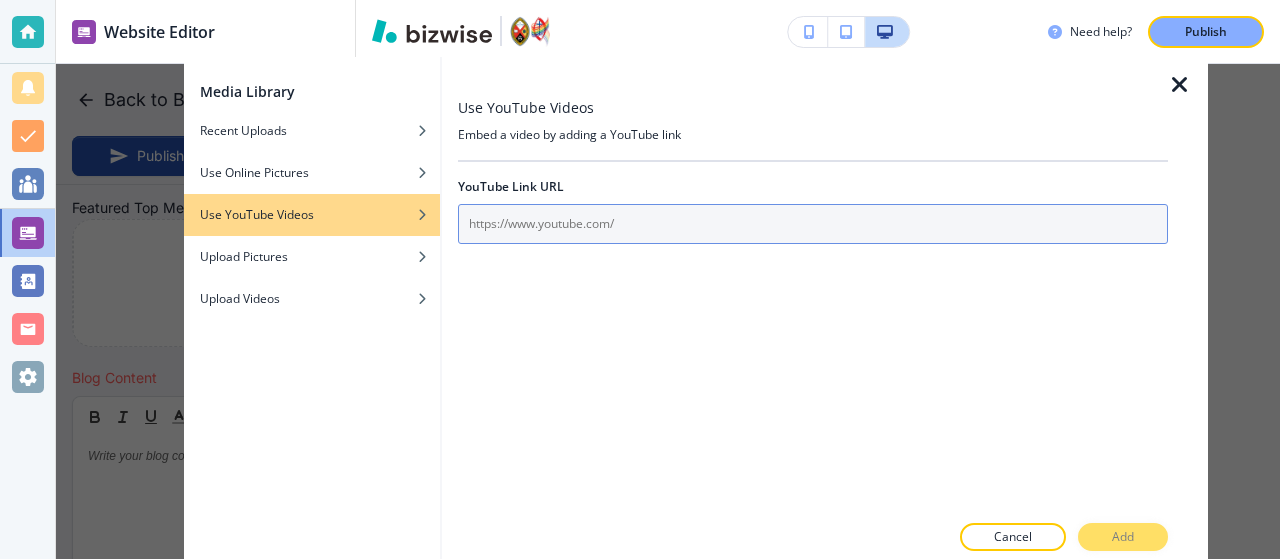 click at bounding box center (813, 224) 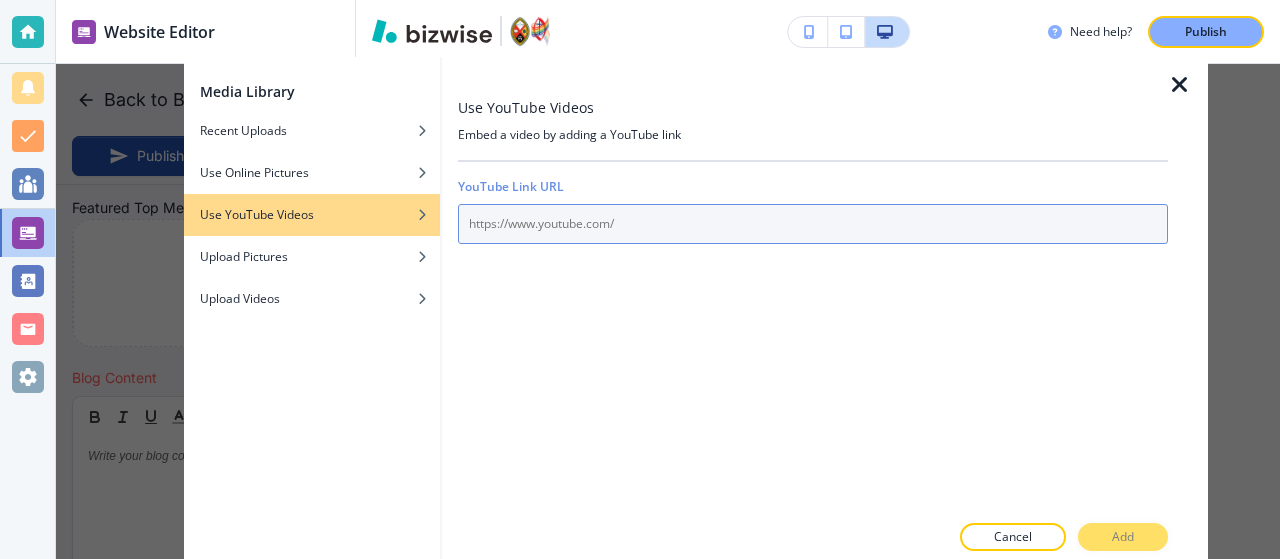paste on "https://www.youtube.com/watch?v=qXj0iGB7uDo" 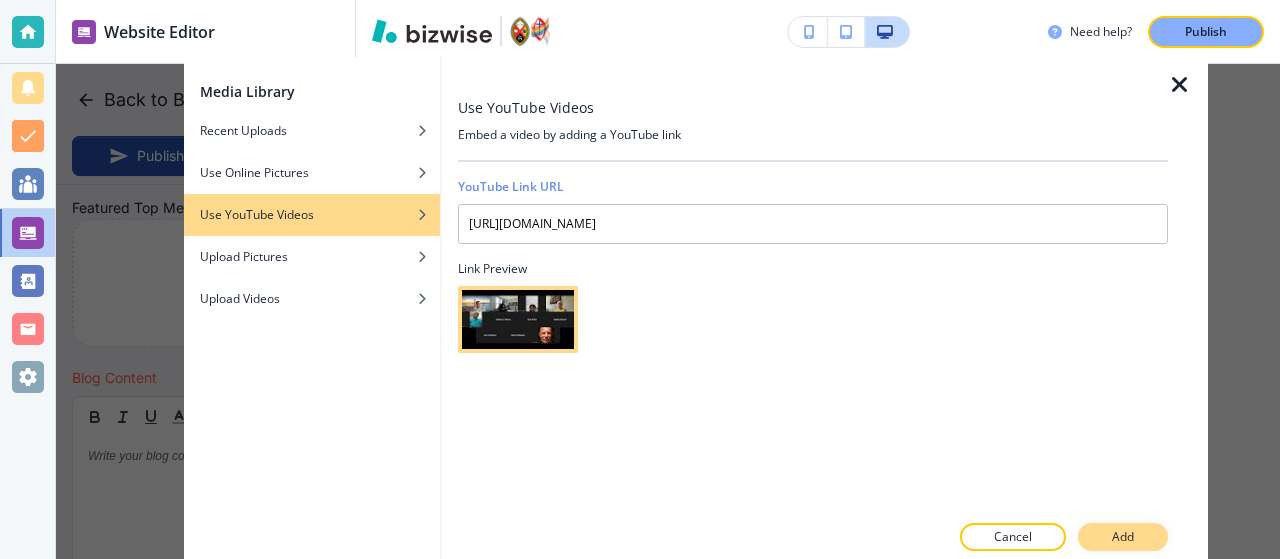 click on "Add" at bounding box center (1123, 537) 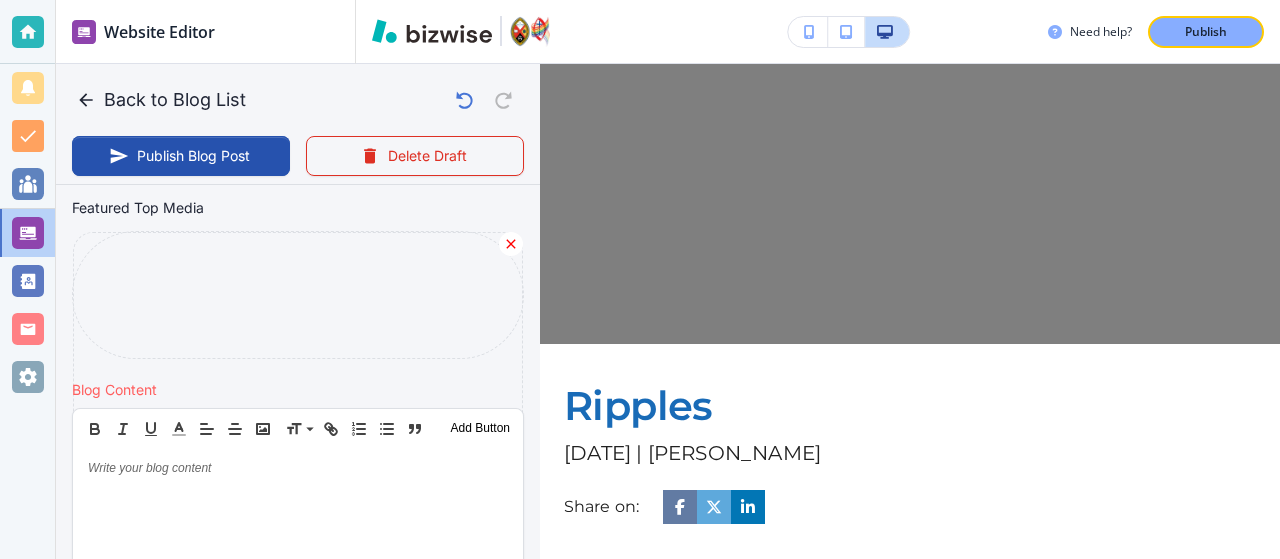 scroll, scrollTop: 0, scrollLeft: 0, axis: both 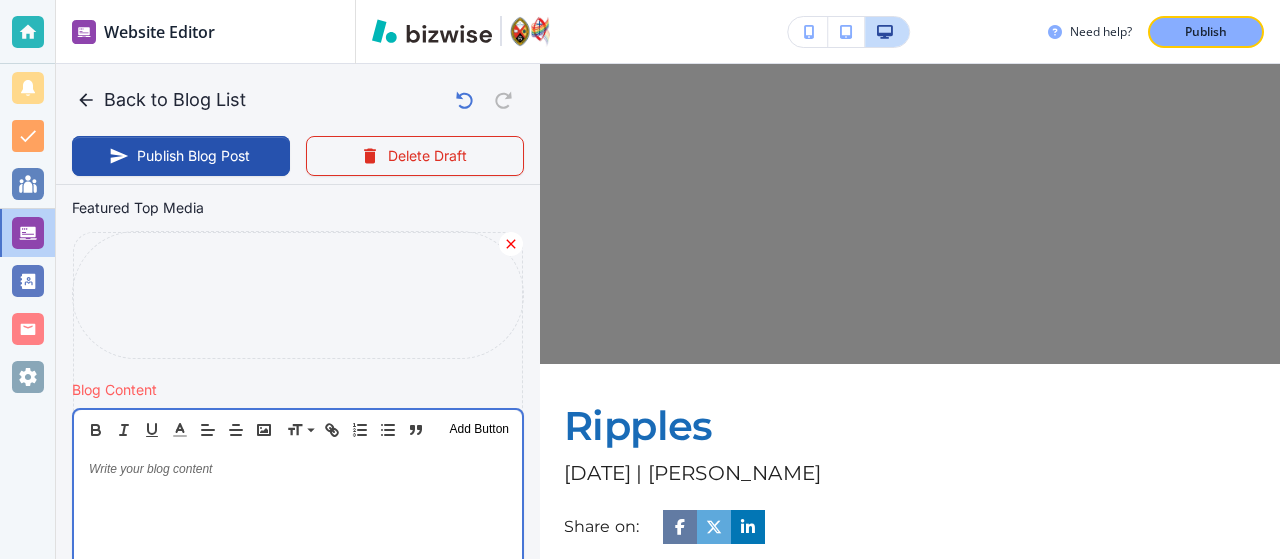 click at bounding box center (298, 580) 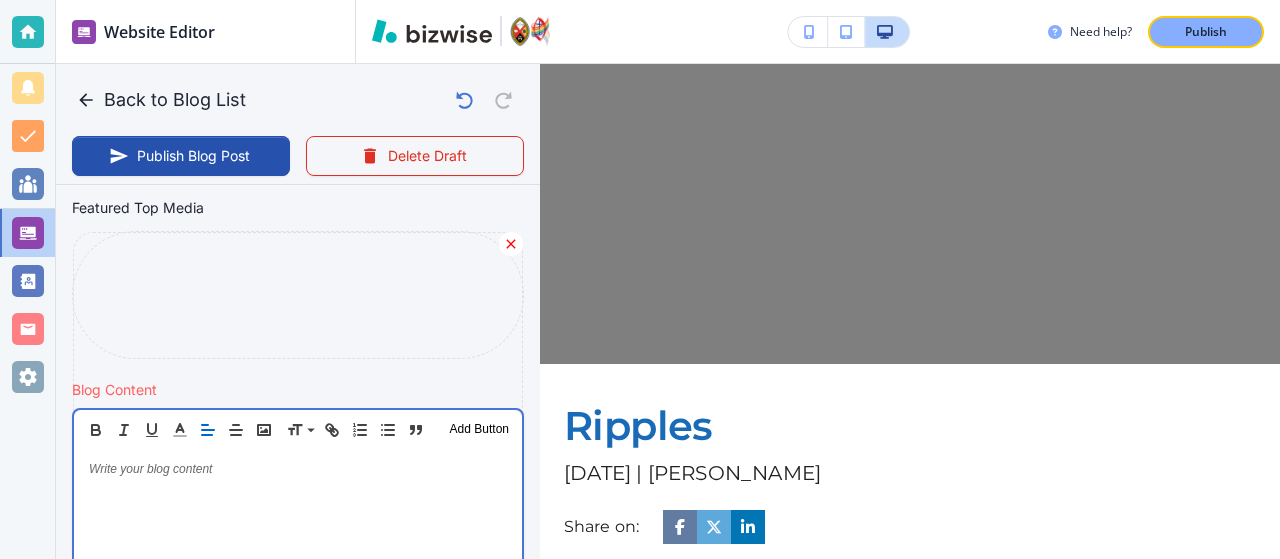 type 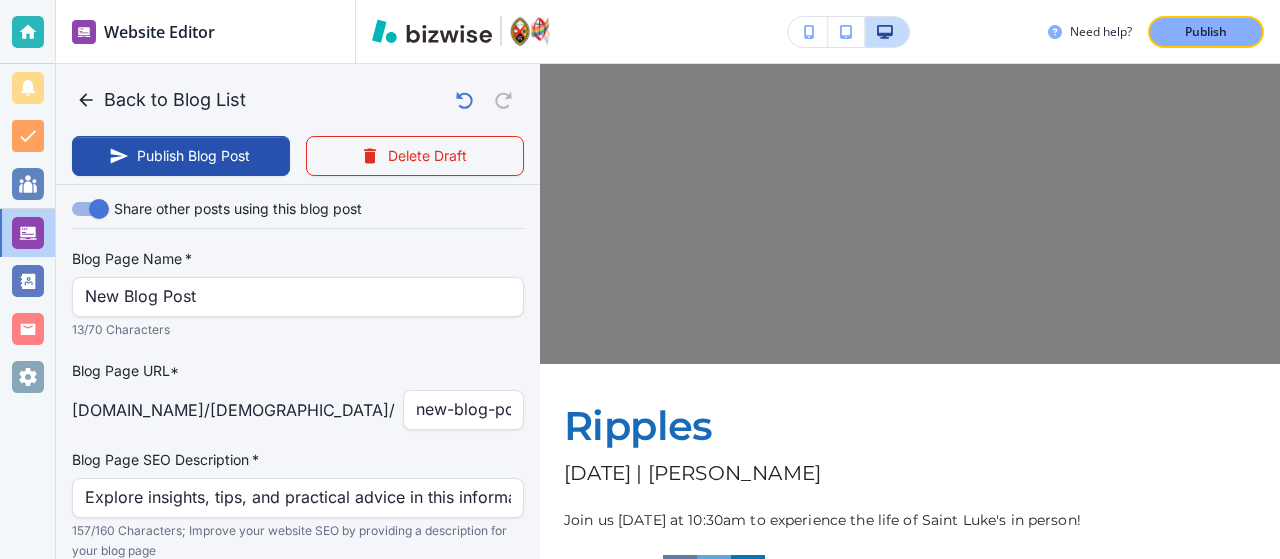 scroll, scrollTop: 988, scrollLeft: 0, axis: vertical 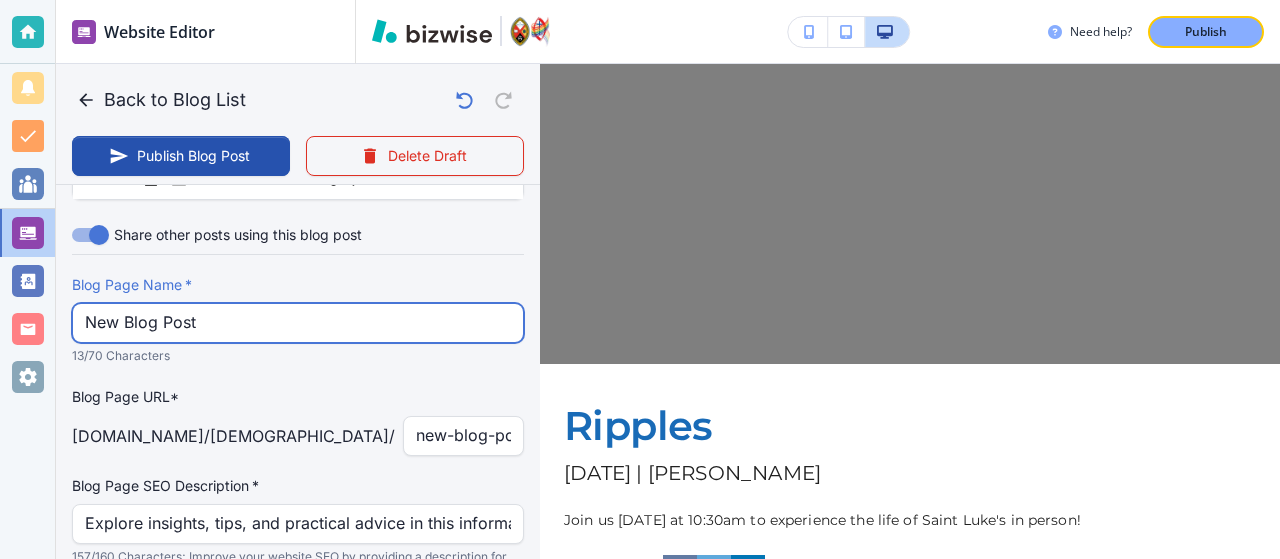 drag, startPoint x: 133, startPoint y: 310, endPoint x: 26, endPoint y: 293, distance: 108.34205 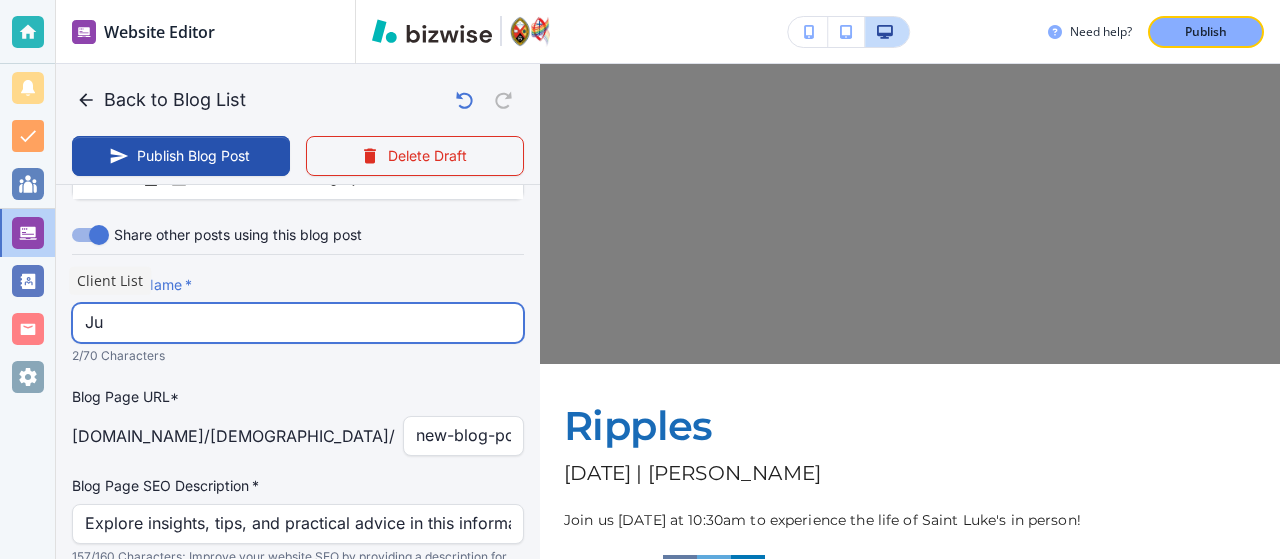 type on "J" 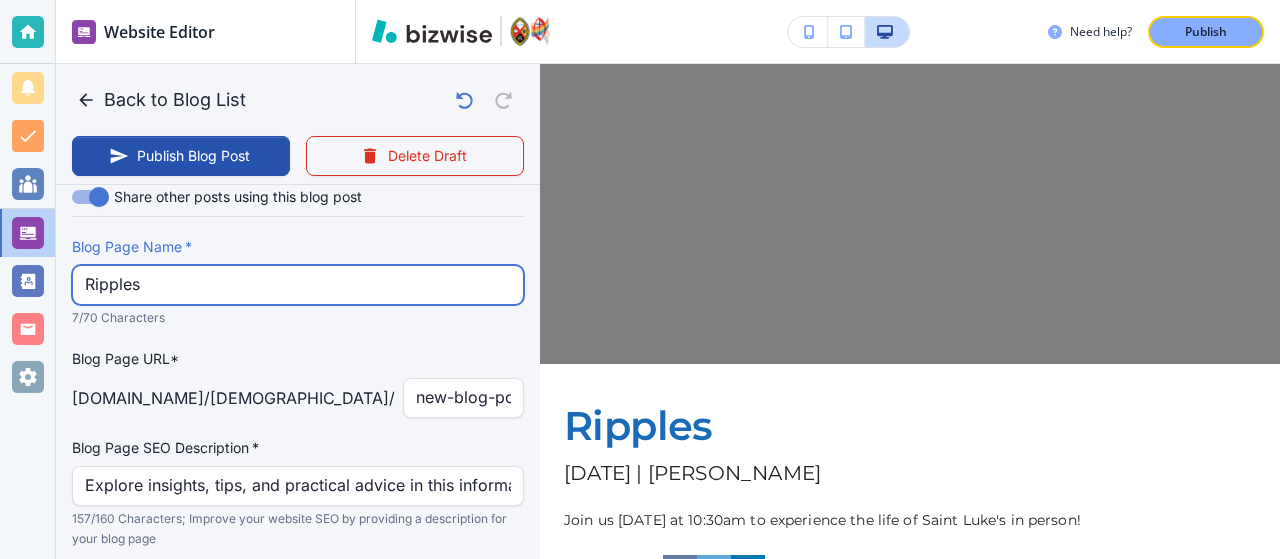 scroll, scrollTop: 1022, scrollLeft: 0, axis: vertical 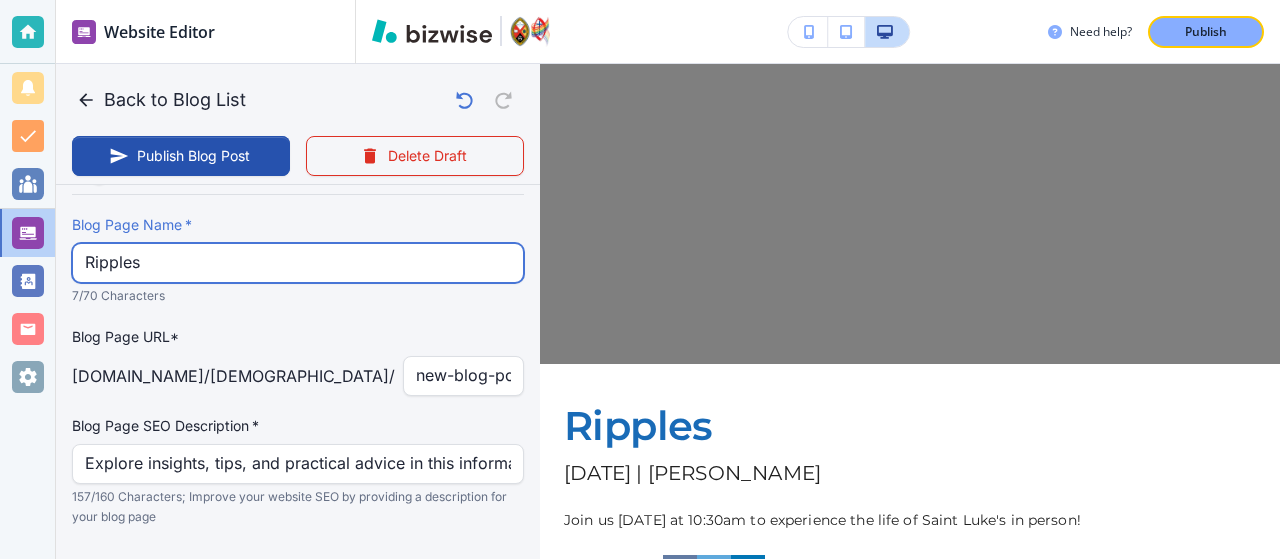 type on "Ripples" 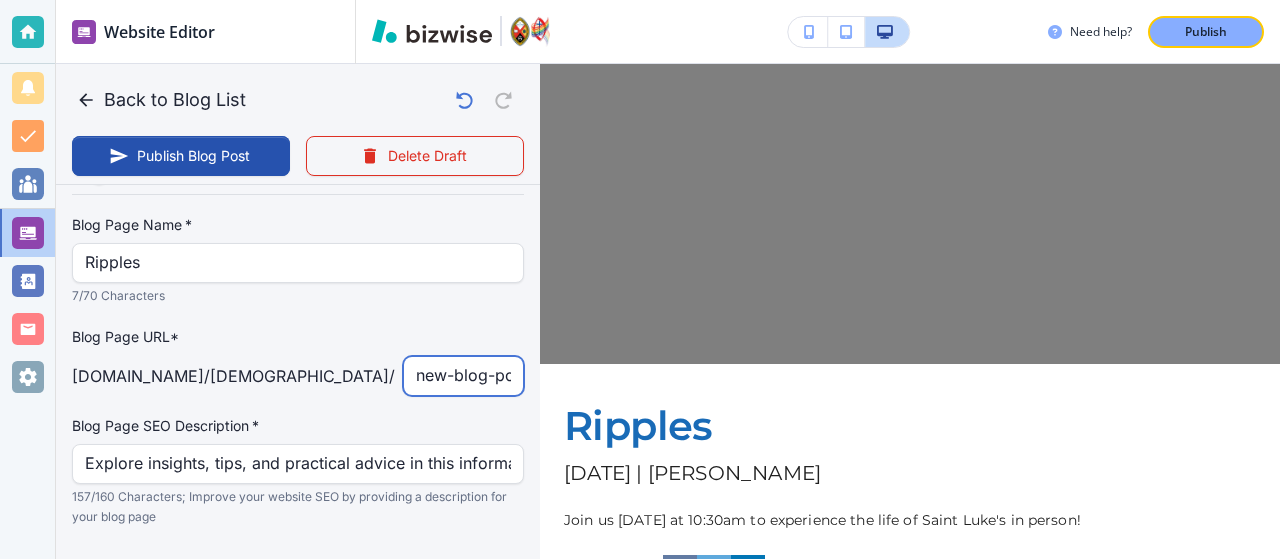 click on "new-blog-post" at bounding box center (463, 376) 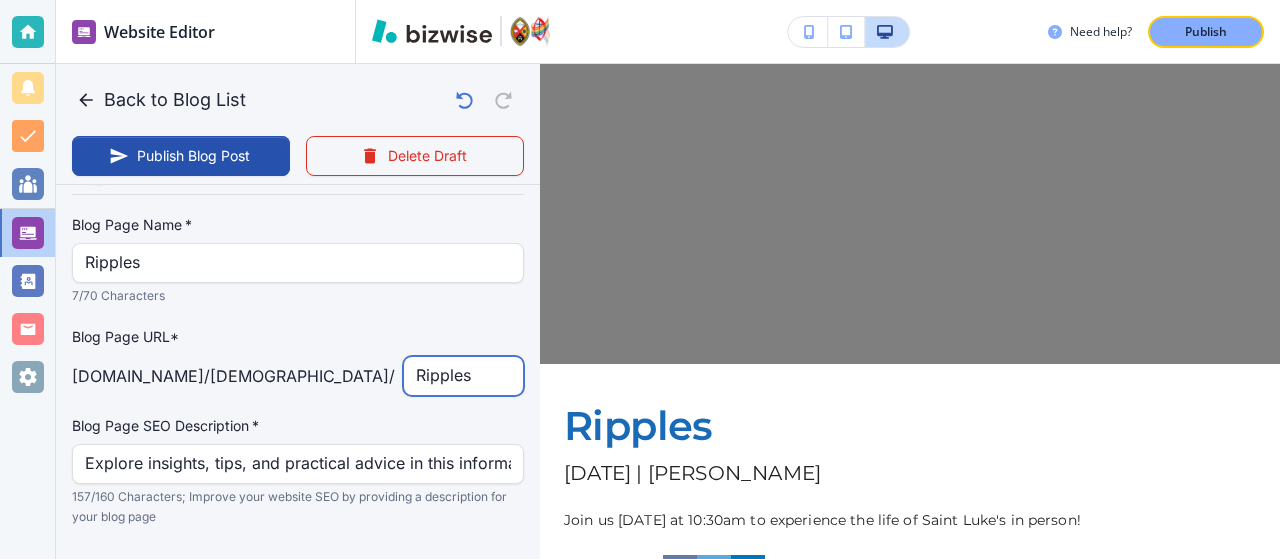 type on "Ripples" 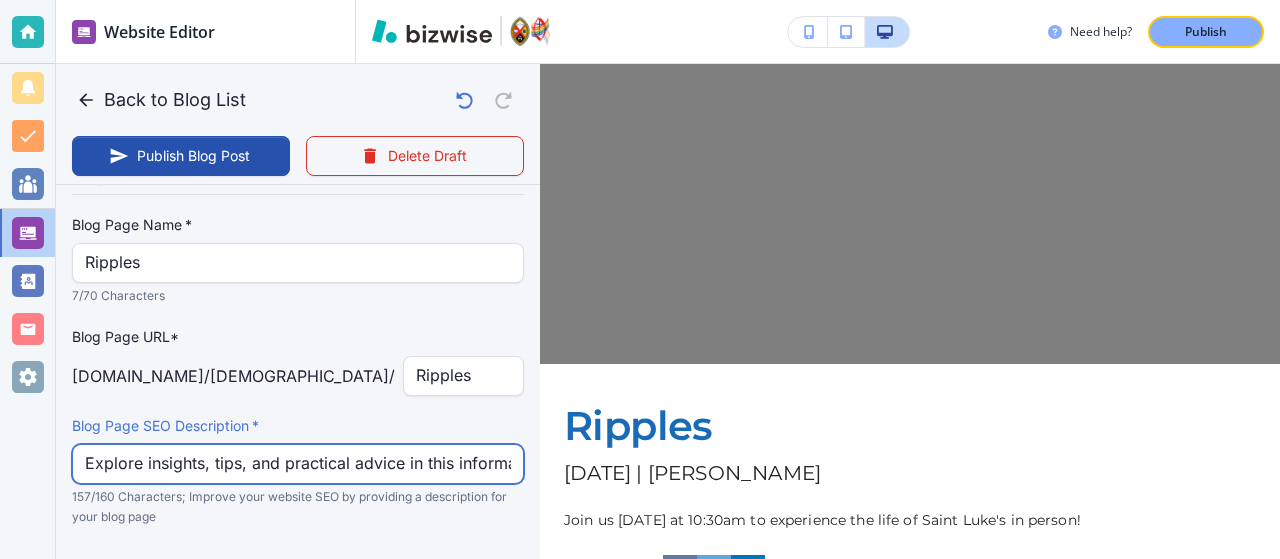 click on "Explore insights, tips, and practical advice in this informative blog post. Discover valuable perspectives and actionable takeaways that you can apply today." at bounding box center (298, 464) 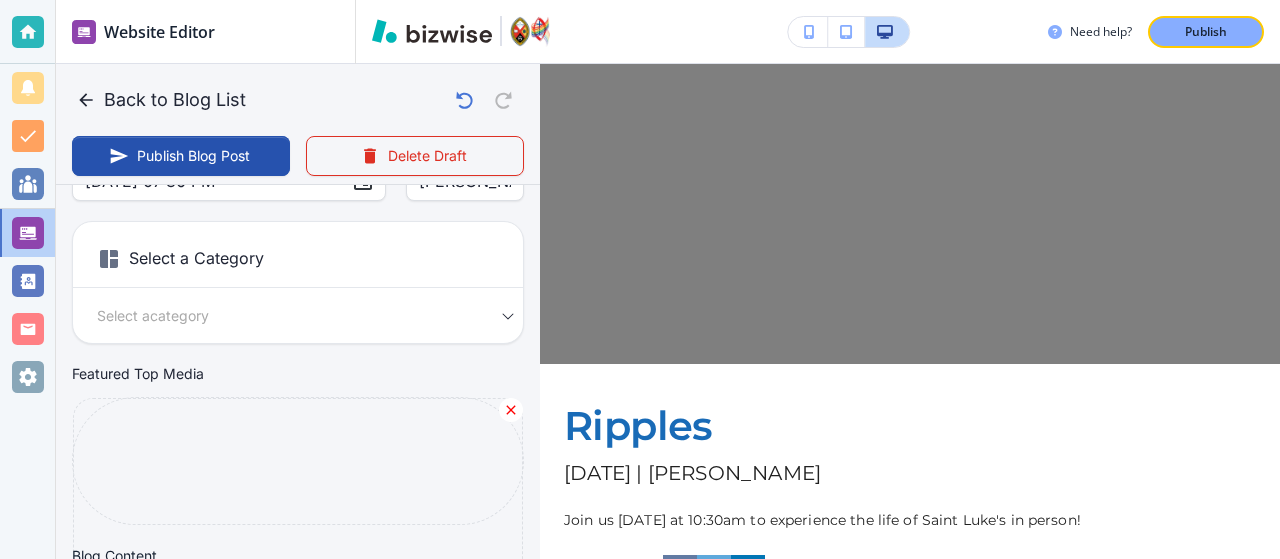 scroll, scrollTop: 0, scrollLeft: 0, axis: both 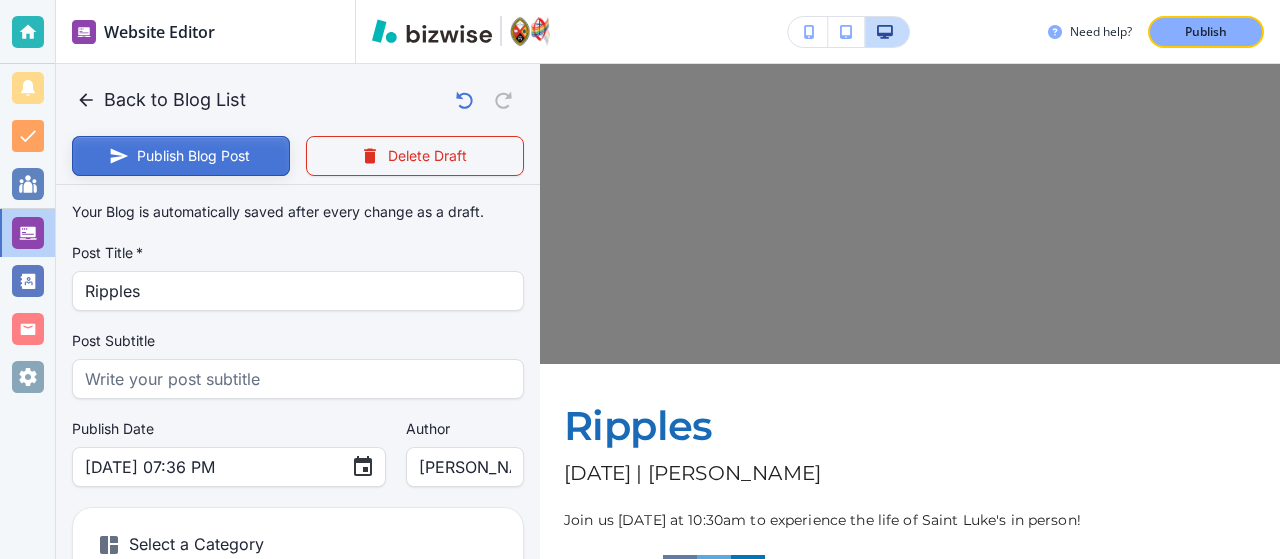 type 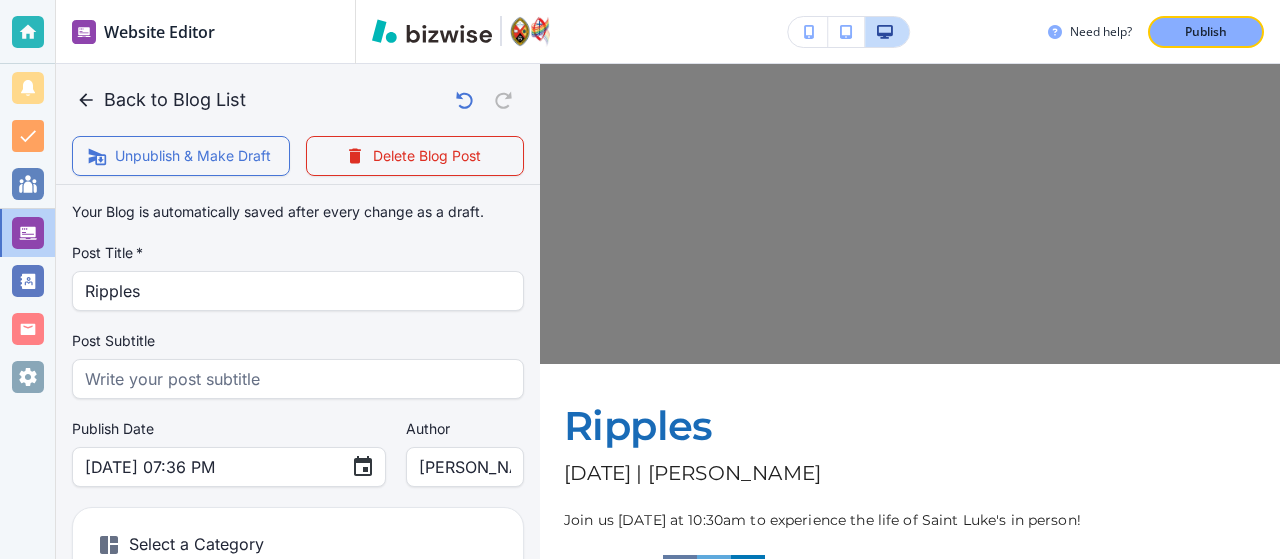 click on "Ripples June 1, 2025 | Ted Reeve Join us on Sunday at 10:30am to experience the life of Saint Luke's in person! Share on:" at bounding box center (910, 494) 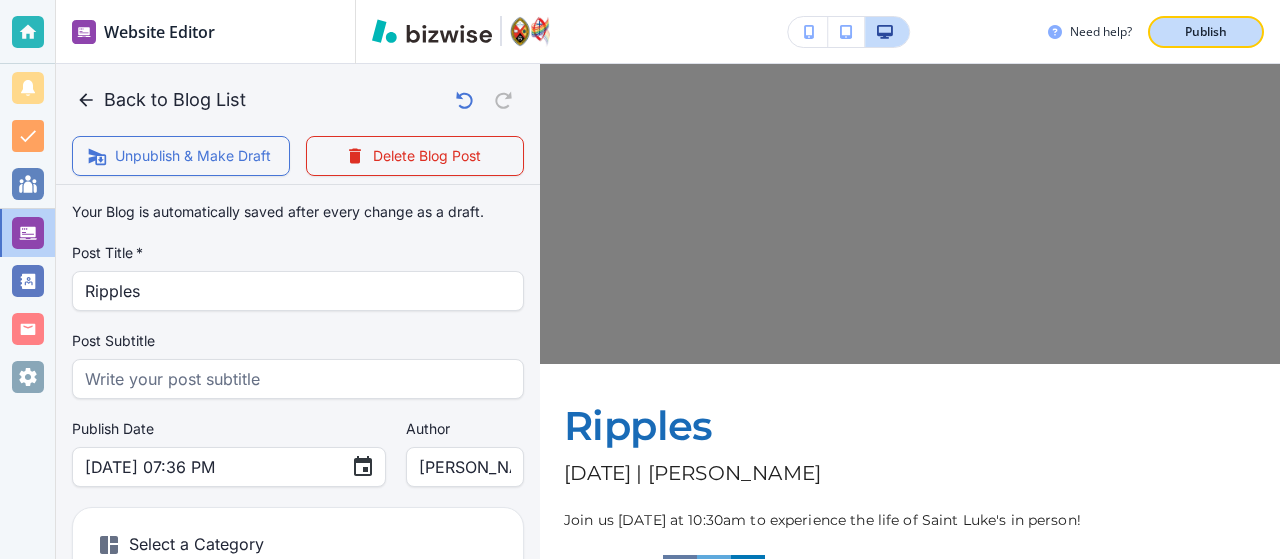click on "Publish" at bounding box center (1206, 32) 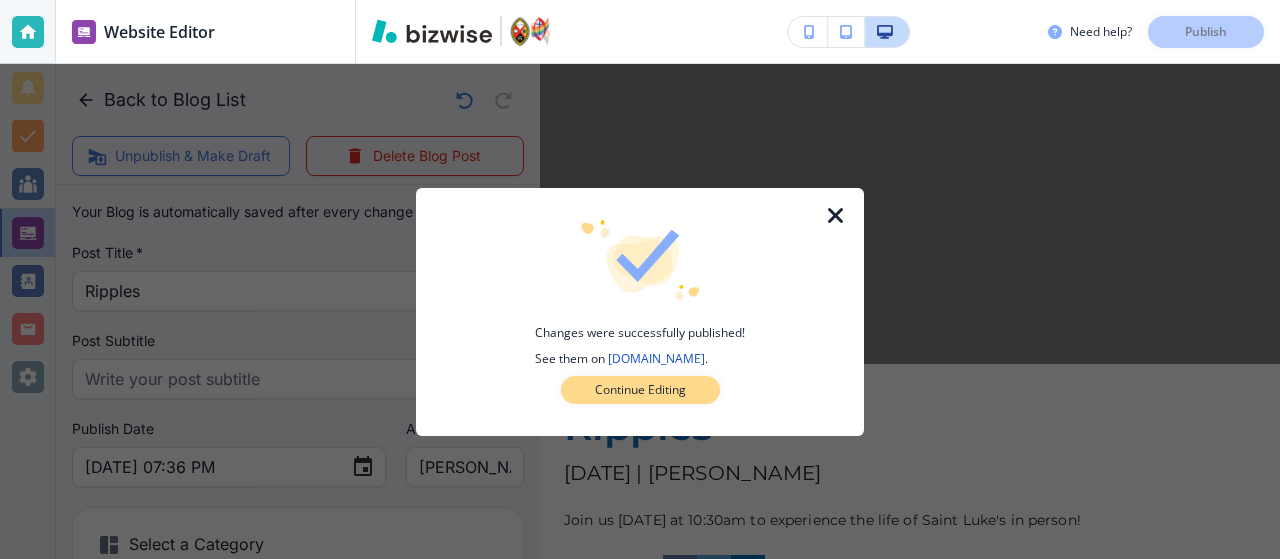 click on "Continue Editing" at bounding box center (640, 390) 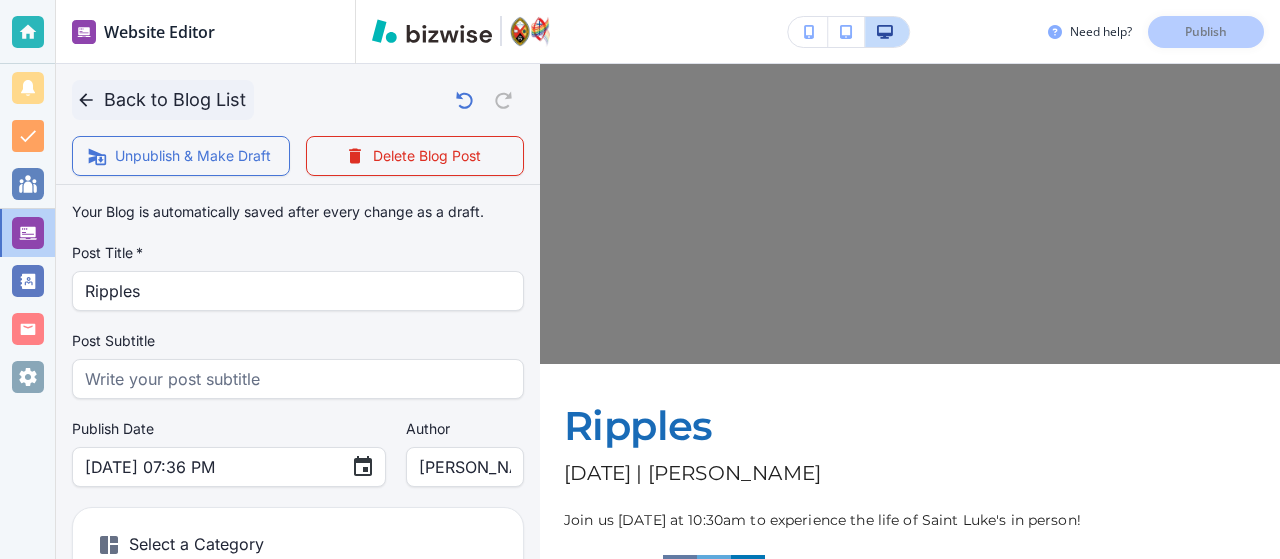 click 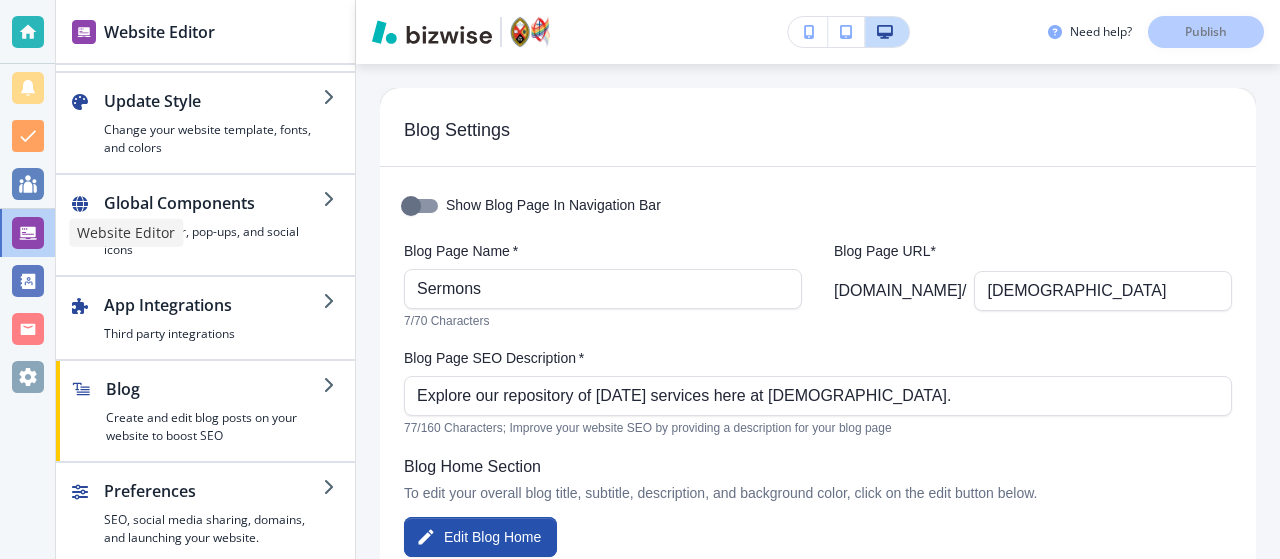 click at bounding box center [27, 233] 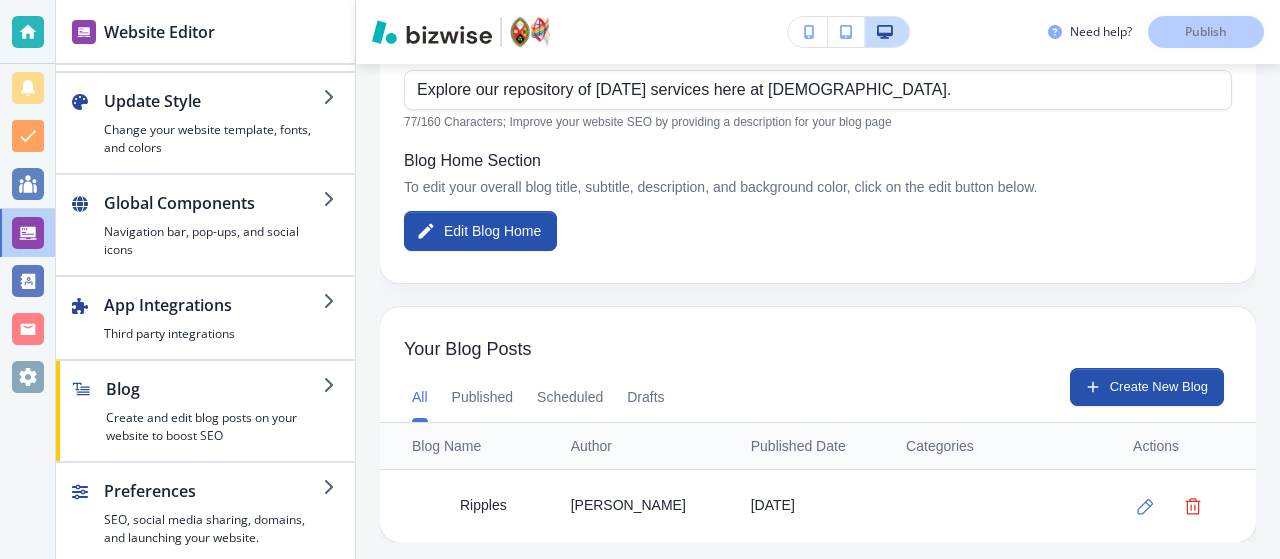 scroll, scrollTop: 305, scrollLeft: 0, axis: vertical 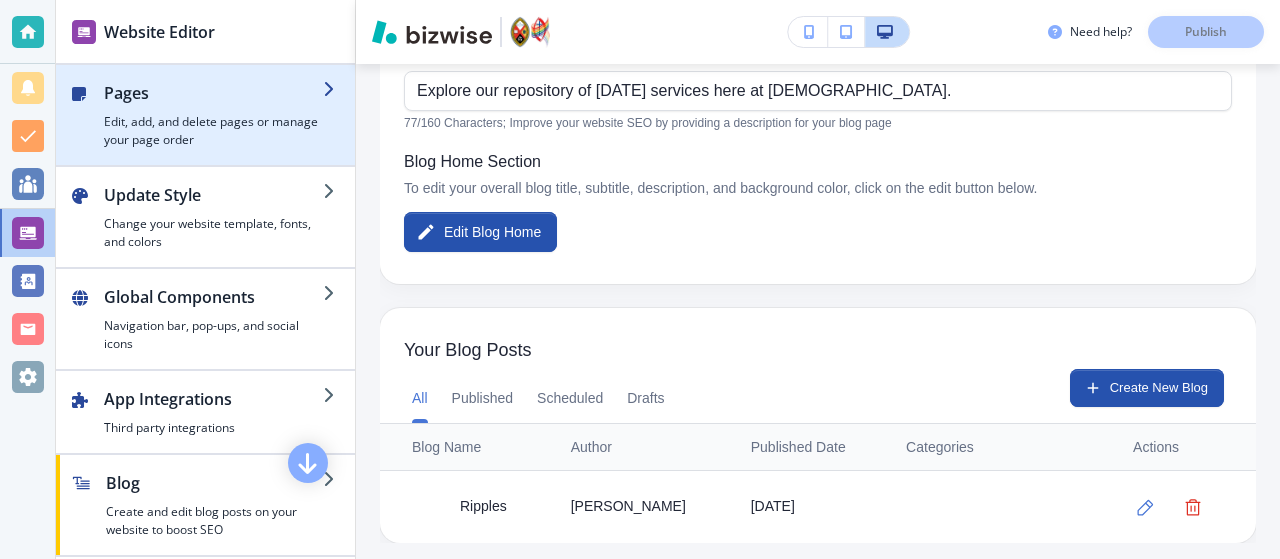 click on "Pages" at bounding box center [213, 93] 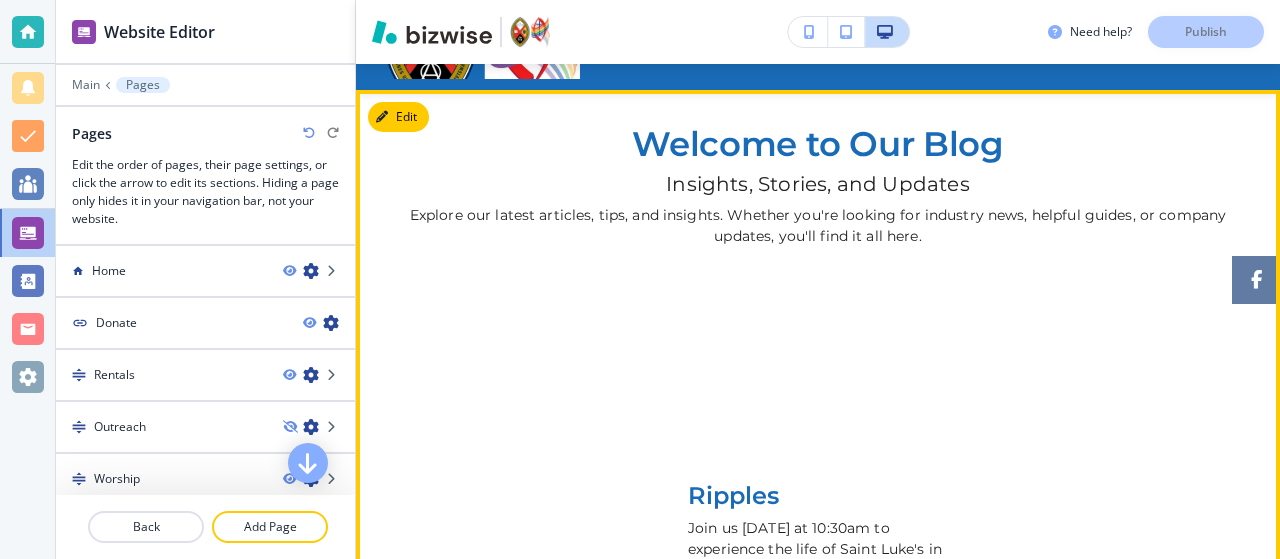 scroll, scrollTop: 73, scrollLeft: 0, axis: vertical 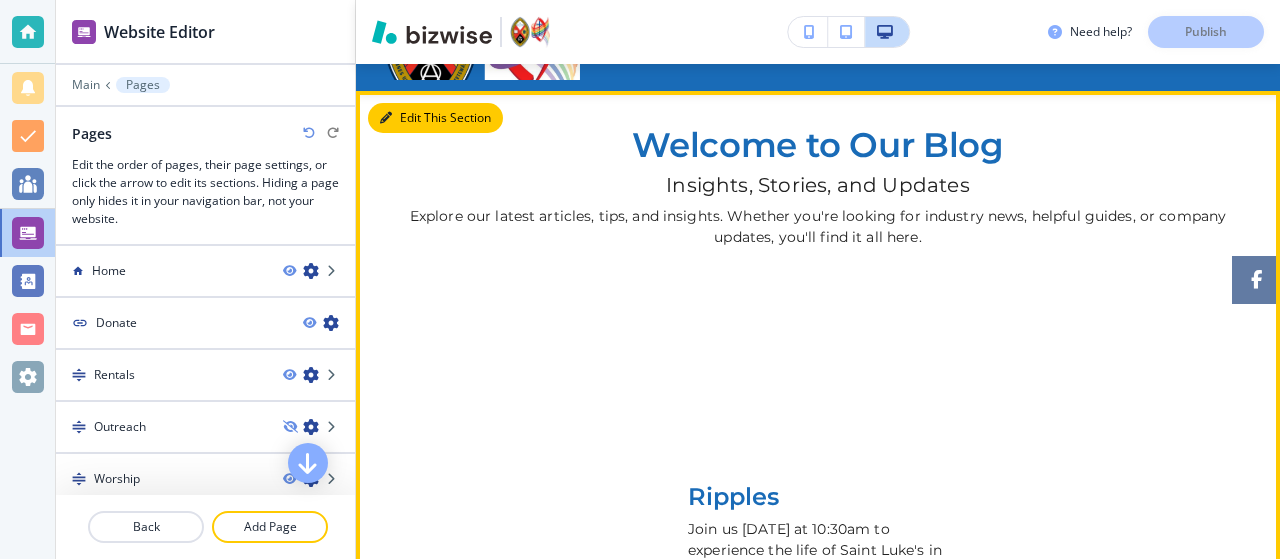 click at bounding box center (386, 118) 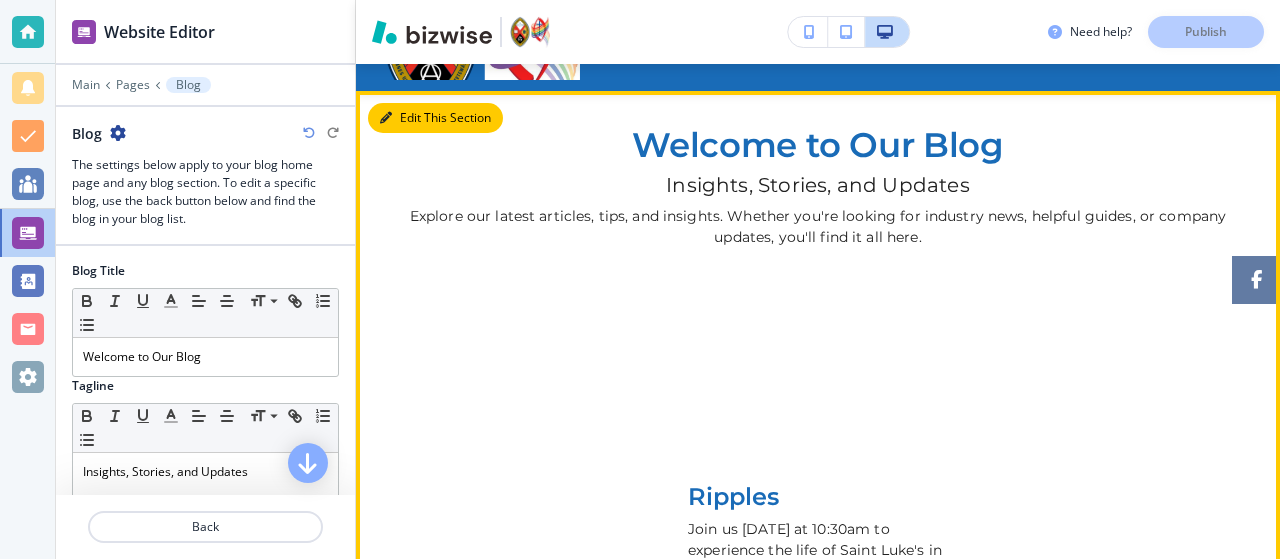 scroll, scrollTop: 100, scrollLeft: 0, axis: vertical 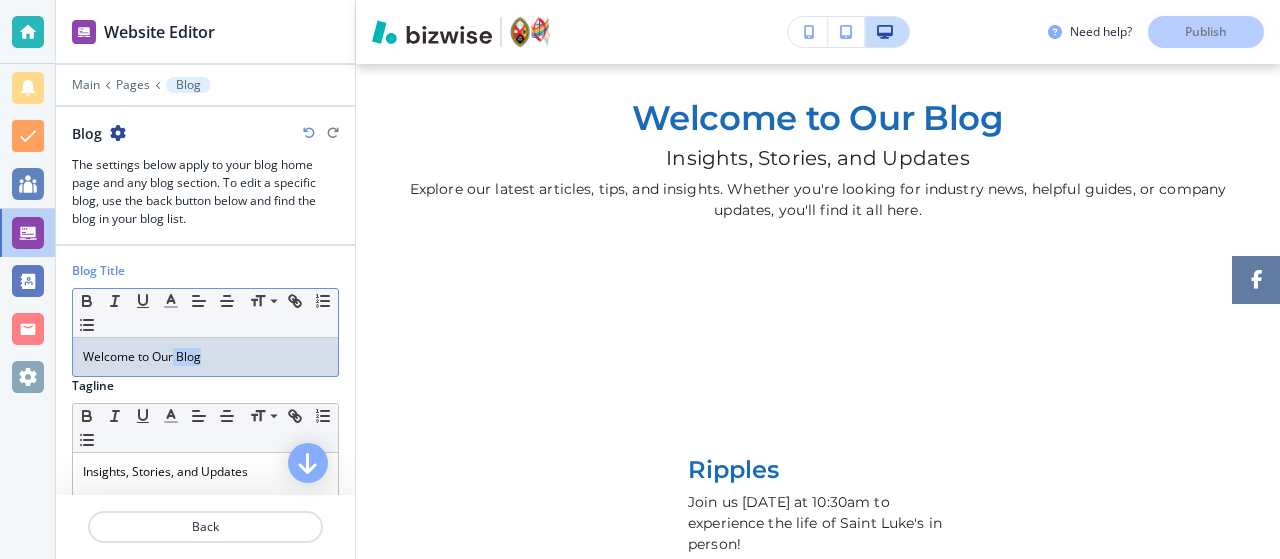 drag, startPoint x: 219, startPoint y: 360, endPoint x: 173, endPoint y: 357, distance: 46.09772 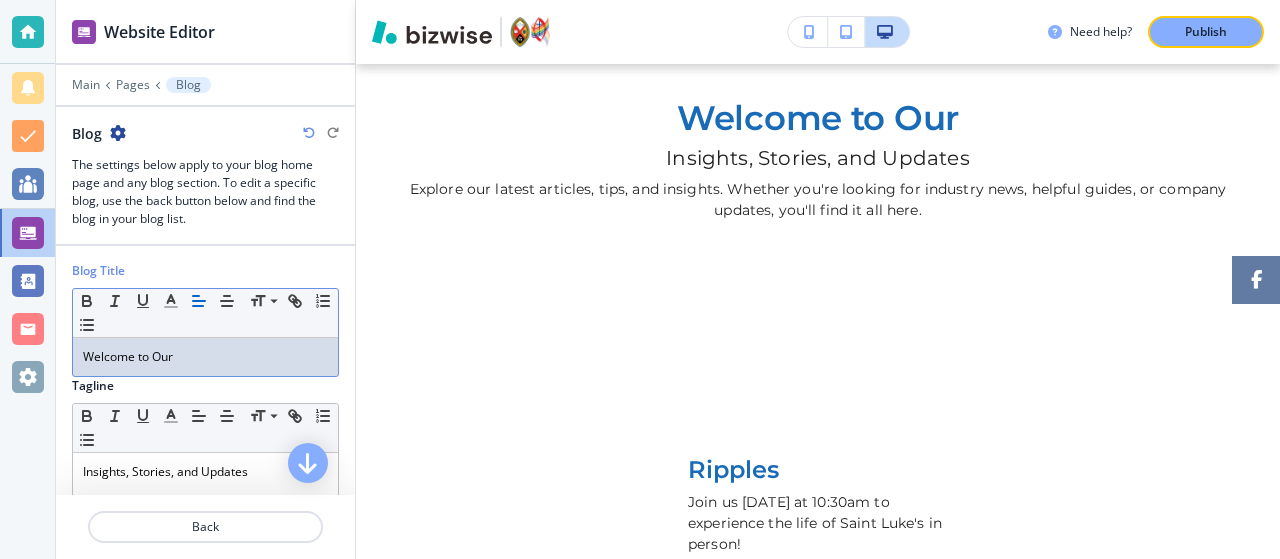 drag, startPoint x: 194, startPoint y: 354, endPoint x: 0, endPoint y: 327, distance: 195.86986 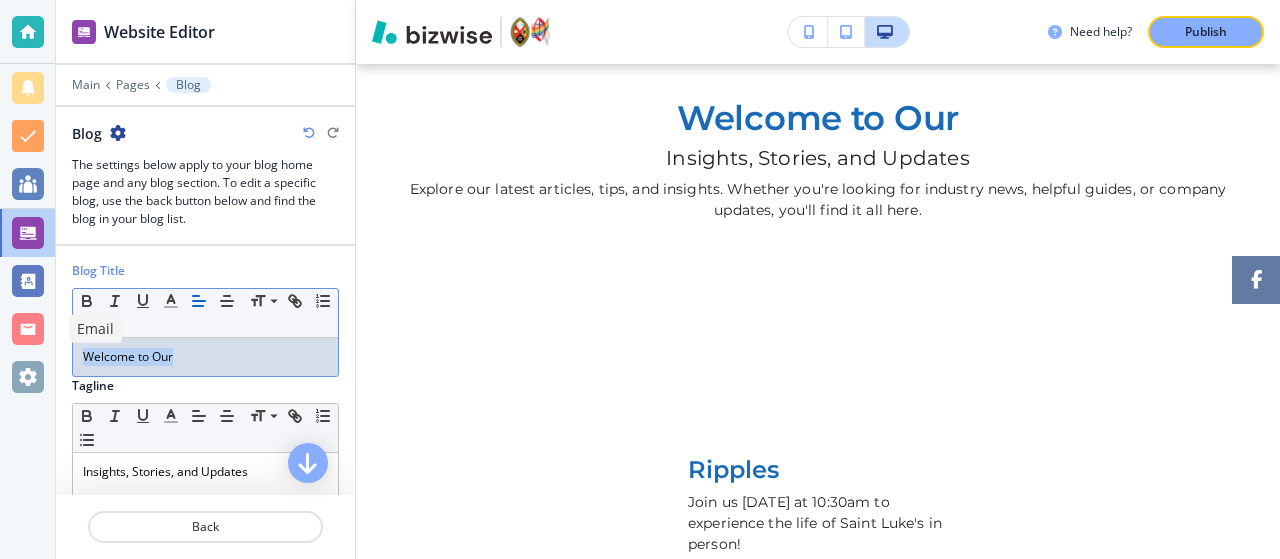 type 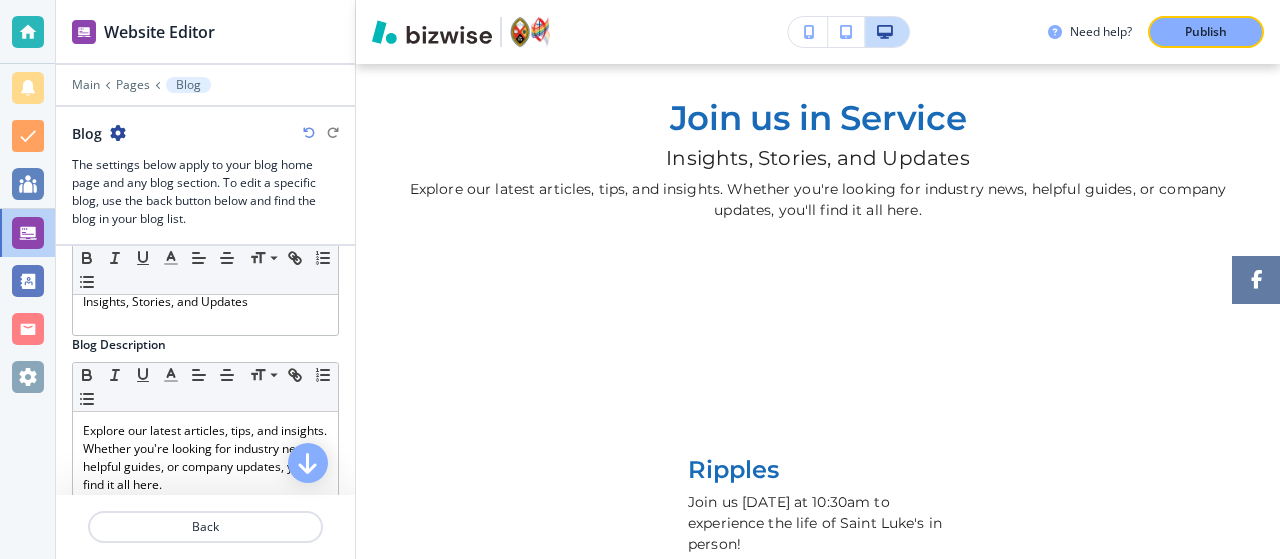 scroll, scrollTop: 173, scrollLeft: 0, axis: vertical 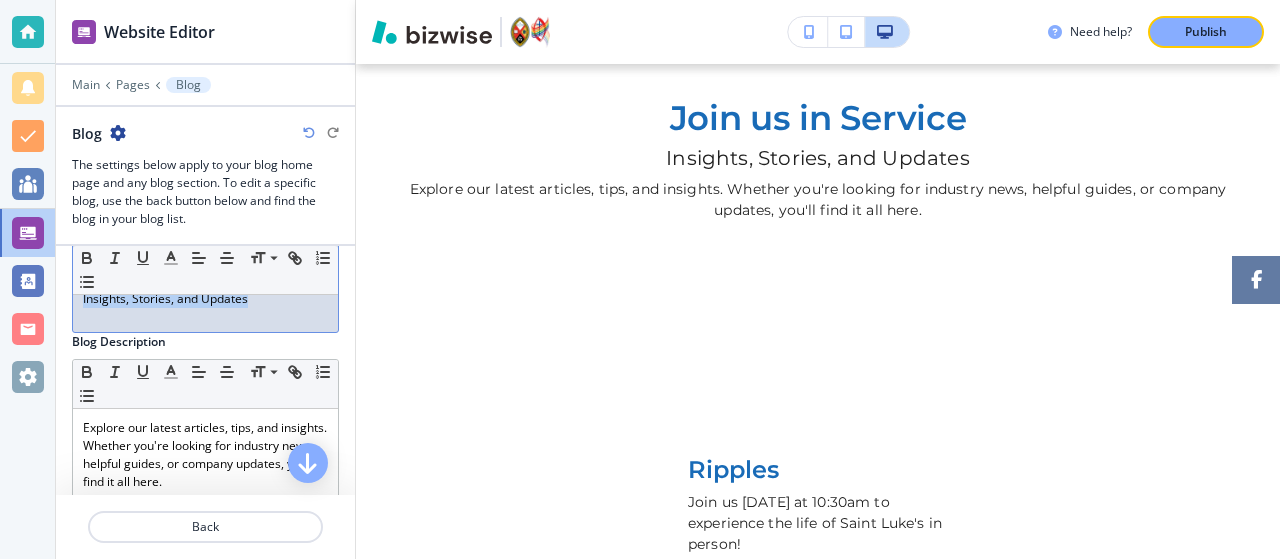 drag, startPoint x: 248, startPoint y: 307, endPoint x: 0, endPoint y: 263, distance: 251.87299 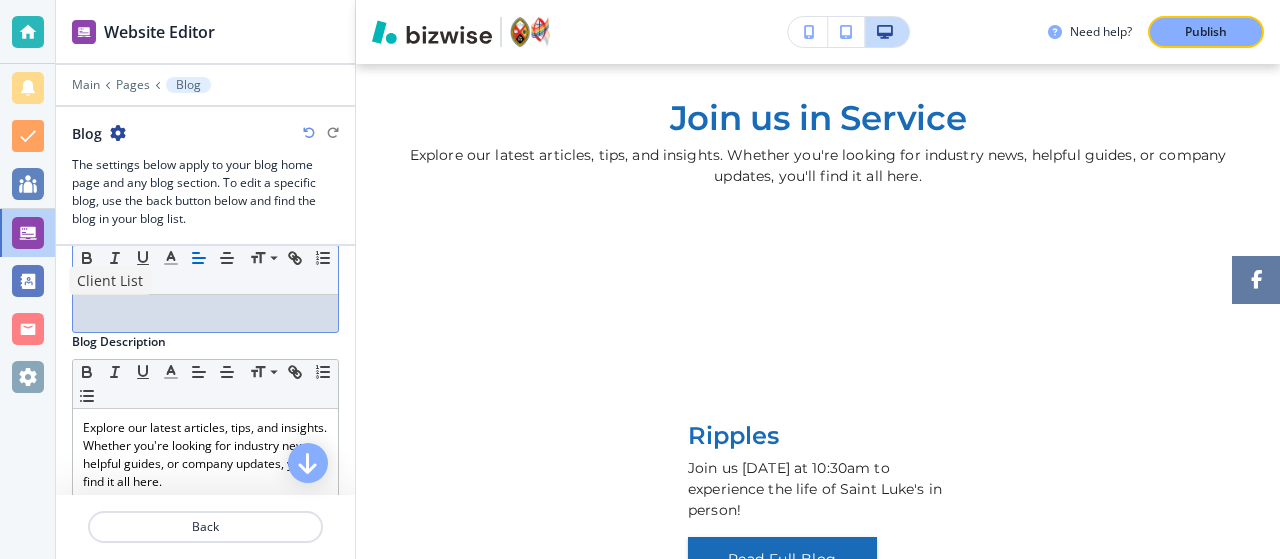 type 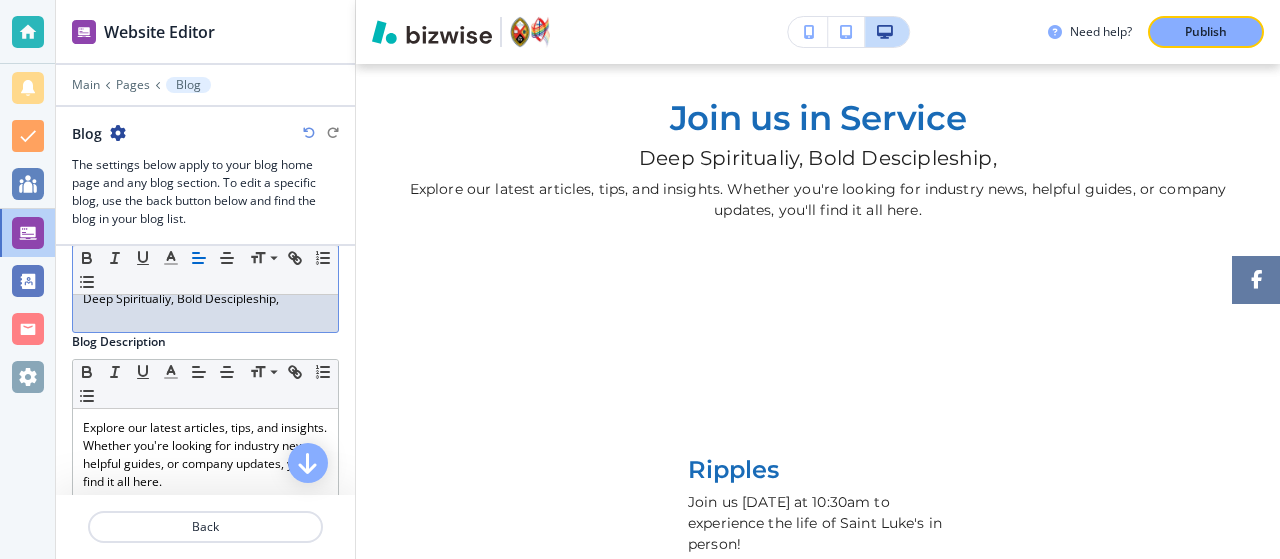 click on "Small Normal Large Huge" at bounding box center (205, 270) 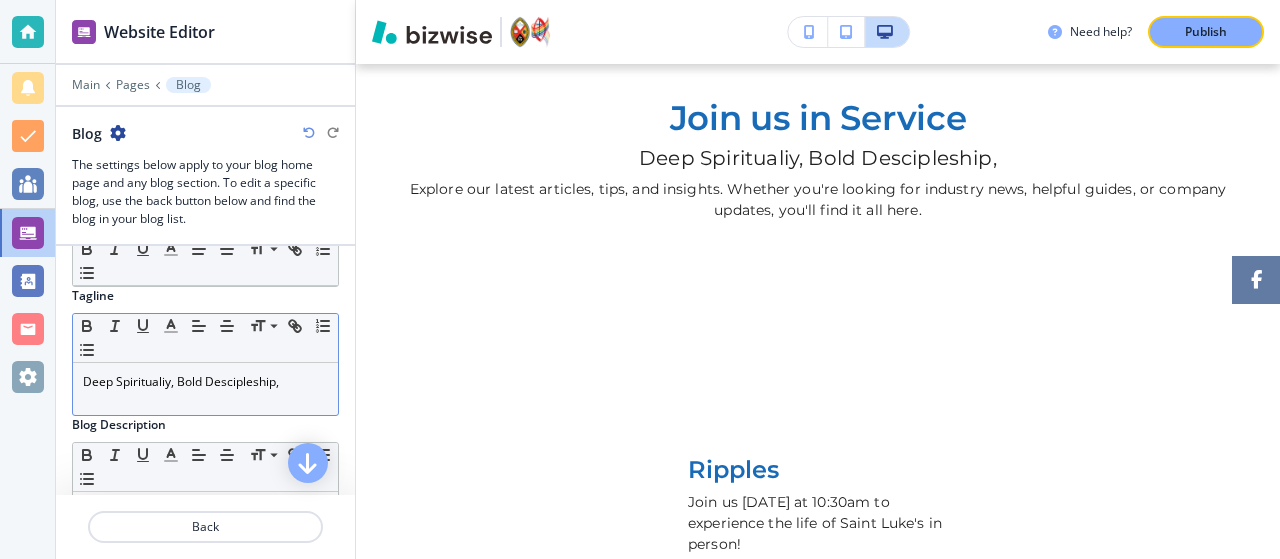 scroll, scrollTop: 86, scrollLeft: 0, axis: vertical 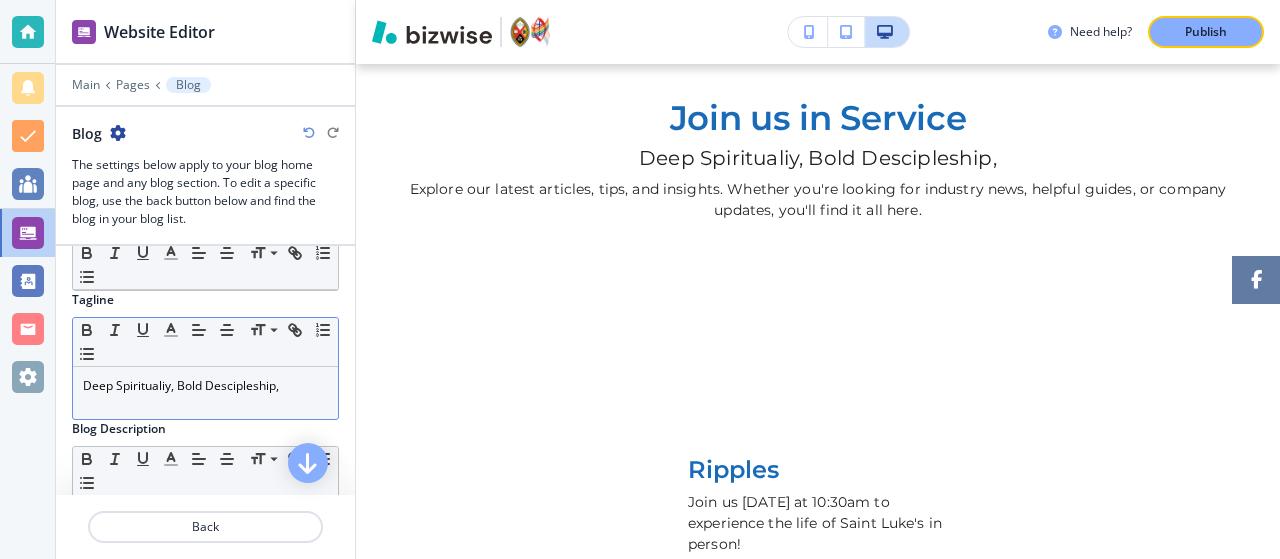 click on "Deep Spiritualiy, Bold Descipleship," at bounding box center (205, 386) 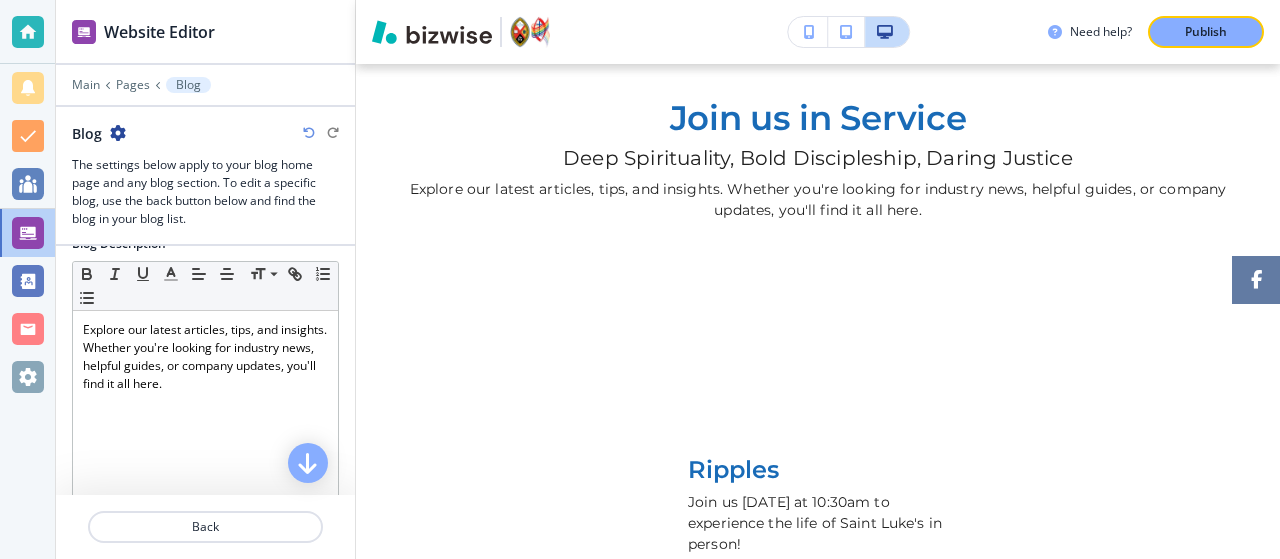 scroll, scrollTop: 342, scrollLeft: 0, axis: vertical 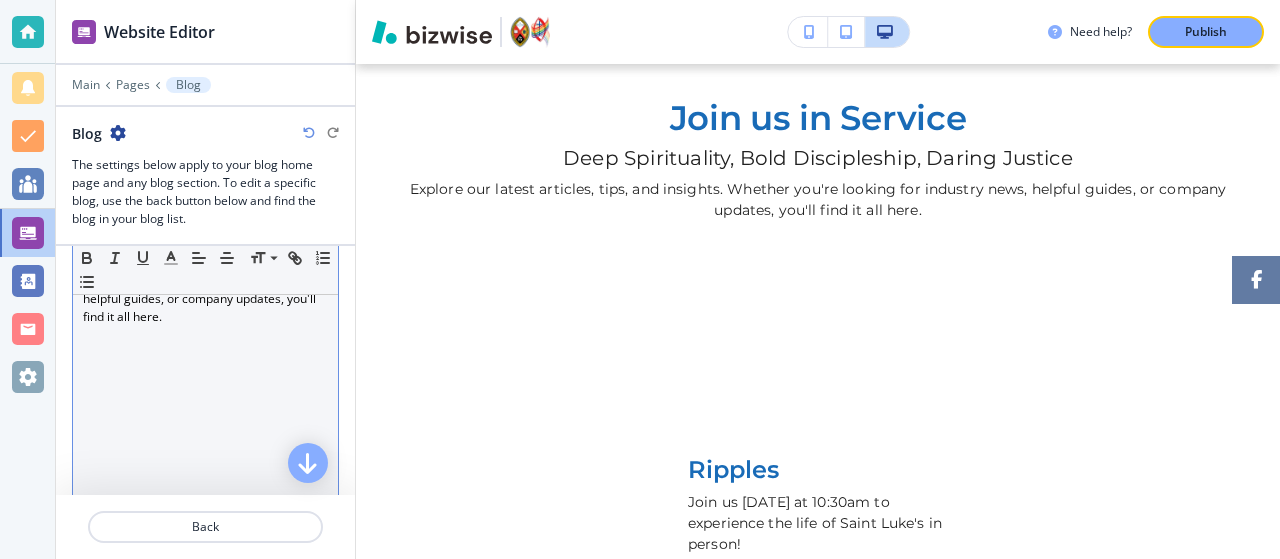 click on "Explore our latest articles, tips, and insights. Whether you're looking for industry news, helpful guides, or company updates, you'll find it all here." at bounding box center (205, 374) 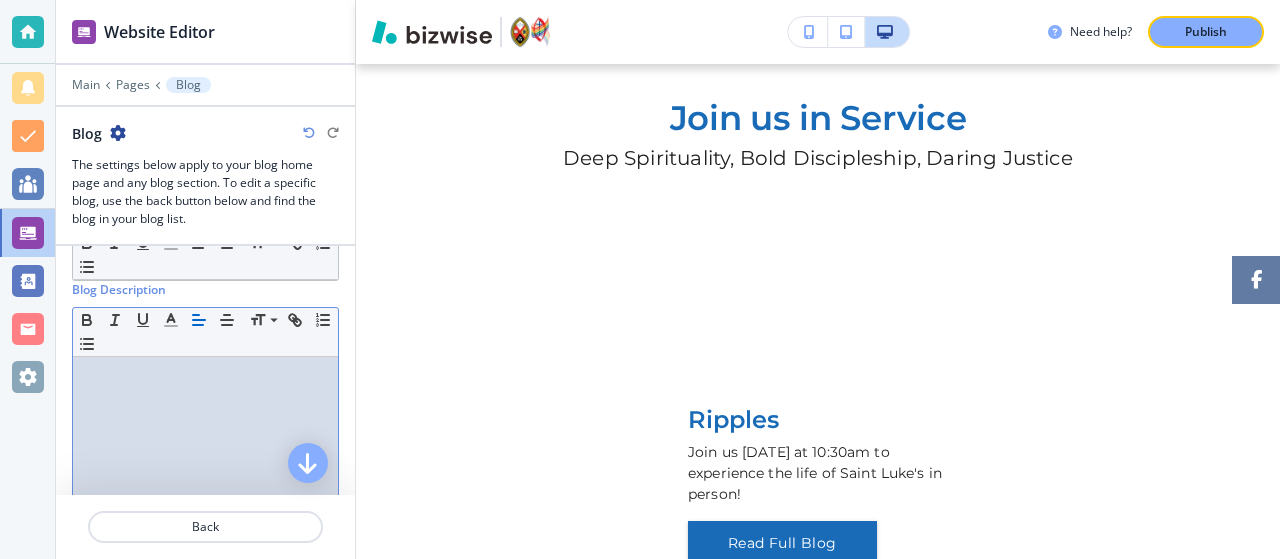 scroll, scrollTop: 222, scrollLeft: 0, axis: vertical 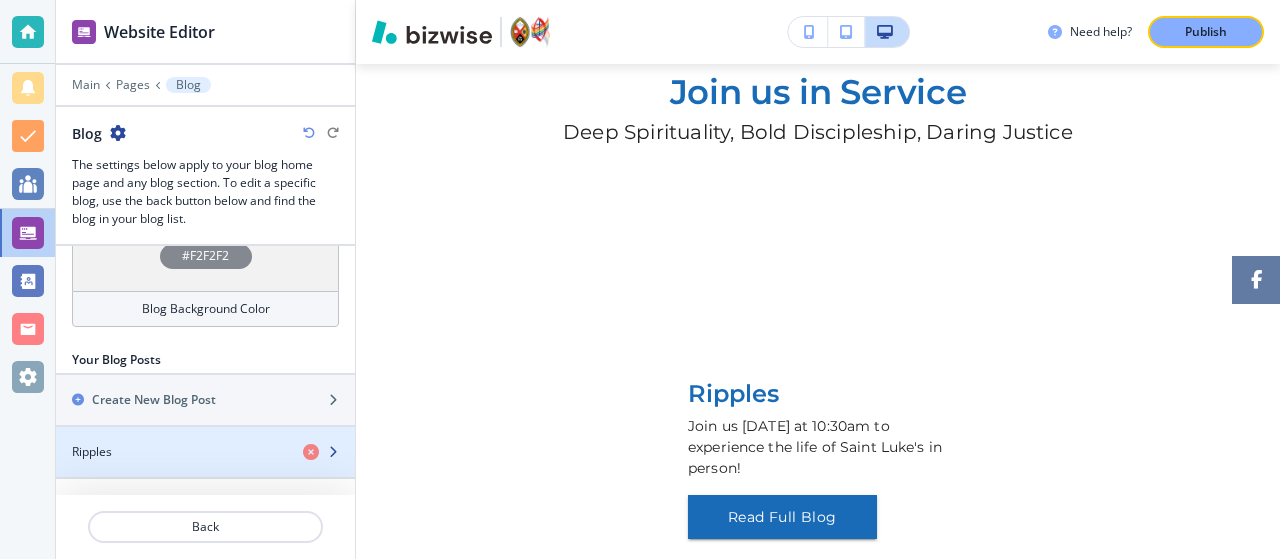 click at bounding box center [205, 469] 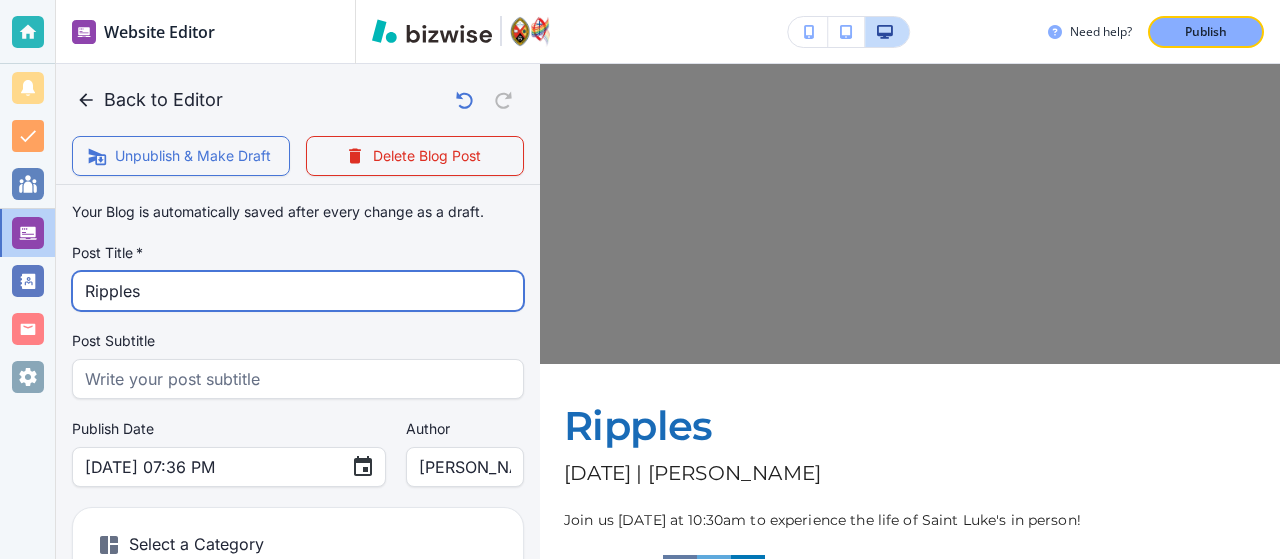 click on "Ripples" at bounding box center [298, 291] 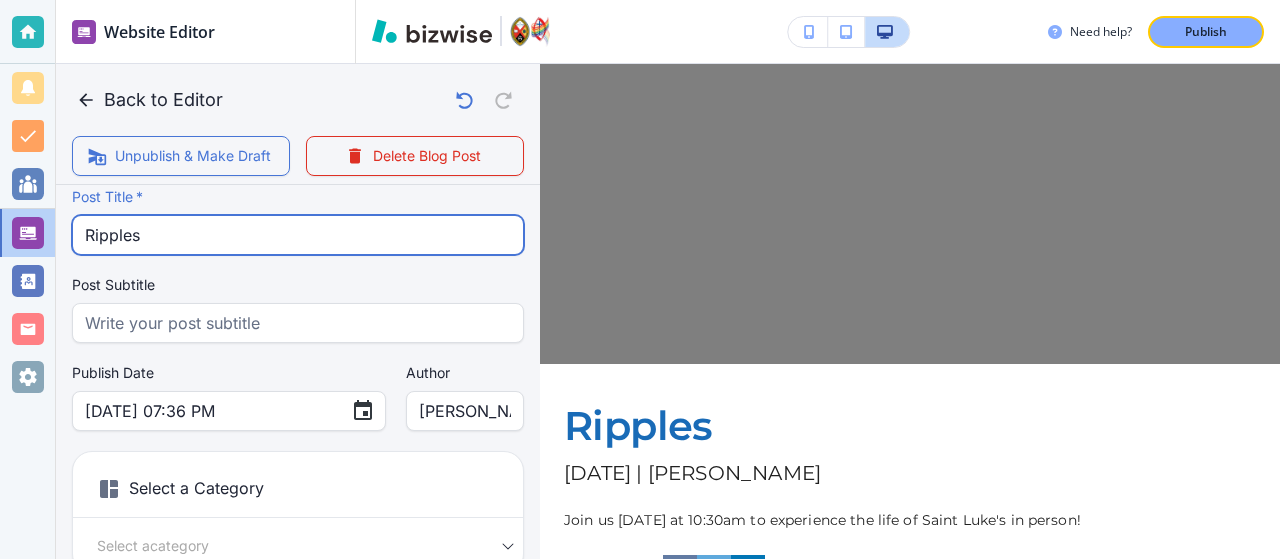 scroll, scrollTop: 46, scrollLeft: 0, axis: vertical 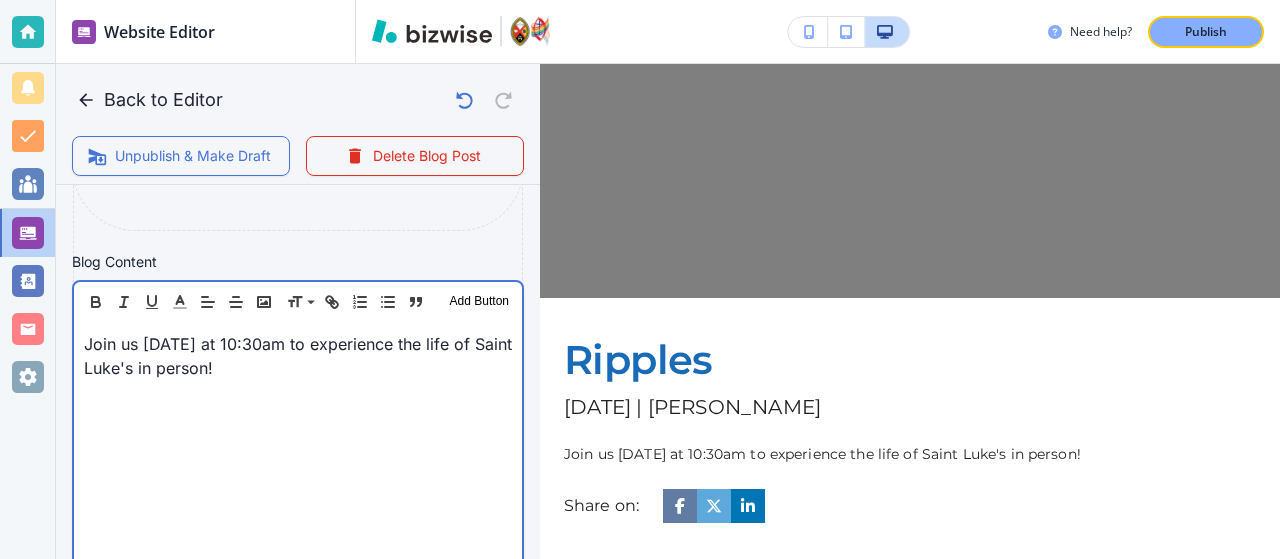 click on "Join us on Sunday at 10:30am to experience the life of Saint Luke's in person!" at bounding box center [298, 452] 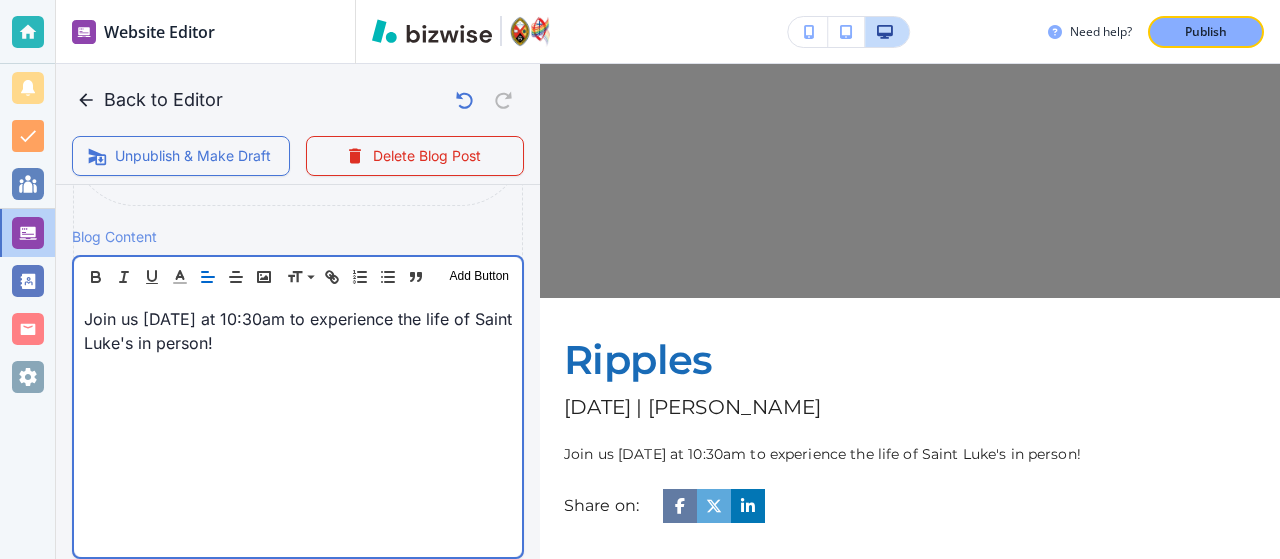 type 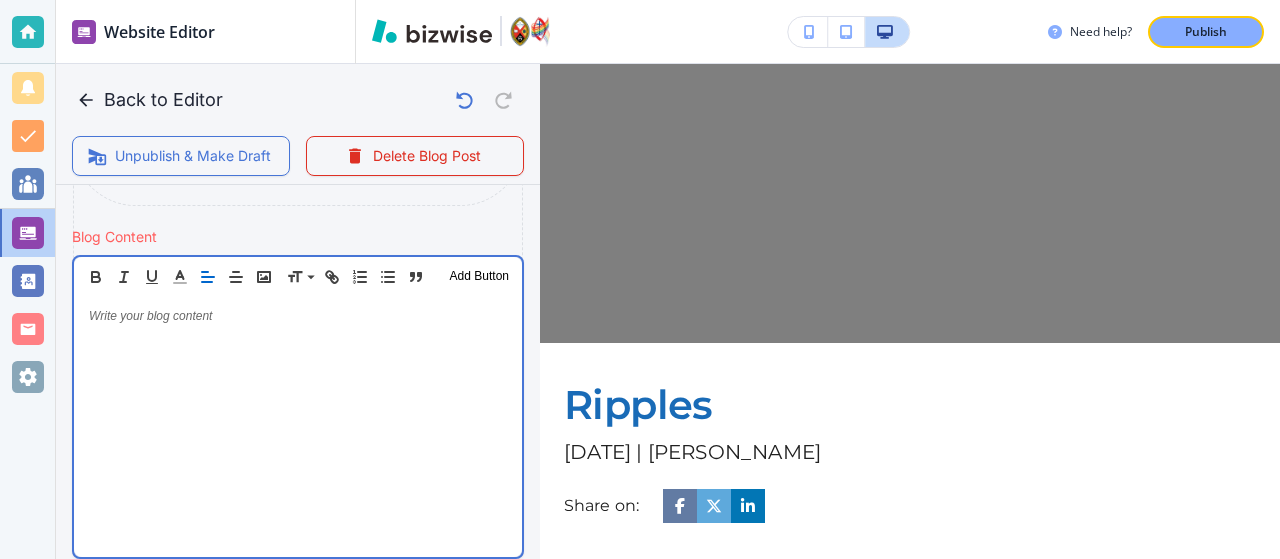 scroll, scrollTop: 20, scrollLeft: 0, axis: vertical 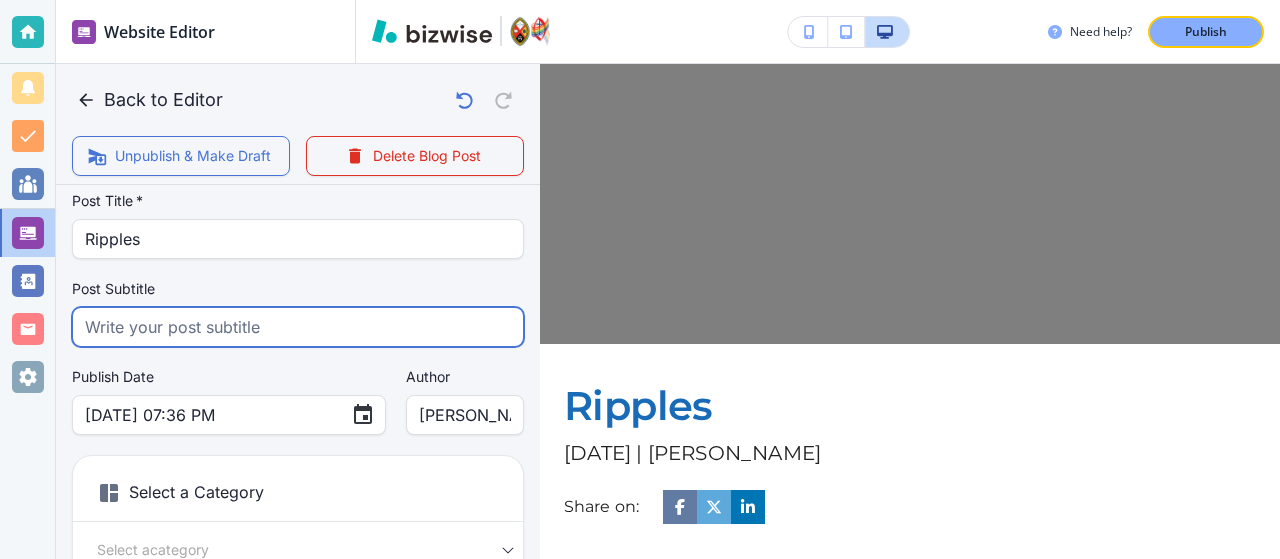 click at bounding box center (298, 327) 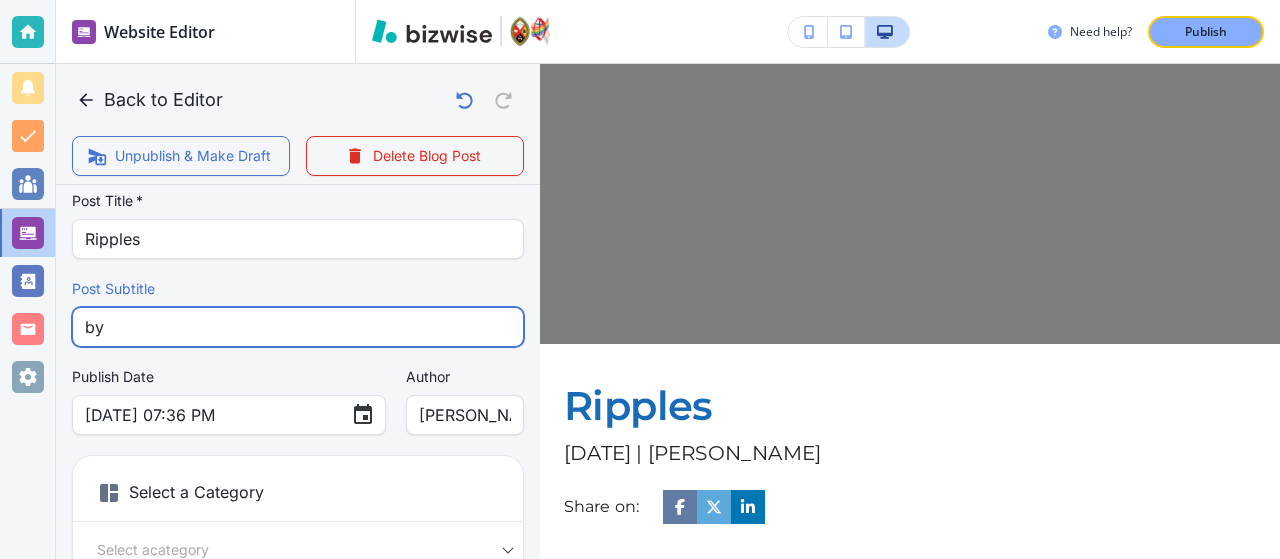 scroll, scrollTop: 50, scrollLeft: 0, axis: vertical 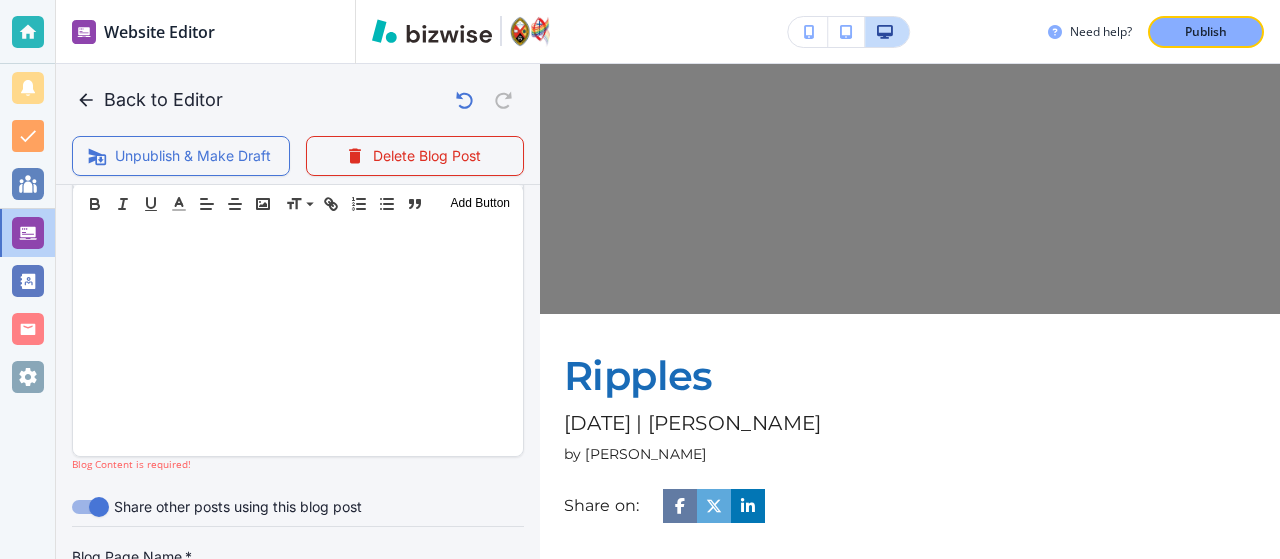 type on "by Rev. Ted Reeve" 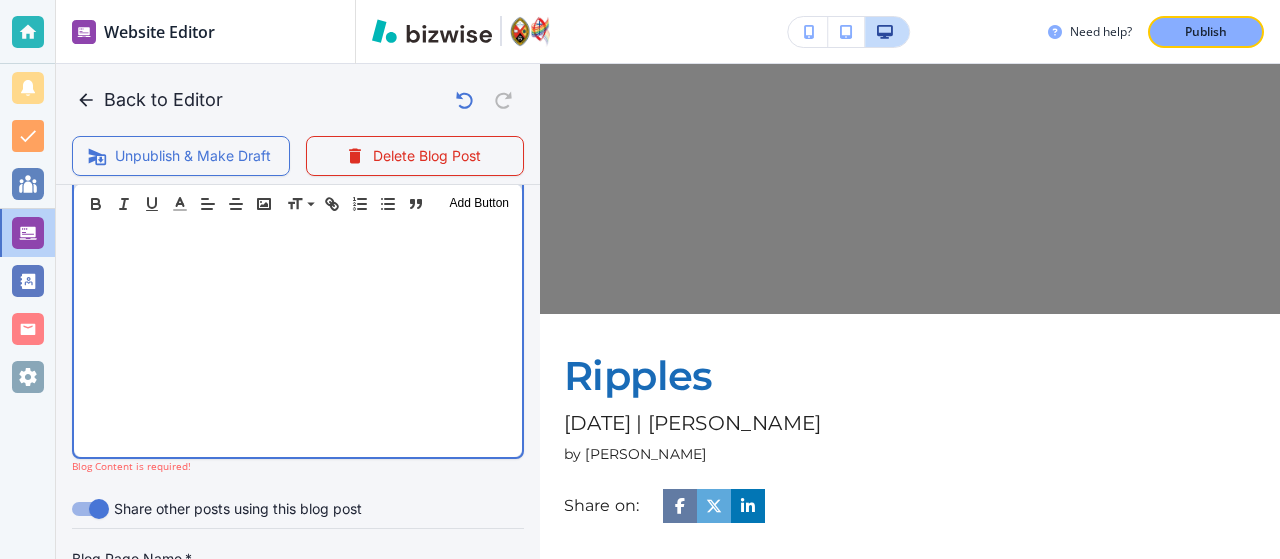 click at bounding box center (298, 327) 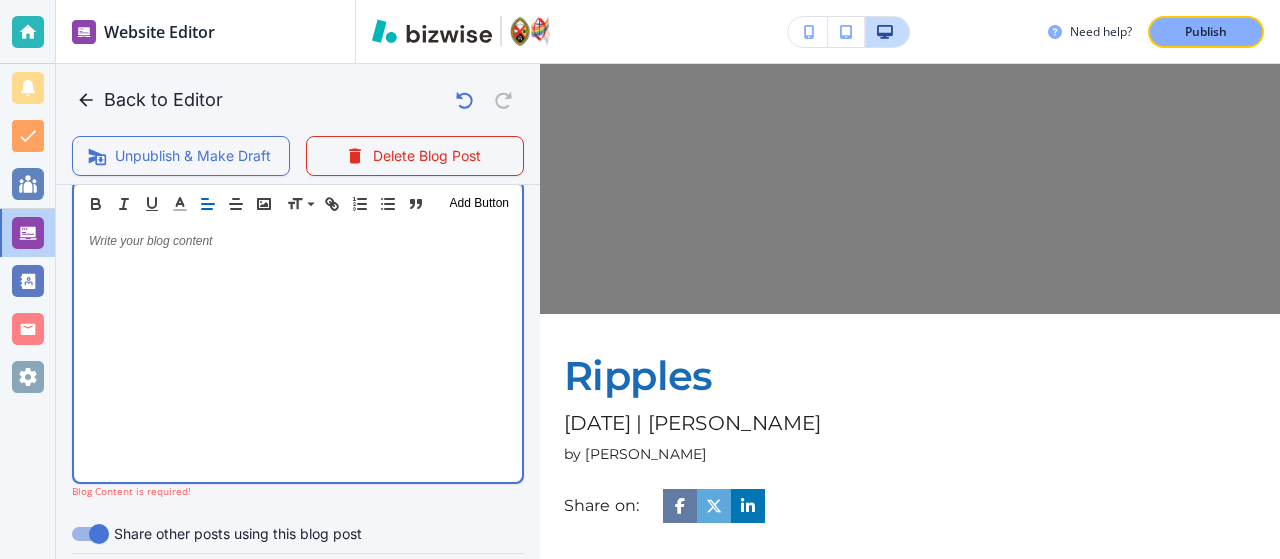scroll, scrollTop: 664, scrollLeft: 0, axis: vertical 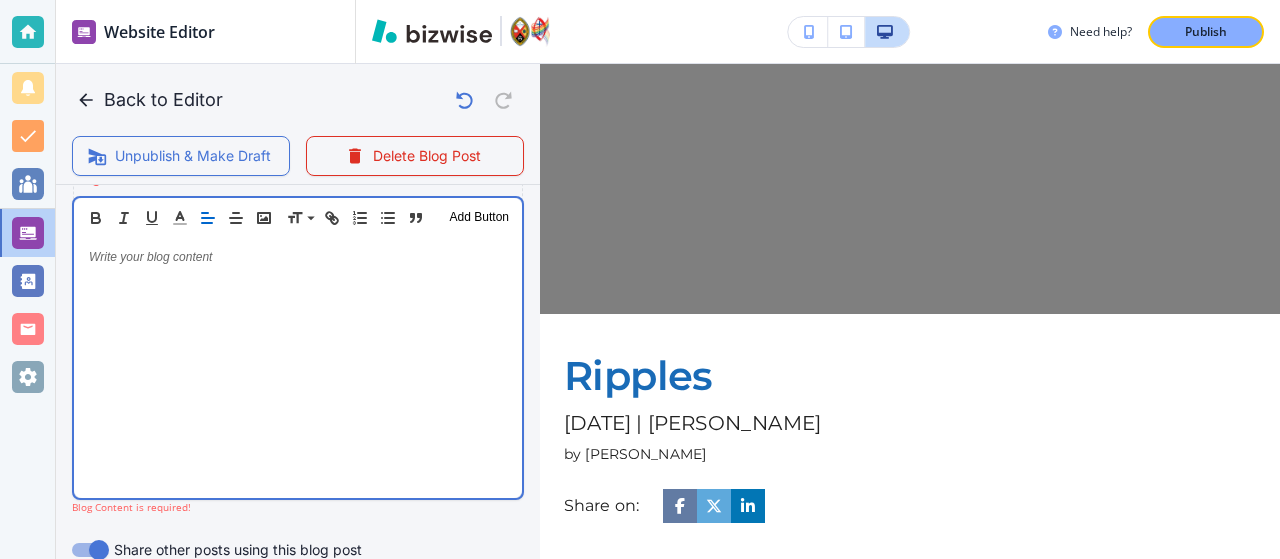 click at bounding box center (298, 368) 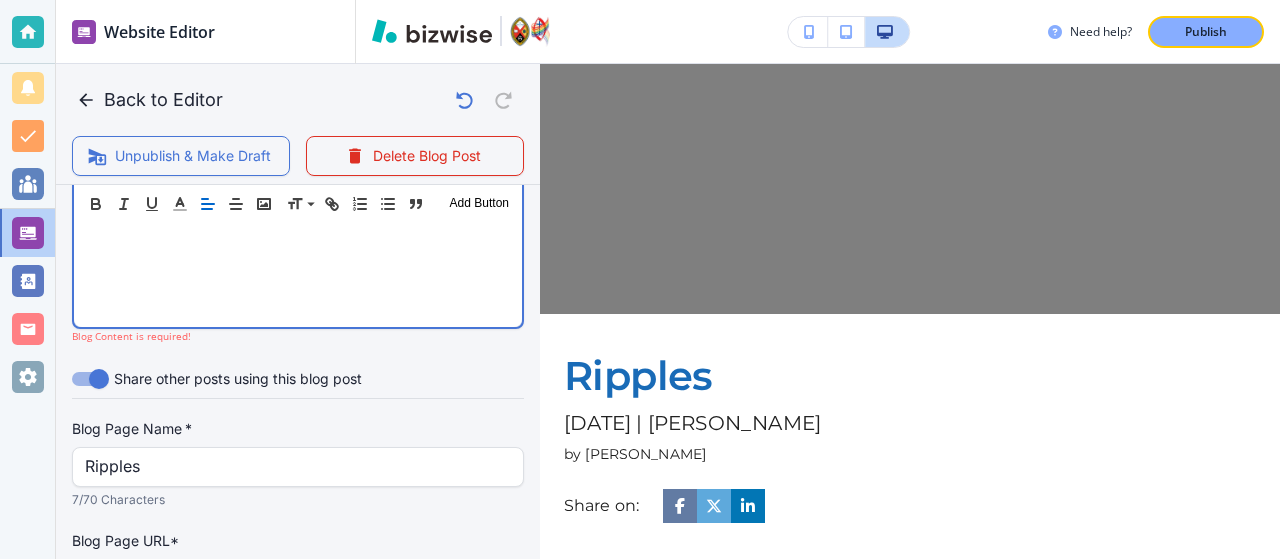 scroll, scrollTop: 804, scrollLeft: 0, axis: vertical 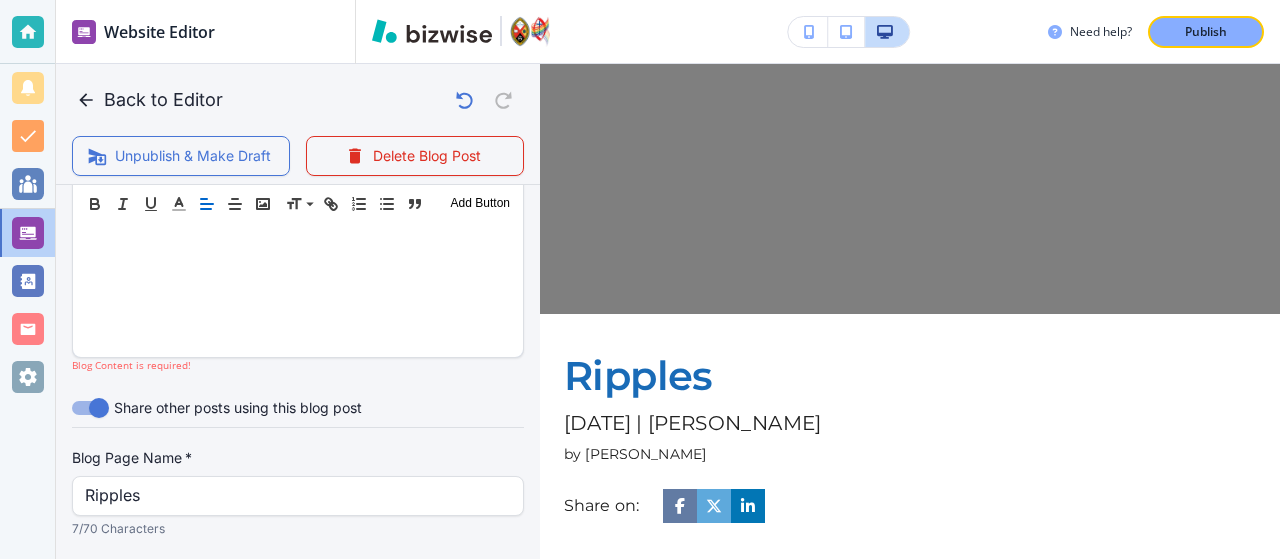 click on "Need help? Publish" at bounding box center (818, 32) 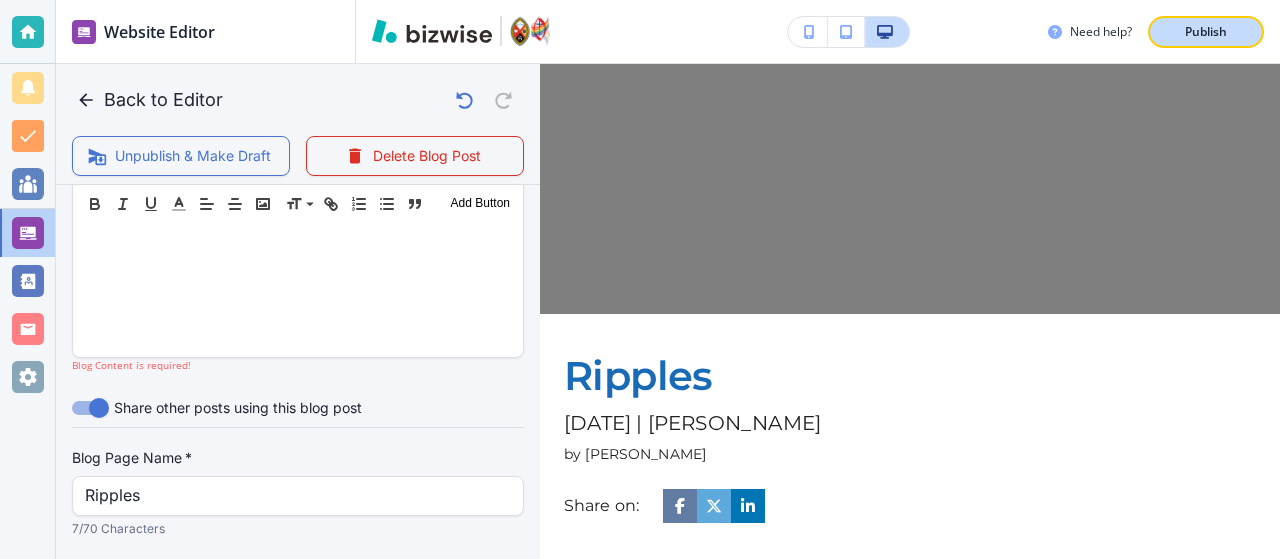 click on "Publish" at bounding box center [1206, 32] 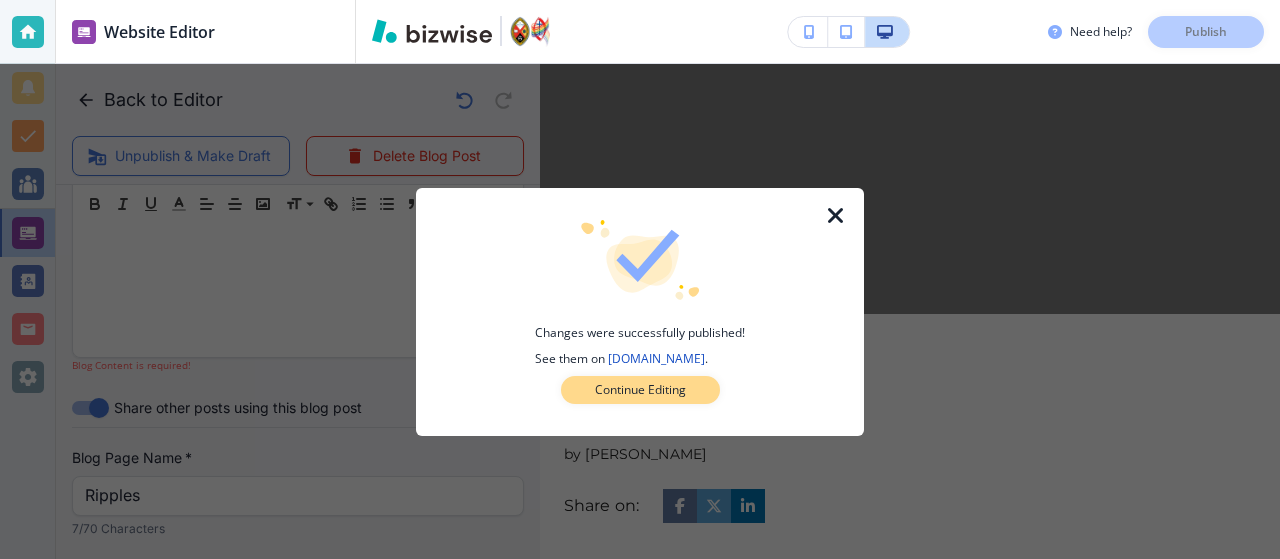click on "Continue Editing" at bounding box center (640, 390) 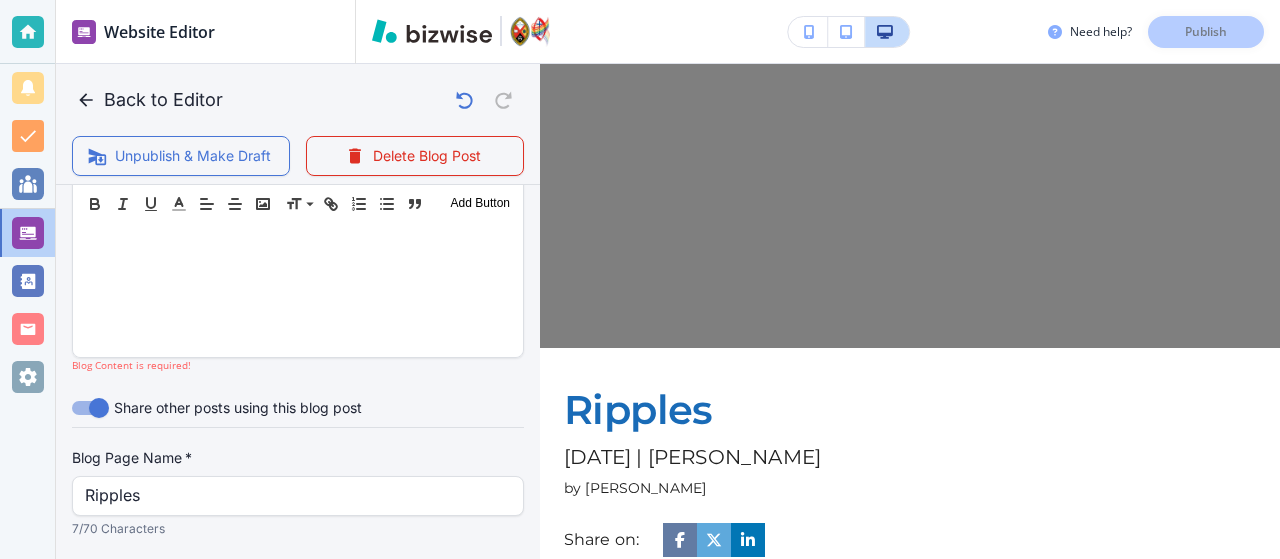 scroll, scrollTop: 0, scrollLeft: 0, axis: both 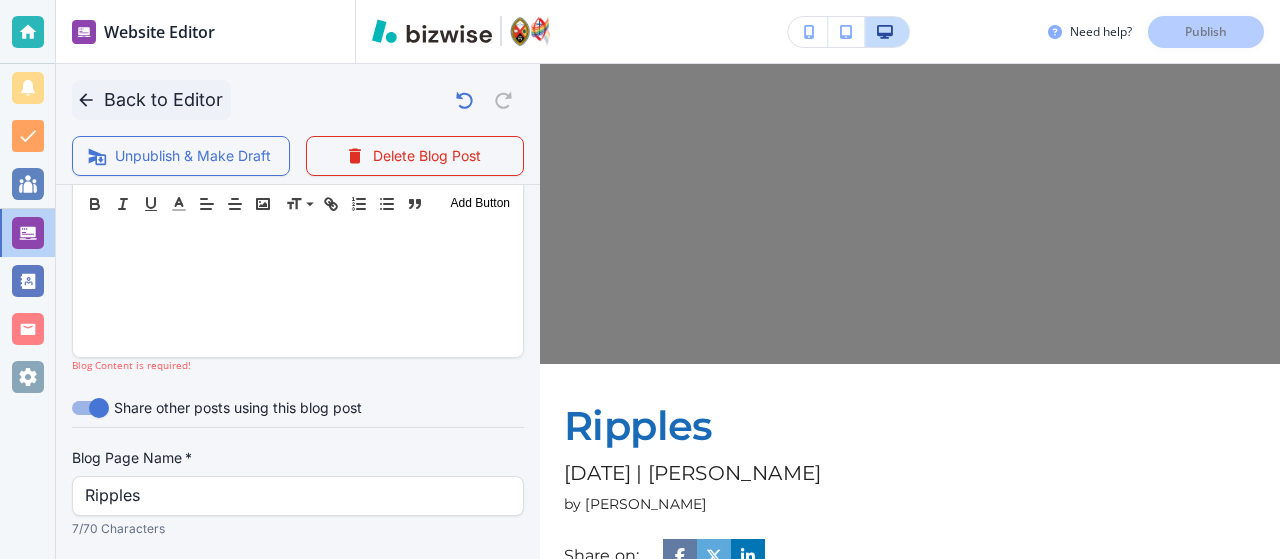 click on "Back to Editor" at bounding box center [151, 100] 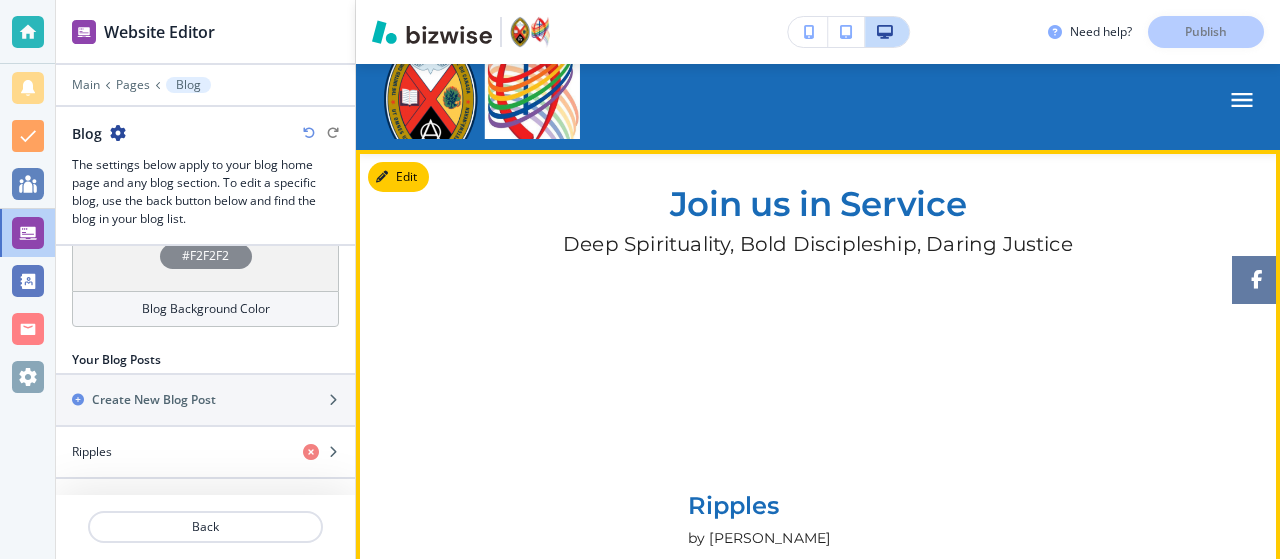scroll, scrollTop: 0, scrollLeft: 0, axis: both 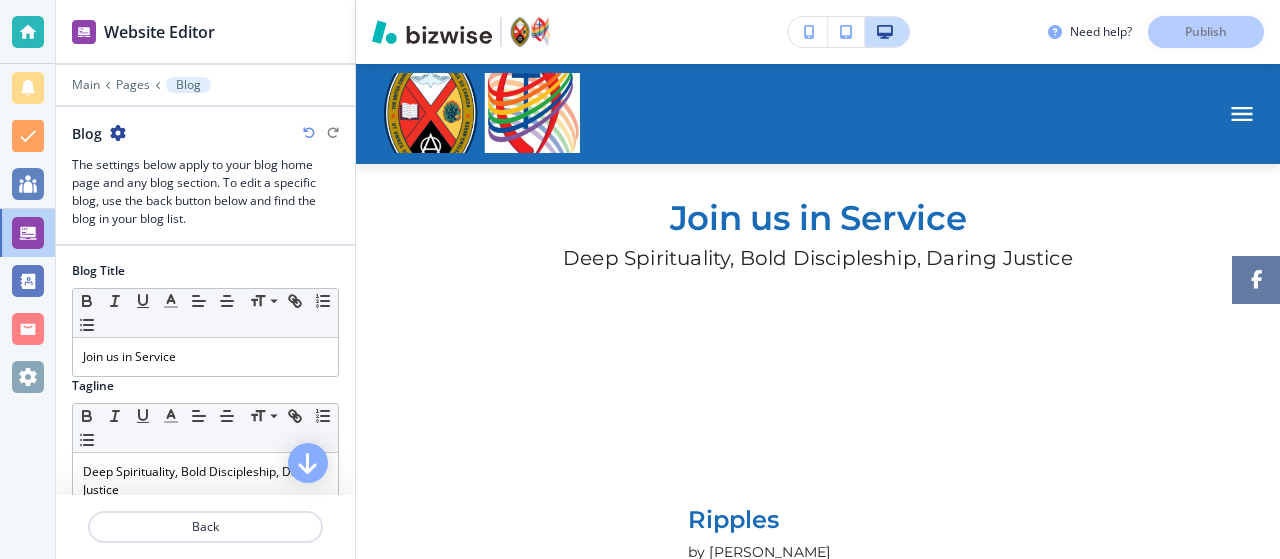 click at bounding box center [205, 71] 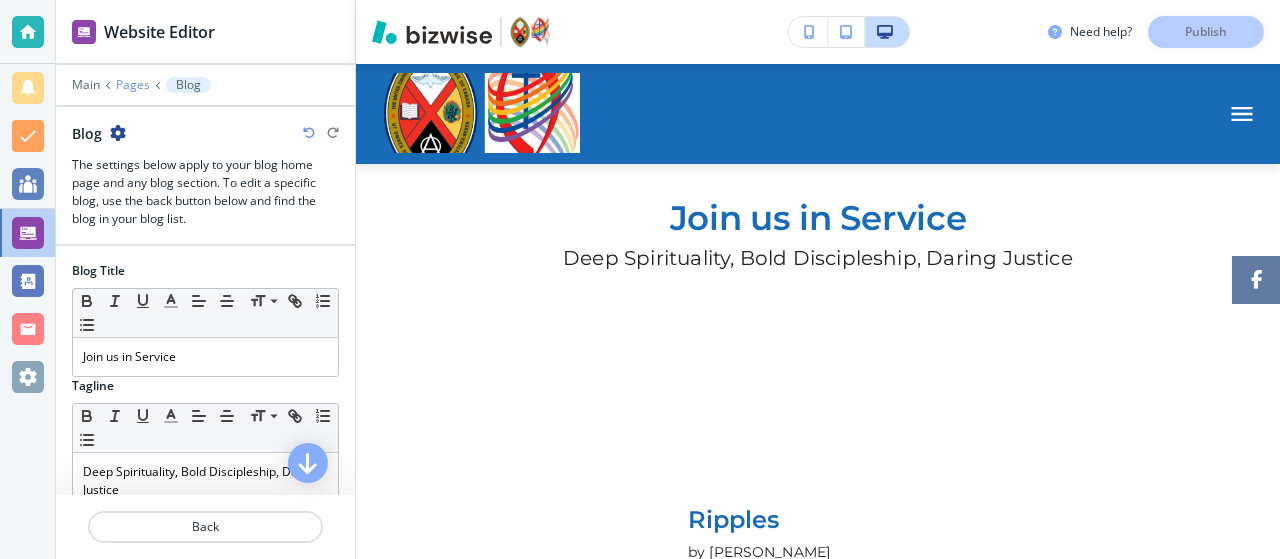 click on "Pages" at bounding box center [133, 85] 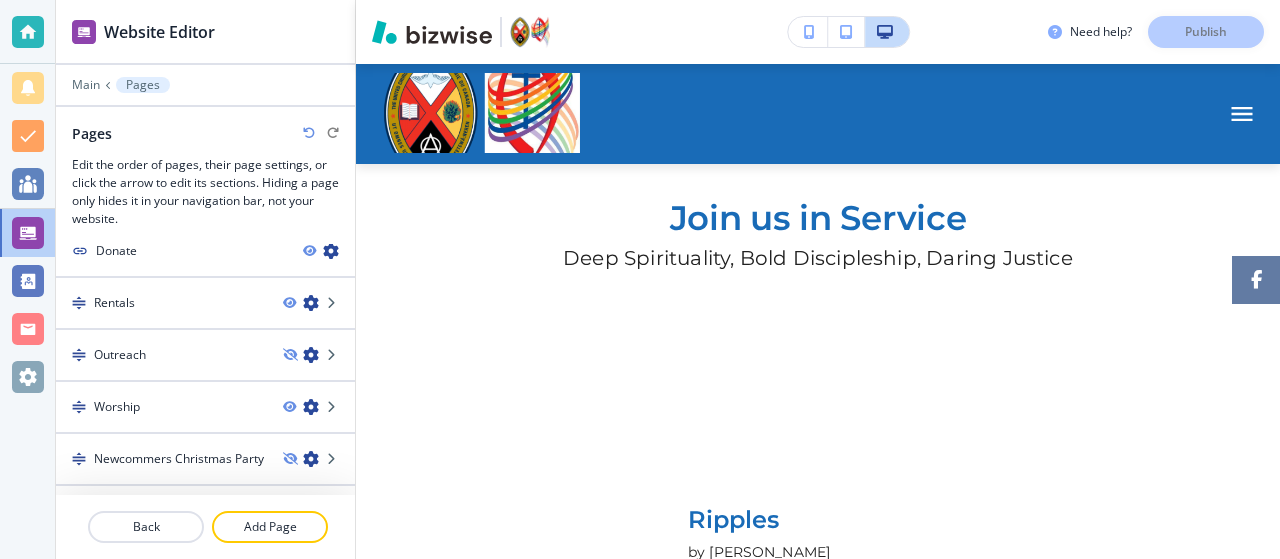 scroll, scrollTop: 112, scrollLeft: 0, axis: vertical 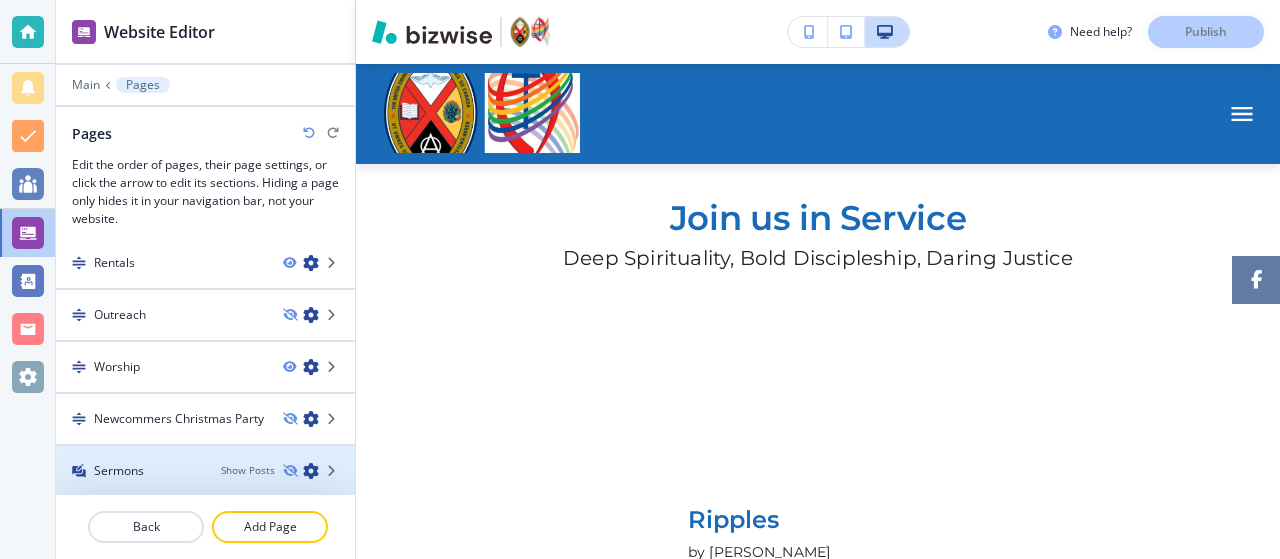 click on "Sermons" at bounding box center [130, 471] 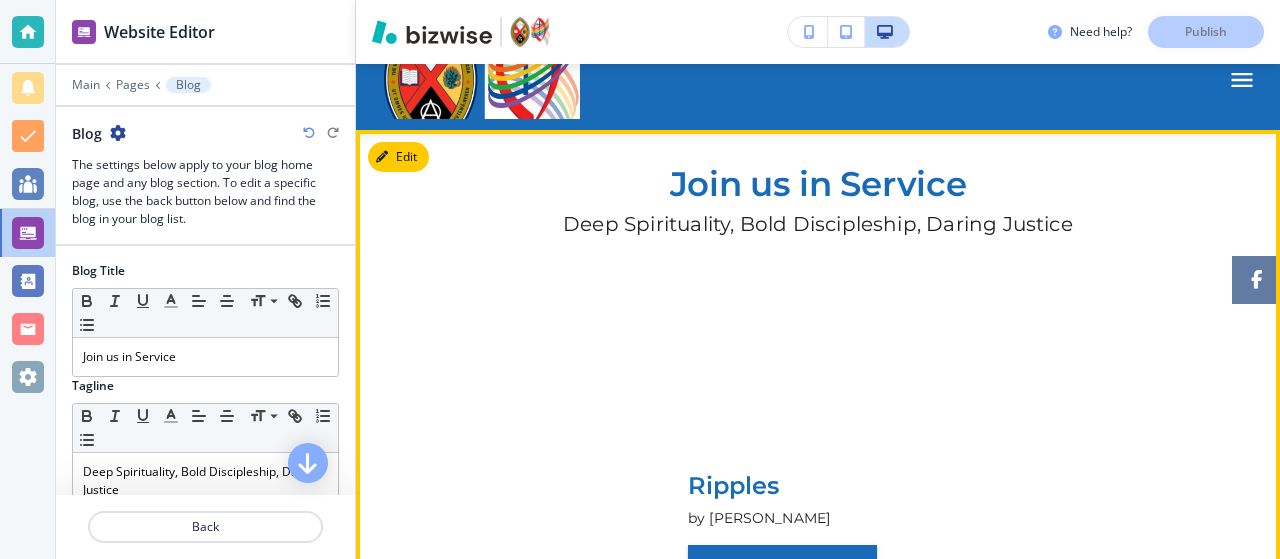 scroll, scrollTop: 40, scrollLeft: 0, axis: vertical 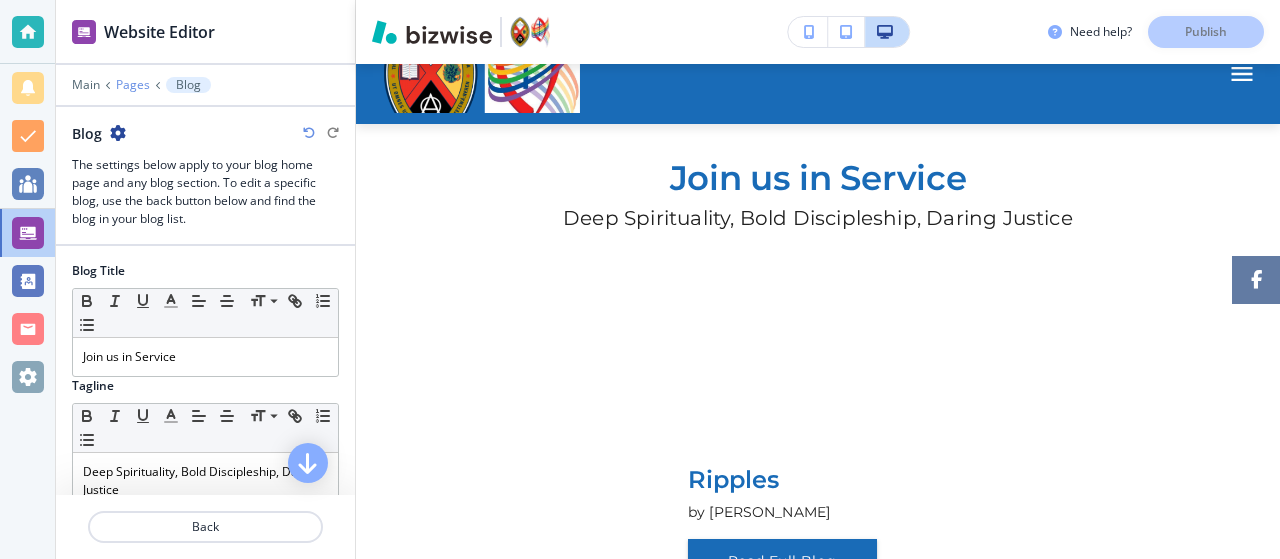 click on "Pages" at bounding box center (133, 85) 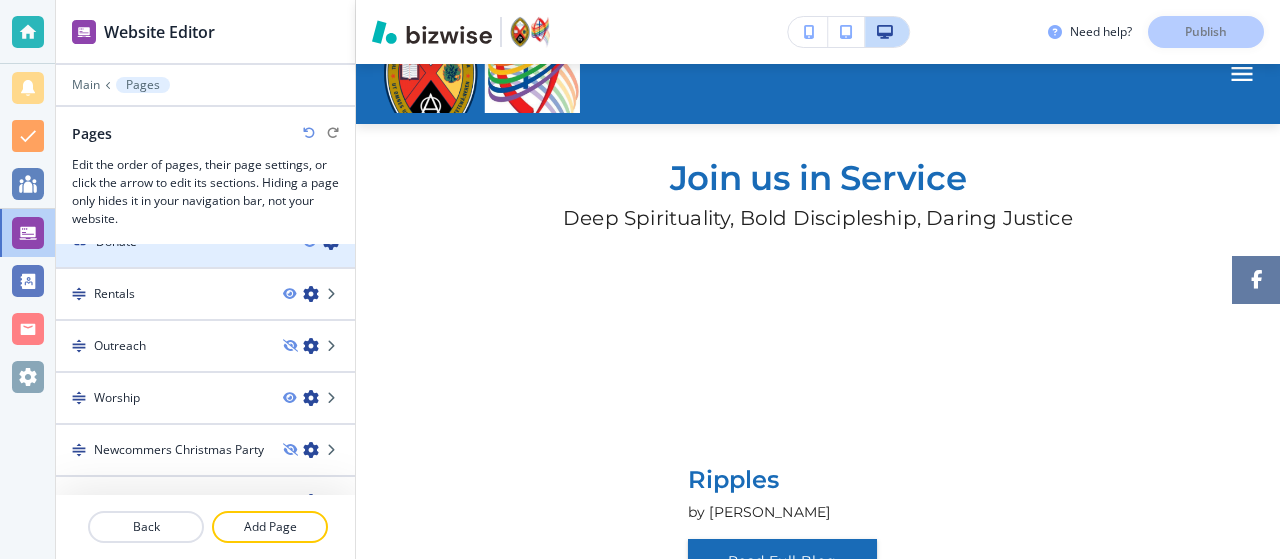 scroll, scrollTop: 112, scrollLeft: 0, axis: vertical 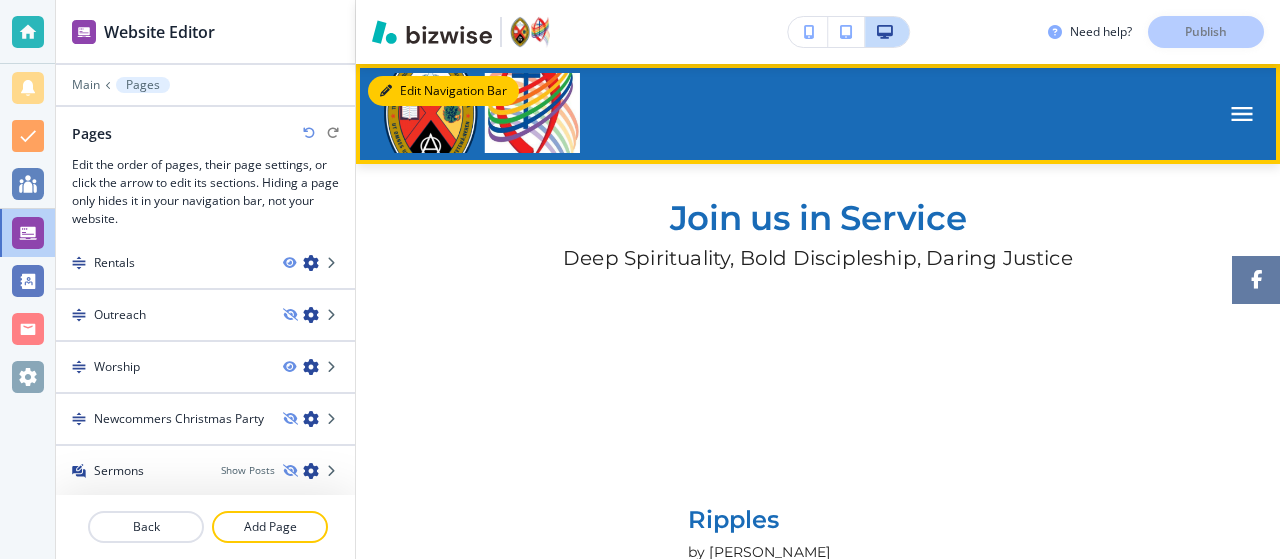 click on "Edit Navigation Bar" at bounding box center [443, 91] 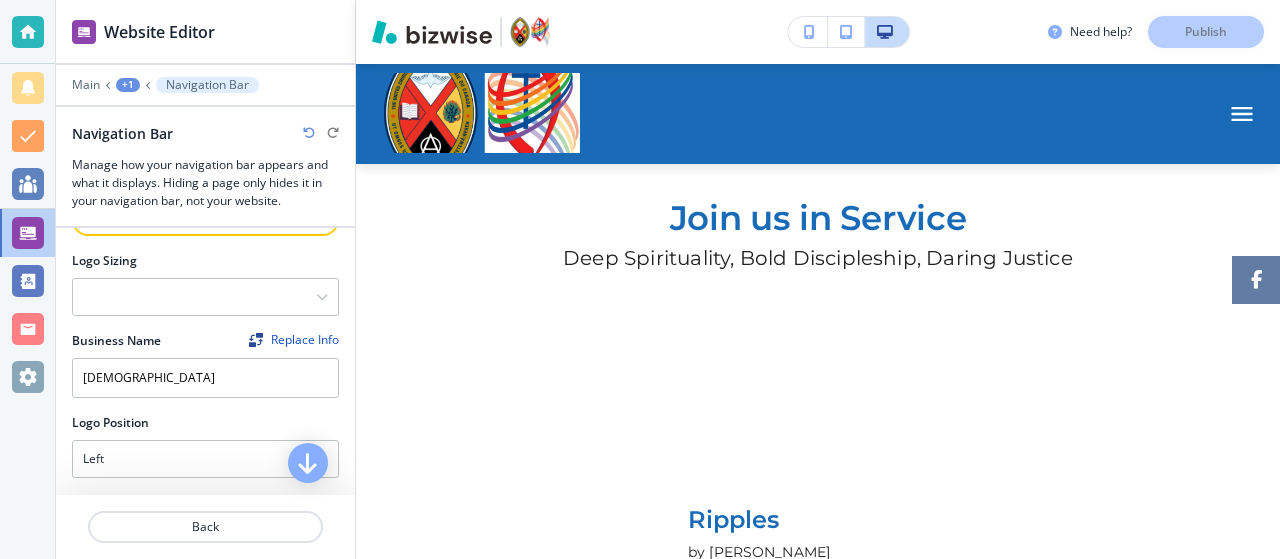 scroll, scrollTop: 293, scrollLeft: 0, axis: vertical 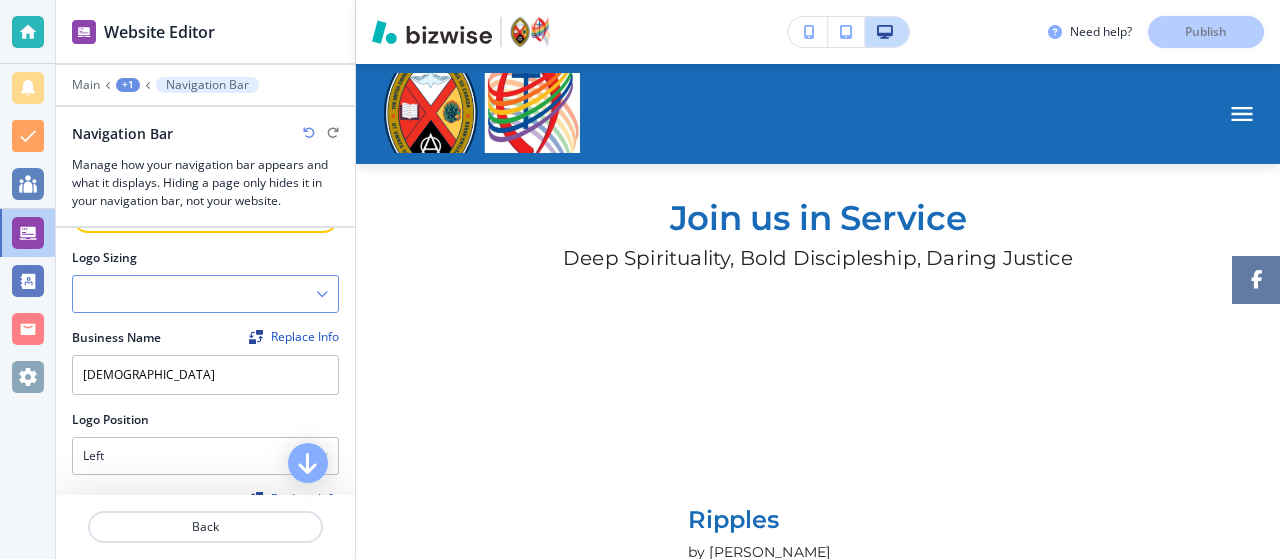 click at bounding box center [205, 294] 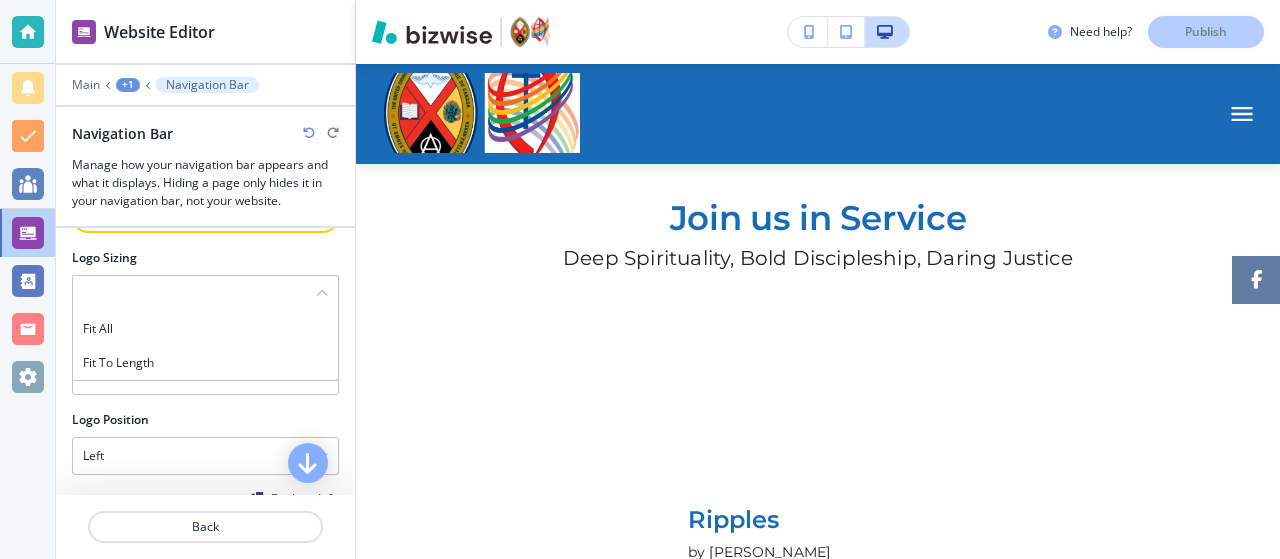 click on "Fit to length" at bounding box center (205, 363) 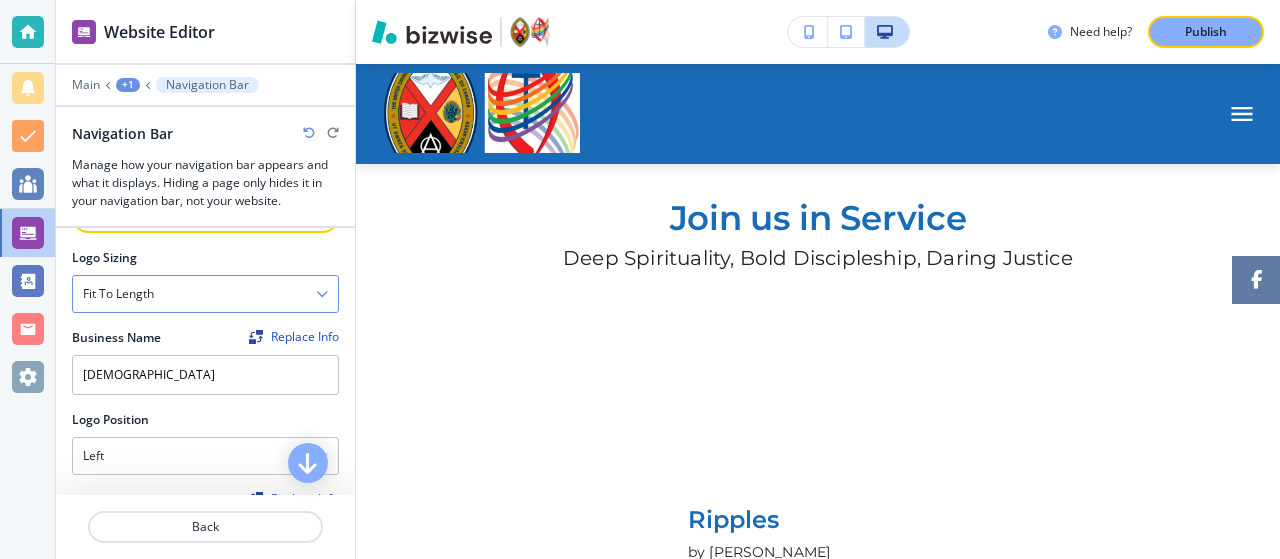 click on "Fit to length" at bounding box center (205, 294) 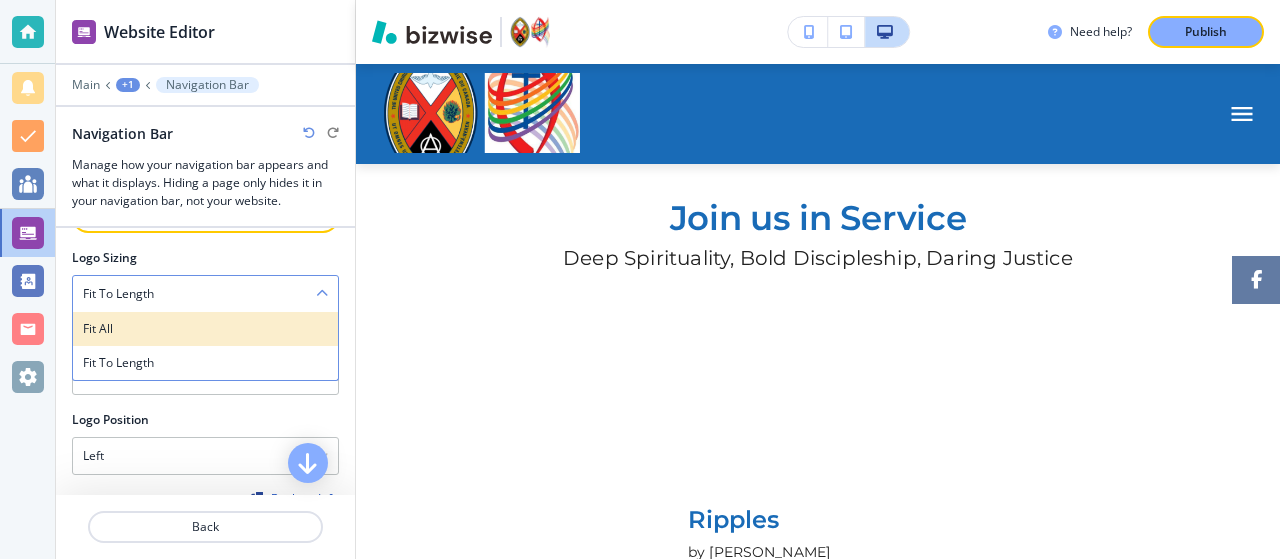 click on "Fit all" at bounding box center (205, 329) 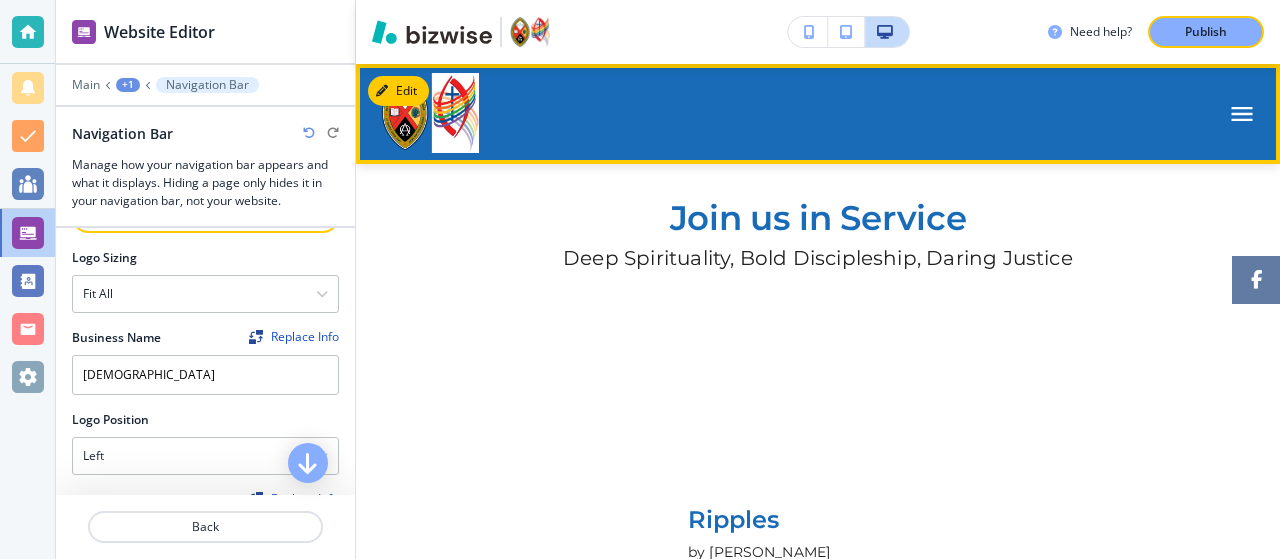 click at bounding box center [818, 114] 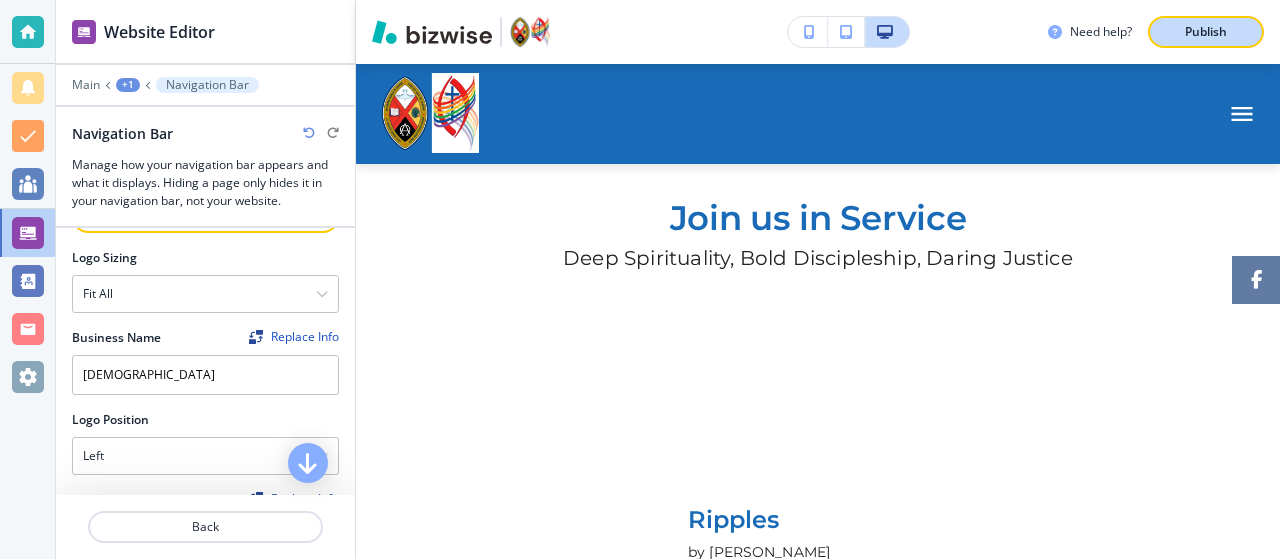 click on "Publish" at bounding box center (1206, 32) 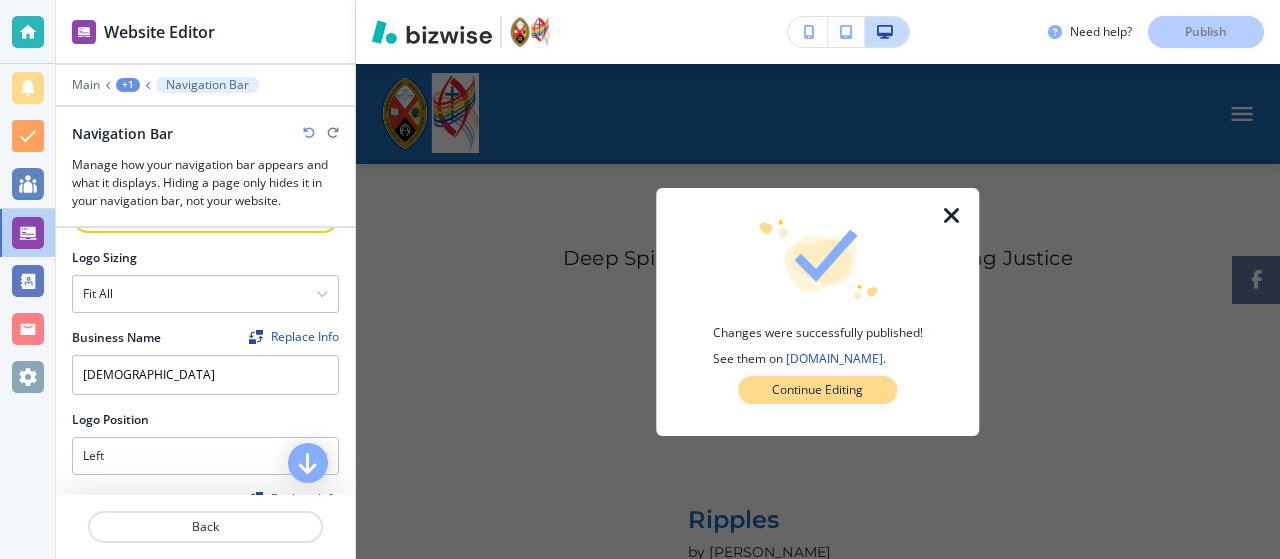 click on "Continue Editing" at bounding box center [817, 390] 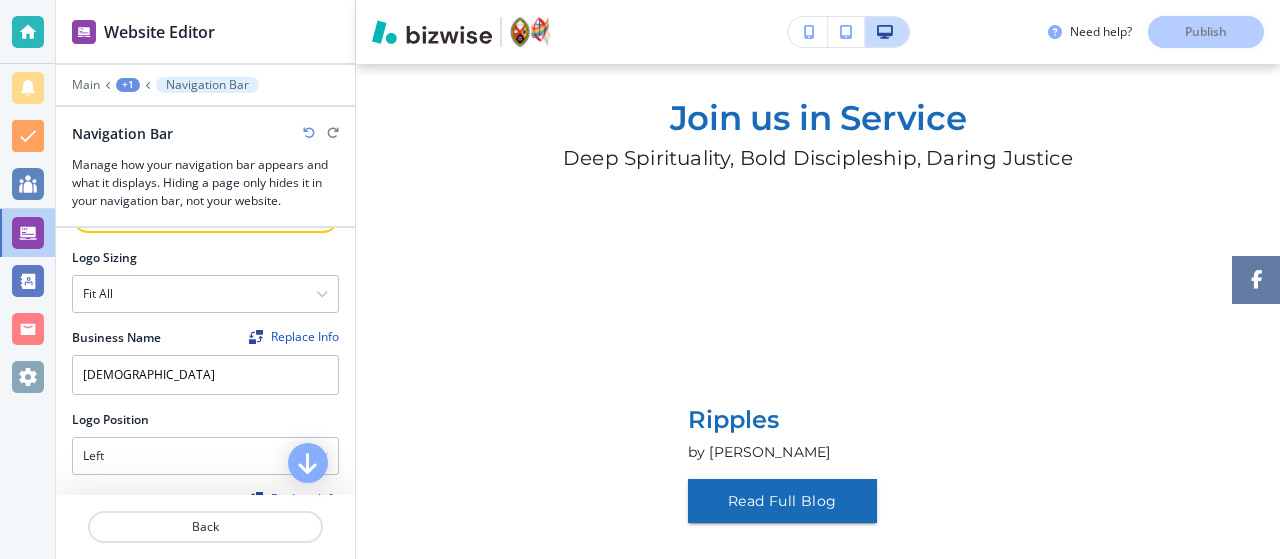 scroll, scrollTop: 106, scrollLeft: 0, axis: vertical 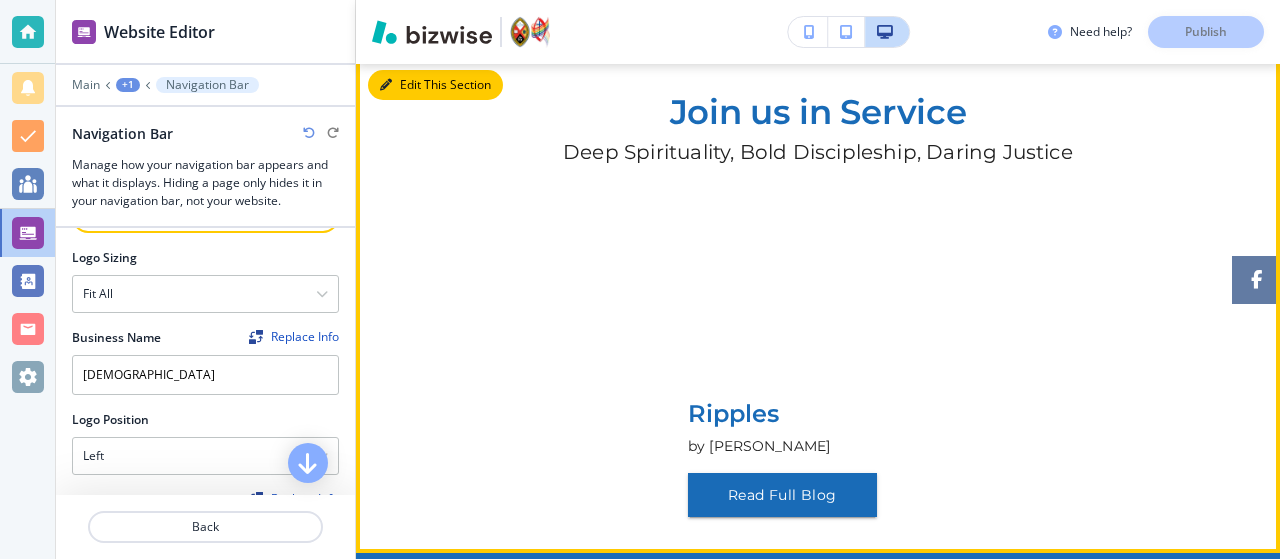 click on "Edit This Section" at bounding box center [435, 85] 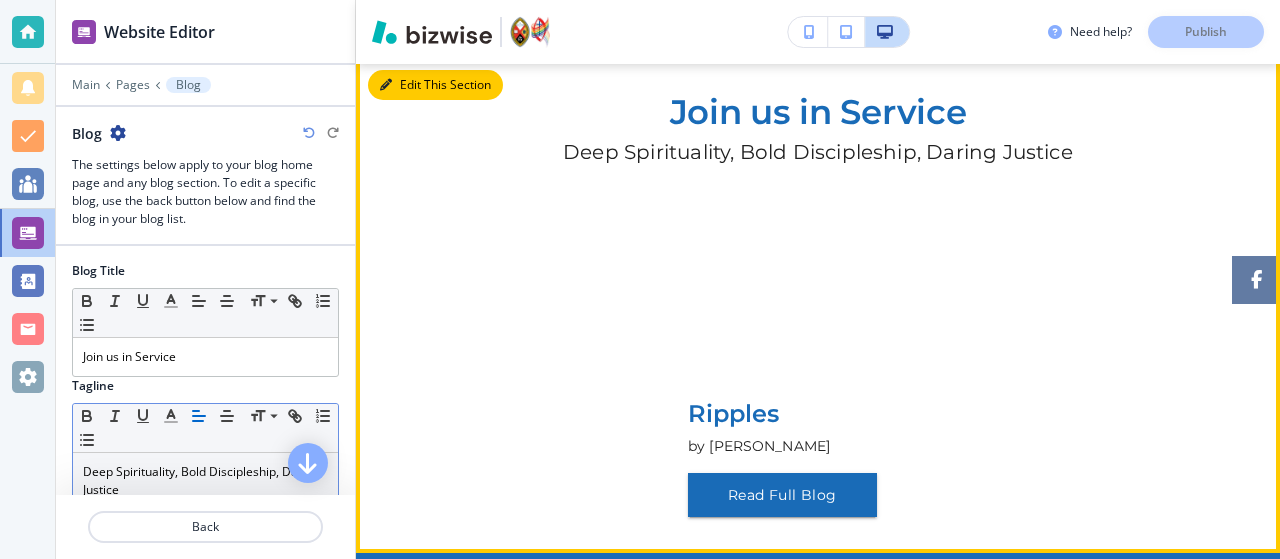 scroll, scrollTop: 100, scrollLeft: 0, axis: vertical 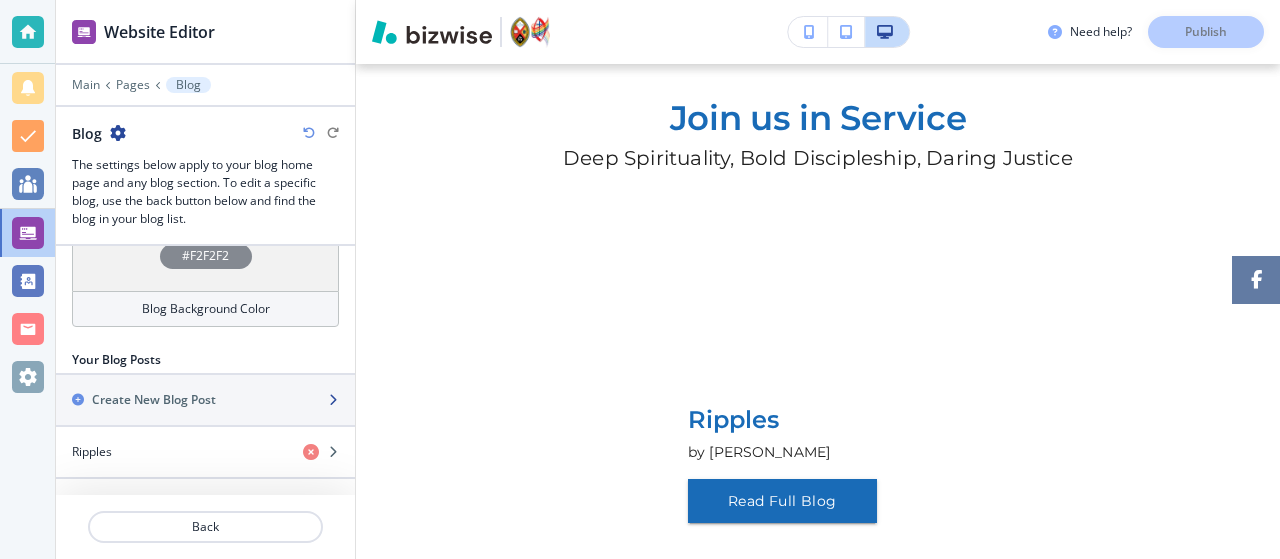 click at bounding box center (205, 417) 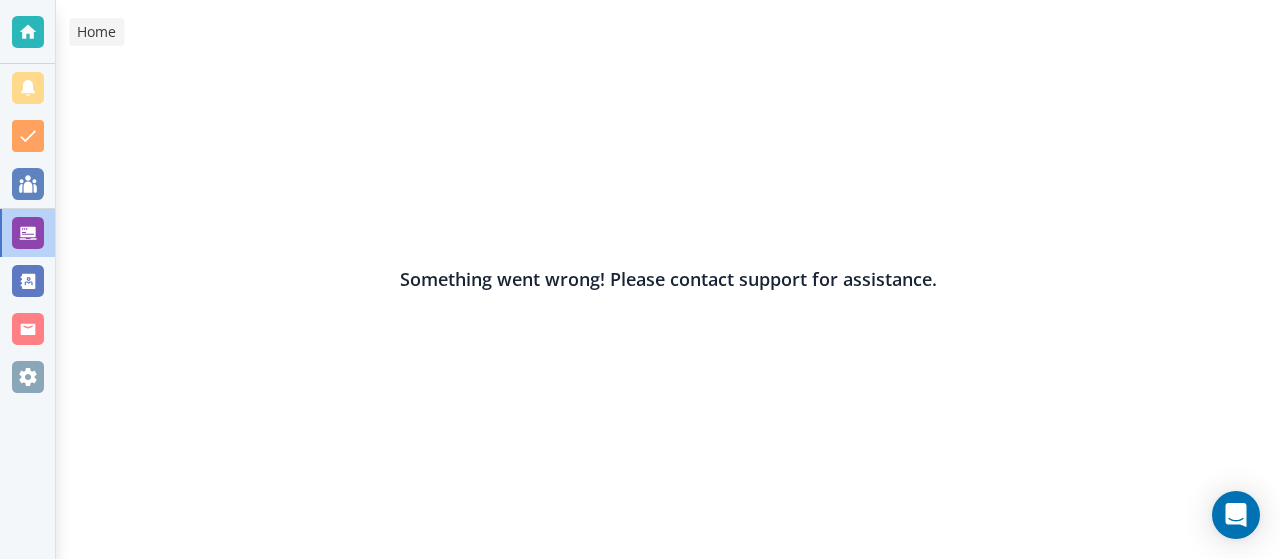 click at bounding box center (28, 32) 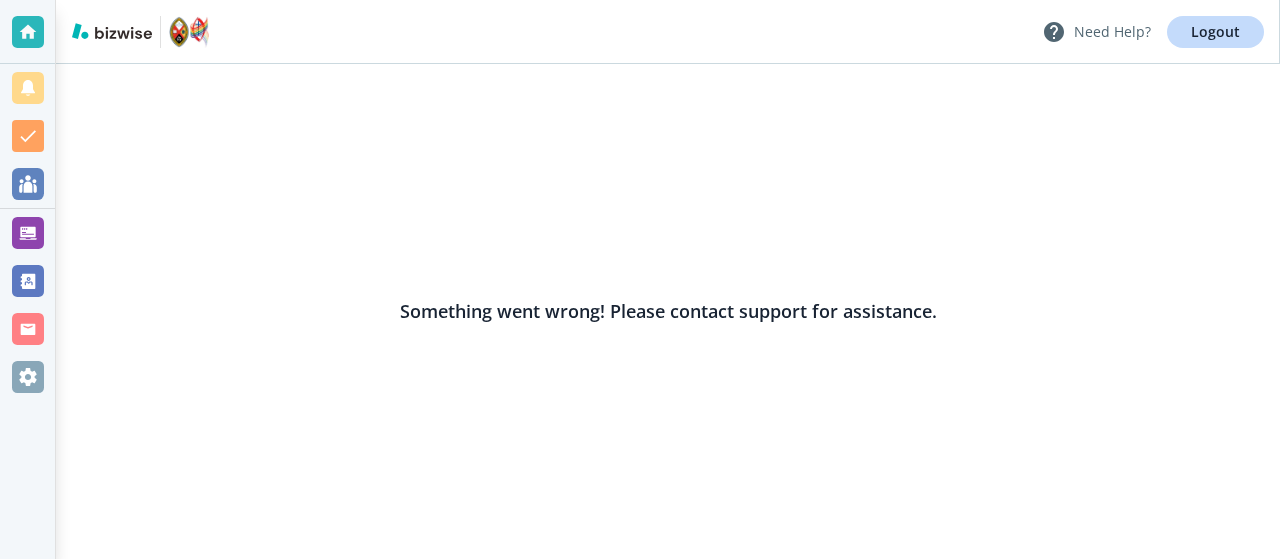 click on "Need Help?" at bounding box center [1096, 32] 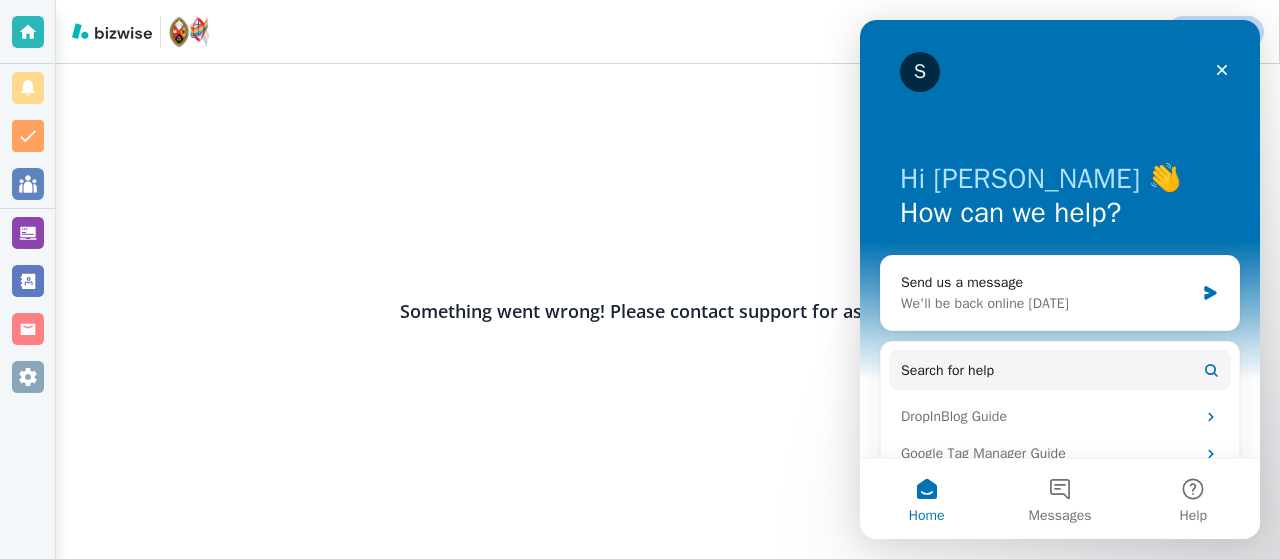 scroll, scrollTop: 0, scrollLeft: 0, axis: both 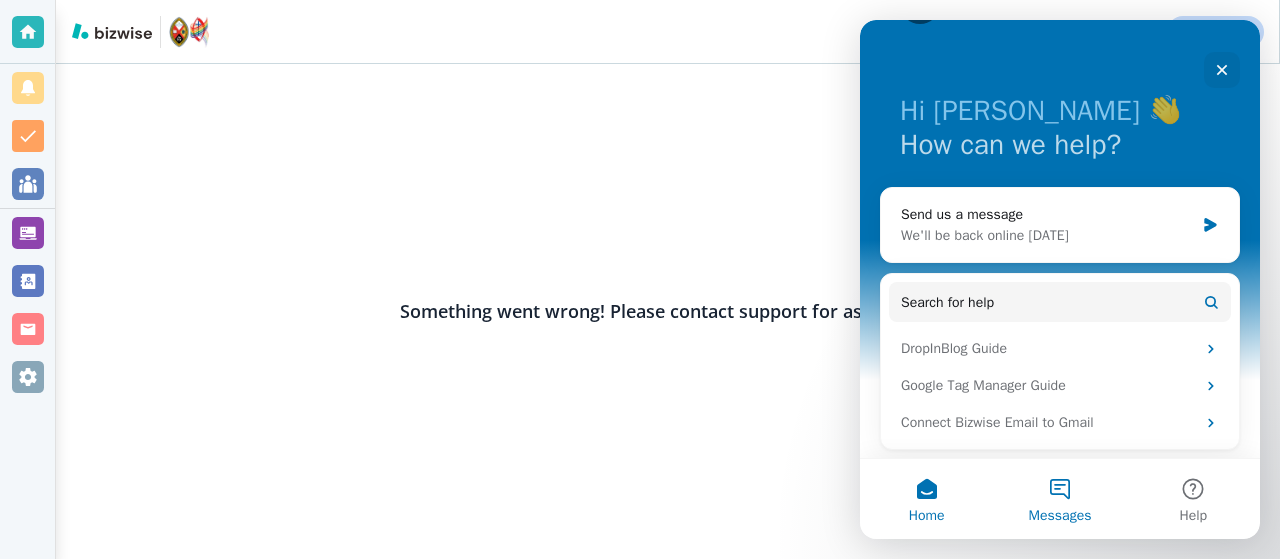 click on "Messages" at bounding box center [1059, 499] 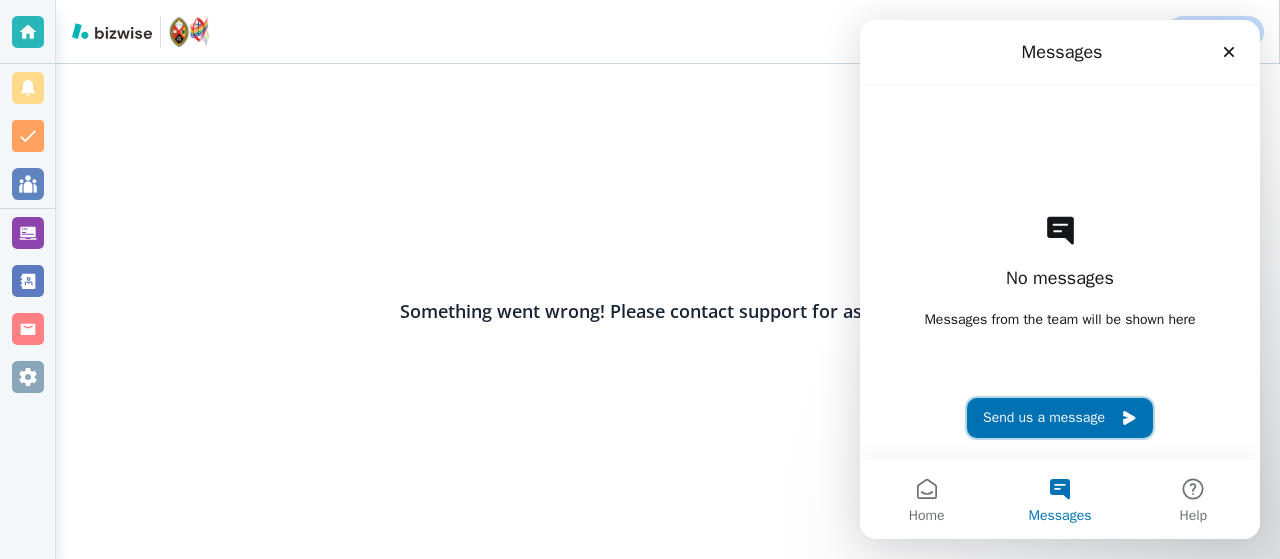click on "Send us a message" at bounding box center (1060, 418) 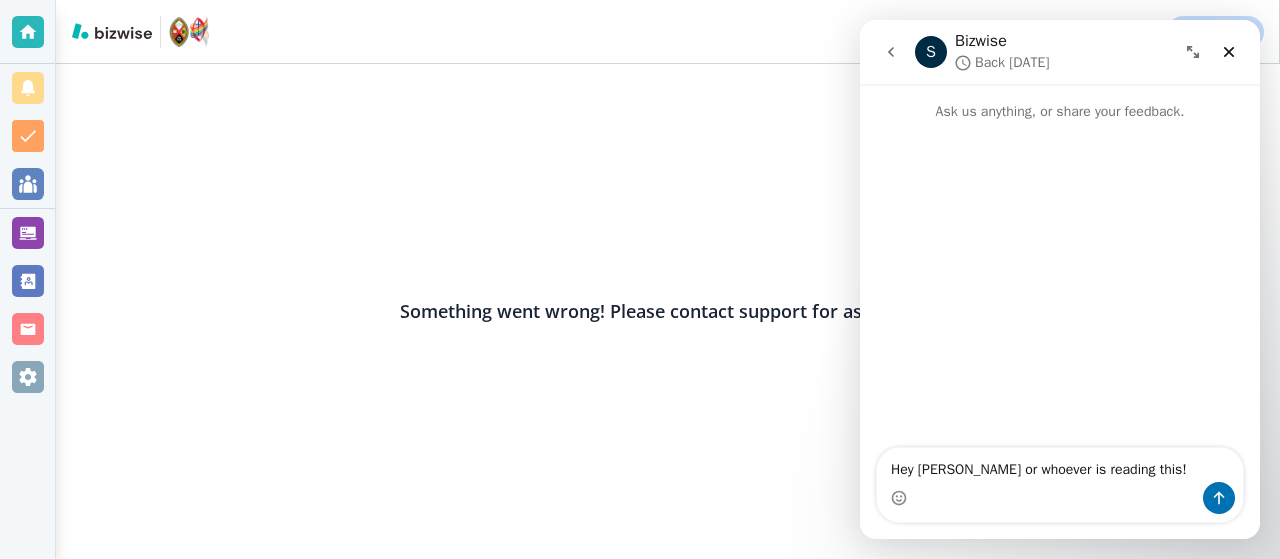 type on "Hey Neil or whoever is reading this! I" 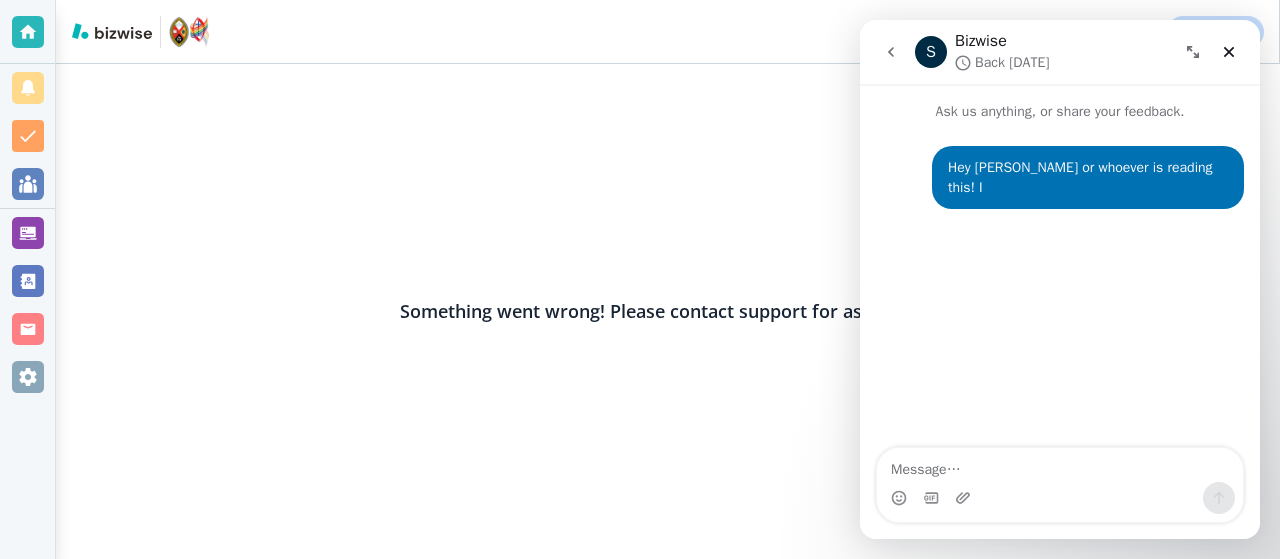 type on "s" 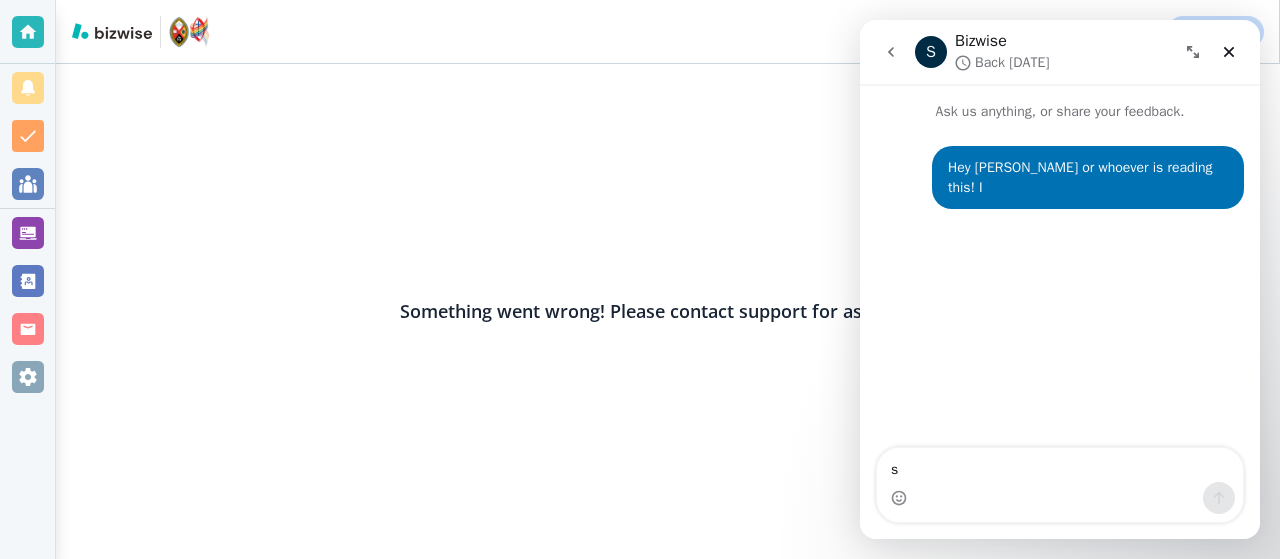 type 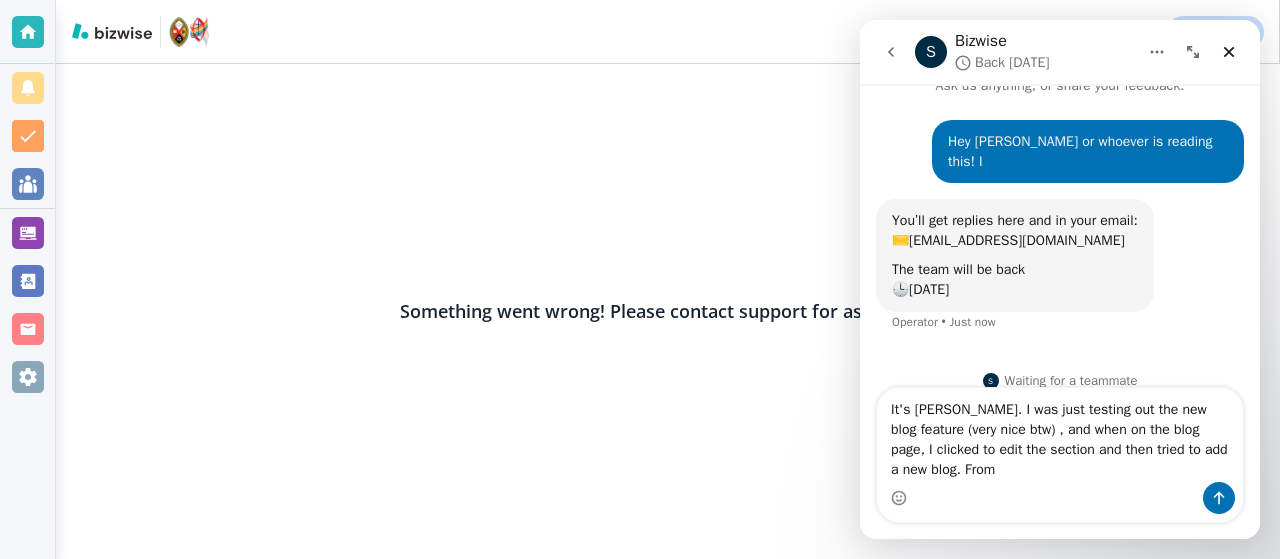 scroll, scrollTop: 46, scrollLeft: 0, axis: vertical 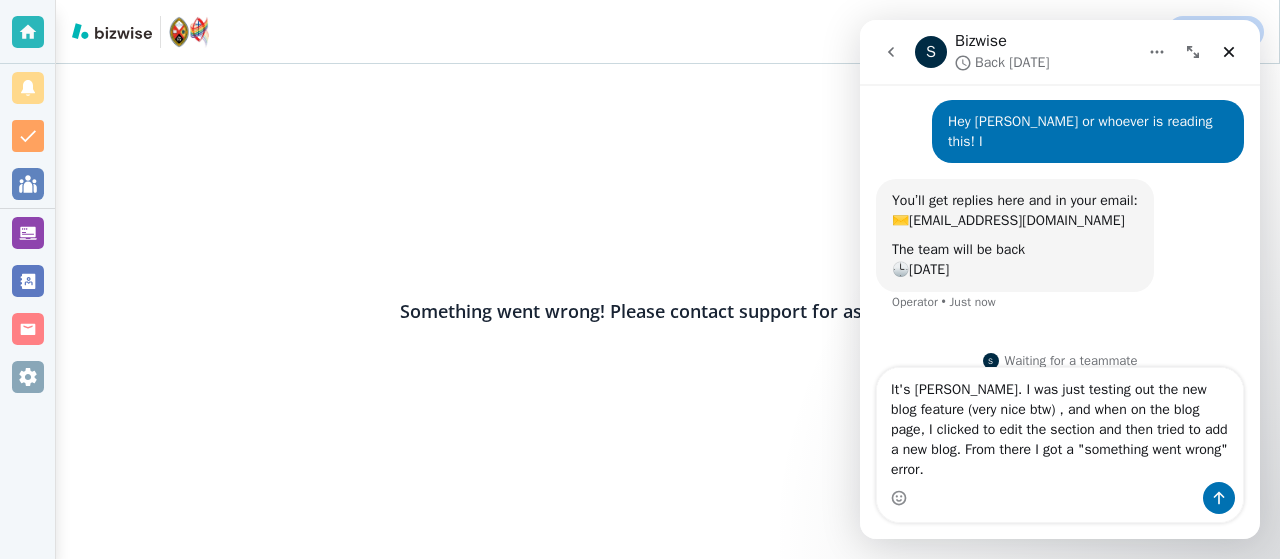 click on "It's Aidan. I was just testing out the new blog feature (very nice btw) , and when on the blog page, I clicked to edit the section and then tried to add a new blog. From there I got a "something went wrong" error." at bounding box center (1060, 425) 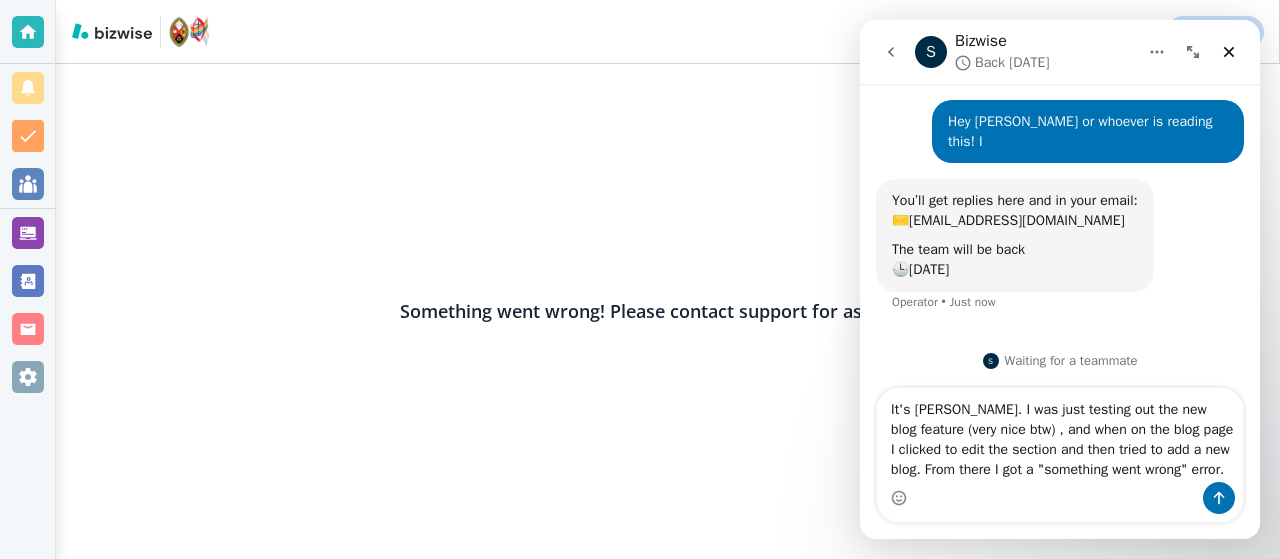 click on "It's Aidan. I was just testing out the new blog feature (very nice btw) , and when on the blog page I clicked to edit the section and then tried to add a new blog. From there I got a "something went wrong" error." at bounding box center [1060, 435] 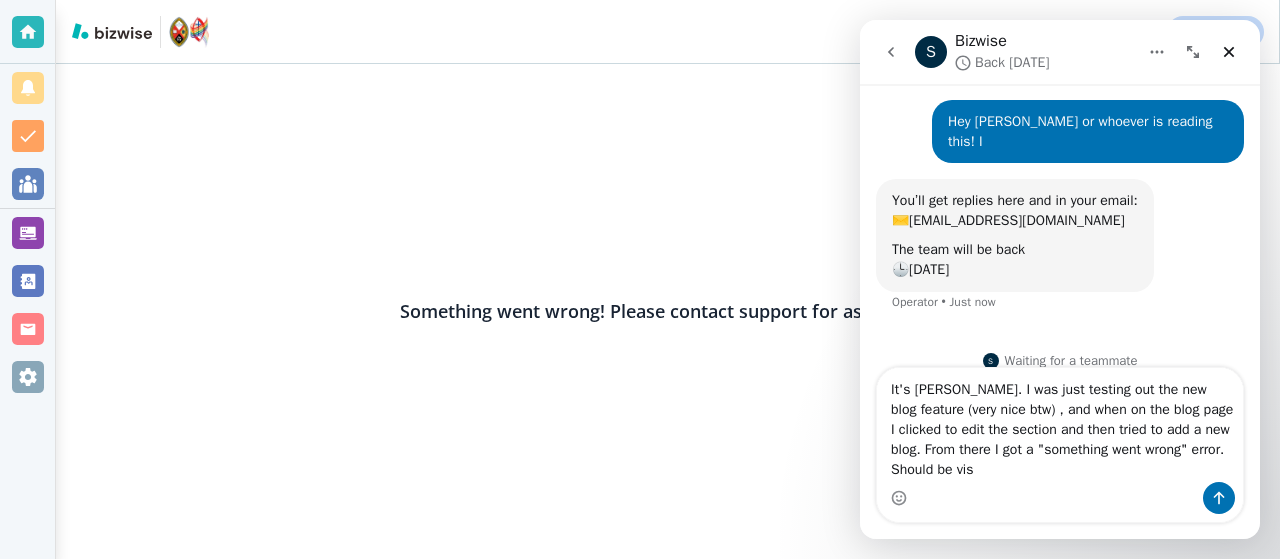 scroll, scrollTop: 66, scrollLeft: 0, axis: vertical 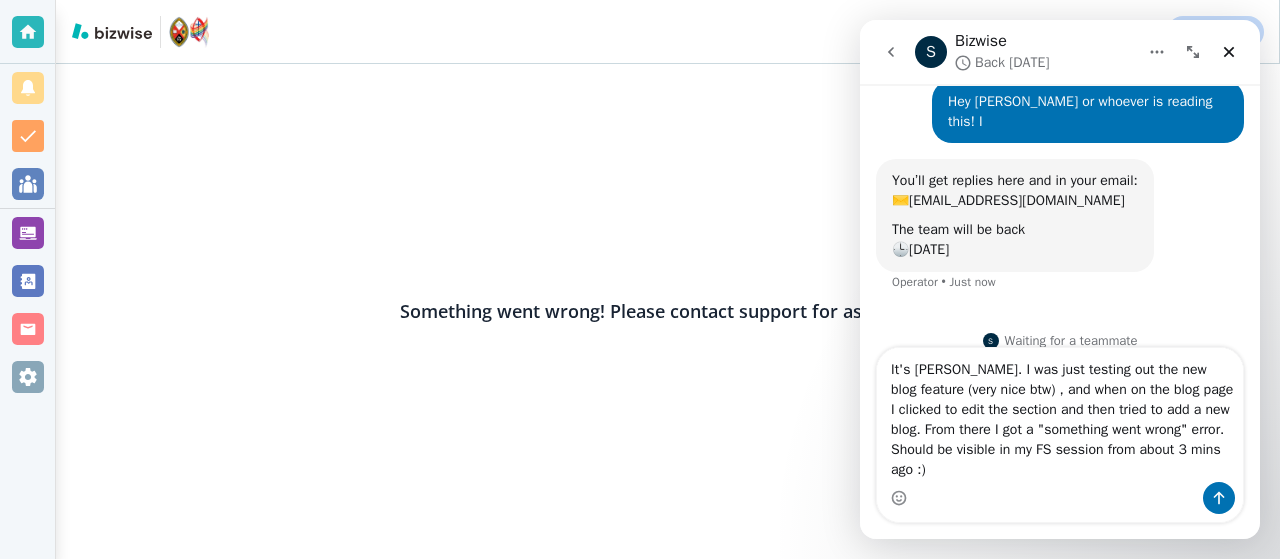 type on "It's Aidan. I was just testing out the new blog feature (very nice btw) , and when on the blog page I clicked to edit the section and then tried to add a new blog. From there I got a "something went wrong" error. Should be visible in my FS session from about 3 mins ago :)" 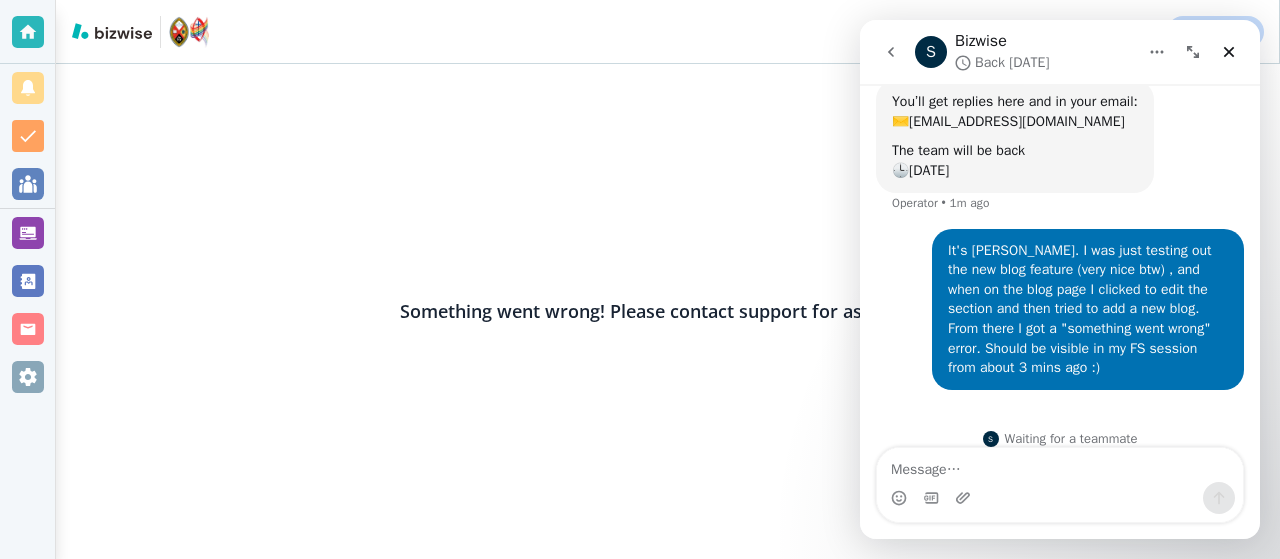 scroll, scrollTop: 163, scrollLeft: 0, axis: vertical 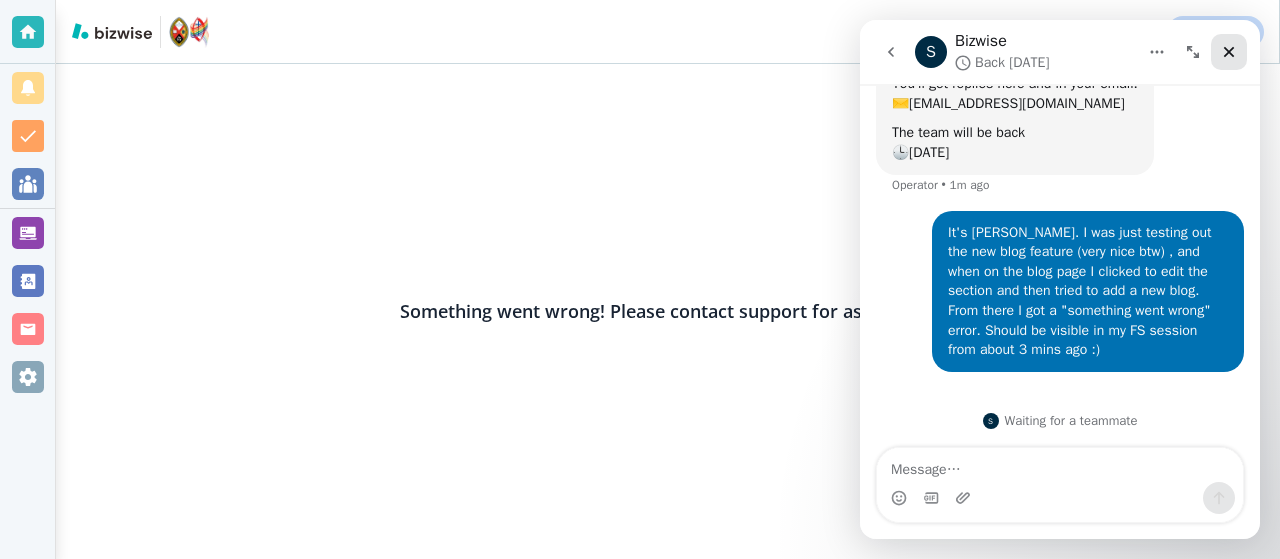click 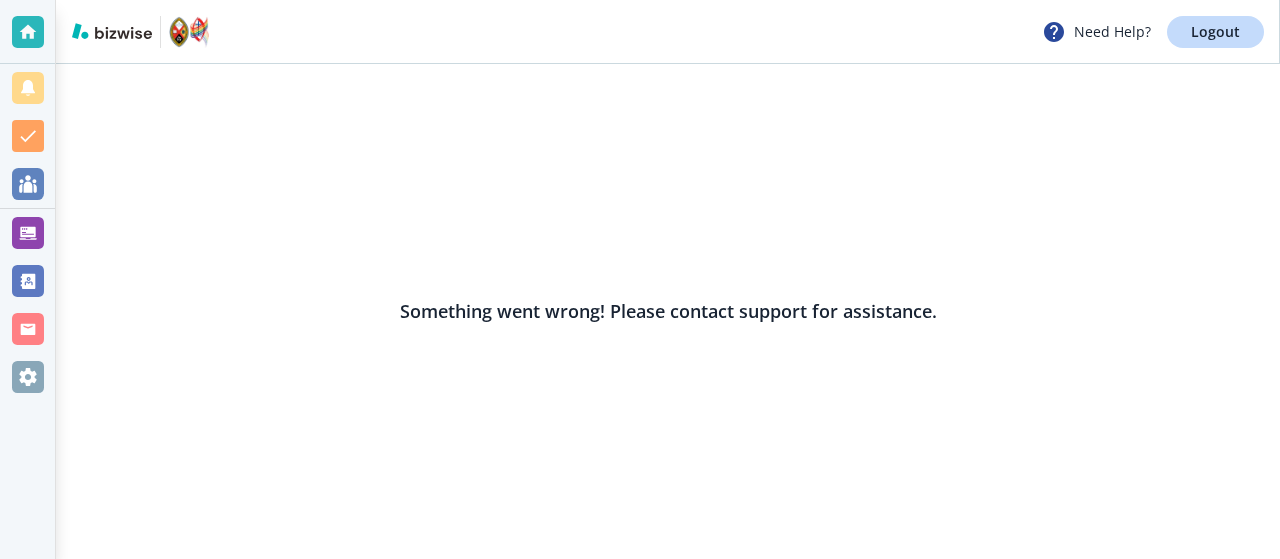 scroll, scrollTop: 0, scrollLeft: 0, axis: both 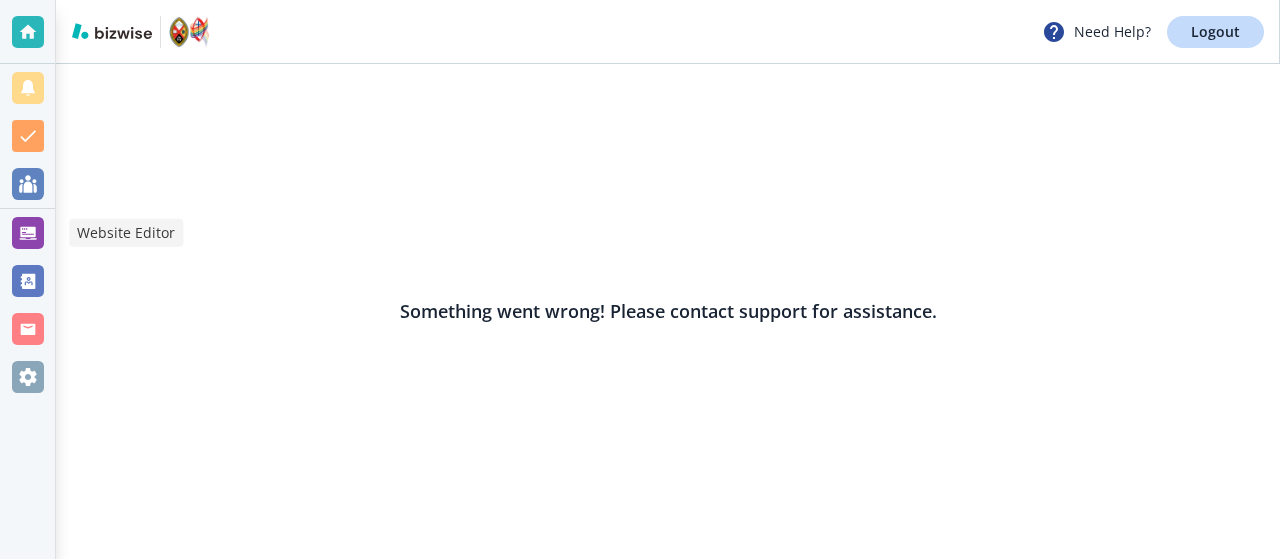 click at bounding box center [28, 233] 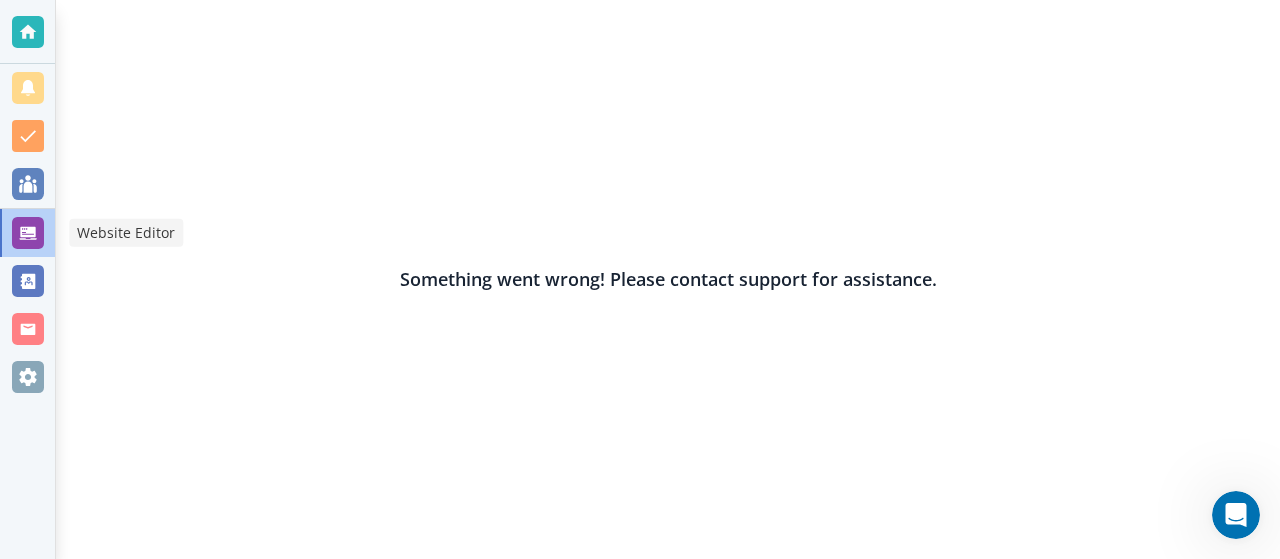 scroll, scrollTop: 0, scrollLeft: 0, axis: both 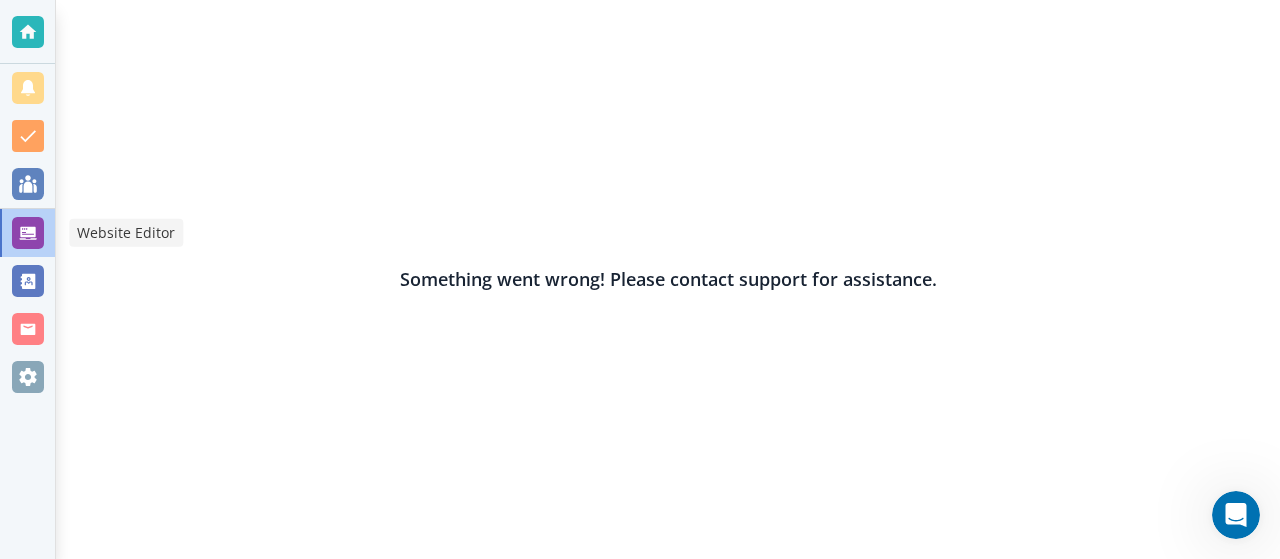 click at bounding box center [28, 233] 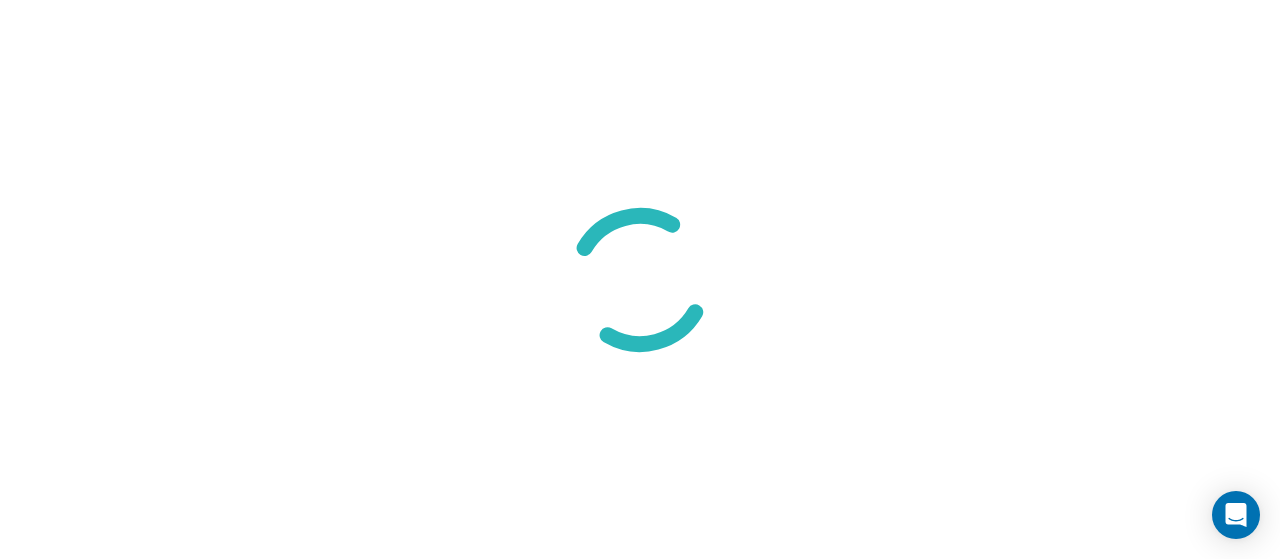 scroll, scrollTop: 0, scrollLeft: 0, axis: both 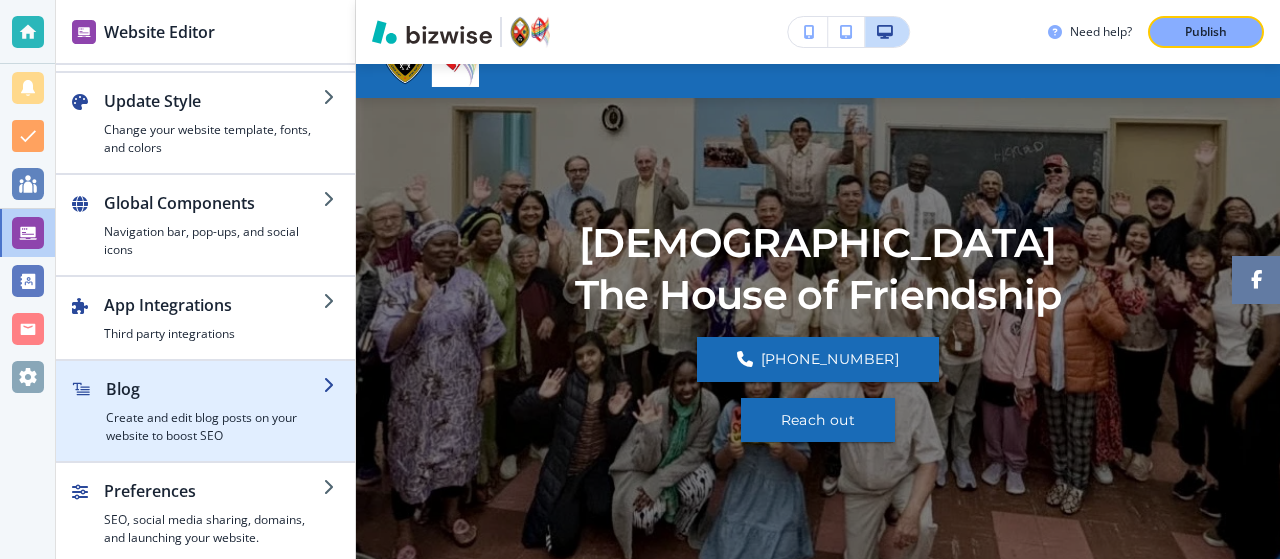 click on "Blog" at bounding box center (214, 389) 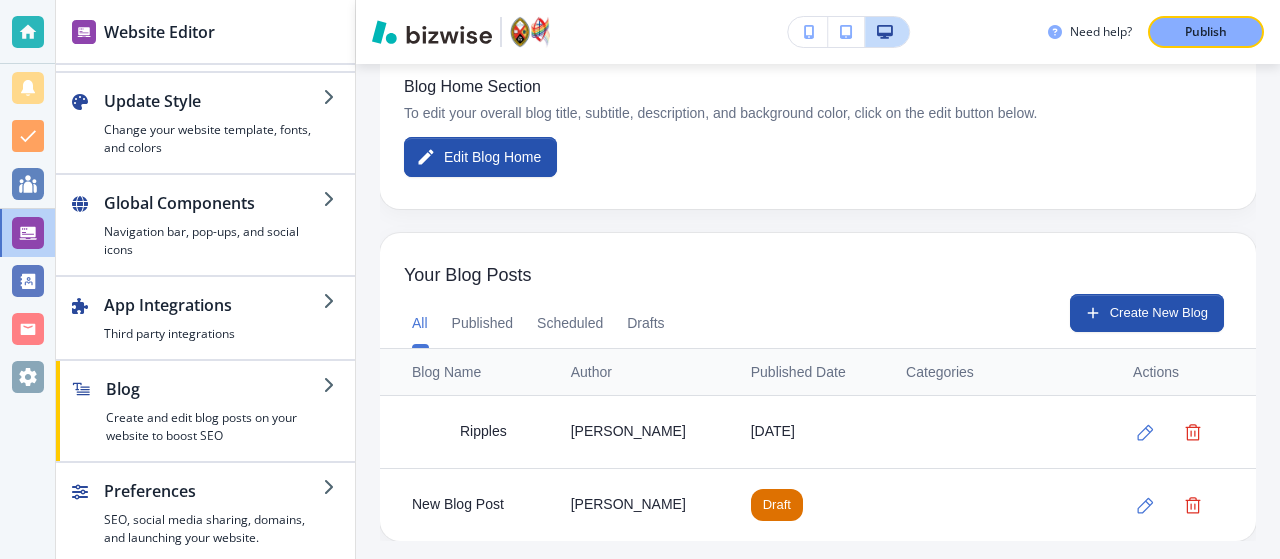 scroll, scrollTop: 384, scrollLeft: 0, axis: vertical 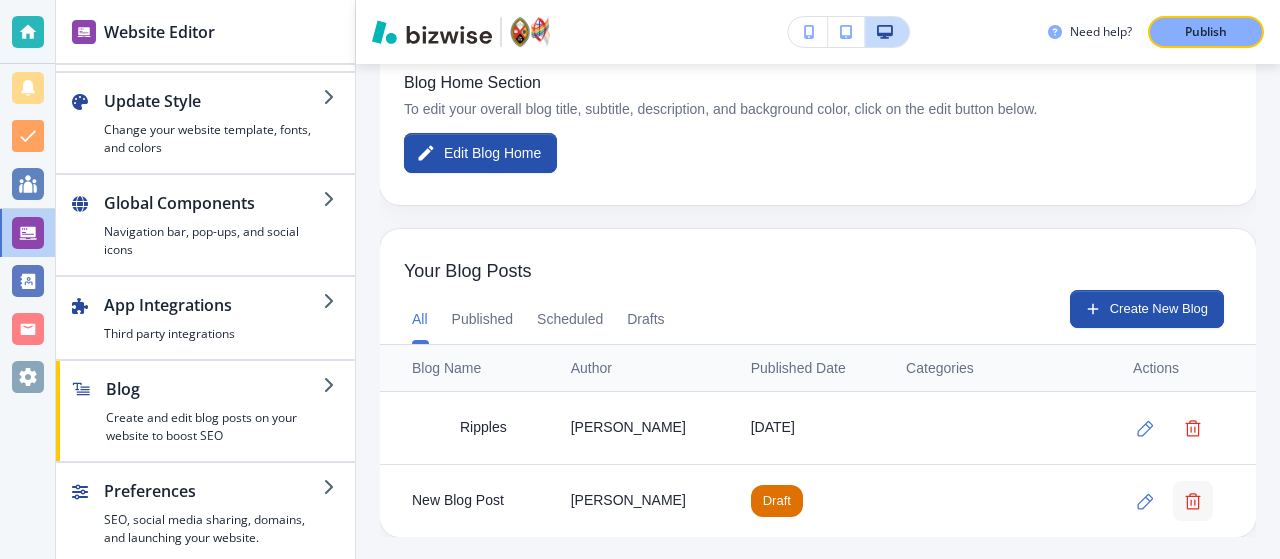 click 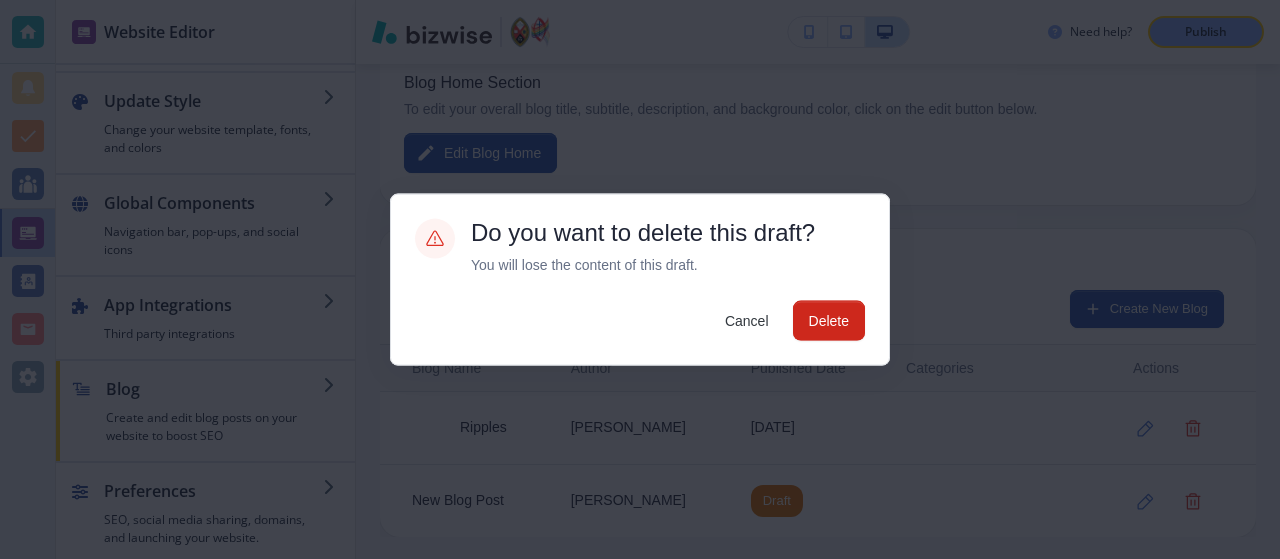 click on "Delete" at bounding box center (829, 321) 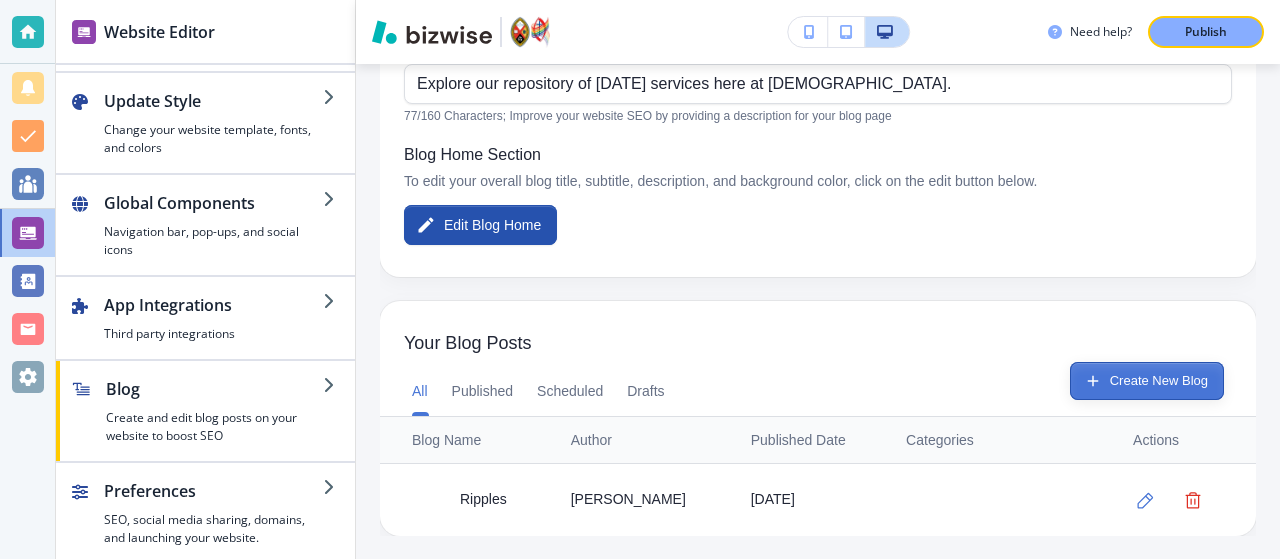 click on "Create New Blog" at bounding box center [1147, 381] 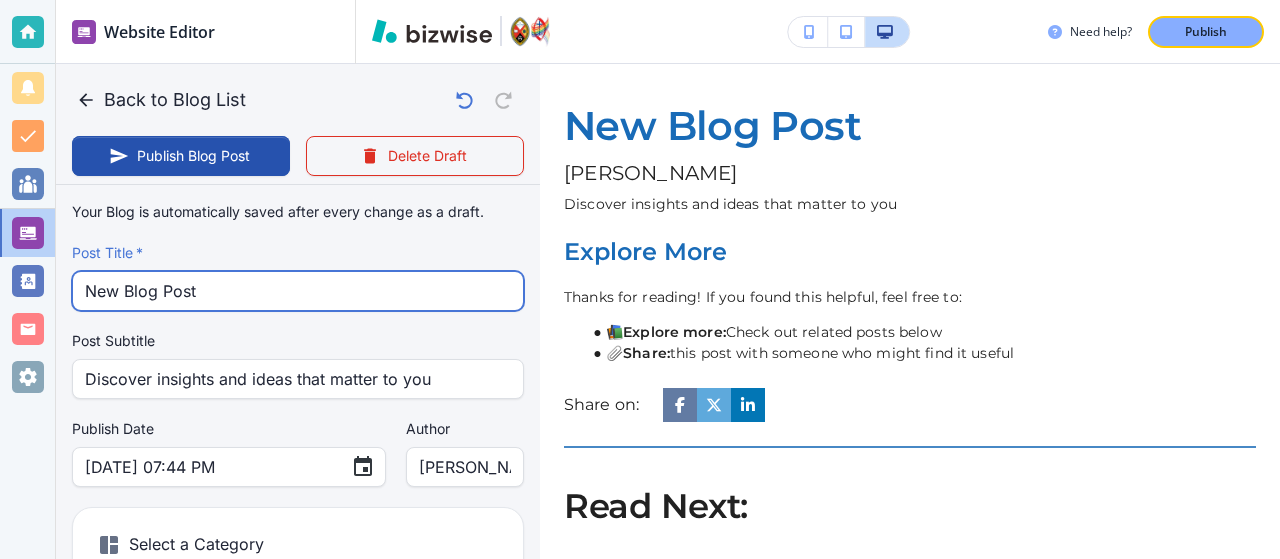click on "New Blog Post" at bounding box center (298, 291) 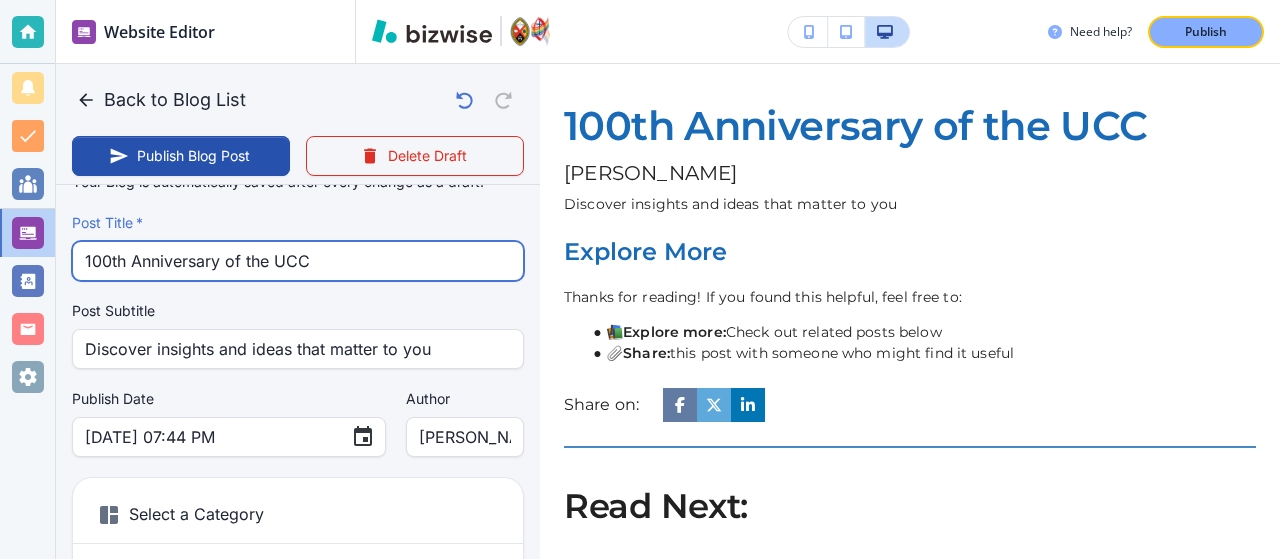 scroll, scrollTop: 33, scrollLeft: 0, axis: vertical 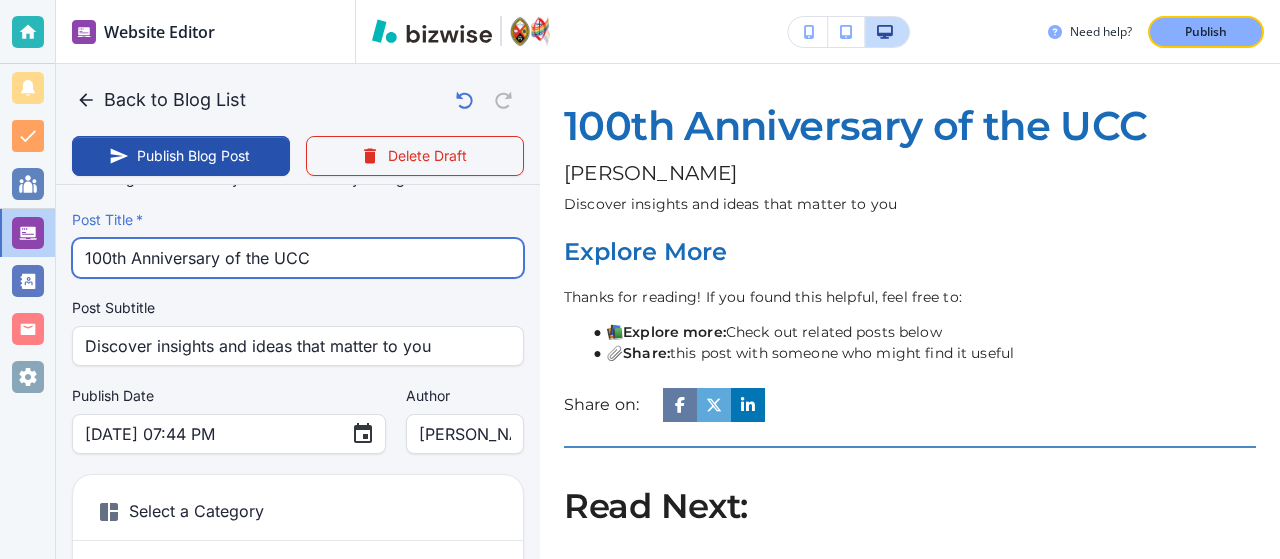 type on "100th Anniversary of the UCC" 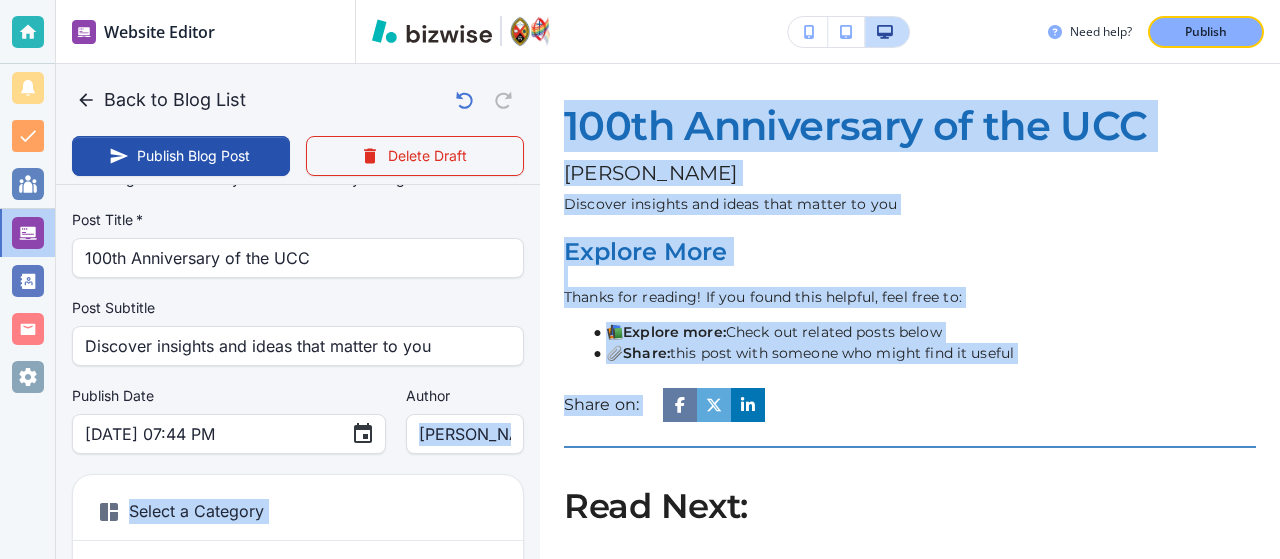 drag, startPoint x: 373, startPoint y: 426, endPoint x: 657, endPoint y: 426, distance: 284 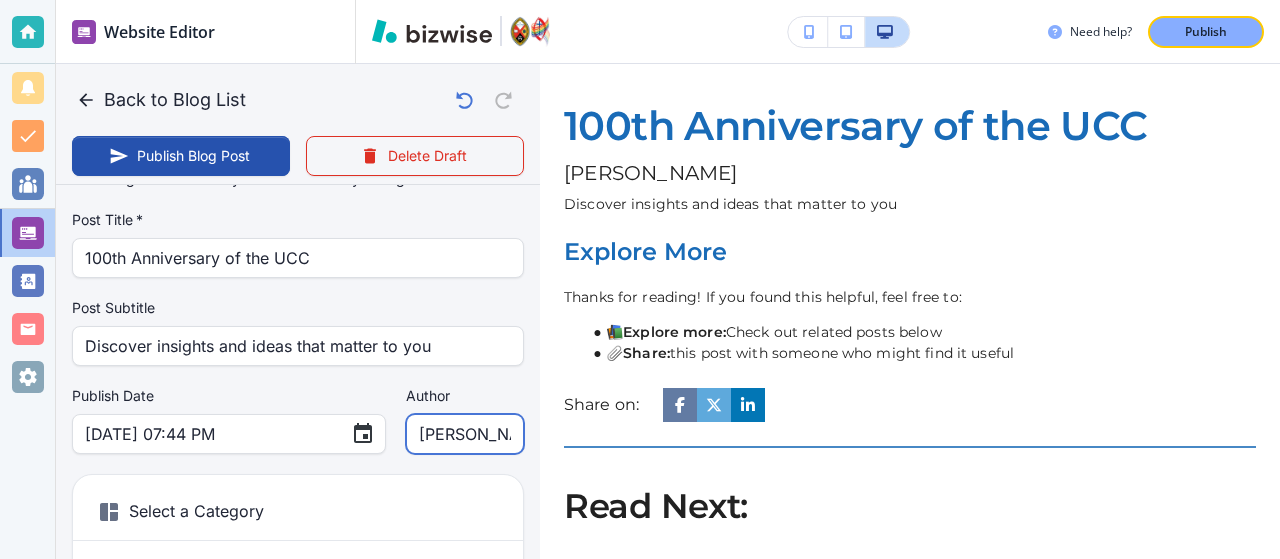 scroll, scrollTop: 0, scrollLeft: 10, axis: horizontal 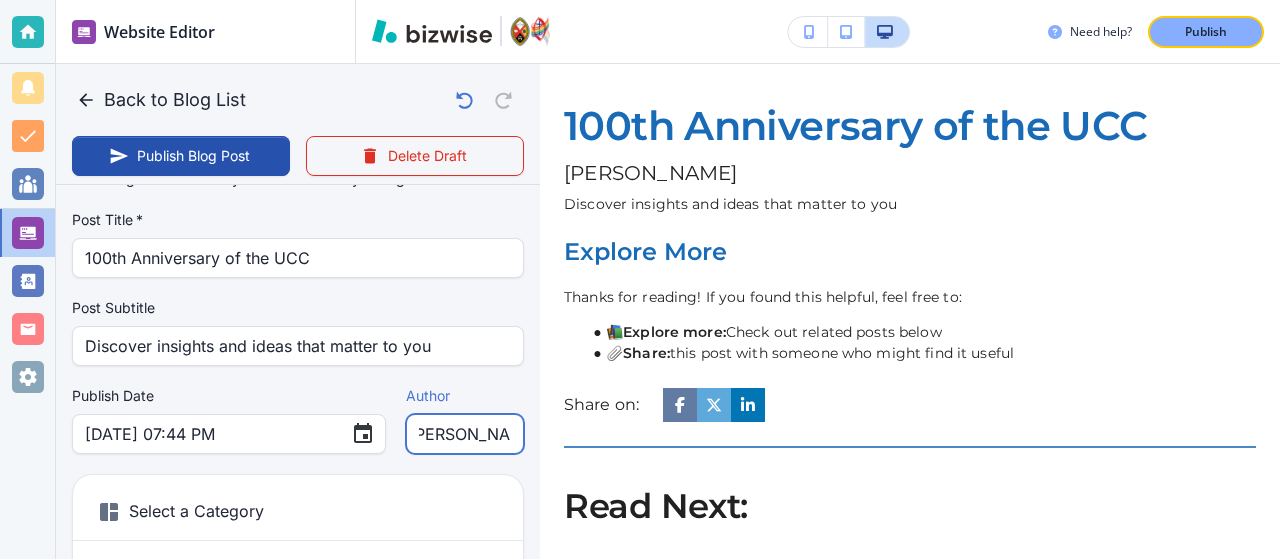 type 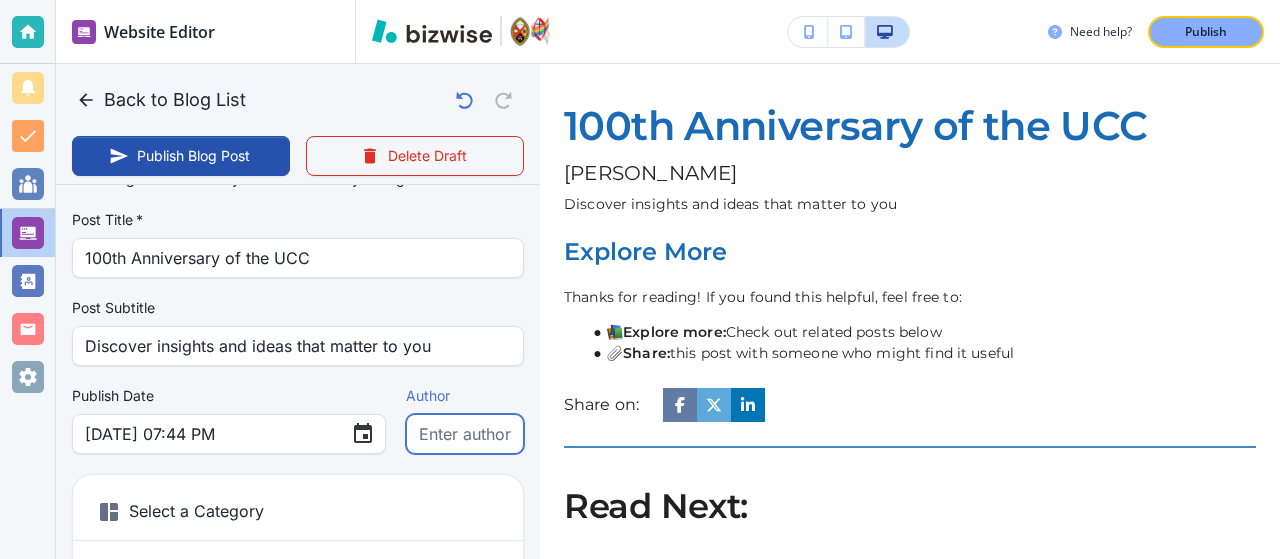 type on "Jul 17, 2025 07:45 PM" 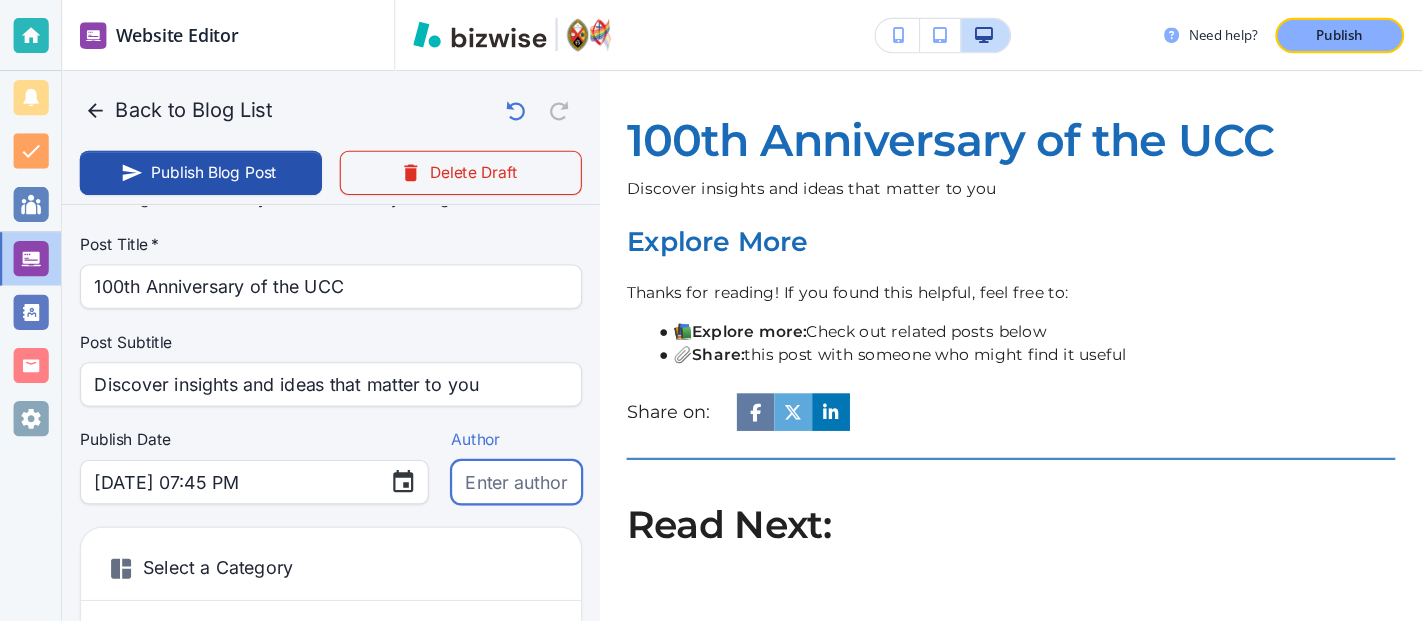 scroll, scrollTop: 0, scrollLeft: 0, axis: both 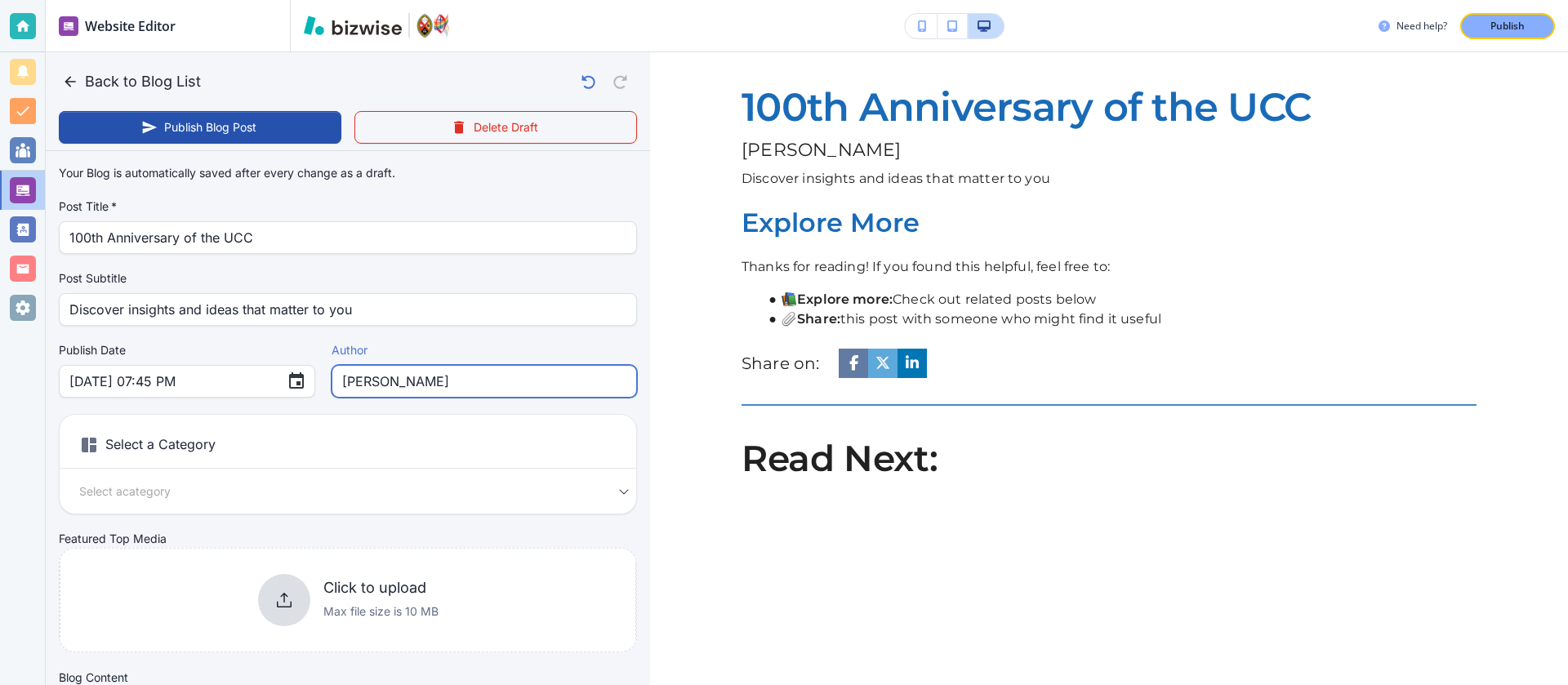 type on "Jim Harbell" 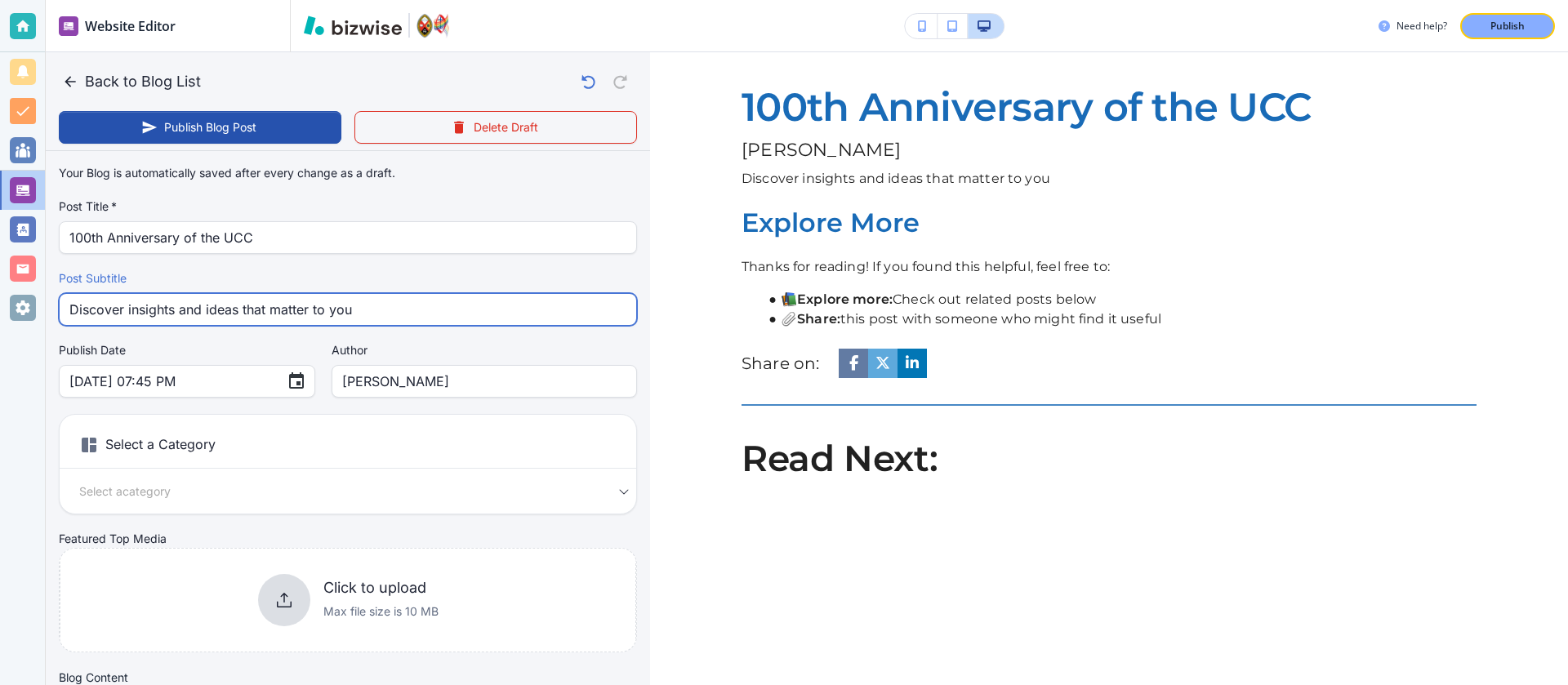 click on "Discover insights and ideas that matter to you" at bounding box center [348, 309] 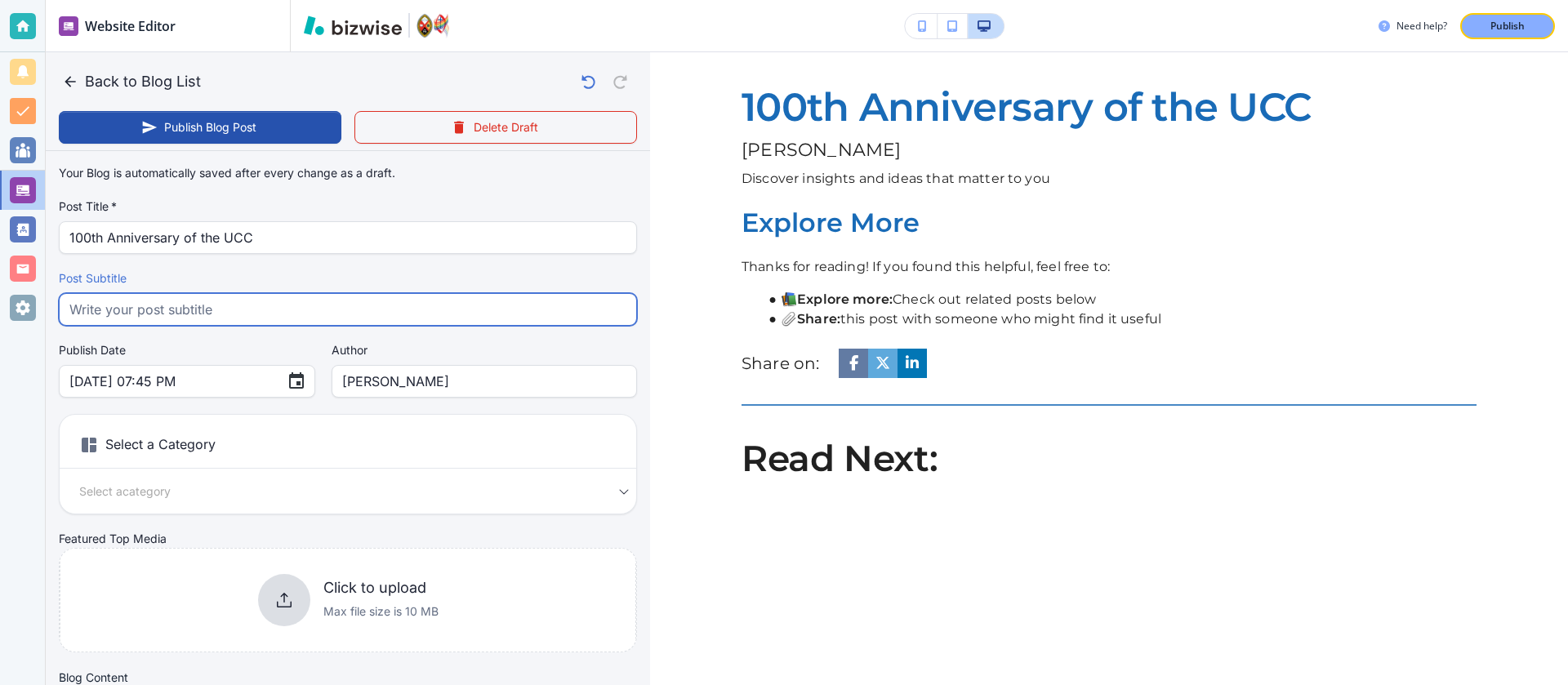type on "Jul 17, 2025 07:46 PM" 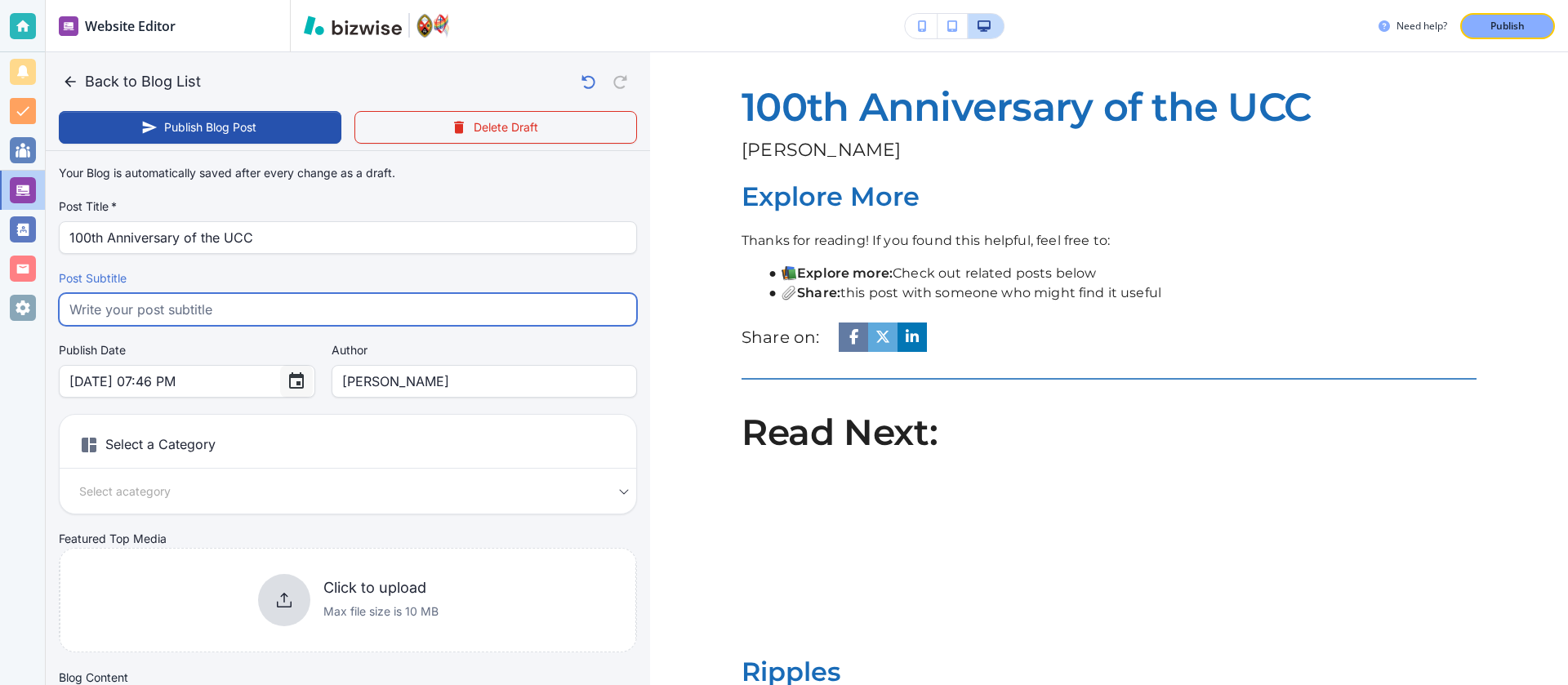 type 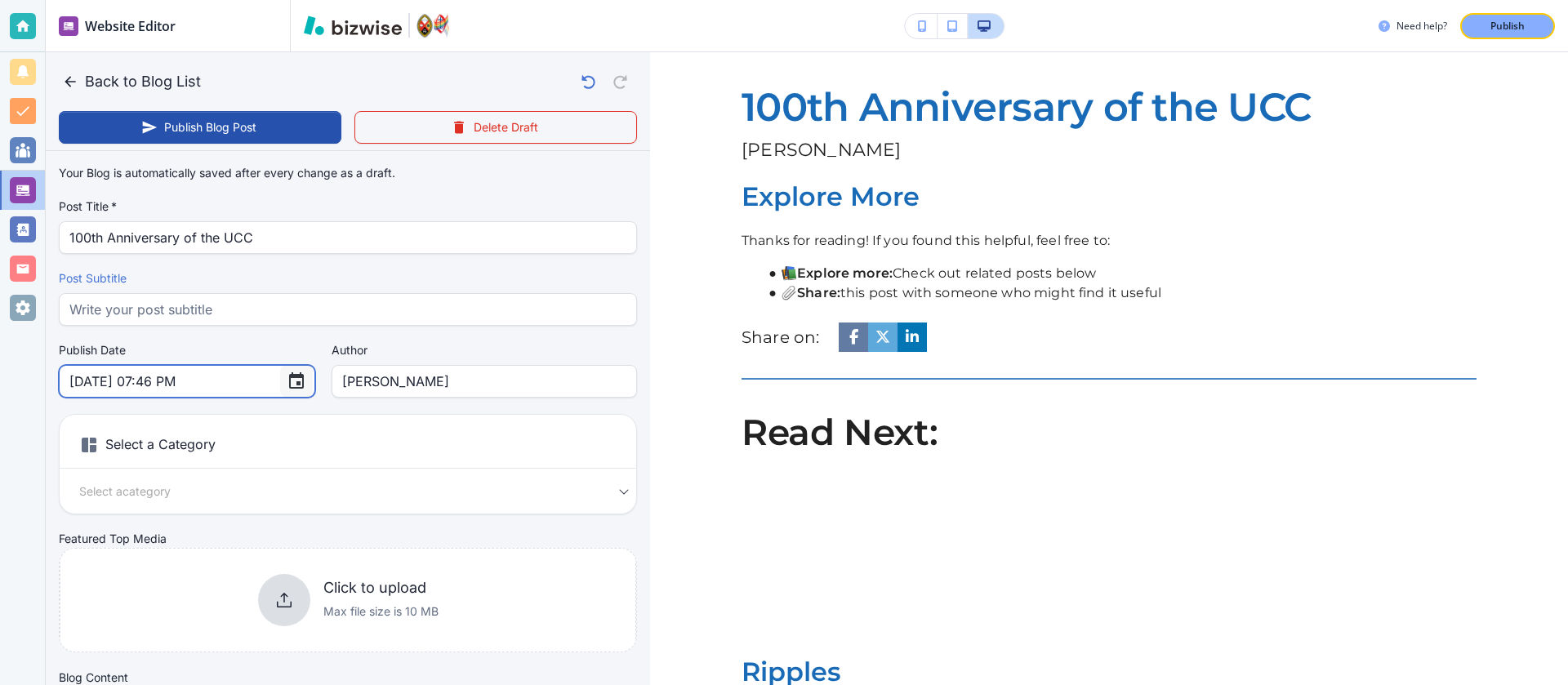 click at bounding box center [296, 381] 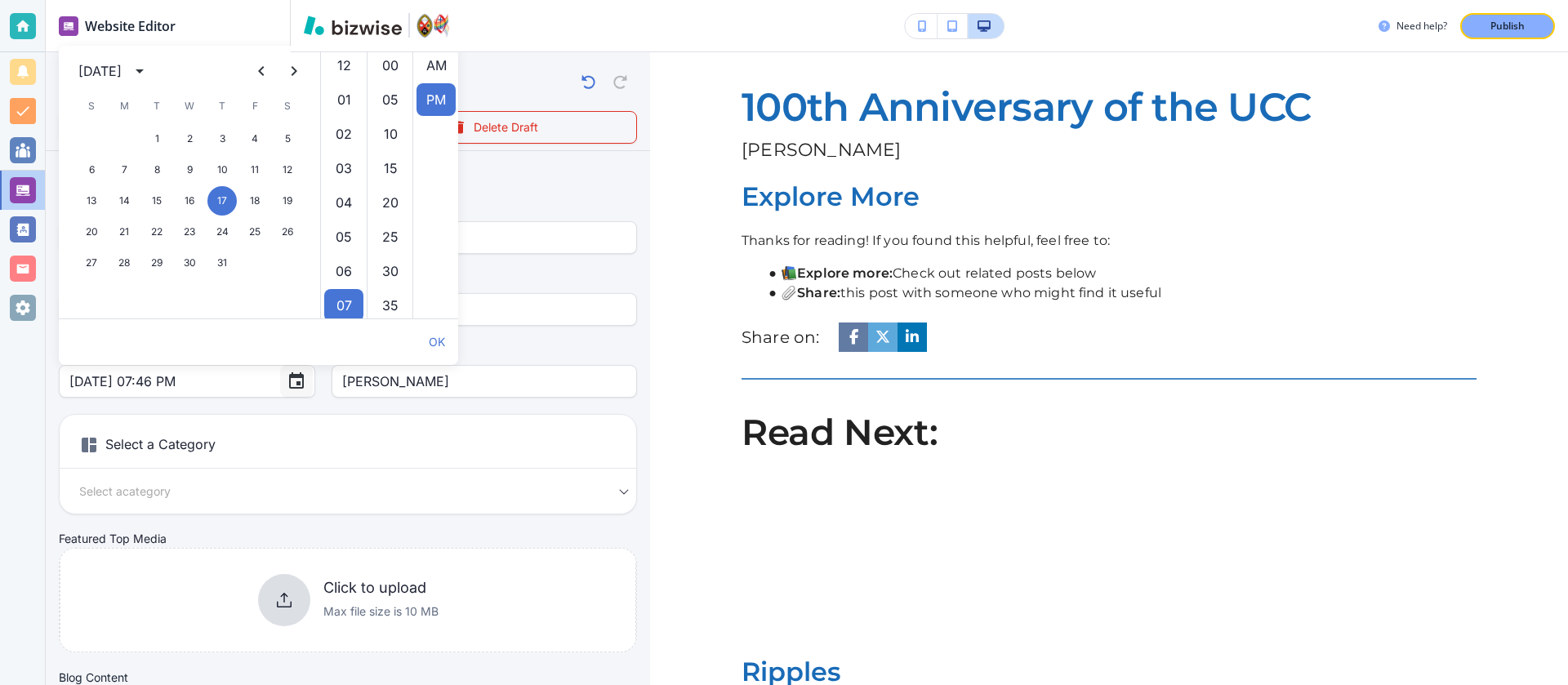 scroll, scrollTop: 240, scrollLeft: 0, axis: vertical 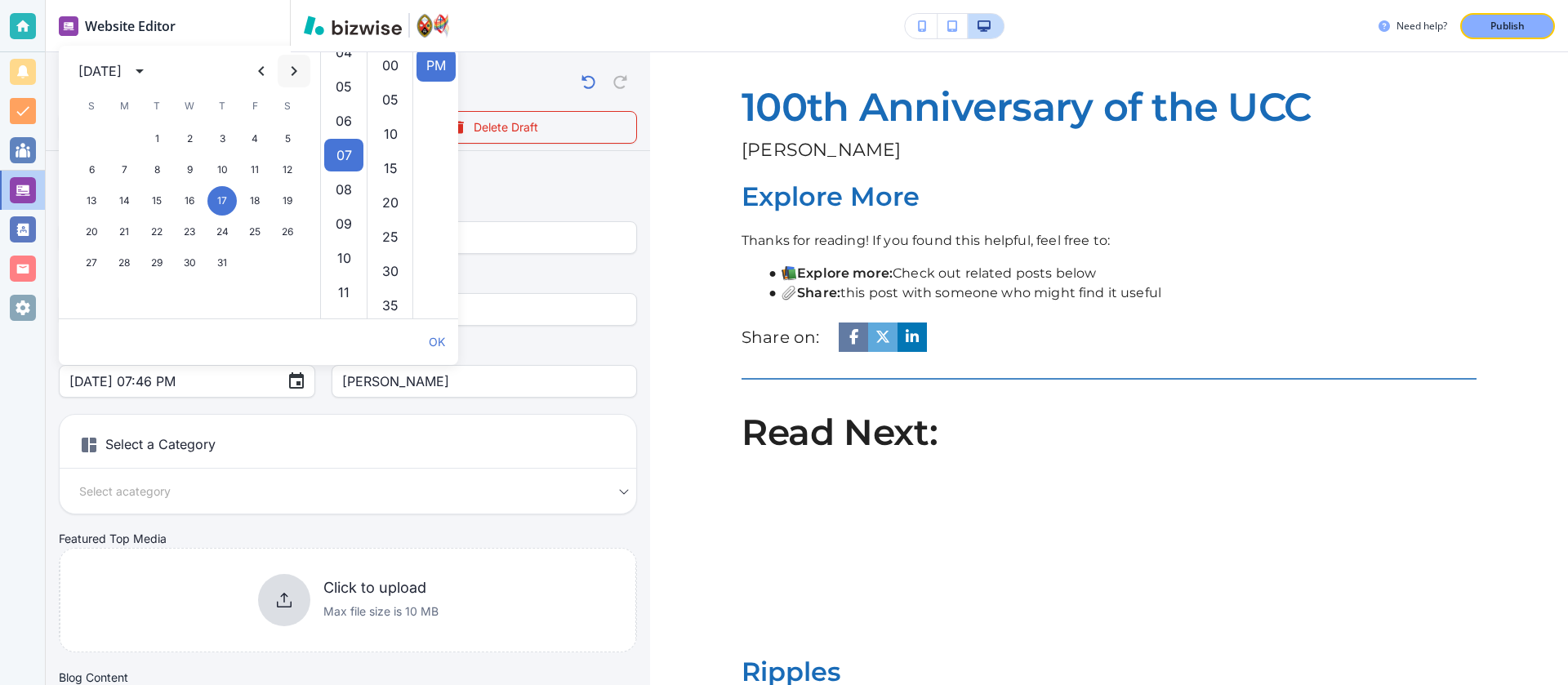 click at bounding box center [261, 71] 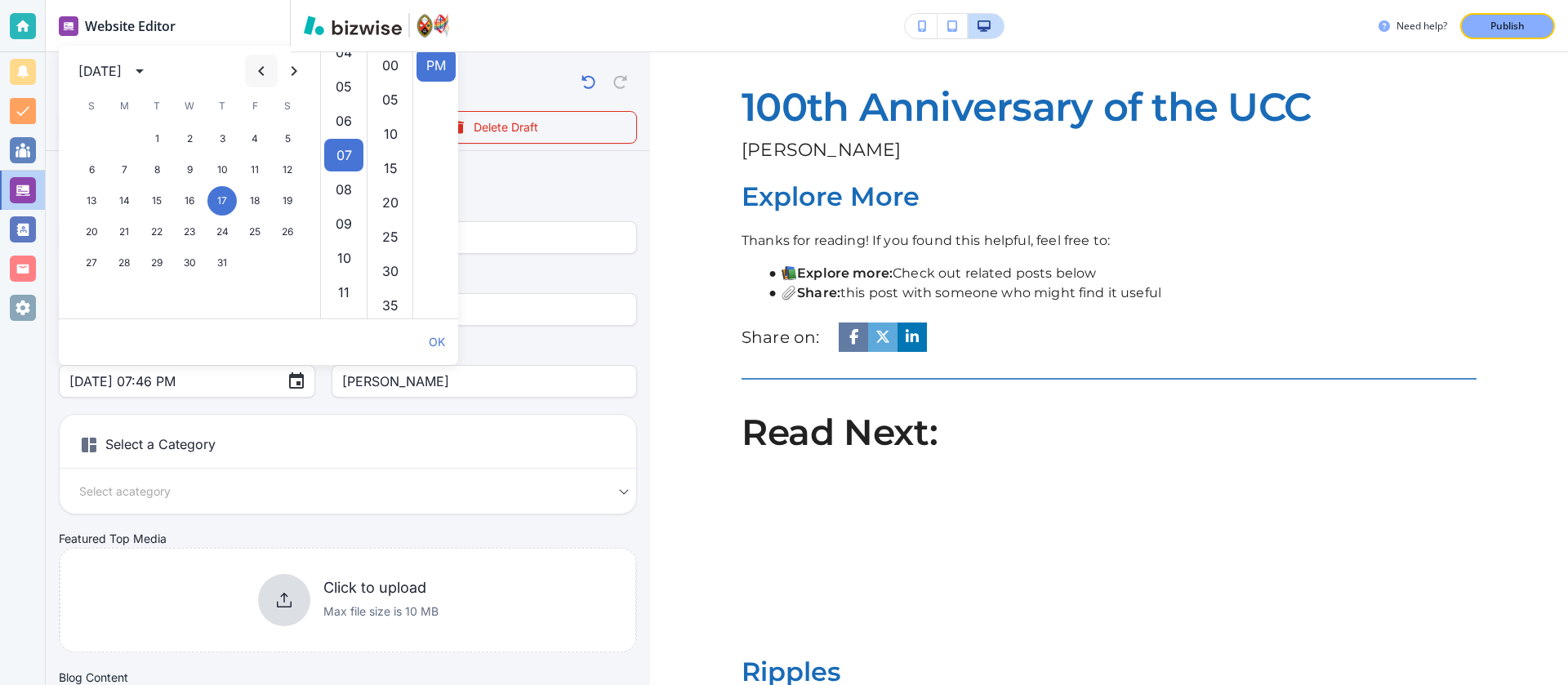 click 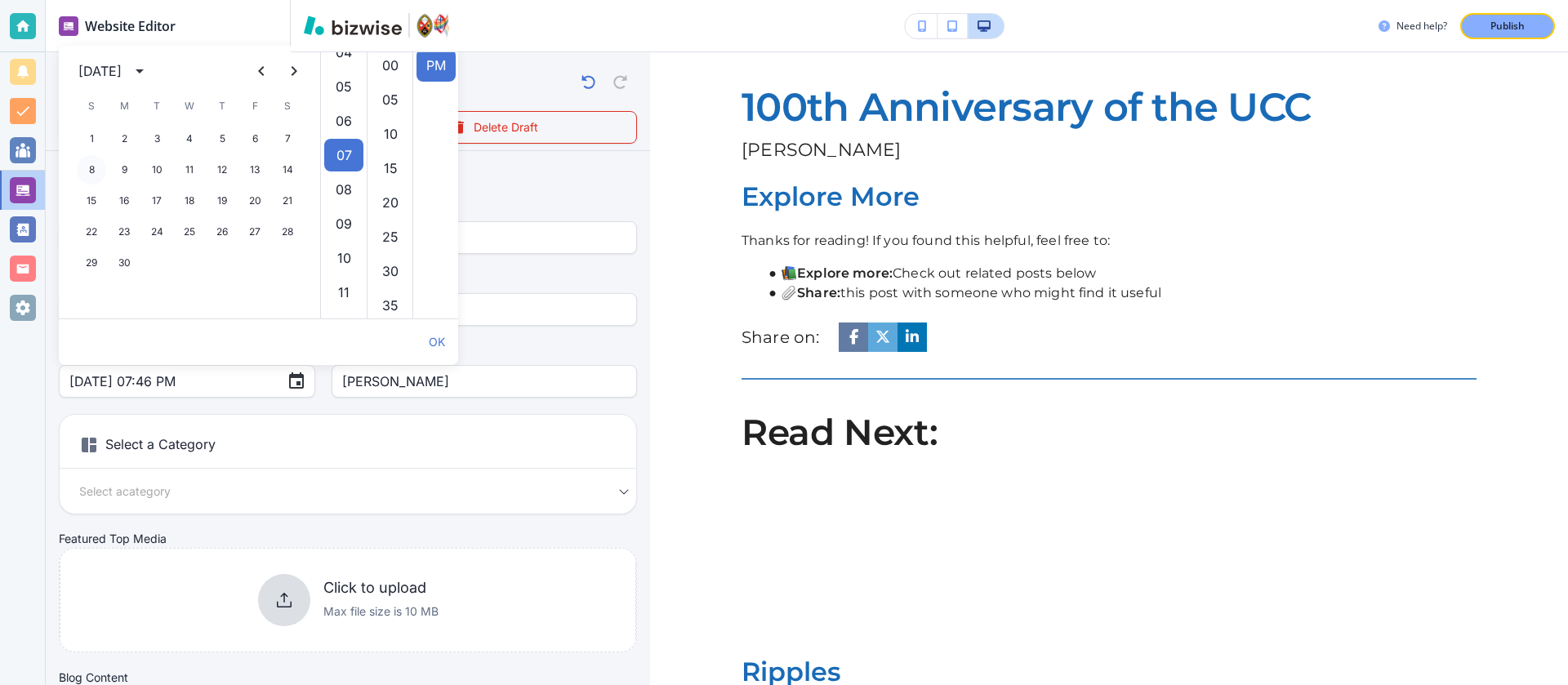click on "8" at bounding box center [91, 170] 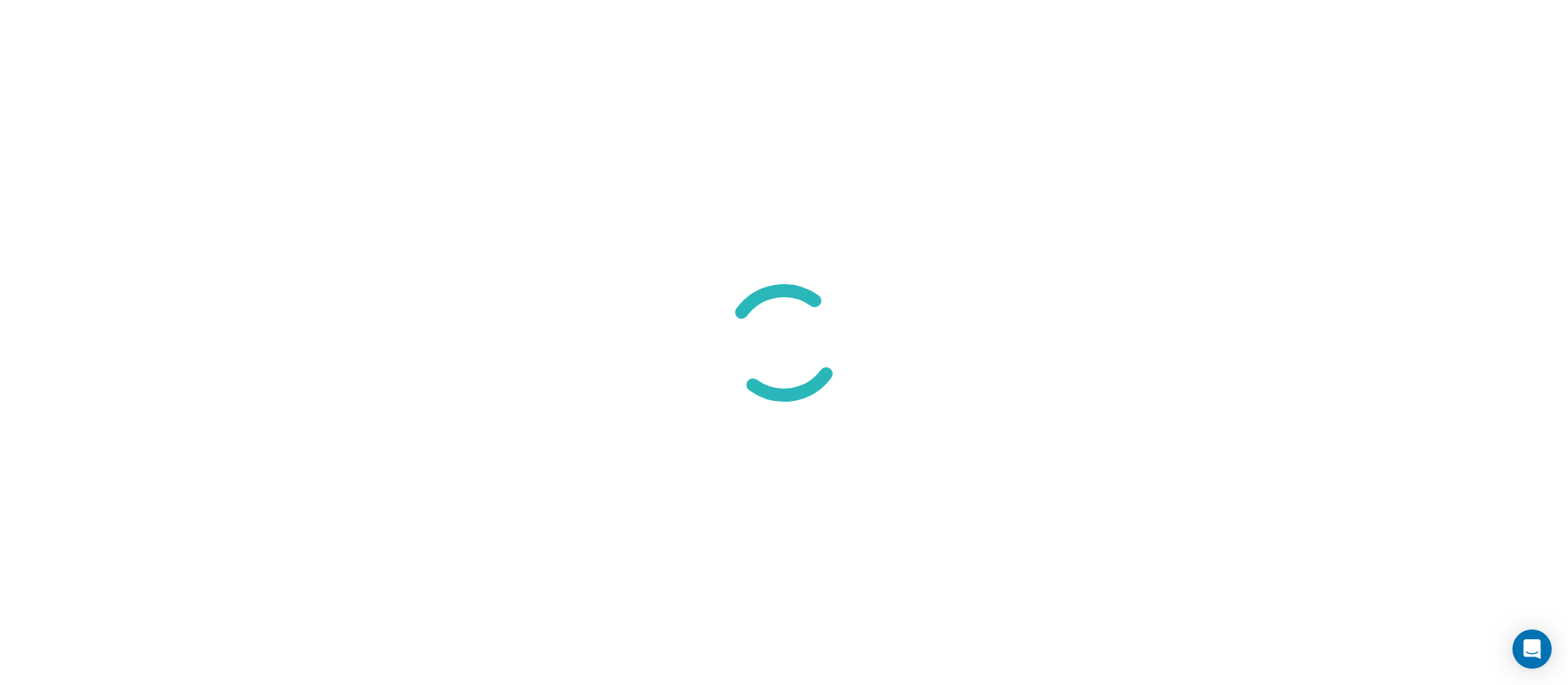 scroll, scrollTop: 0, scrollLeft: 0, axis: both 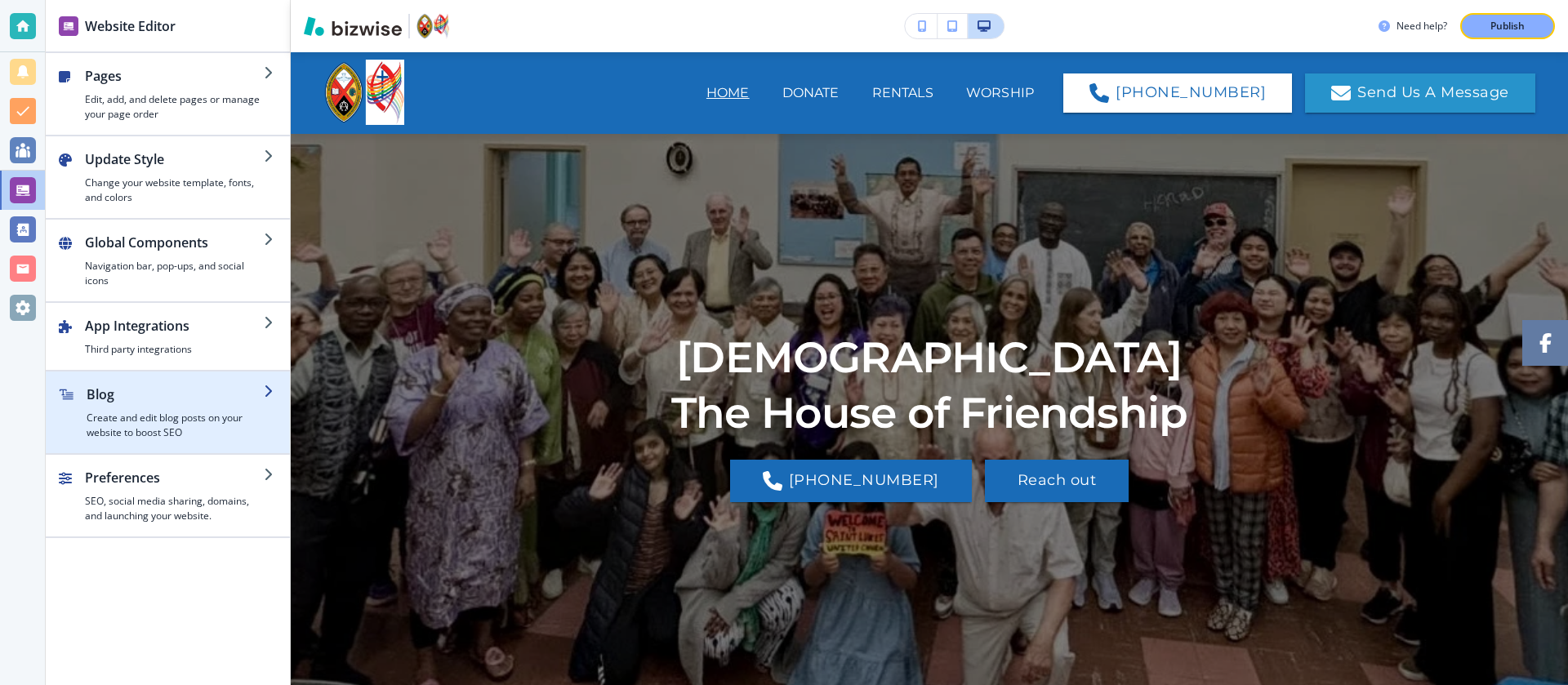 click on "Create and edit blog posts on your website to boost SEO" at bounding box center [175, 425] 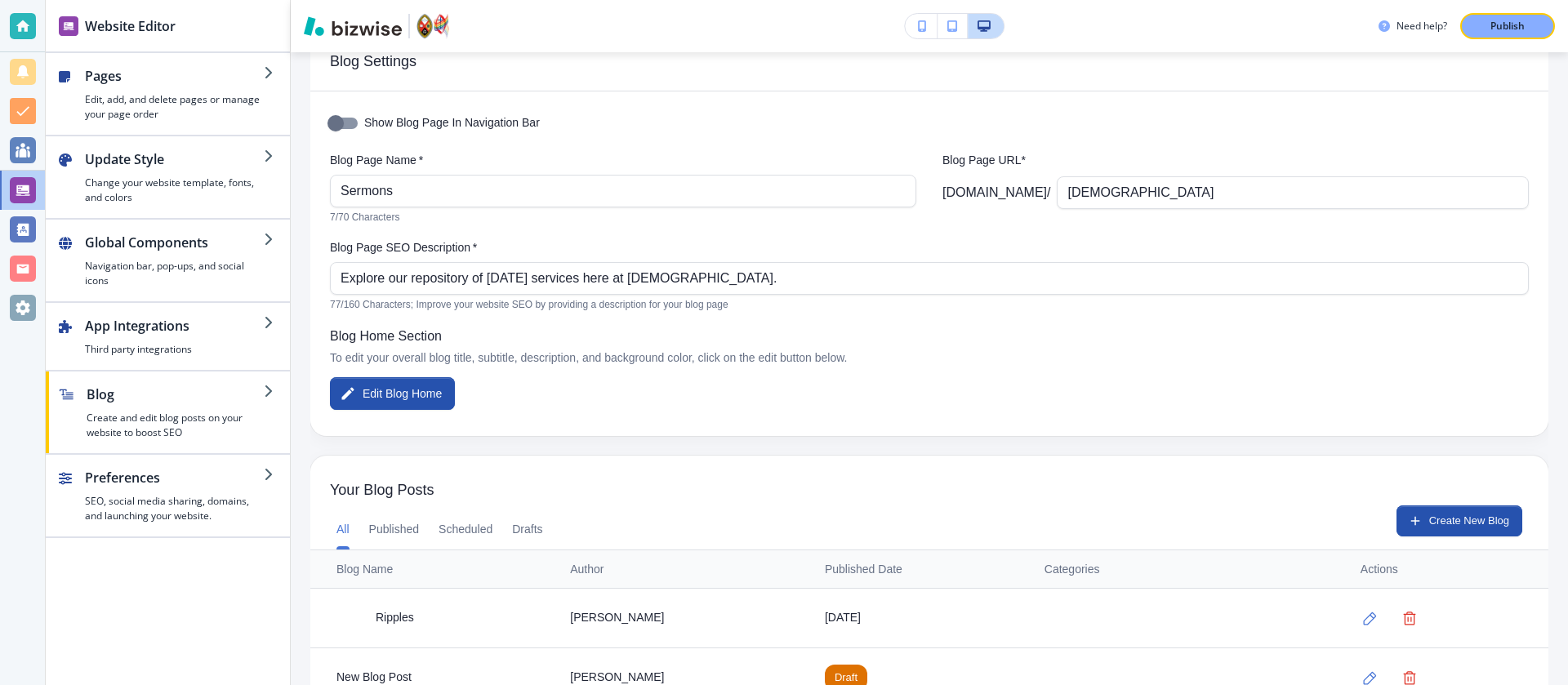 scroll, scrollTop: 87, scrollLeft: 0, axis: vertical 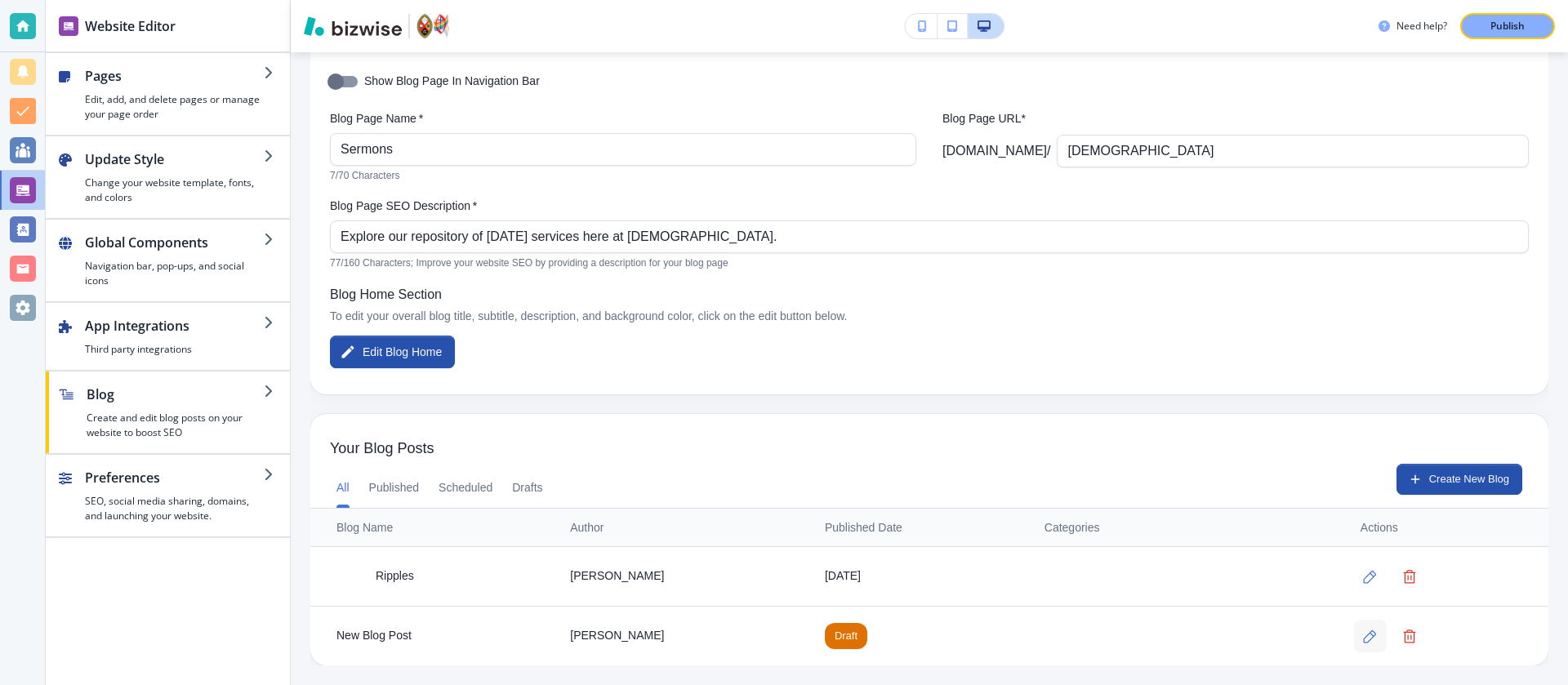 click 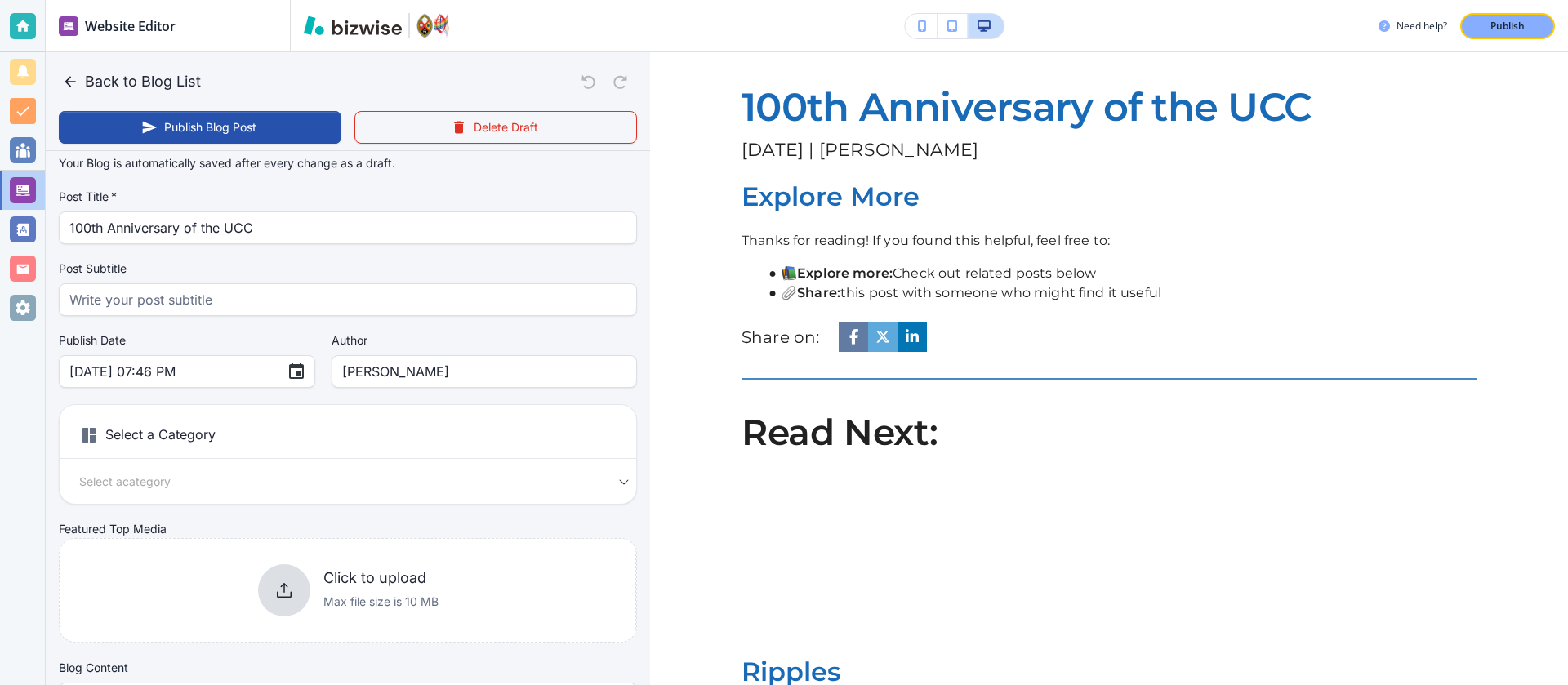 scroll, scrollTop: 0, scrollLeft: 0, axis: both 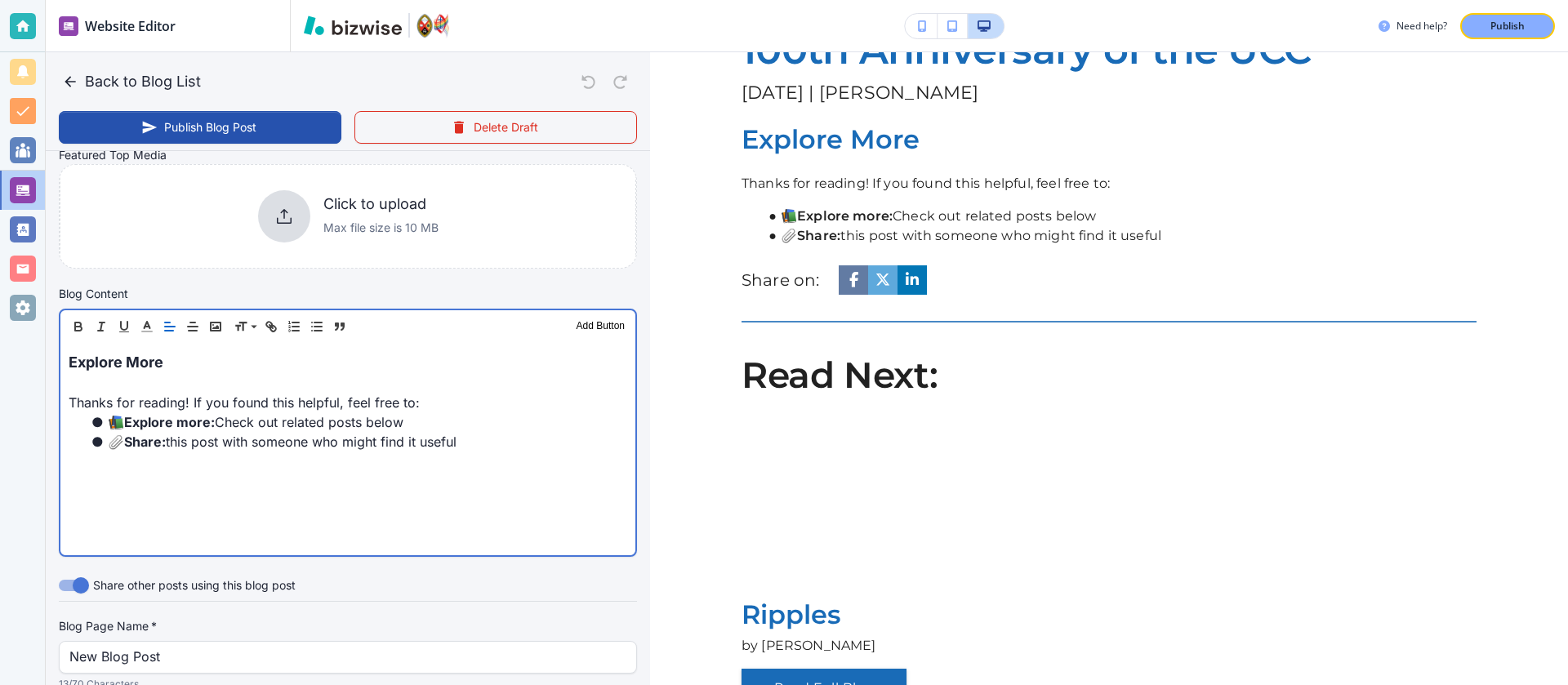 click on "Explore More Thanks for reading! If you found this helpful, feel free to: 📚  Explore more:  Check out related posts below 📎   Share:  this post with someone who might find it useful" at bounding box center [348, 449] 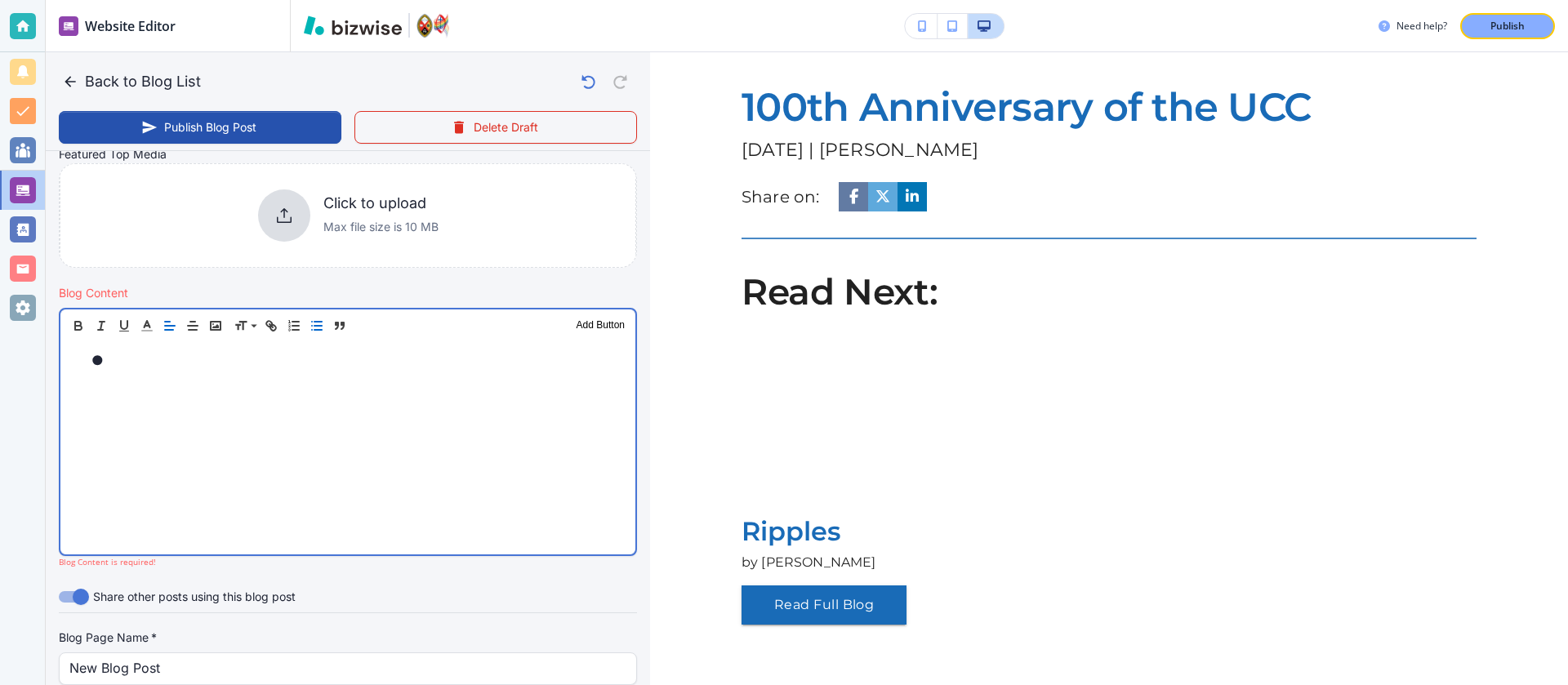 scroll, scrollTop: 0, scrollLeft: 0, axis: both 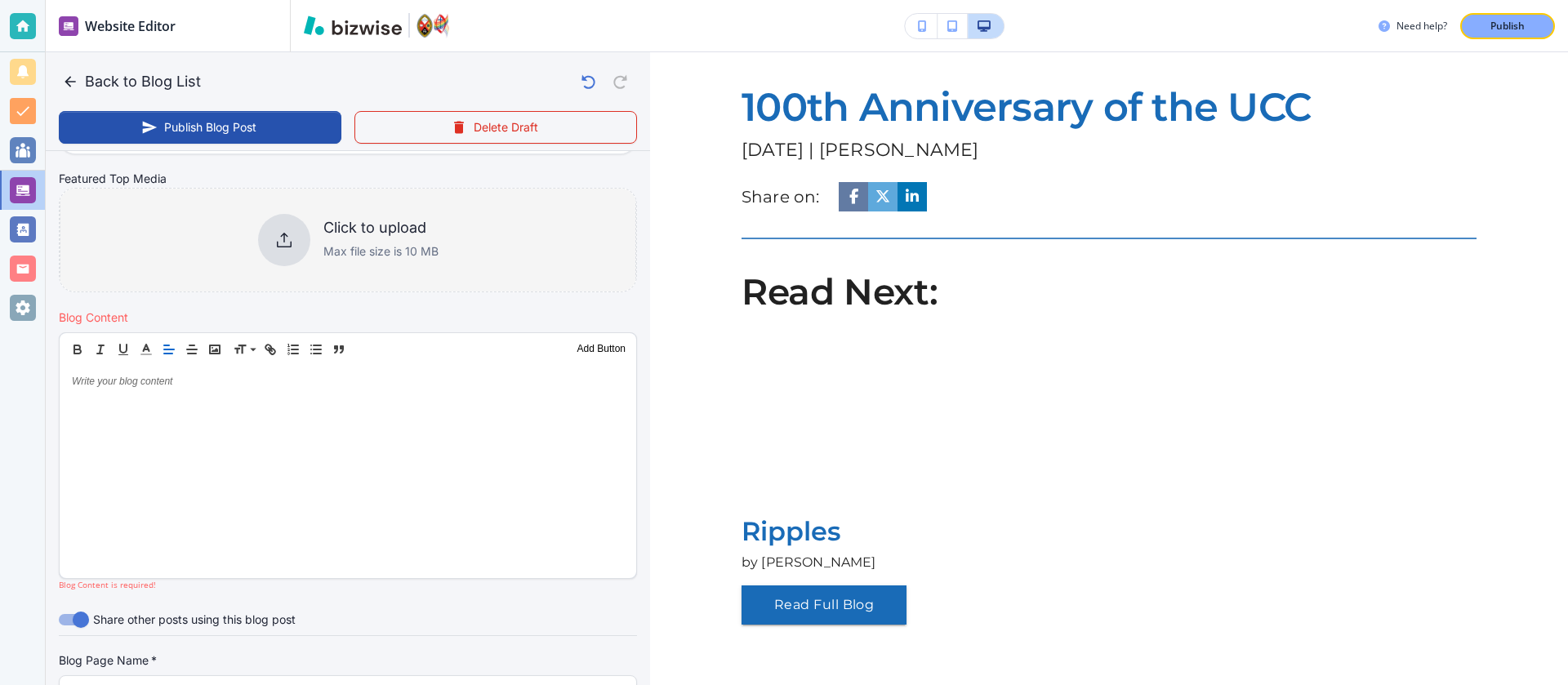 click on "Click to upload  Max file size is 10 MB" at bounding box center [381, 240] 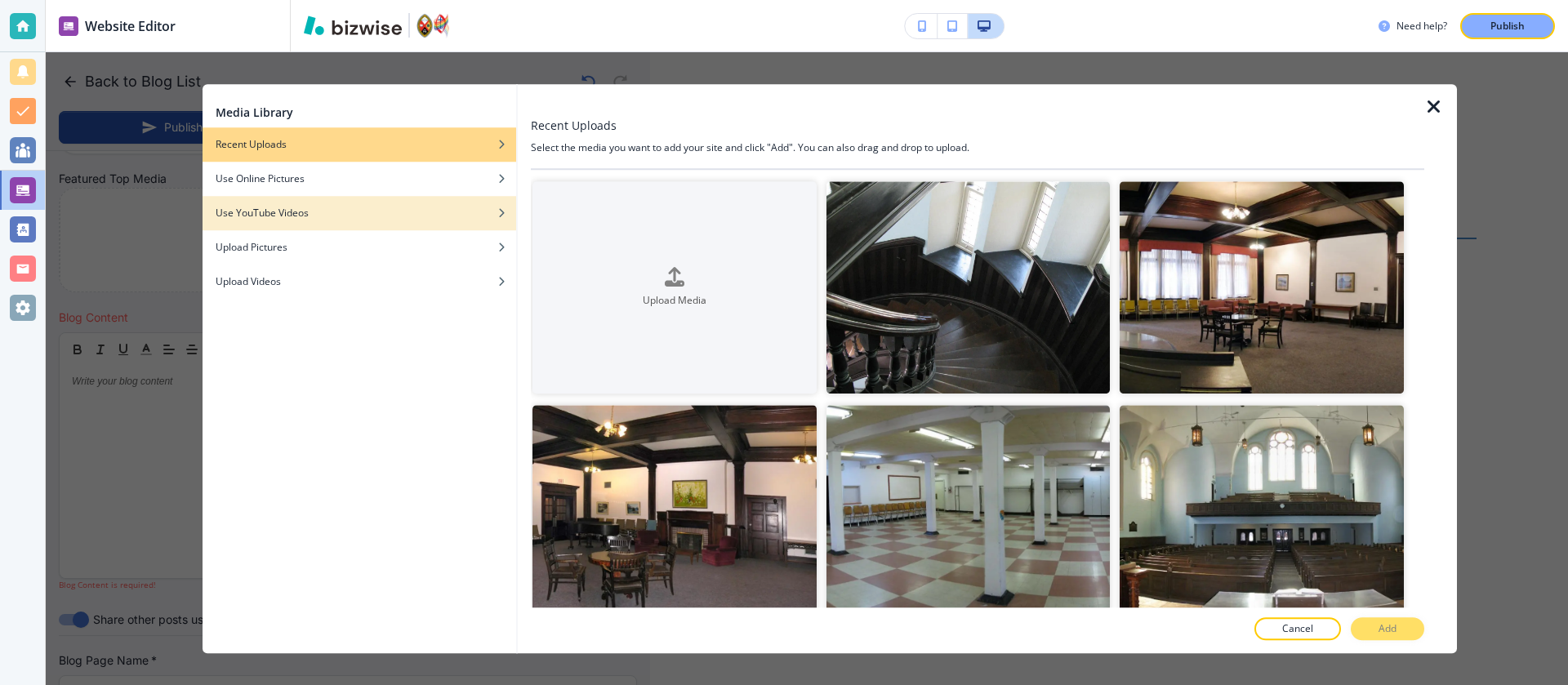 click on "Use YouTube Videos" at bounding box center (359, 213) 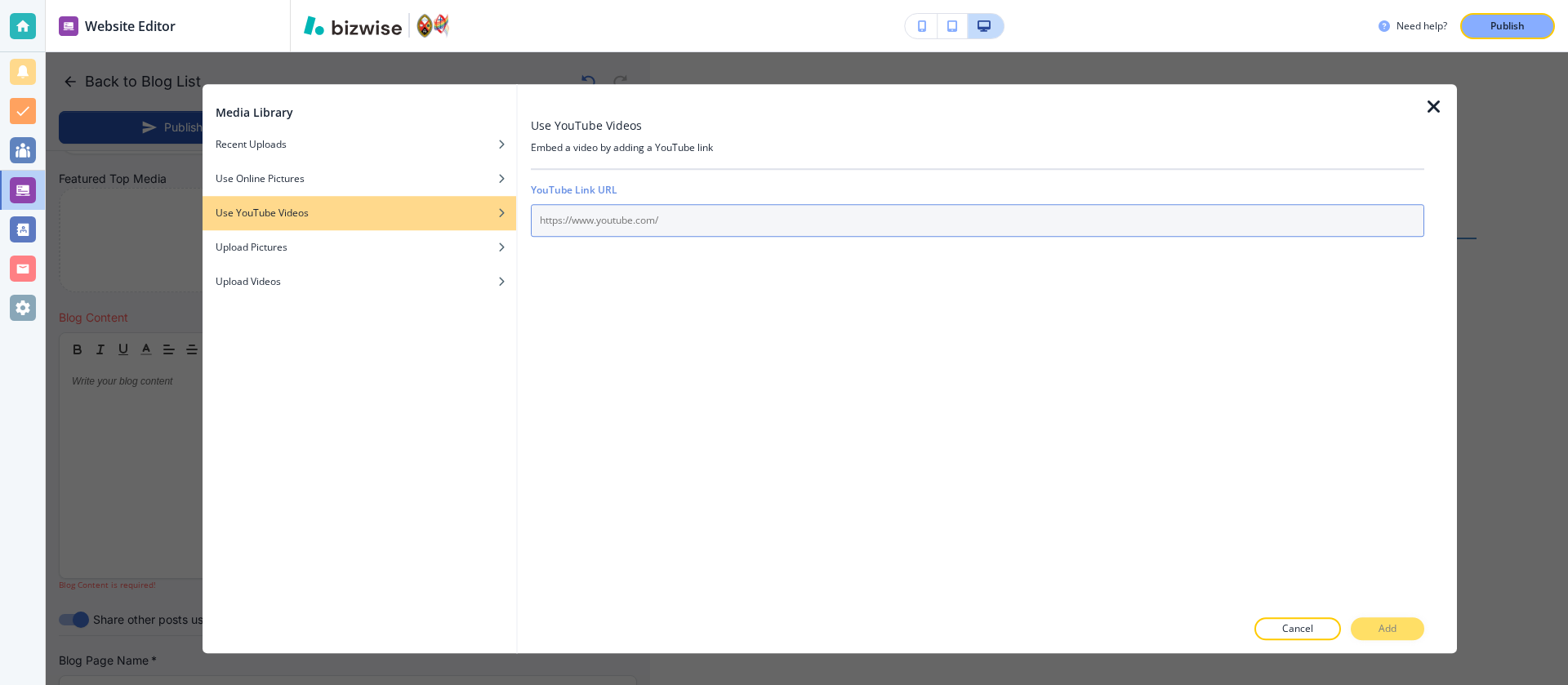 click at bounding box center [978, 220] 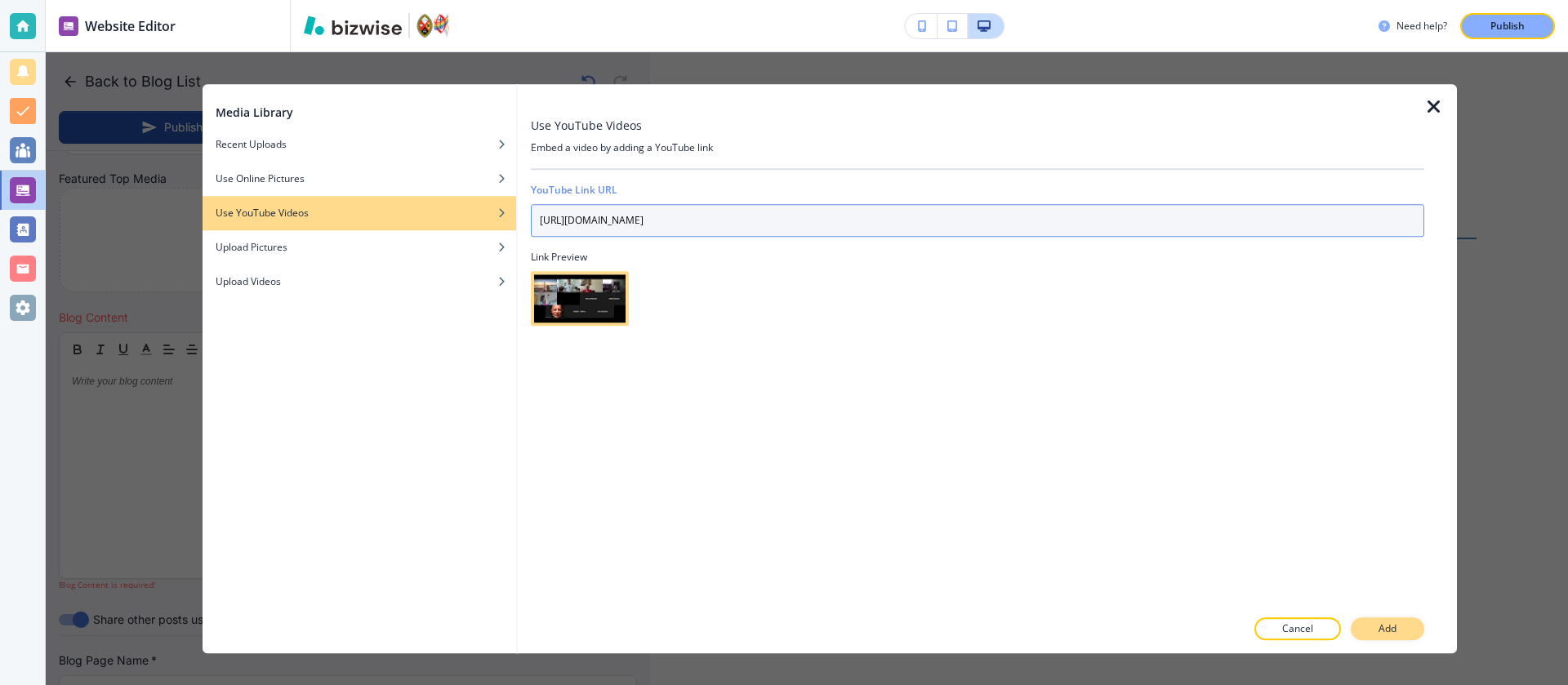 type on "https://www.youtube.com/watch?v=ftQS0HVxRoo" 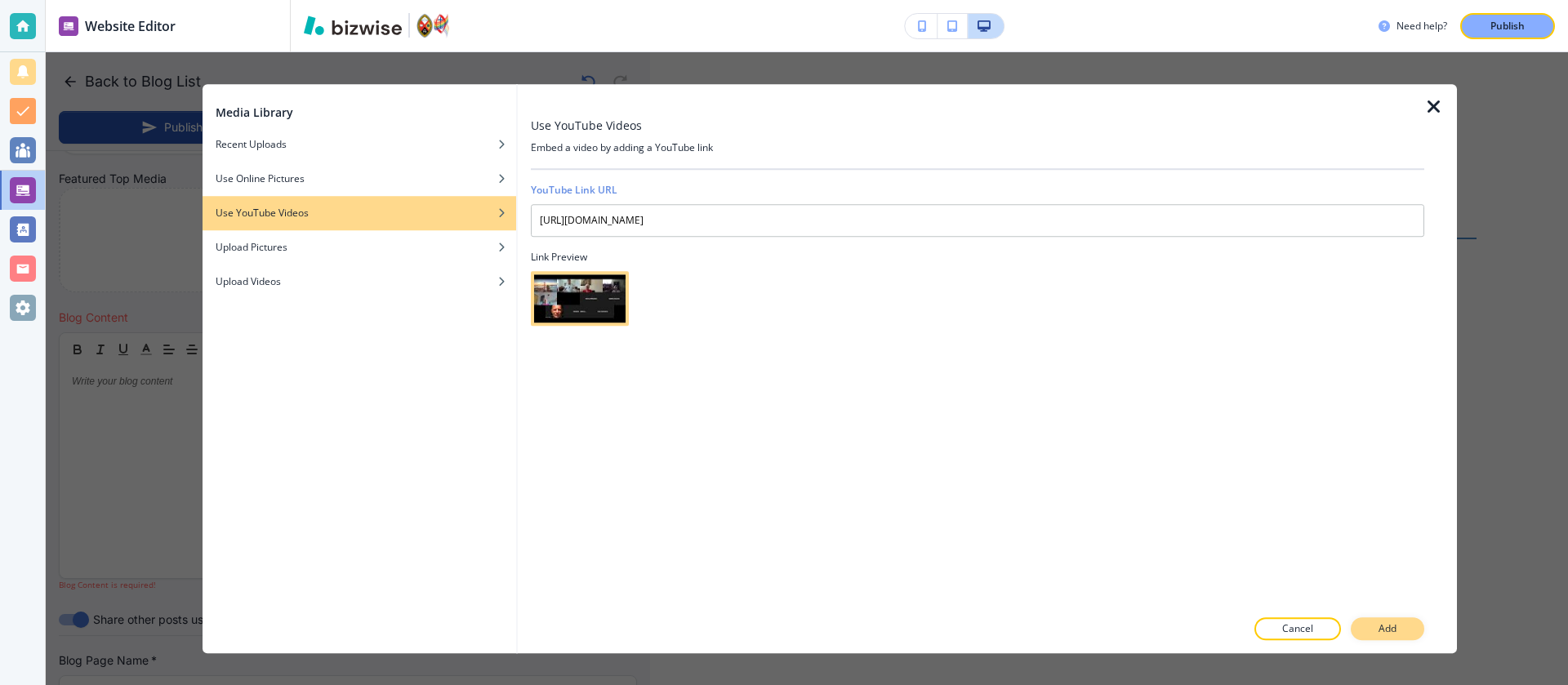 click on "Add" at bounding box center [1388, 629] 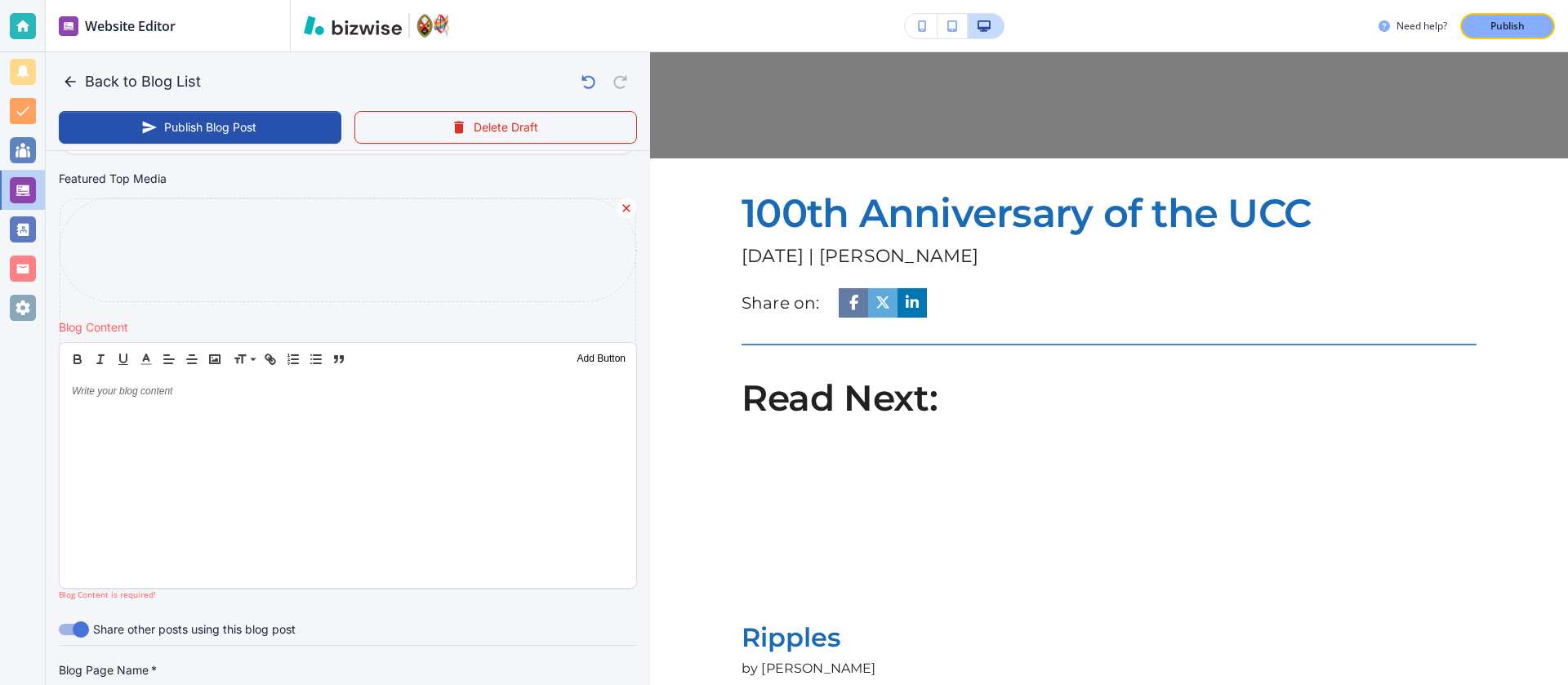 scroll, scrollTop: 296, scrollLeft: 0, axis: vertical 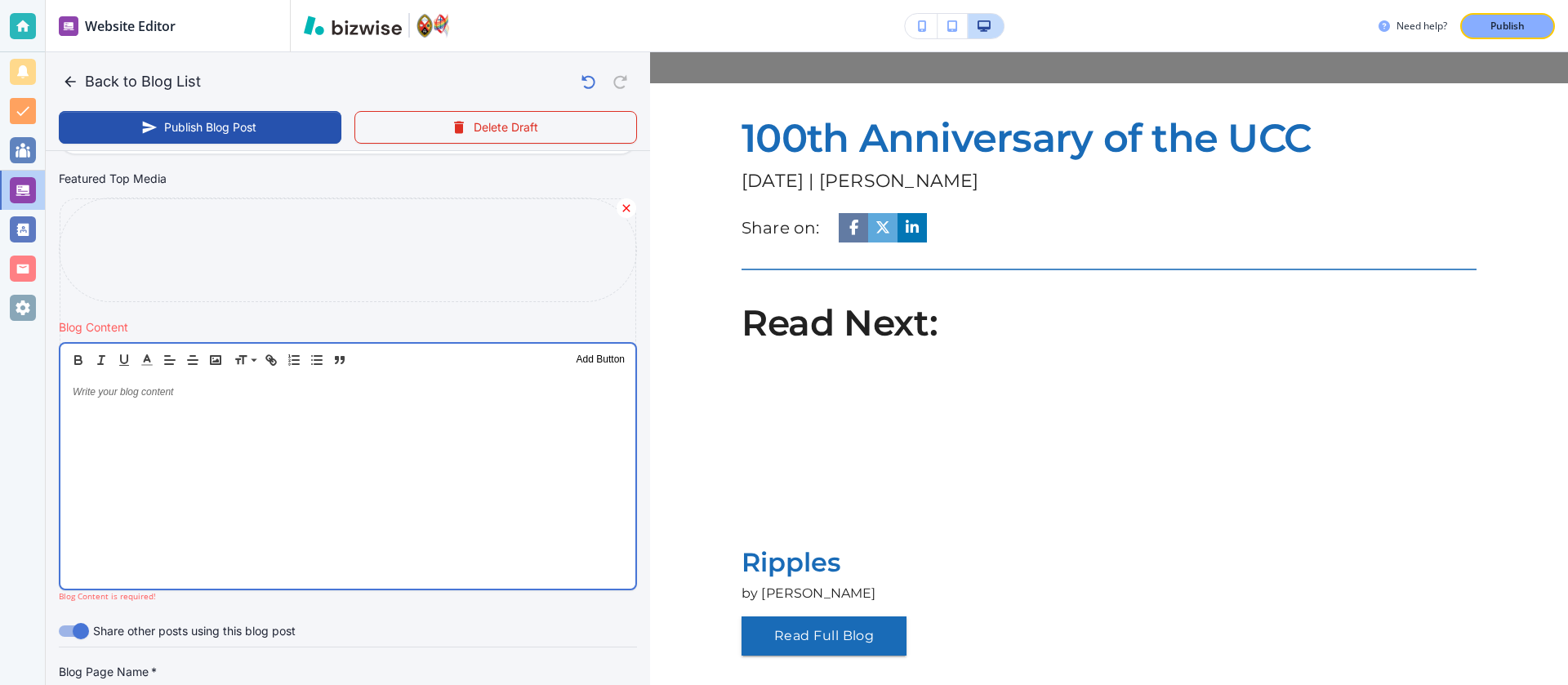 click at bounding box center (348, 483) 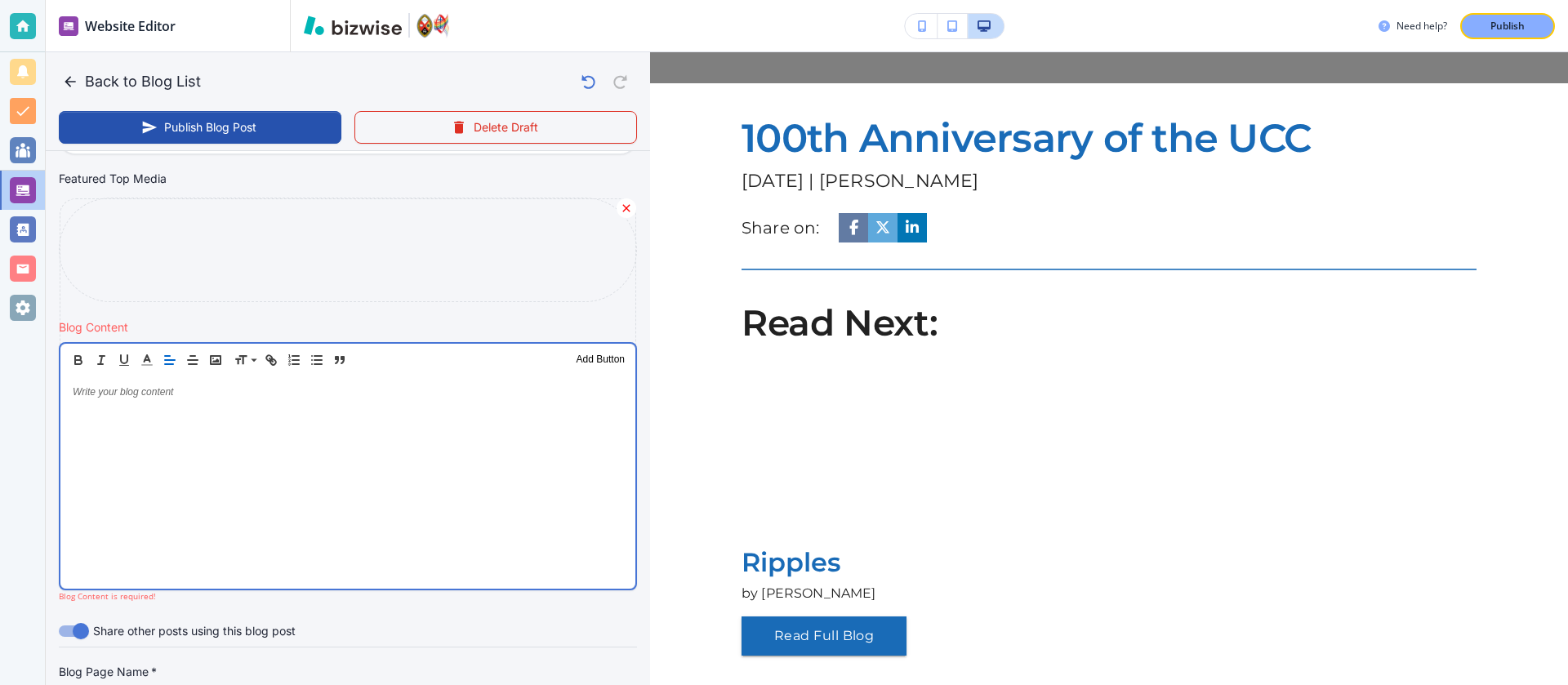 type 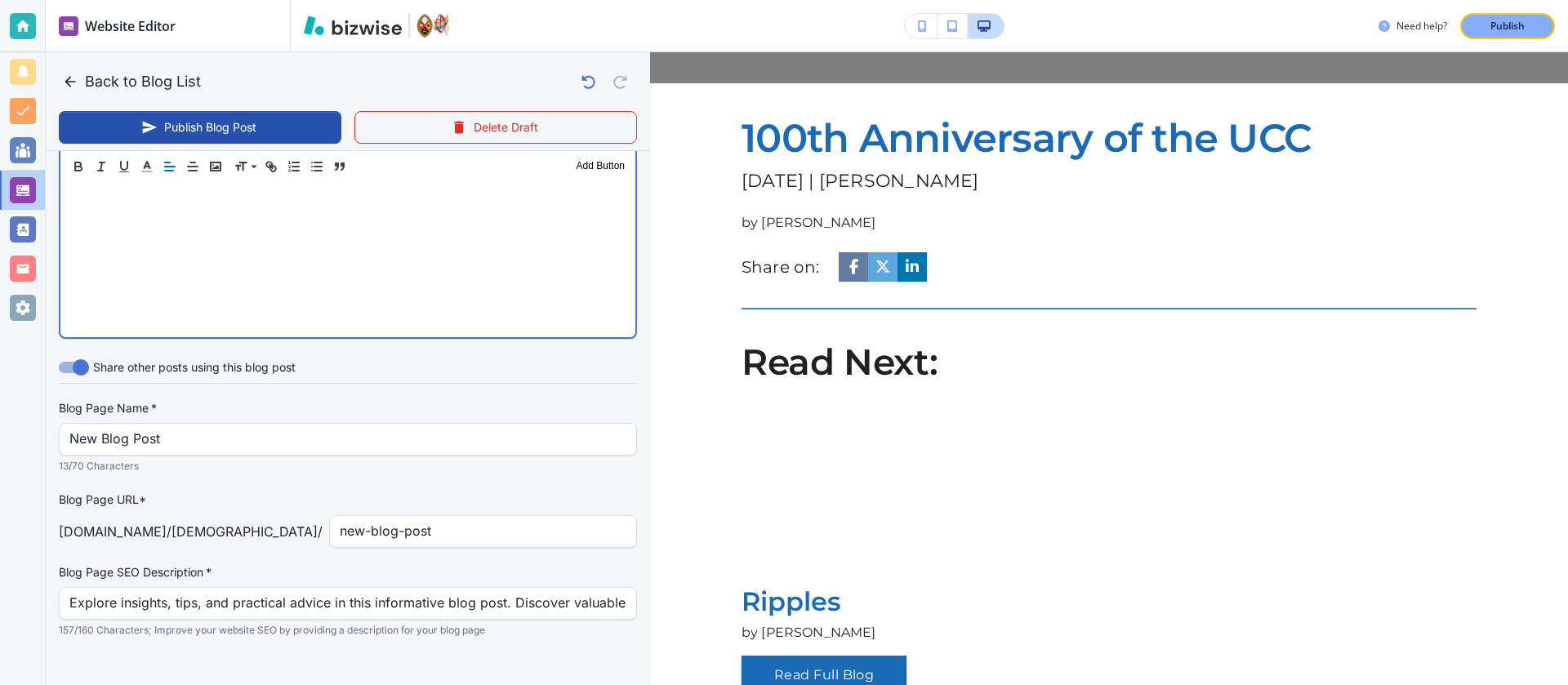 scroll, scrollTop: 630, scrollLeft: 0, axis: vertical 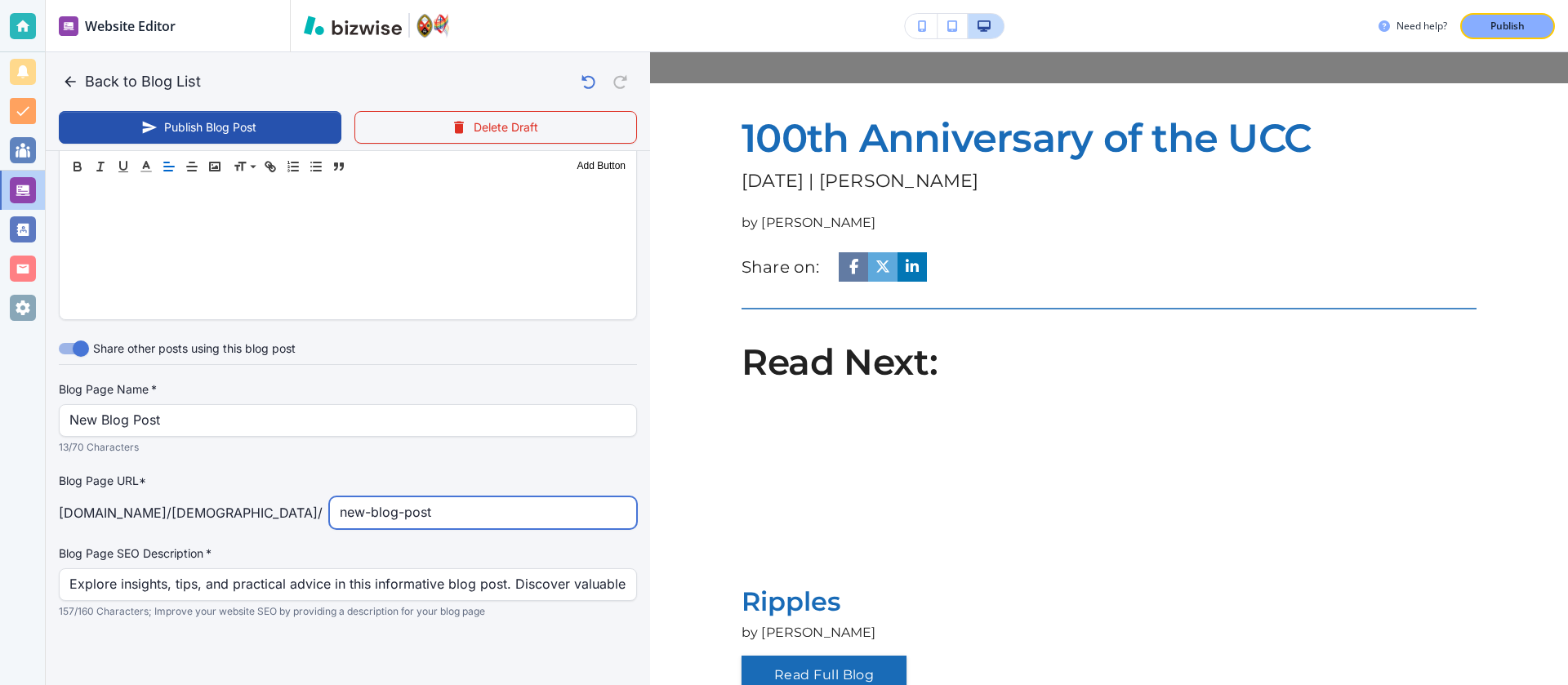 drag, startPoint x: 419, startPoint y: 507, endPoint x: 267, endPoint y: 507, distance: 152 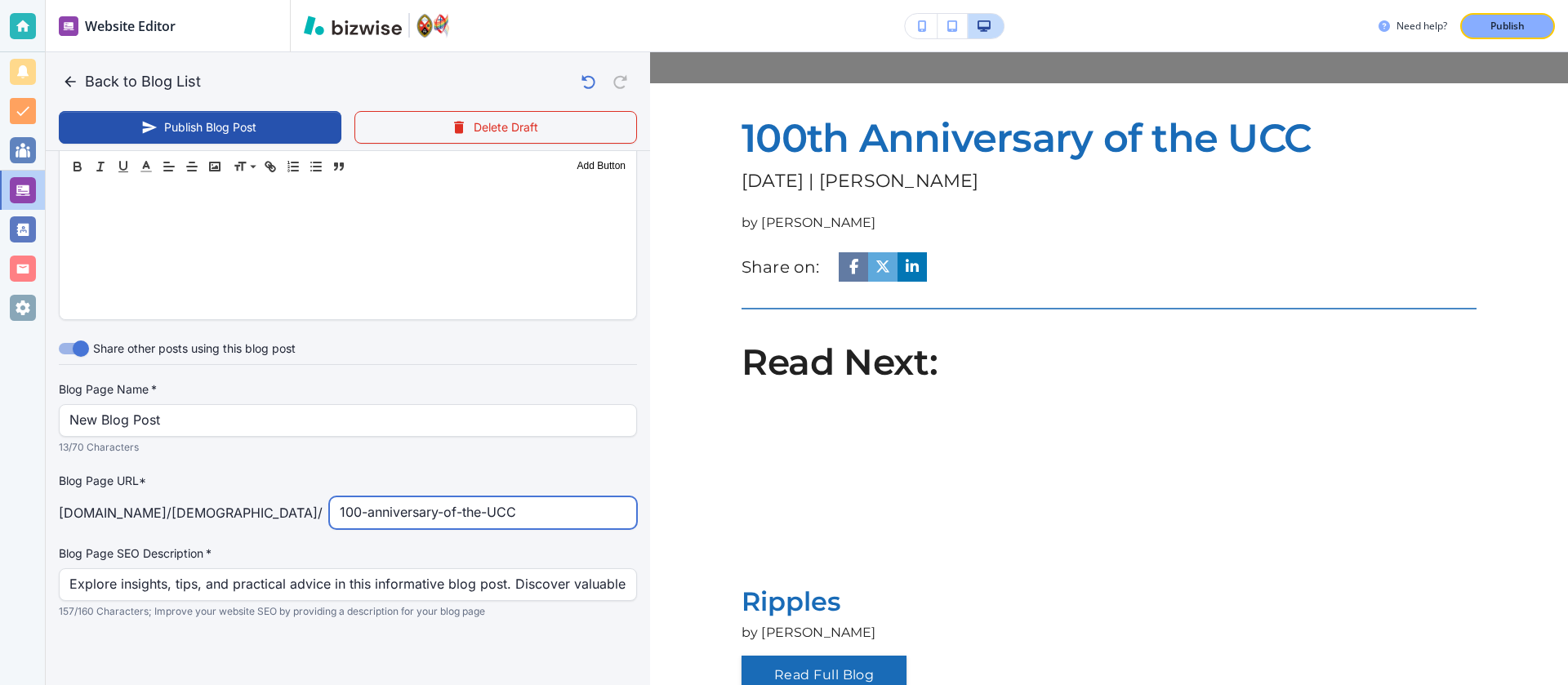 click on "100-anniversary-of-the-UCC" at bounding box center (483, 513) 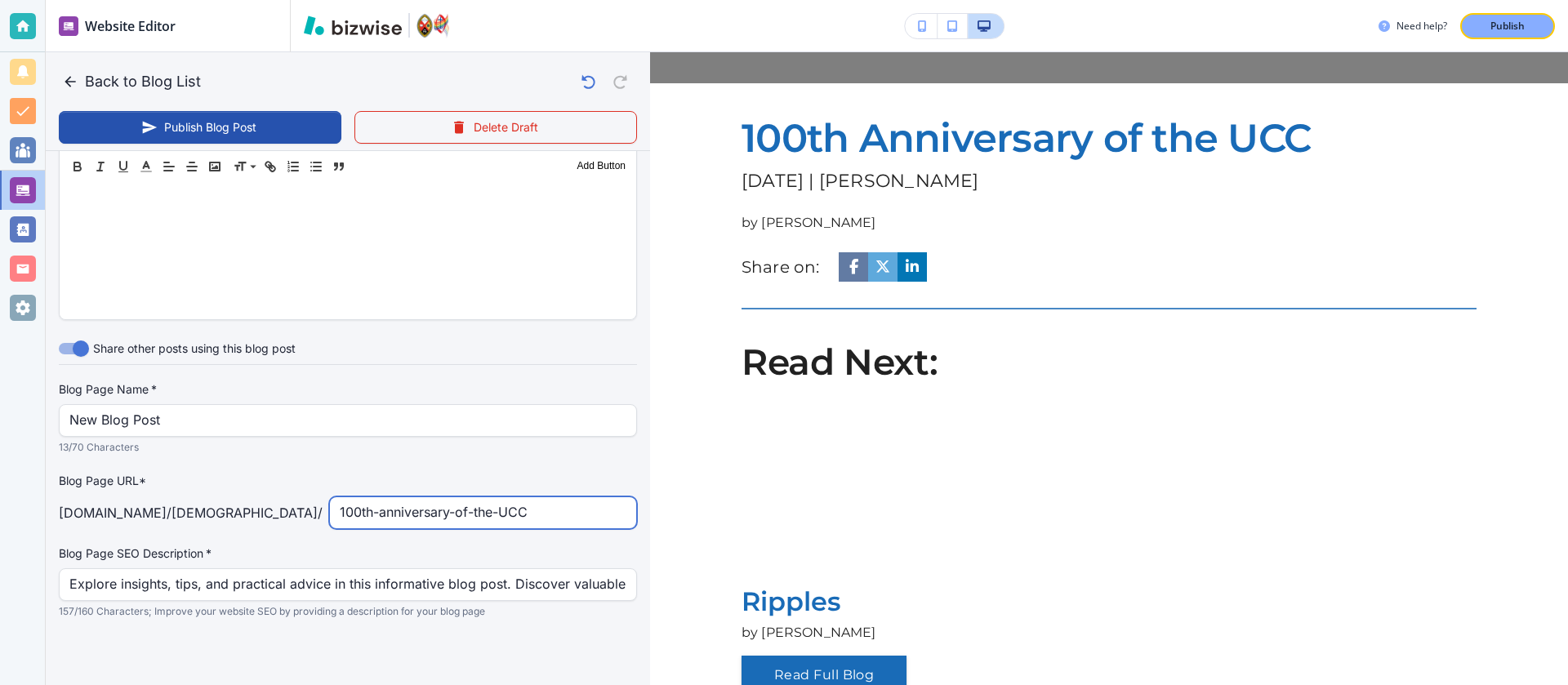 type on "100th-anniversary-of-the-UCC" 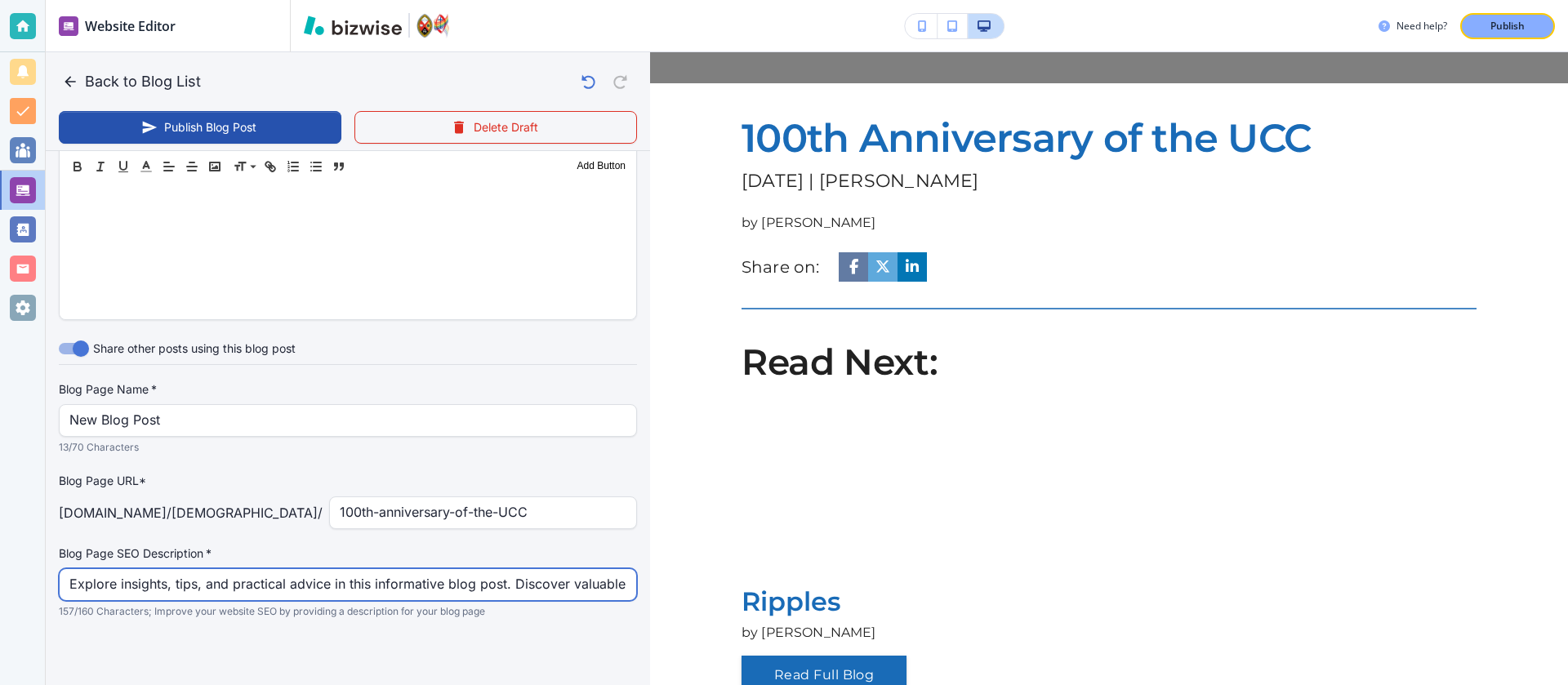 click on "Explore insights, tips, and practical advice in this informative blog post. Discover valuable perspectives and actionable takeaways that you can apply today." at bounding box center (348, 585) 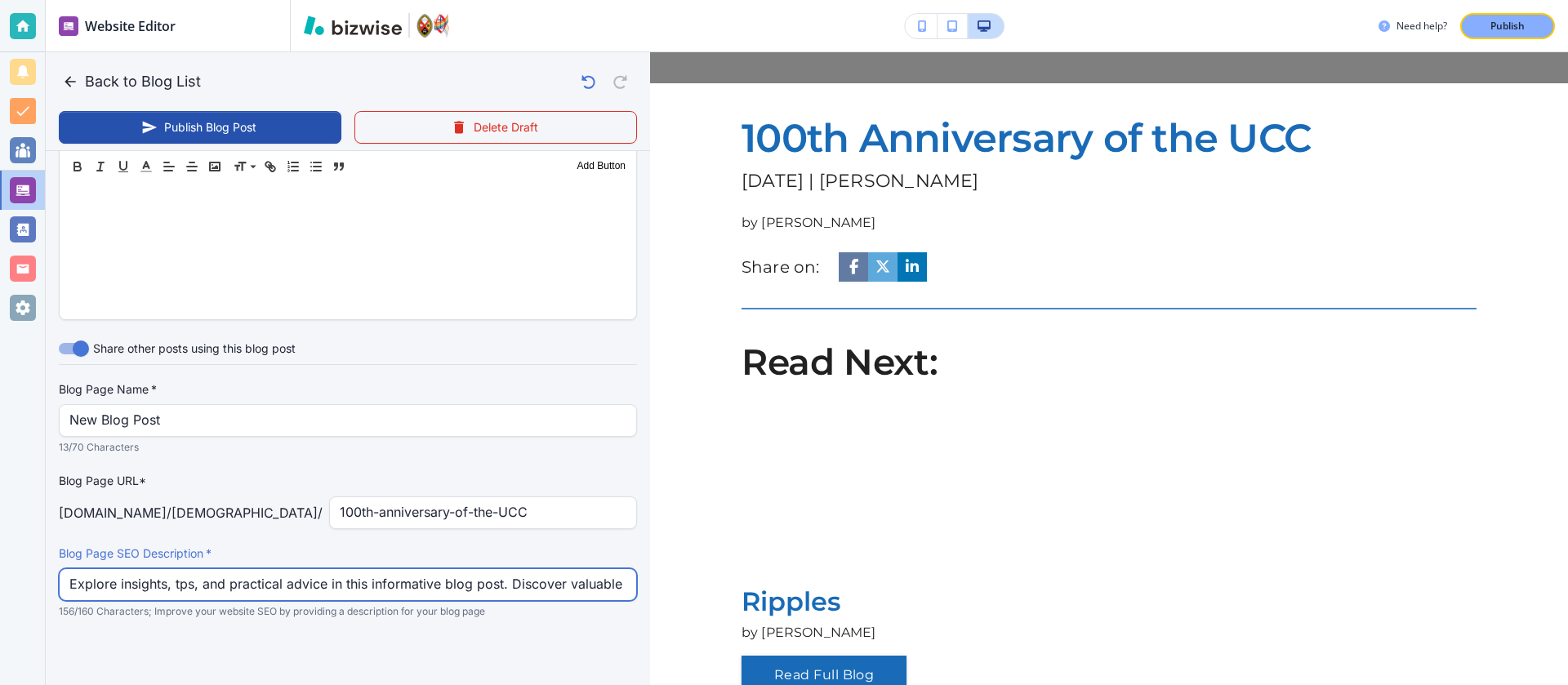 type on "Explore insights, tps, and practical advice in this informative blog post. Discover valuable perspectives and actionable takeaways that you can apply today." 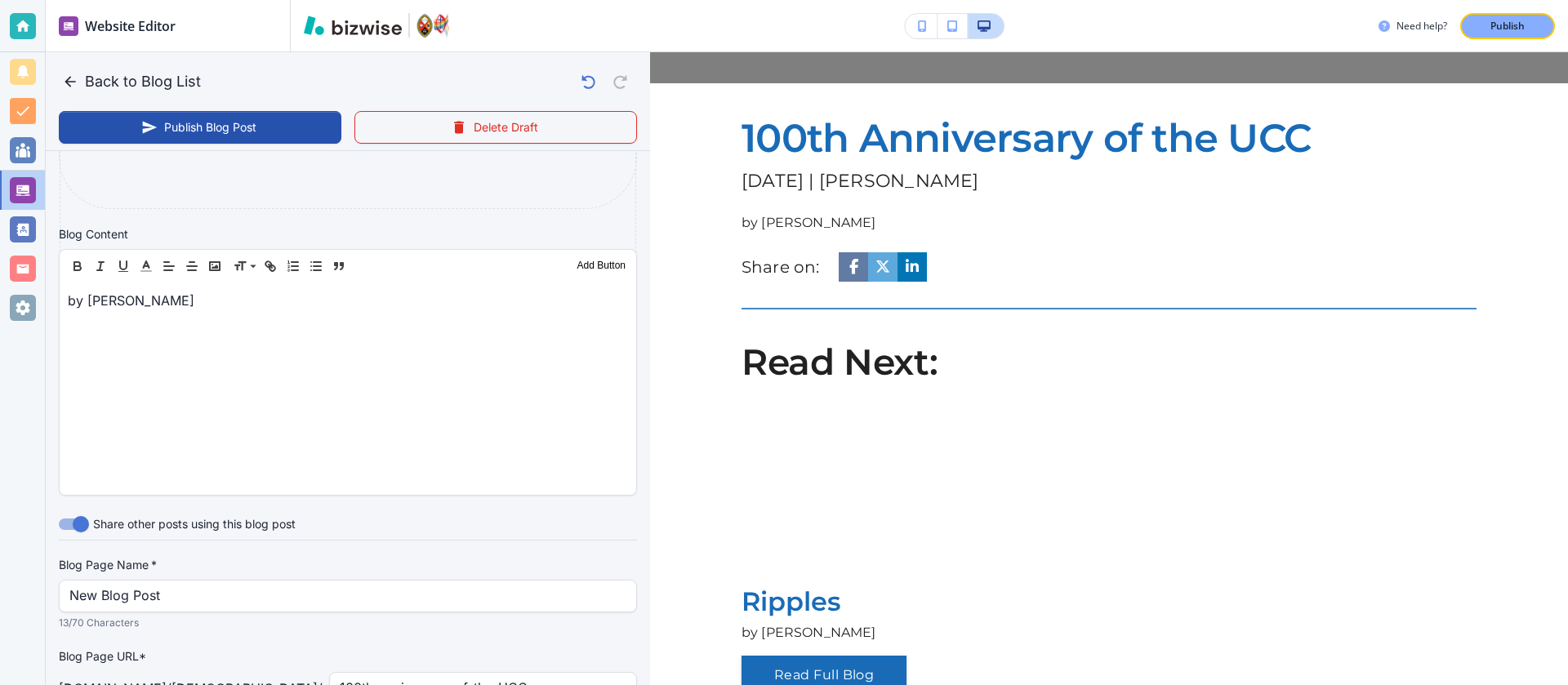 scroll, scrollTop: 400, scrollLeft: 0, axis: vertical 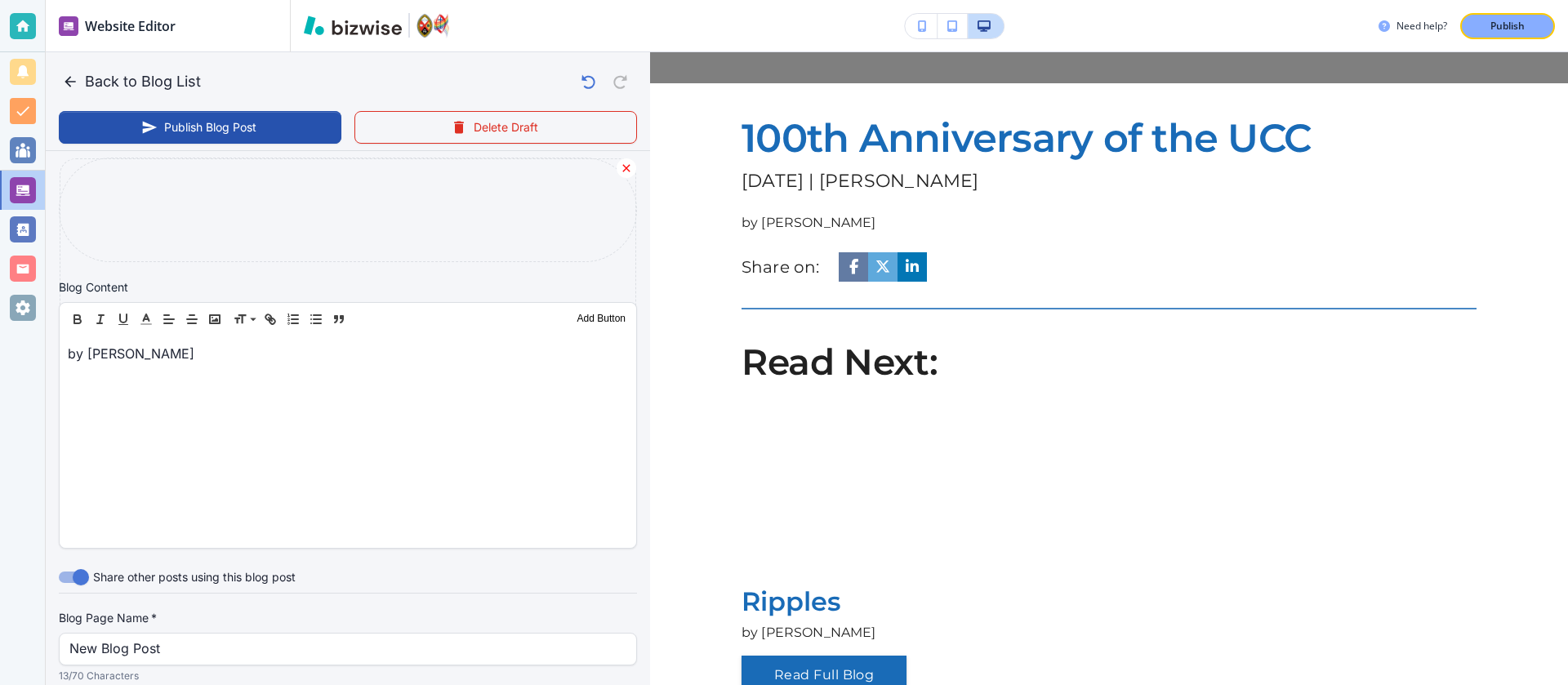 type 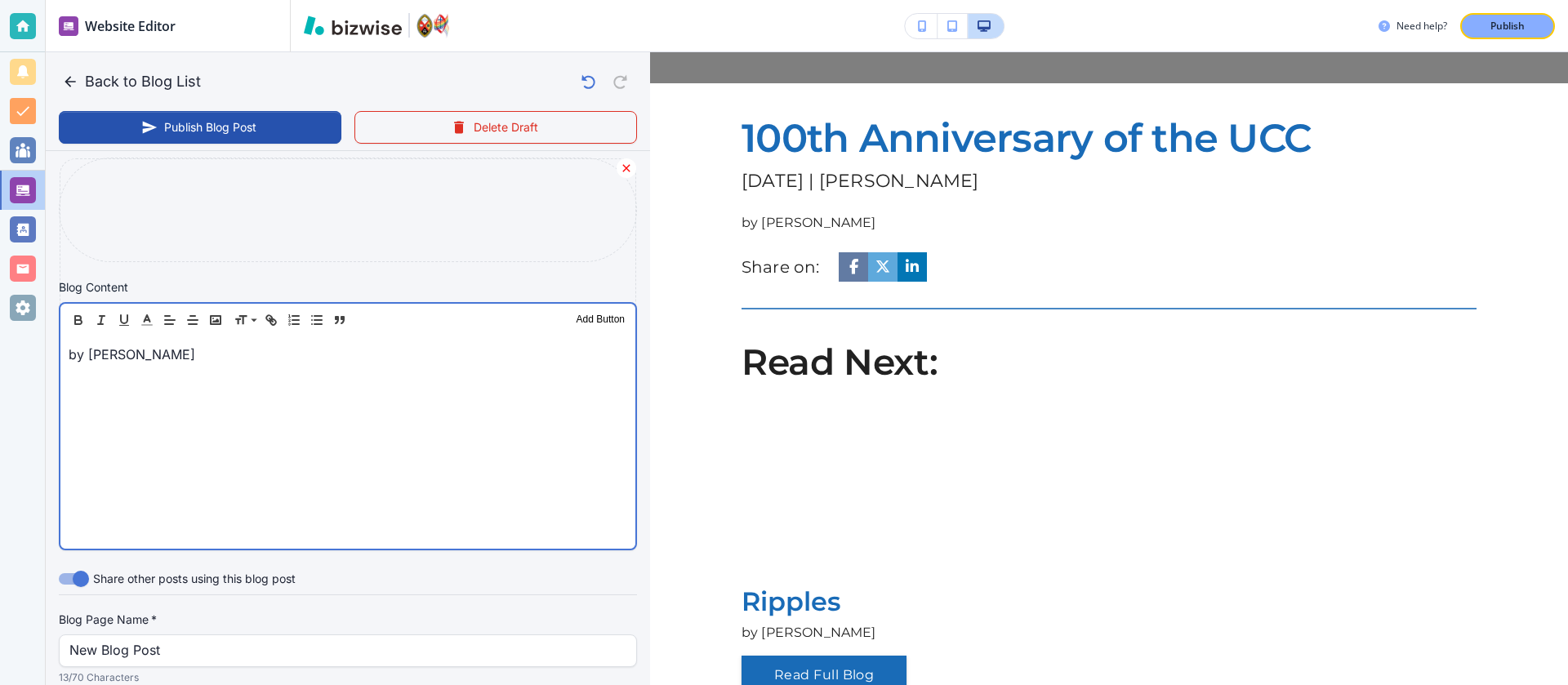 click on "by rev. Jim Harbell" at bounding box center [348, 354] 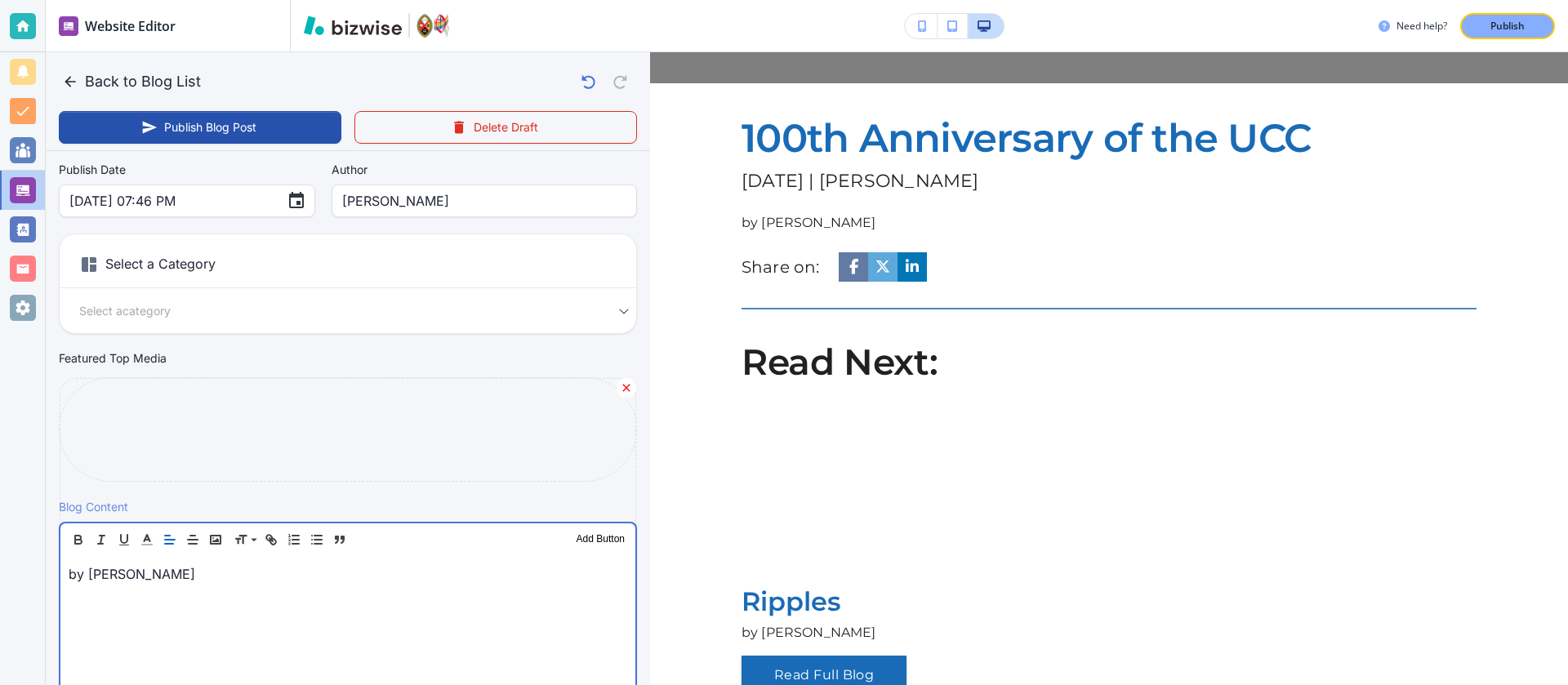 scroll, scrollTop: 0, scrollLeft: 0, axis: both 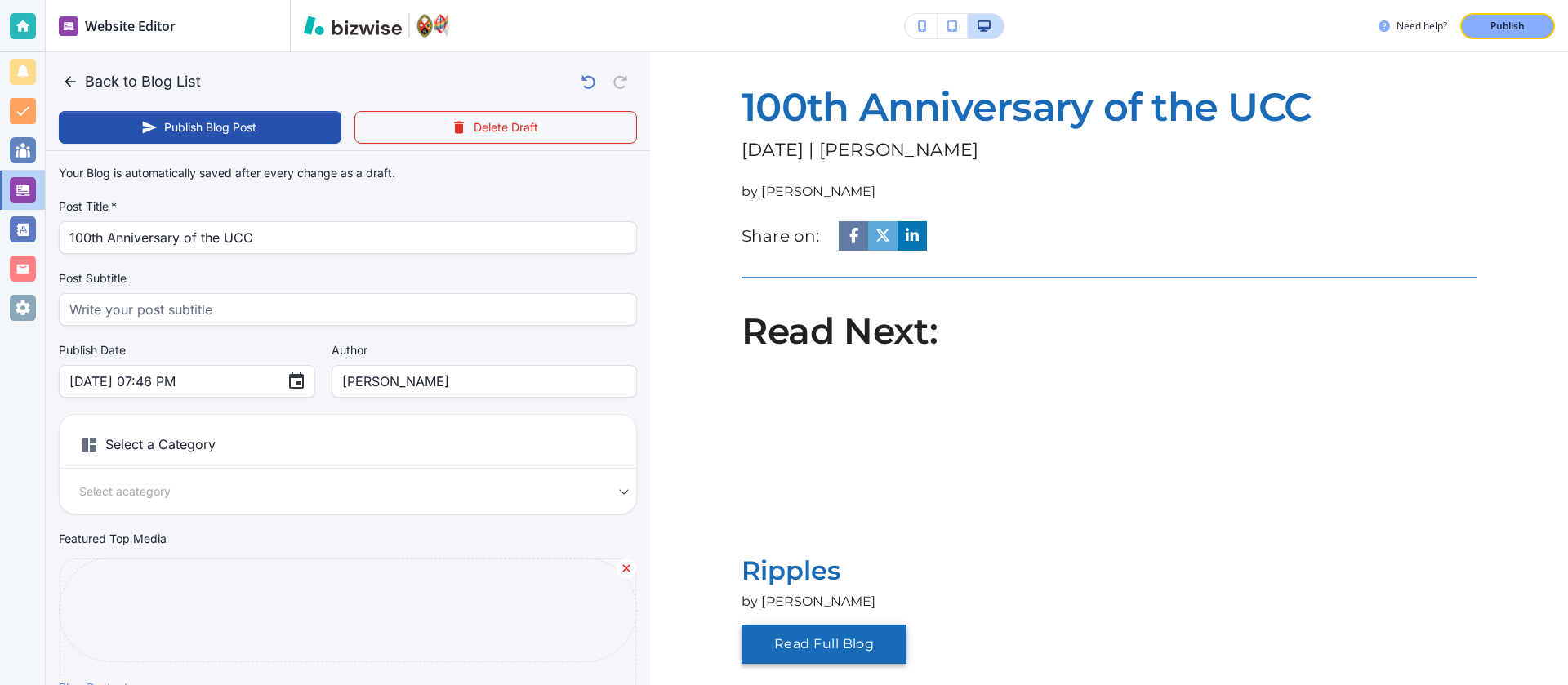 type 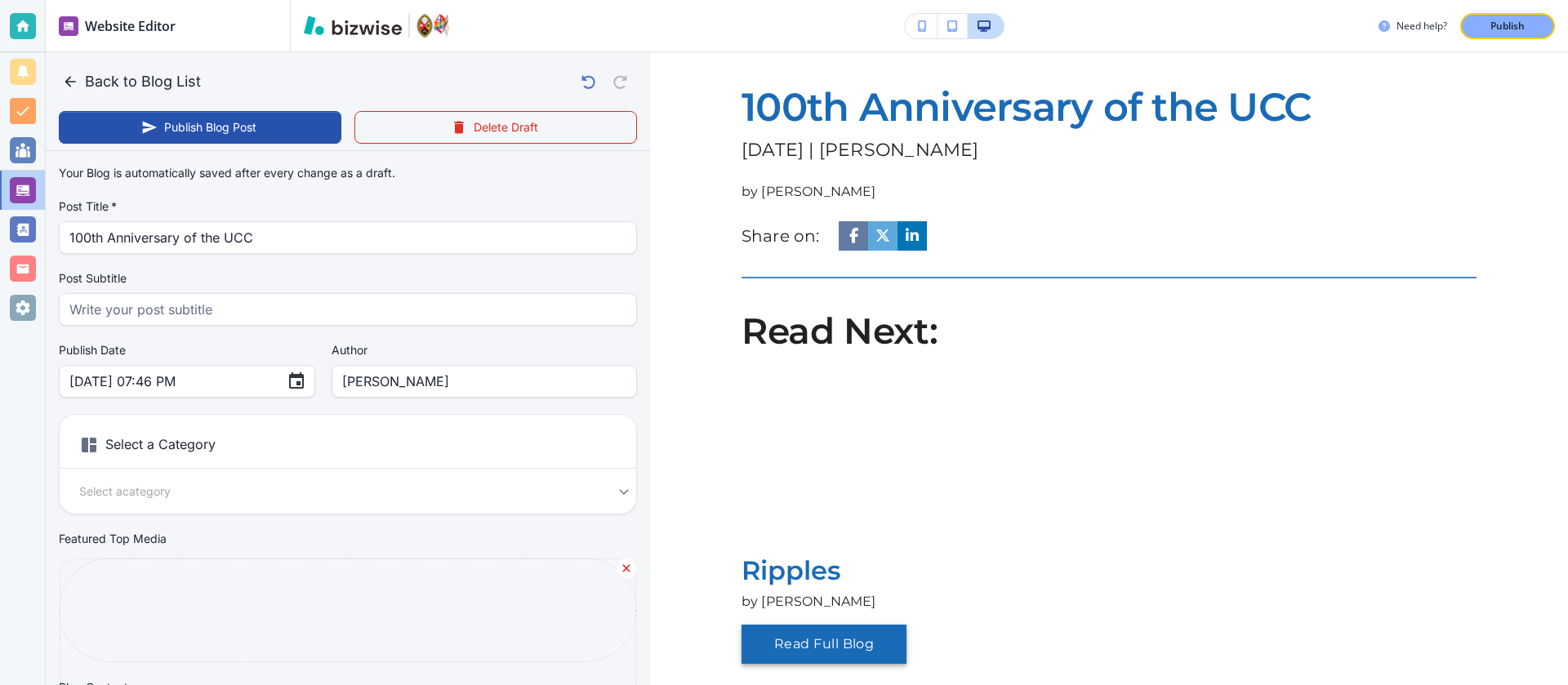 click on "Read Full Blog" at bounding box center [824, 644] 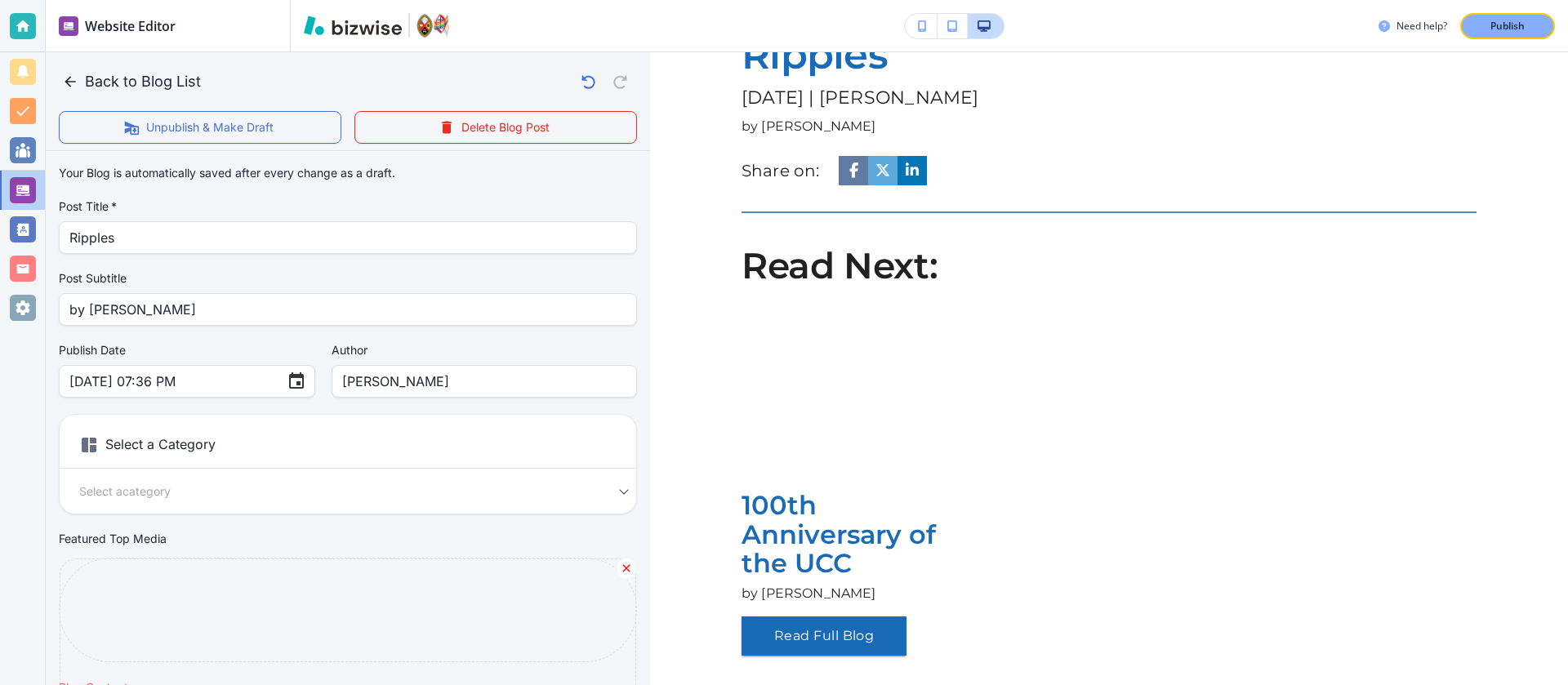 scroll, scrollTop: 371, scrollLeft: 0, axis: vertical 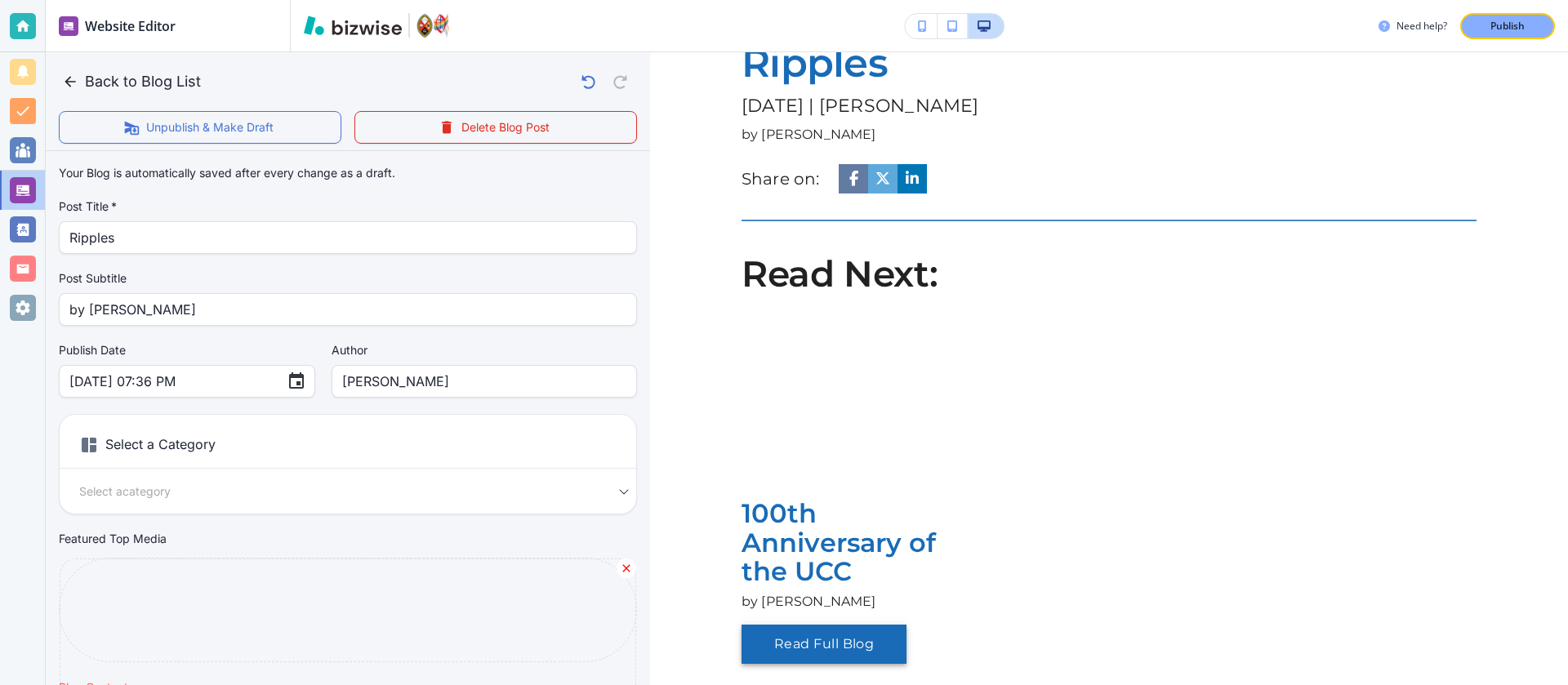 click on "Read Full Blog" at bounding box center (824, 644) 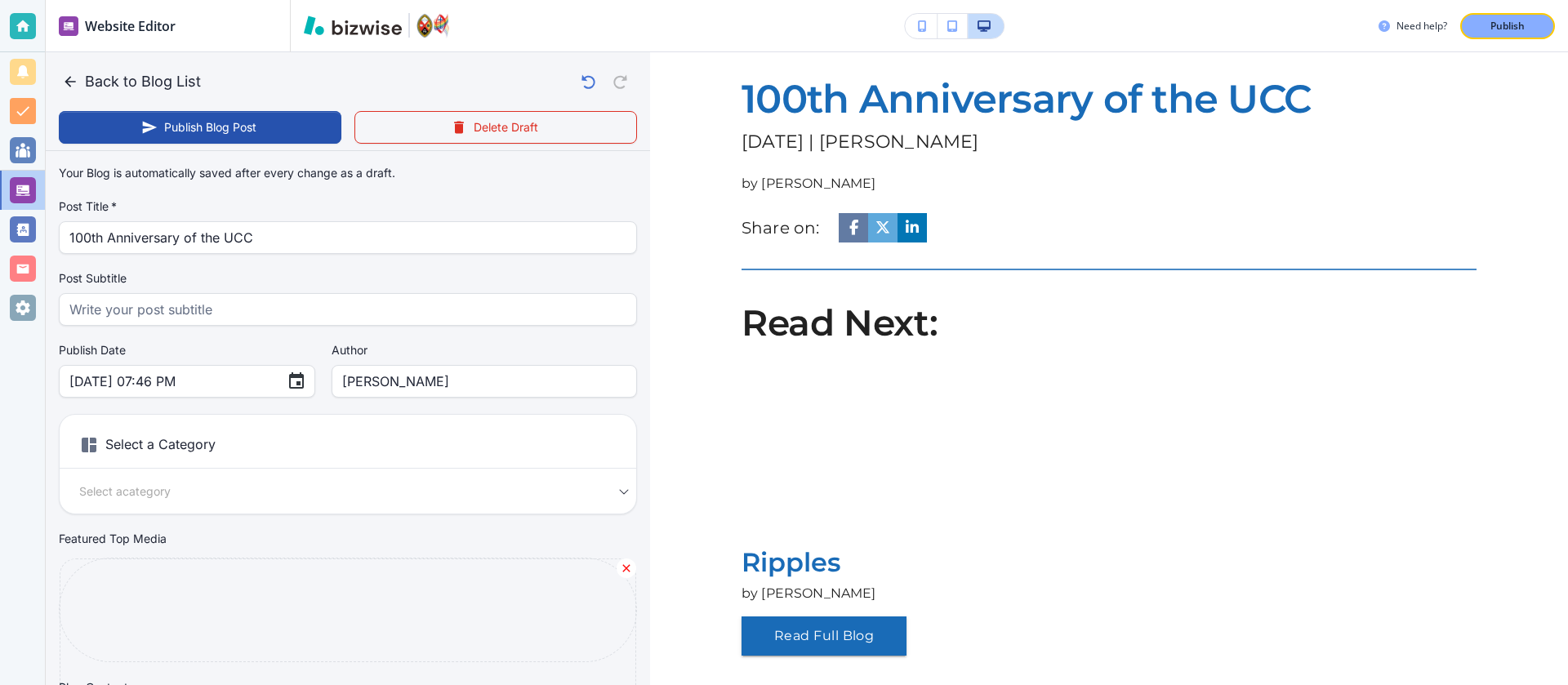 scroll, scrollTop: 335, scrollLeft: 0, axis: vertical 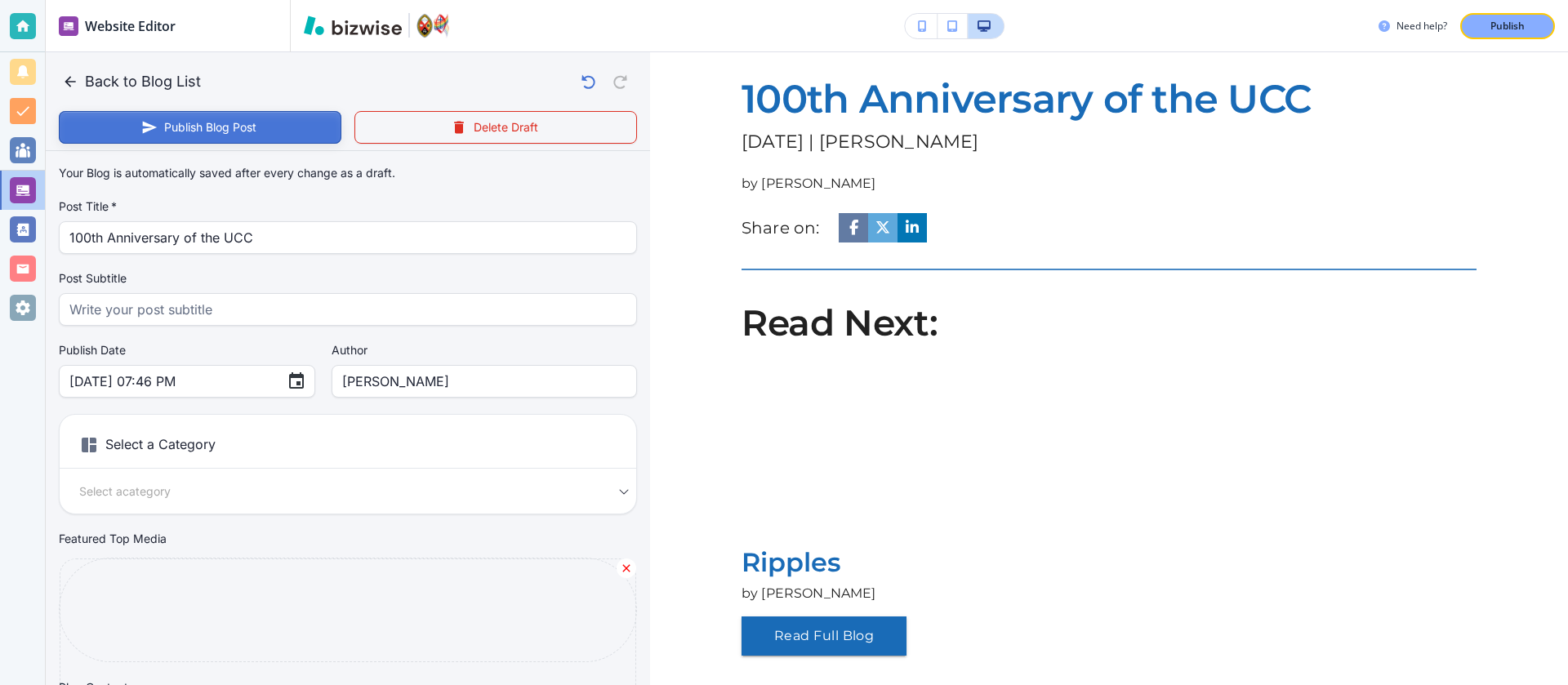 click on "Publish Blog Post" at bounding box center [200, 127] 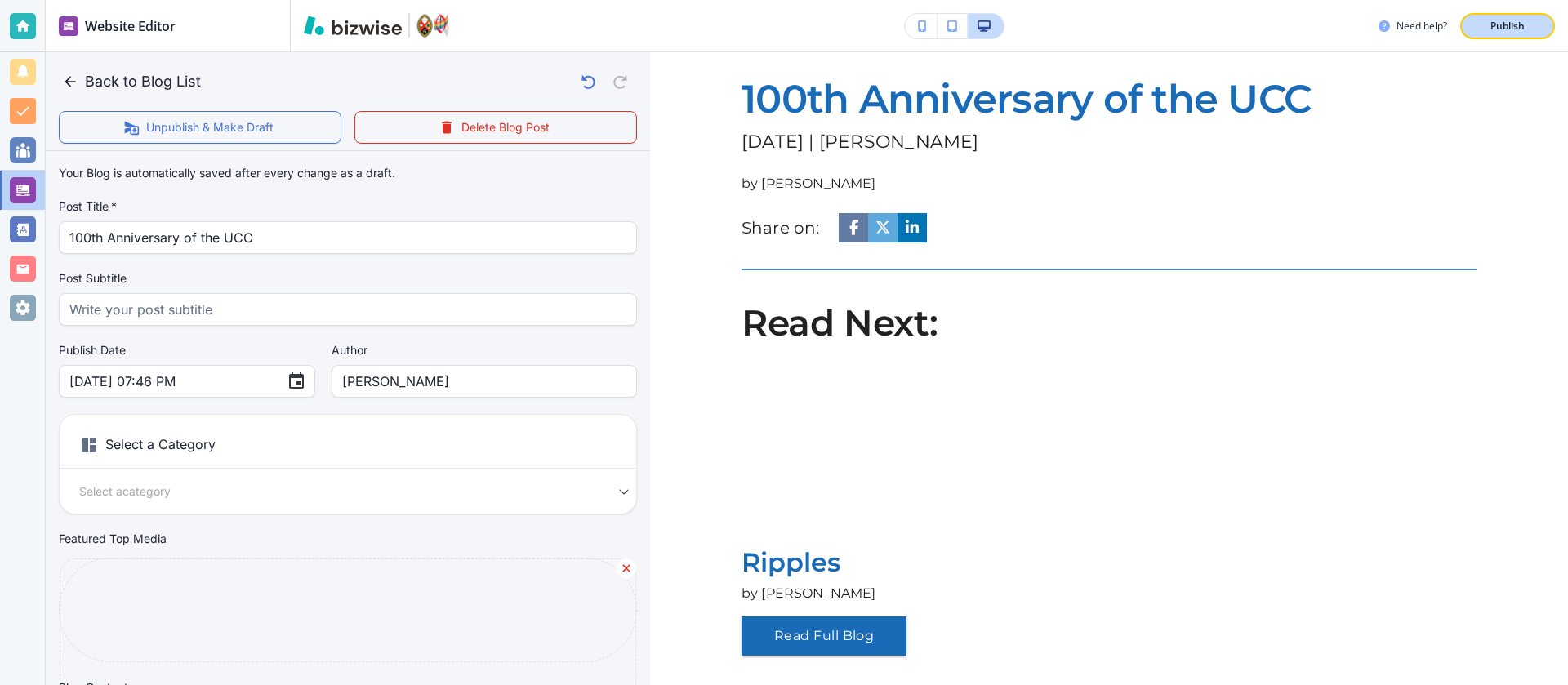 click on "Publish" at bounding box center [1508, 26] 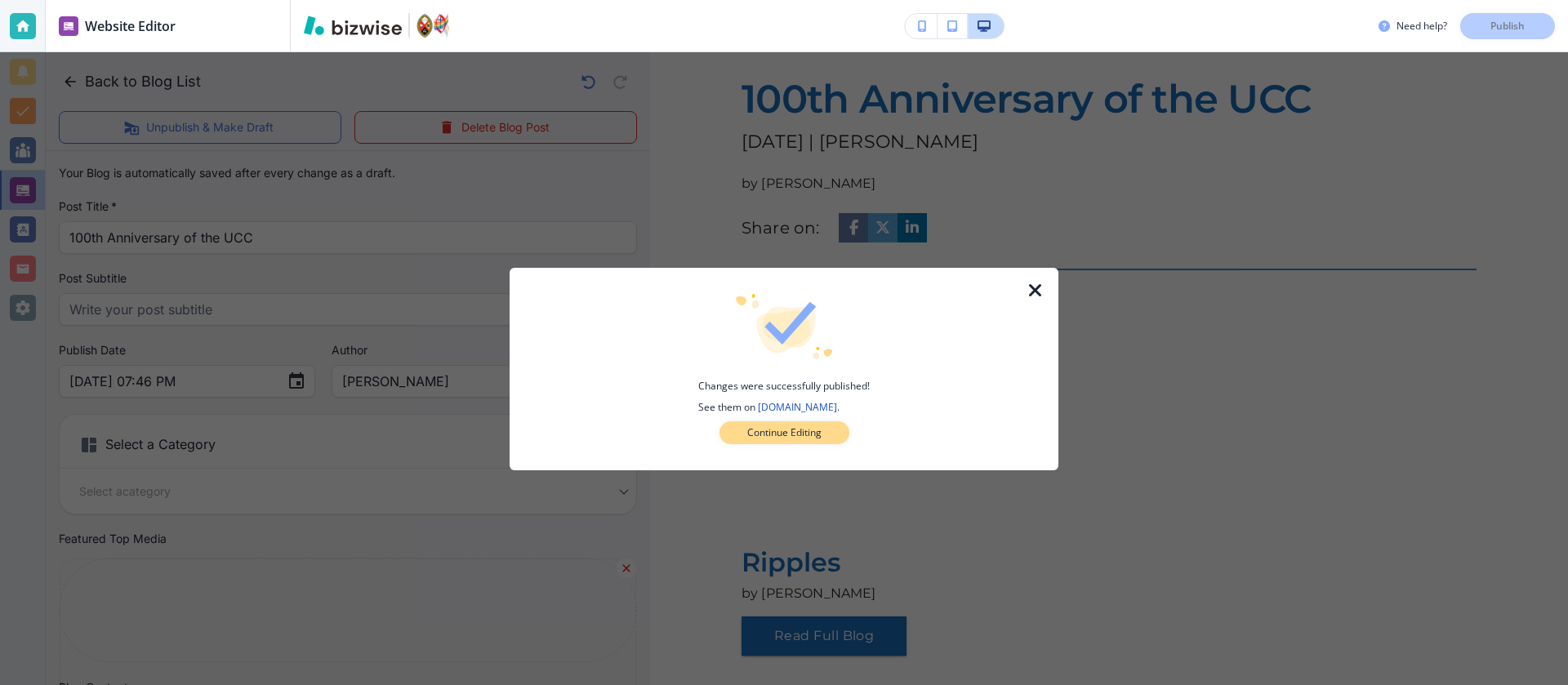 click on "Continue Editing" at bounding box center (784, 433) 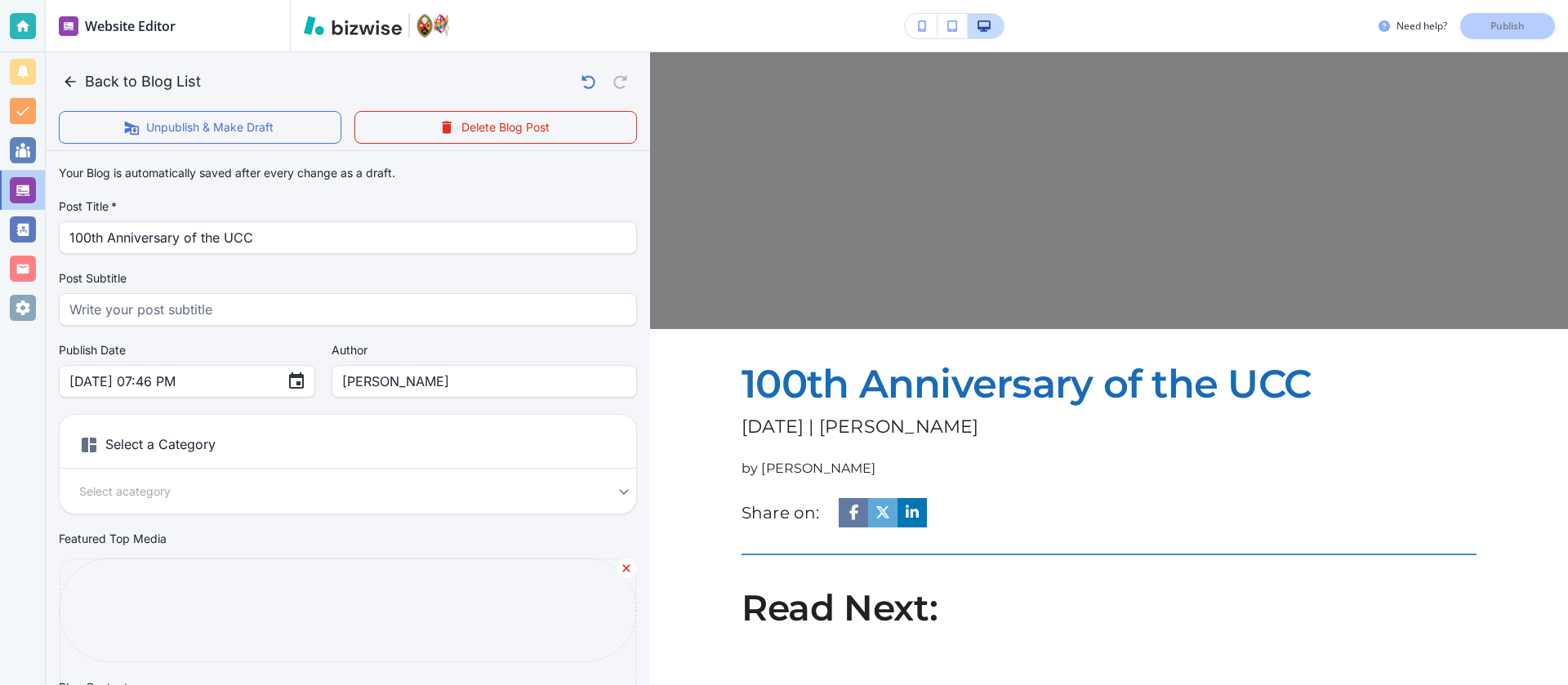 scroll, scrollTop: 0, scrollLeft: 0, axis: both 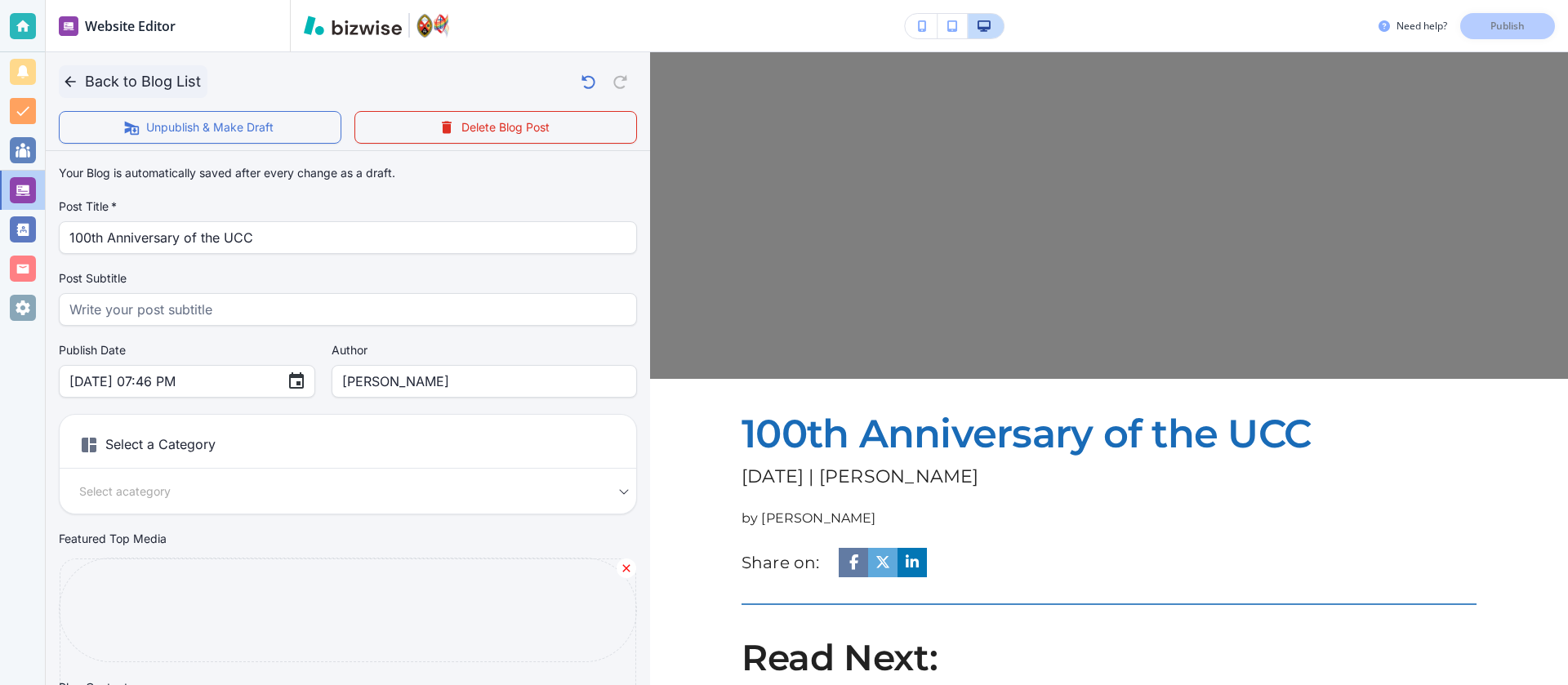 click on "Back to Blog List" at bounding box center (133, 82) 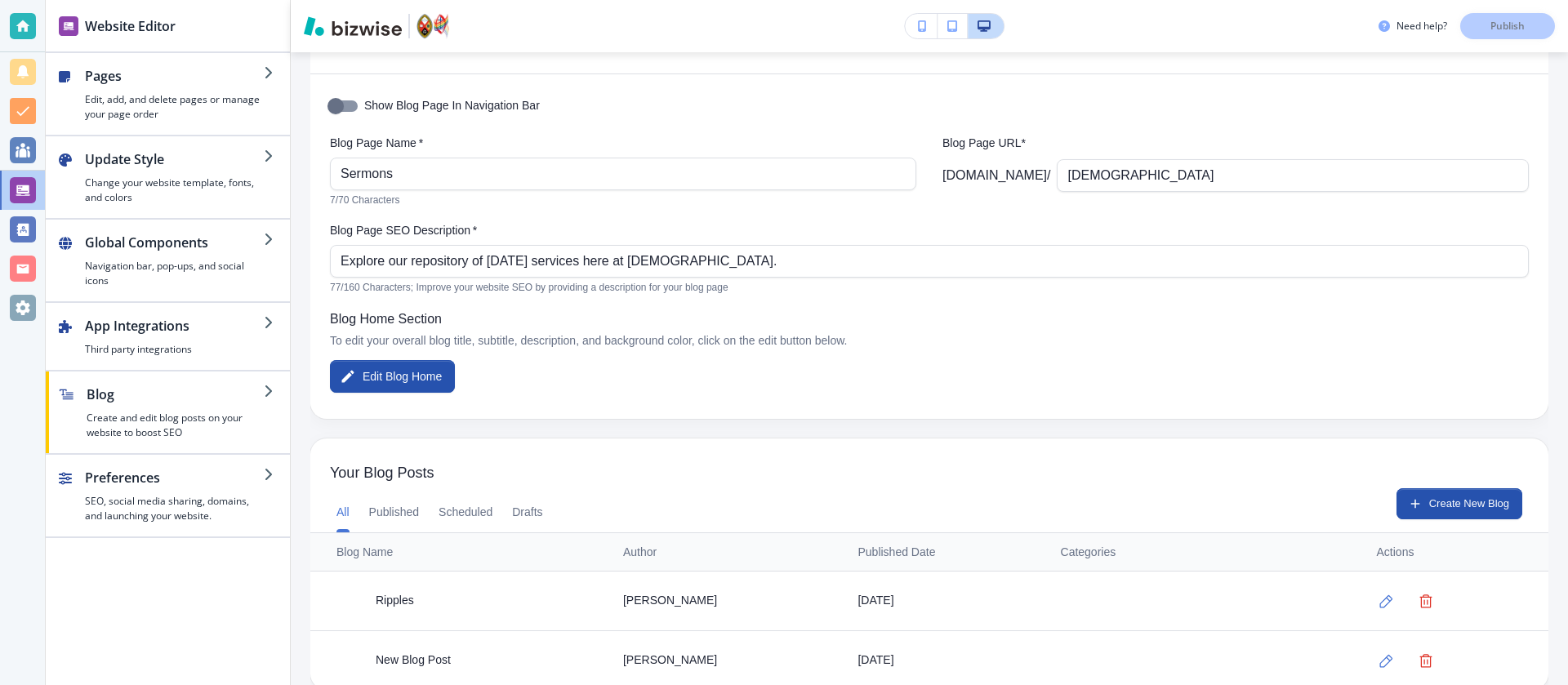 scroll, scrollTop: 87, scrollLeft: 0, axis: vertical 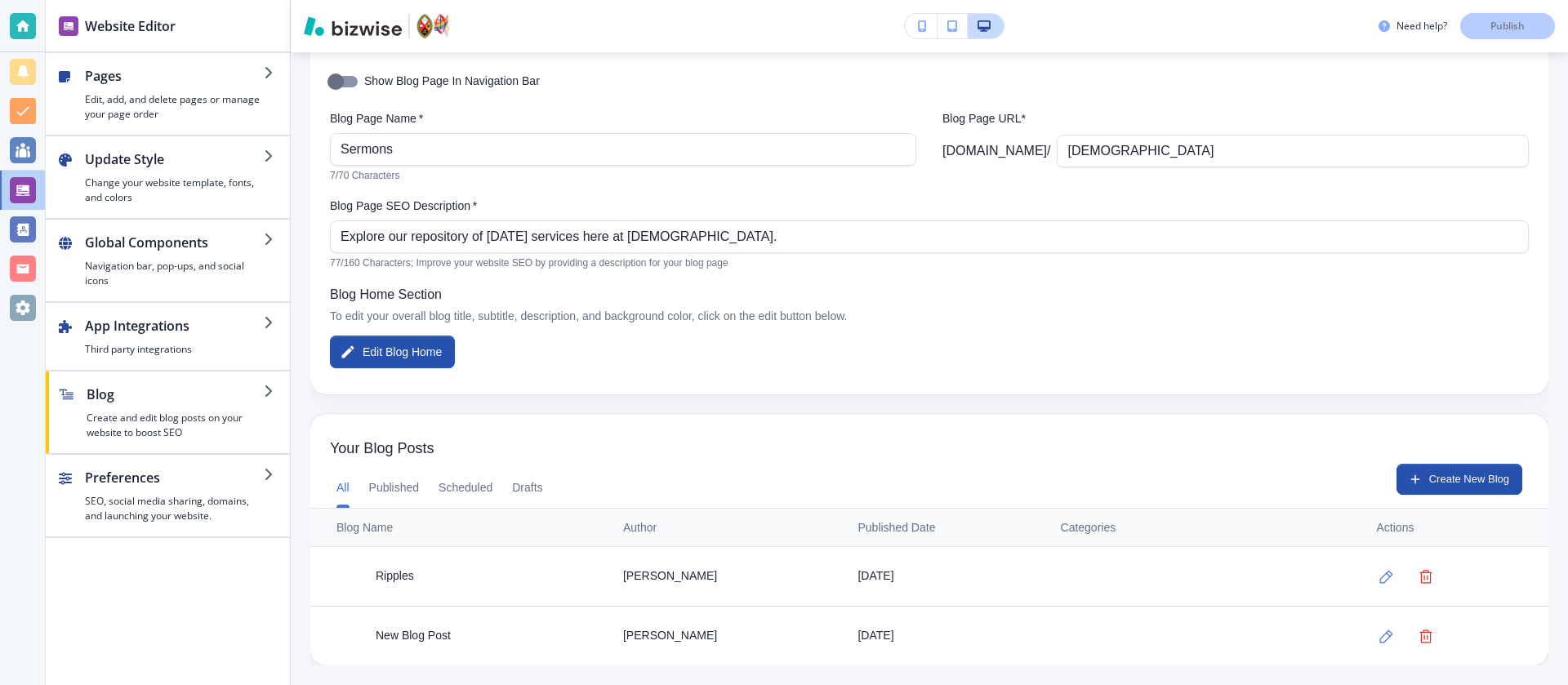 click on "New Blog Post" at bounding box center (466, 636) 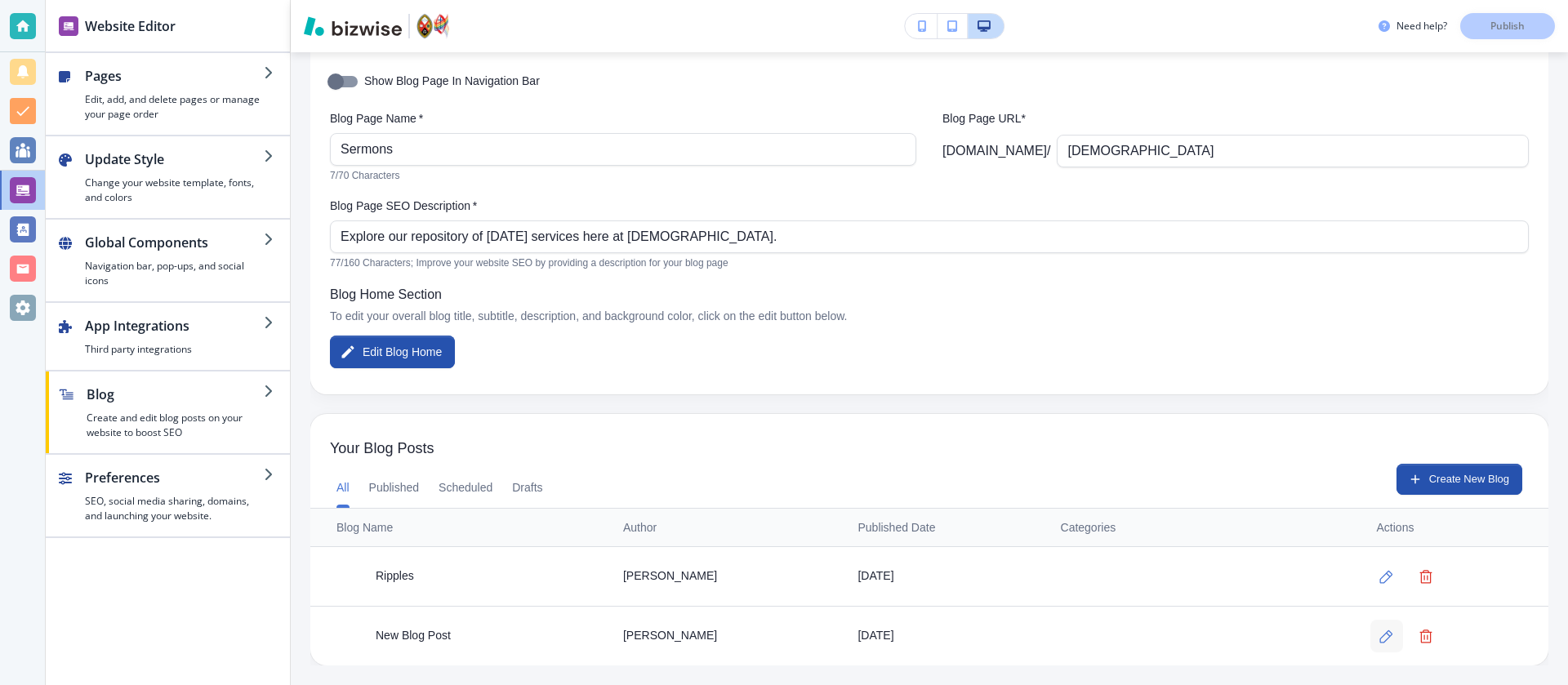 click at bounding box center [1387, 636] 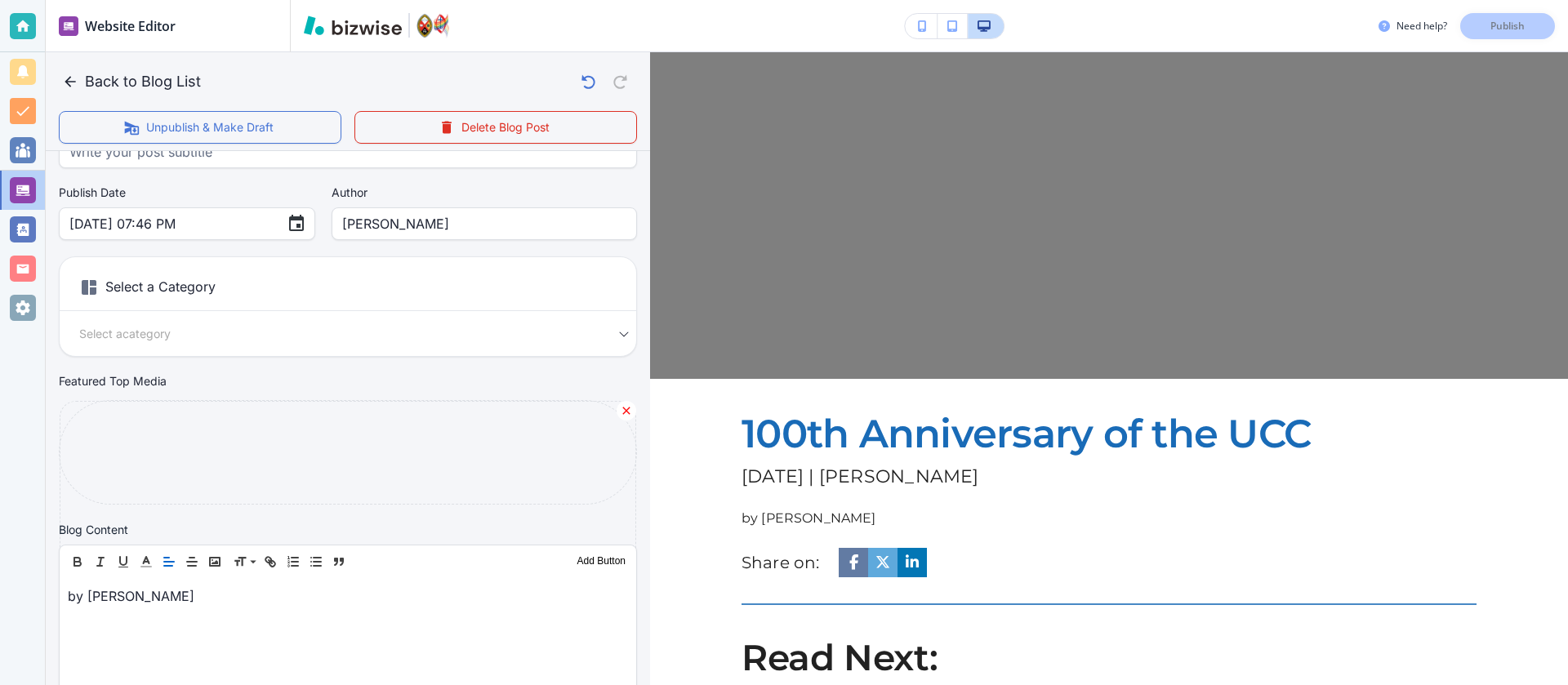 scroll, scrollTop: 163, scrollLeft: 0, axis: vertical 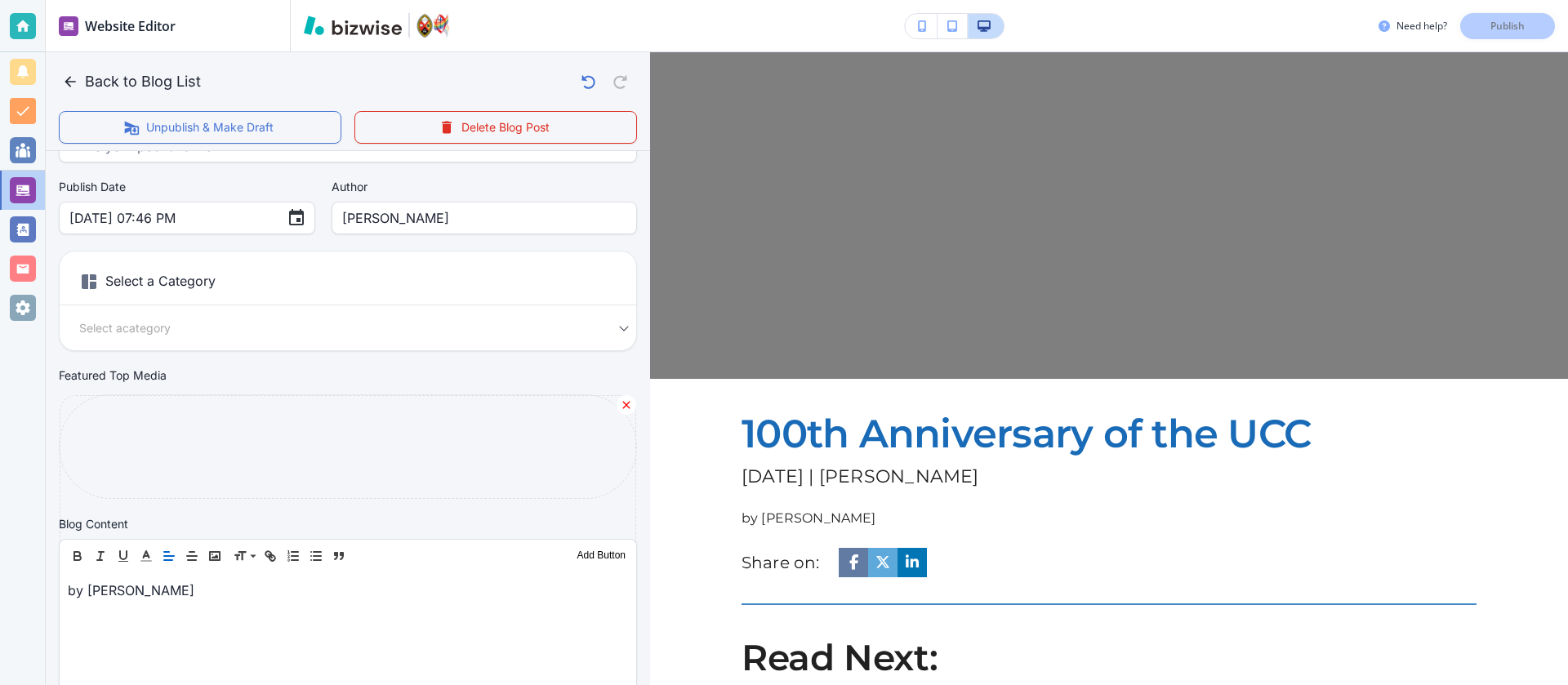 click on "Select a Category Select a  category Select a Category" at bounding box center (348, 300) 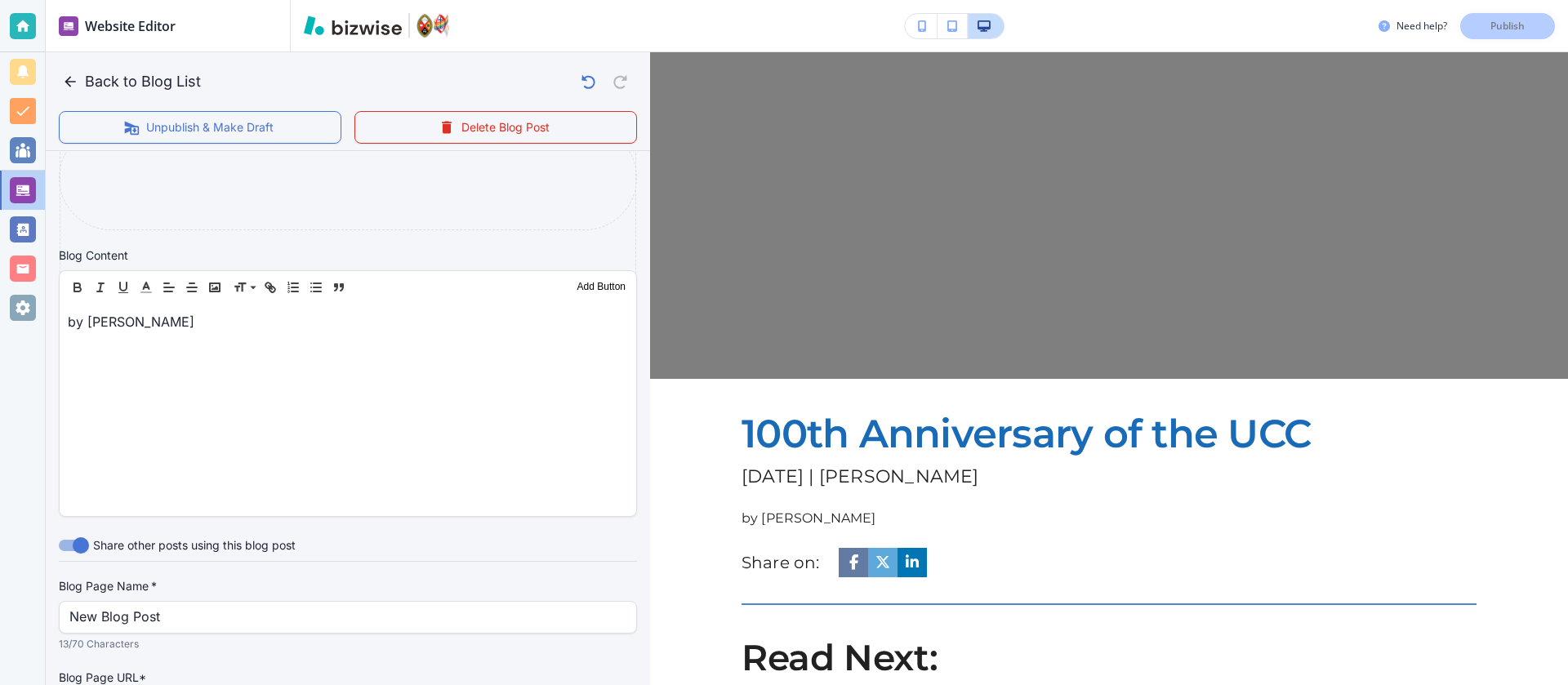 scroll, scrollTop: 629, scrollLeft: 0, axis: vertical 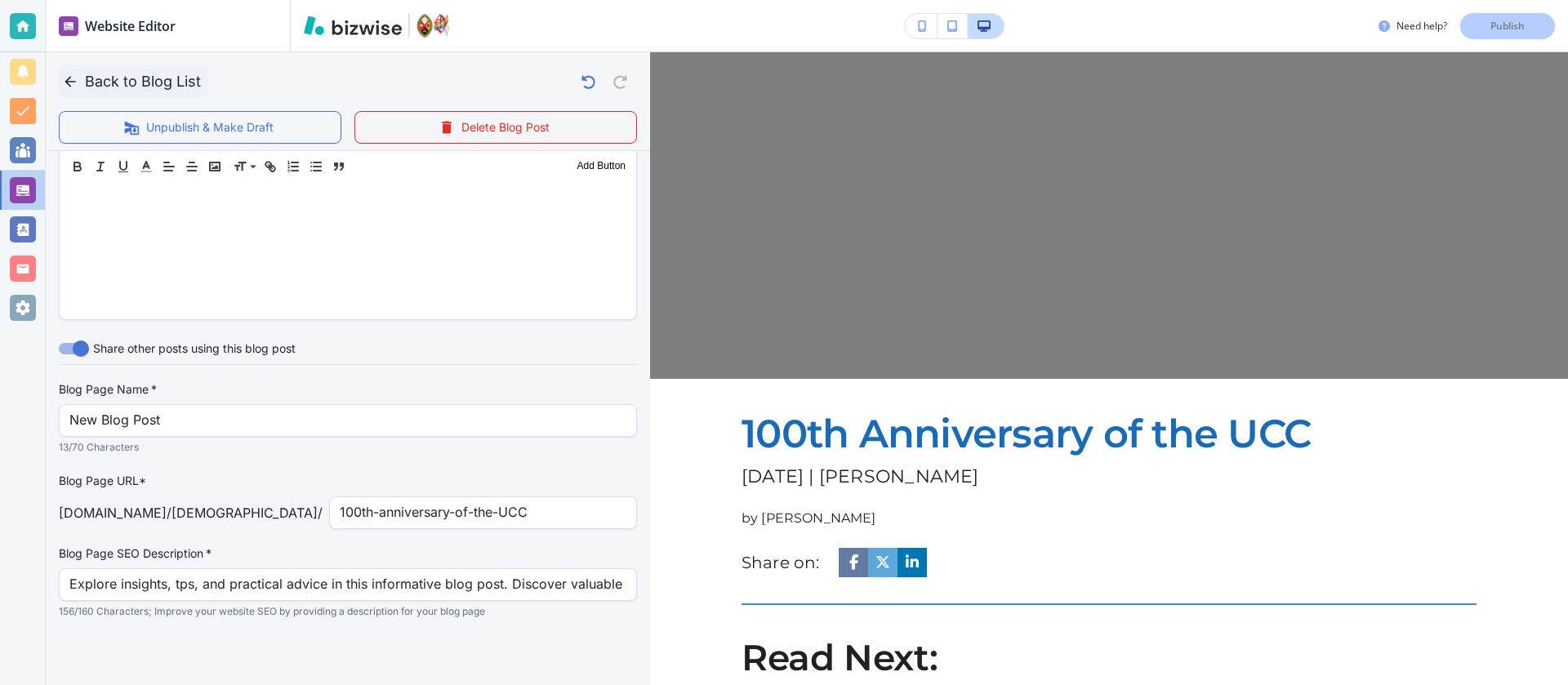 click on "Back to Blog List" at bounding box center [133, 82] 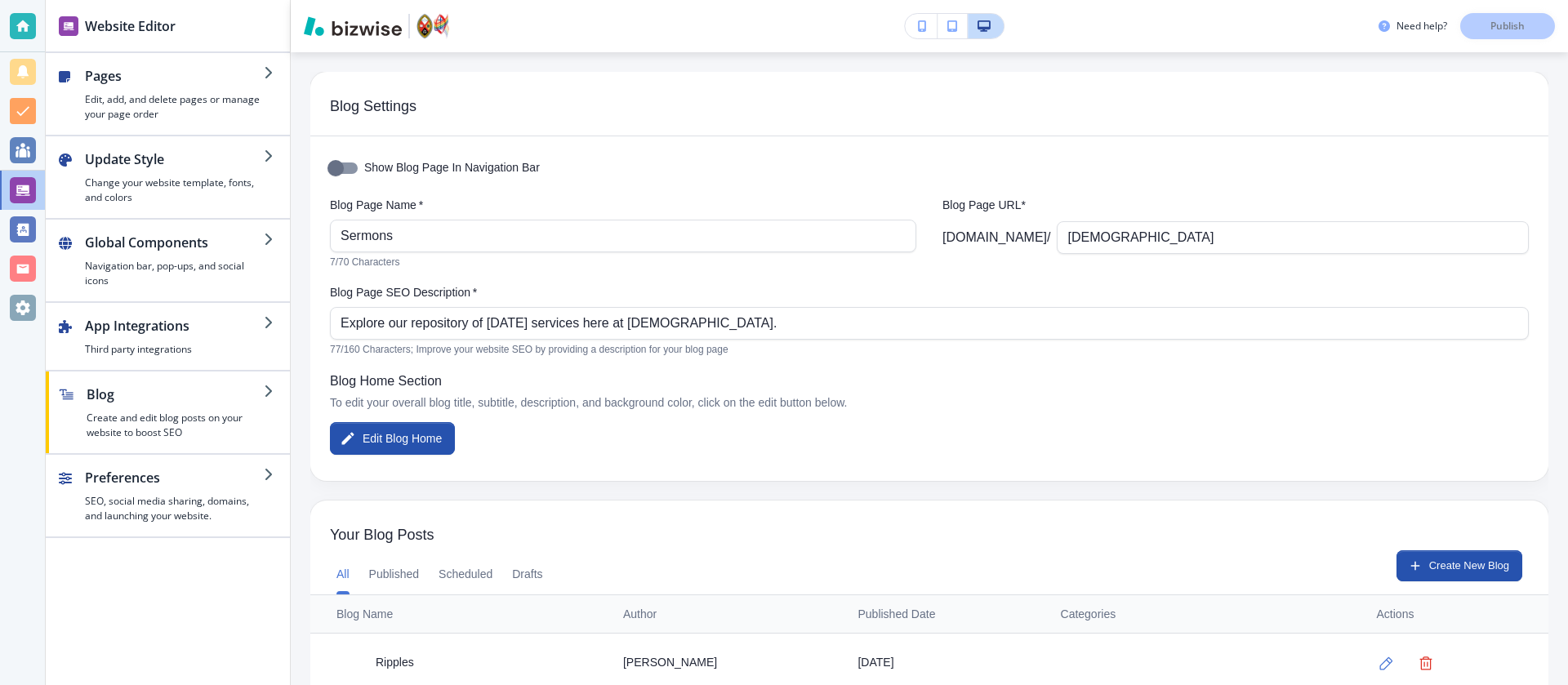 scroll, scrollTop: 87, scrollLeft: 0, axis: vertical 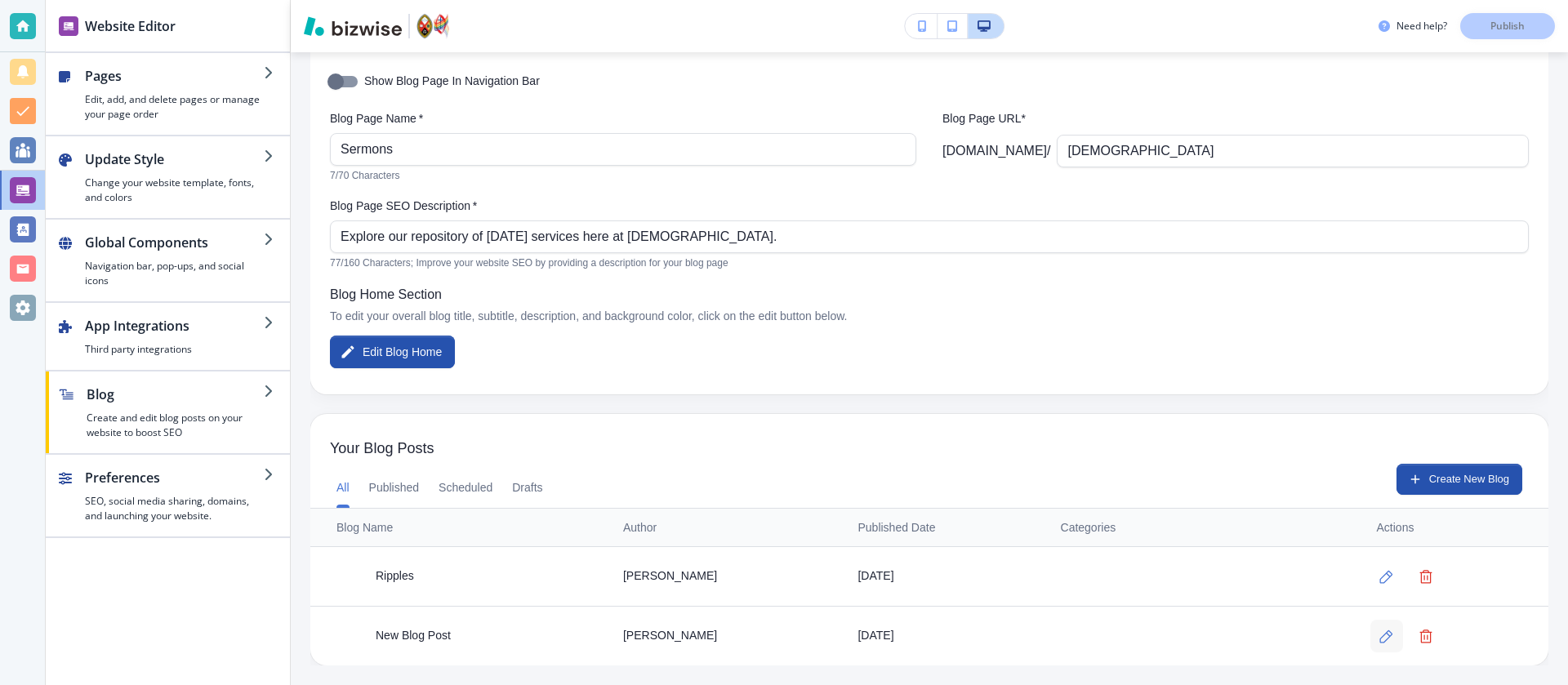click at bounding box center [1387, 636] 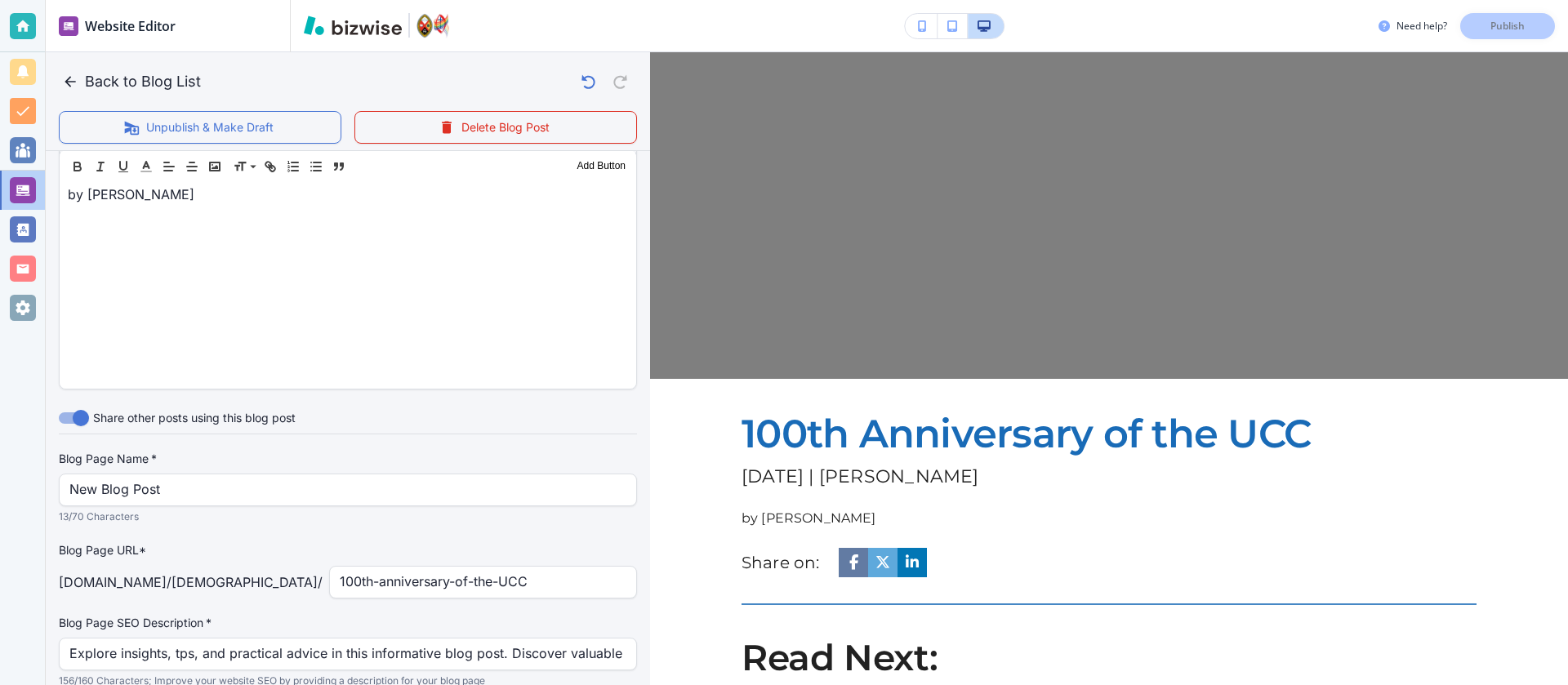 scroll, scrollTop: 563, scrollLeft: 0, axis: vertical 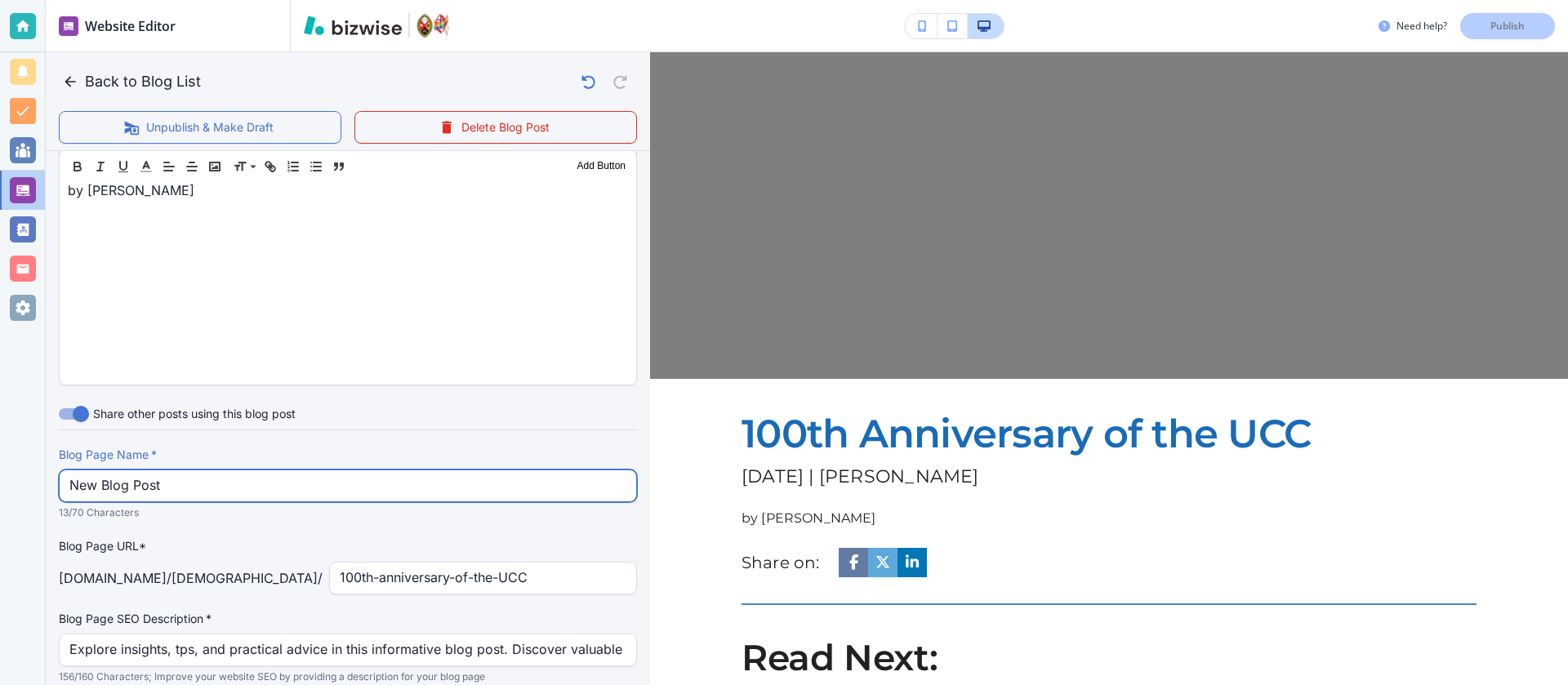 drag, startPoint x: 207, startPoint y: 480, endPoint x: 0, endPoint y: 465, distance: 207.54277 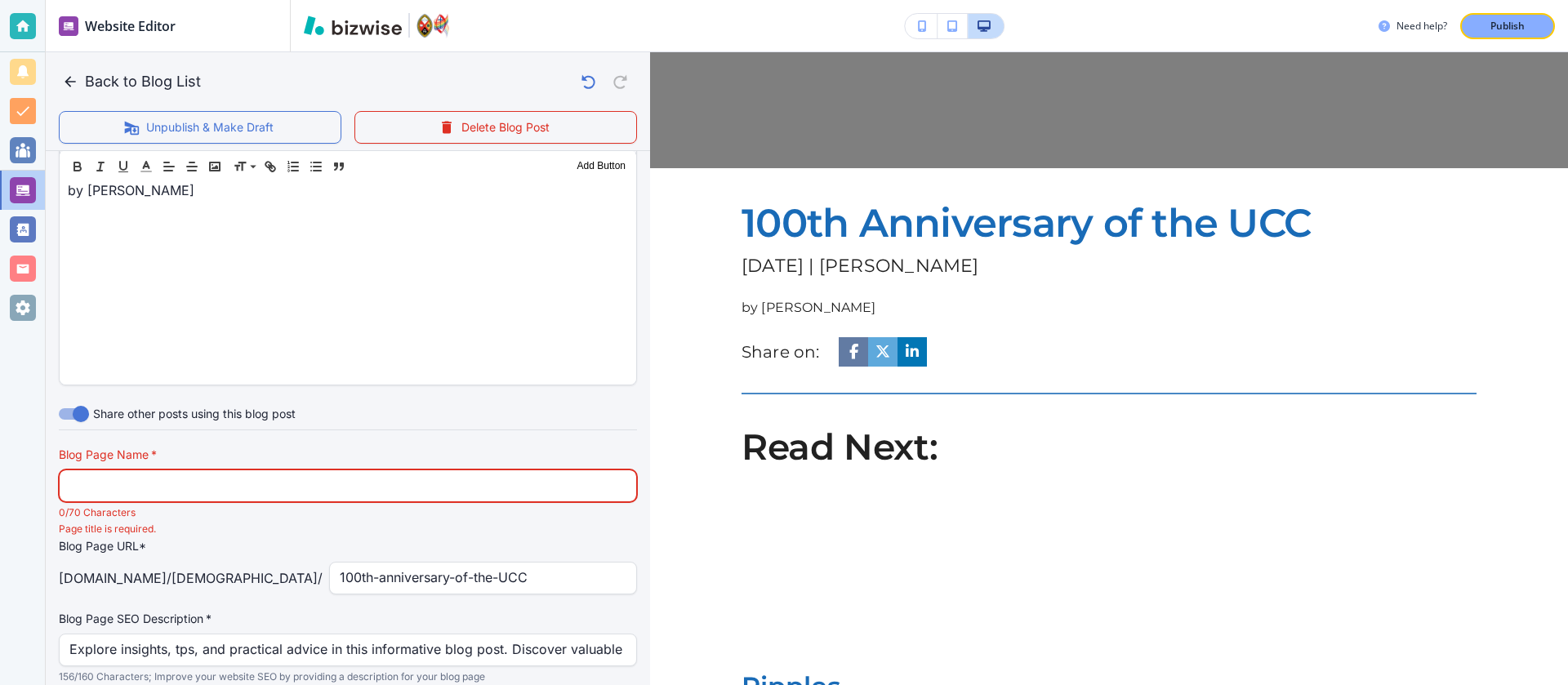 scroll, scrollTop: 212, scrollLeft: 0, axis: vertical 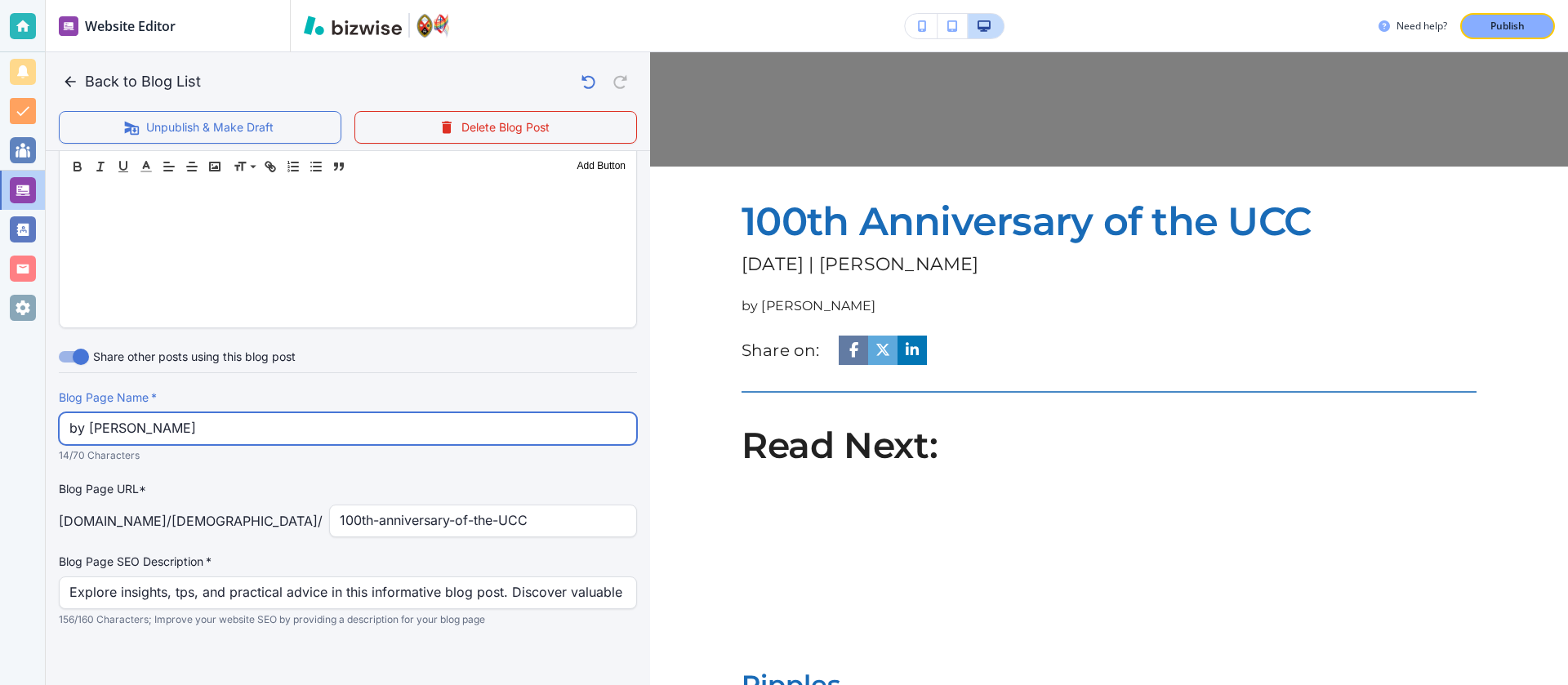 type on "by Jim Harbell" 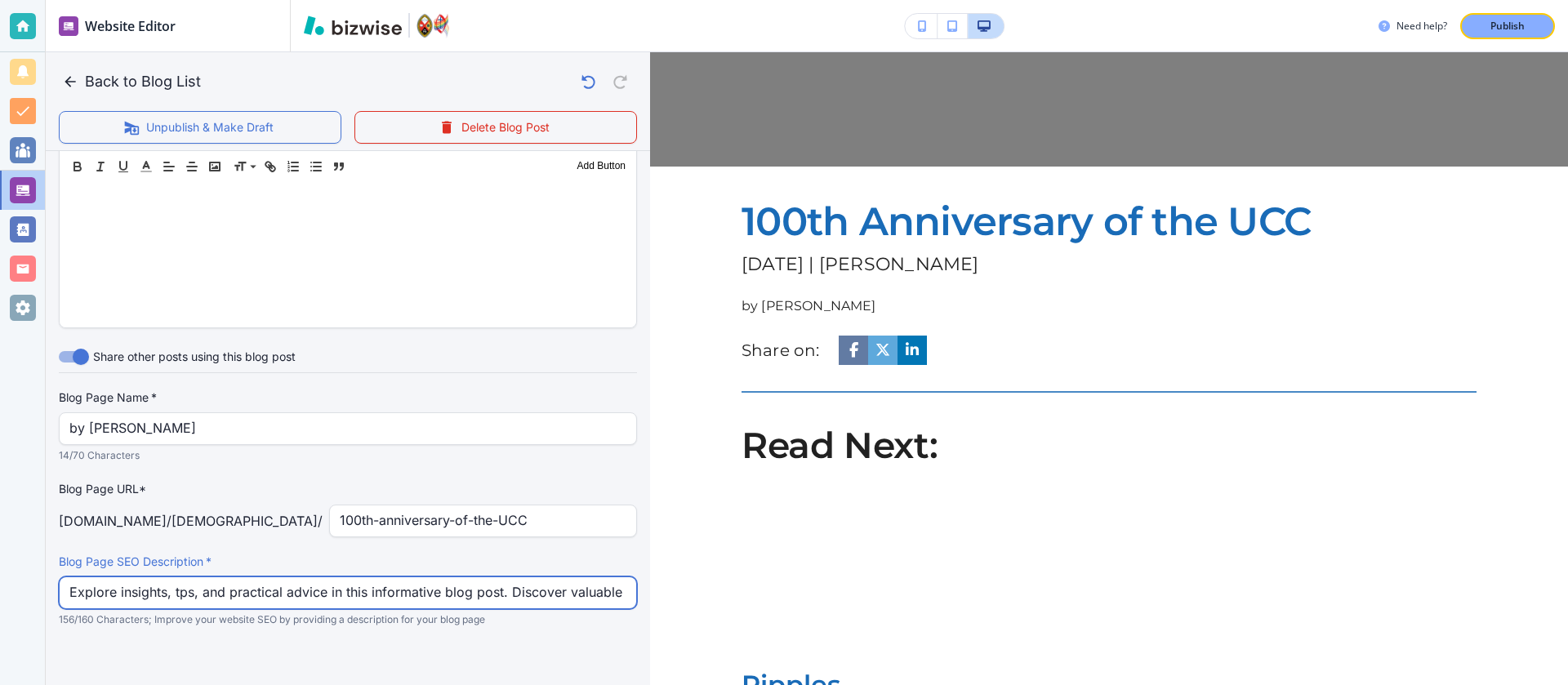 click on "Explore insights, tps, and practical advice in this informative blog post. Discover valuable perspectives and actionable takeaways that you can apply today." at bounding box center [348, 593] 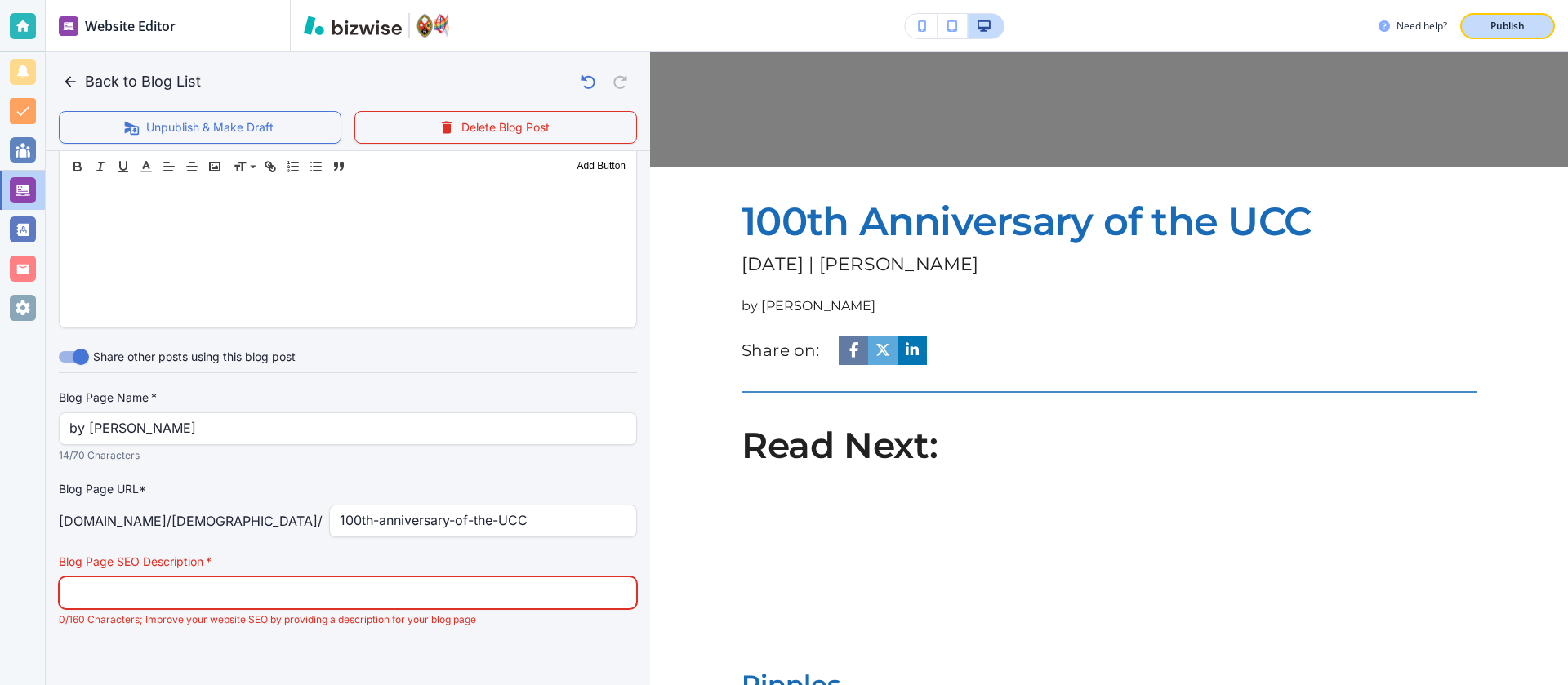 type 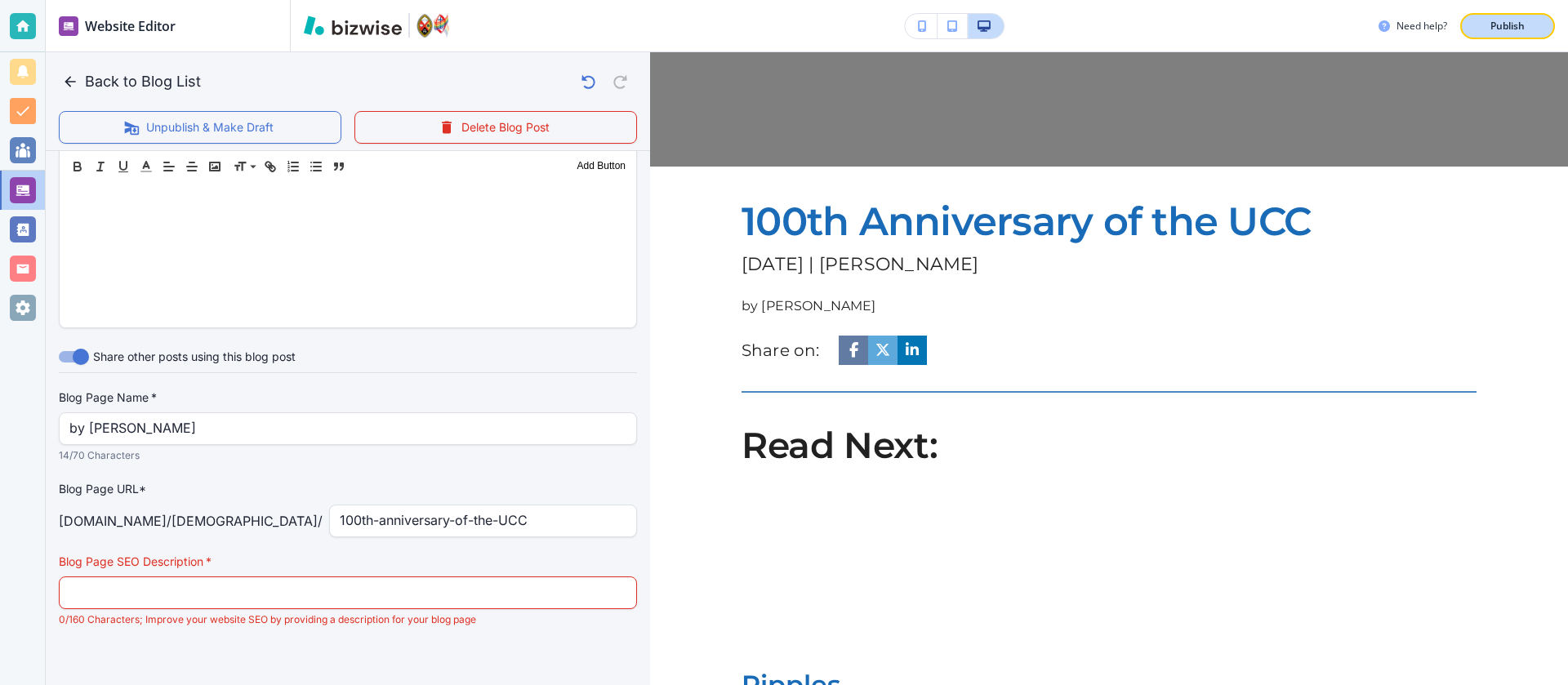 click on "Publish" at bounding box center [1508, 26] 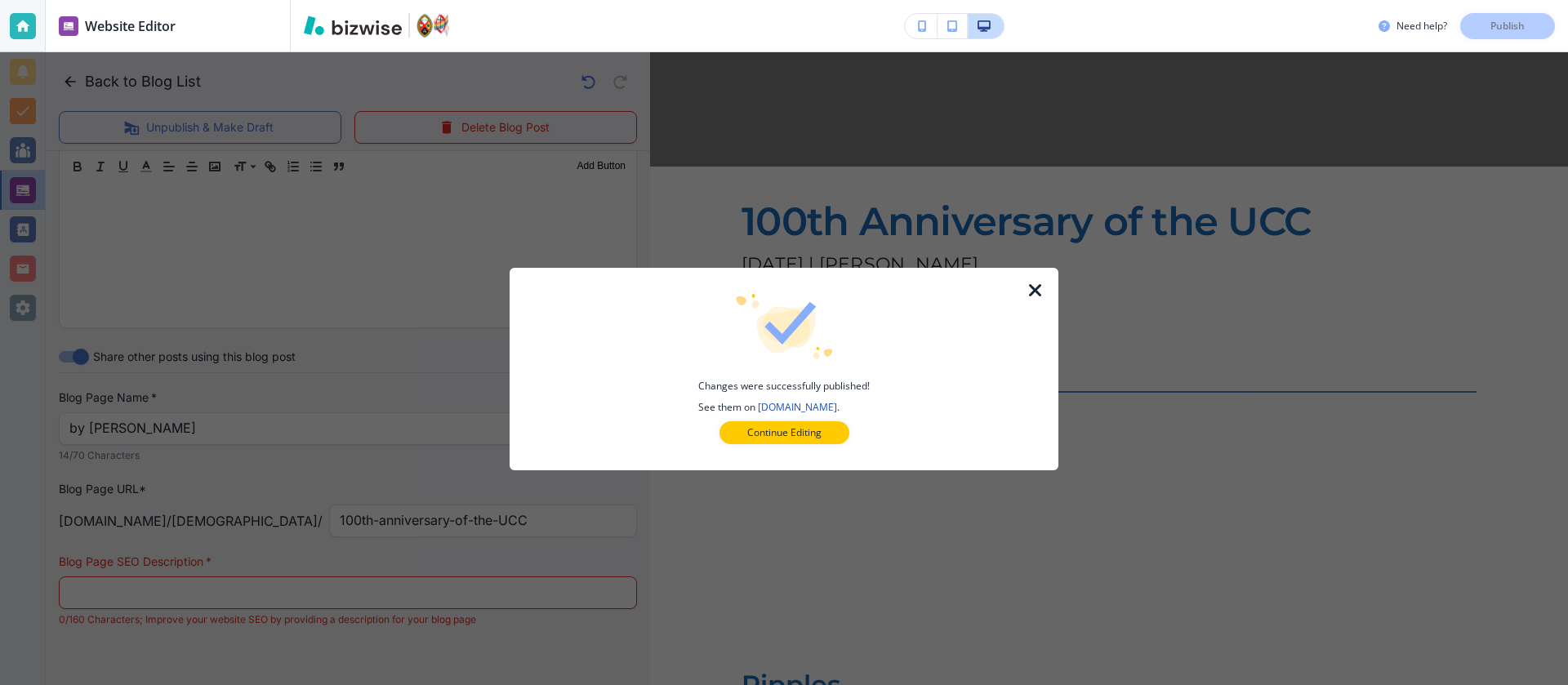 click on "Continue Editing" at bounding box center [784, 433] 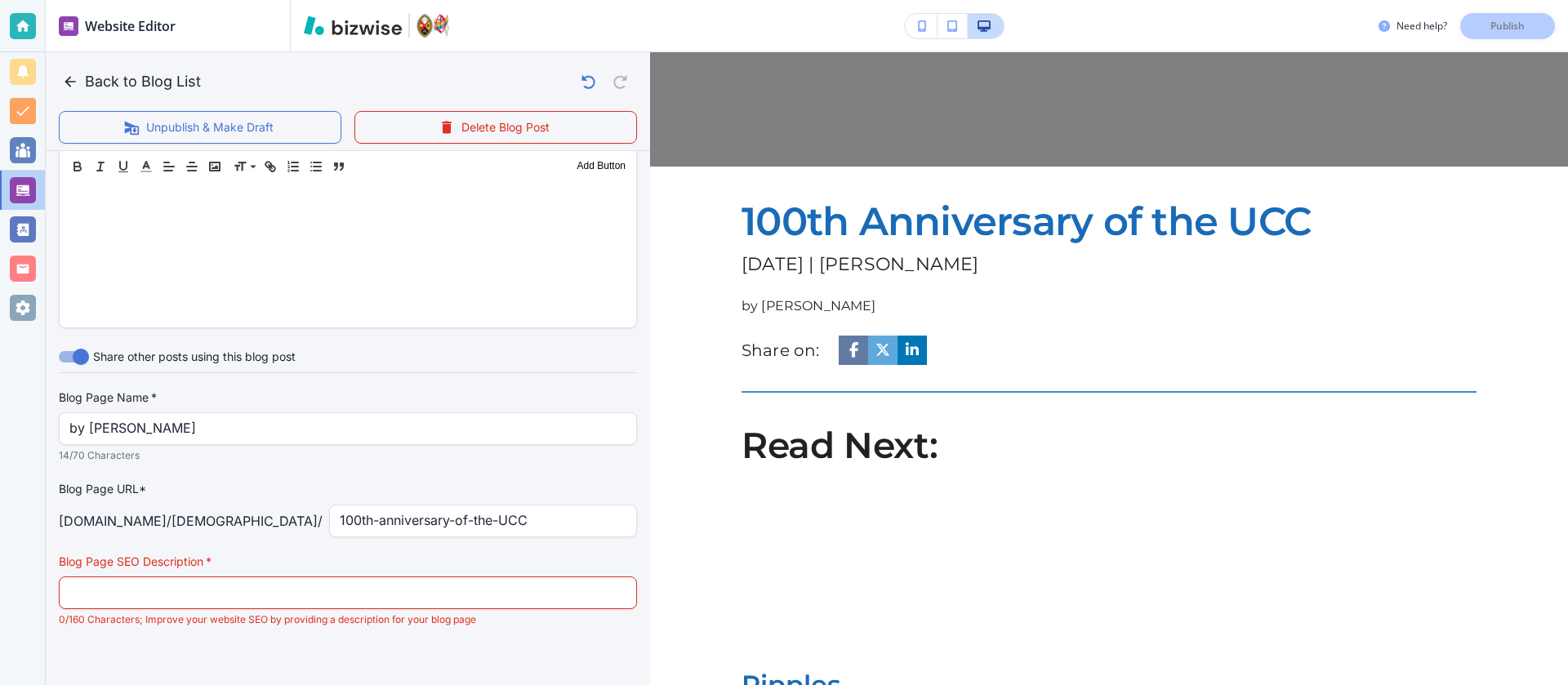 click on "Back to Blog List" at bounding box center (133, 82) 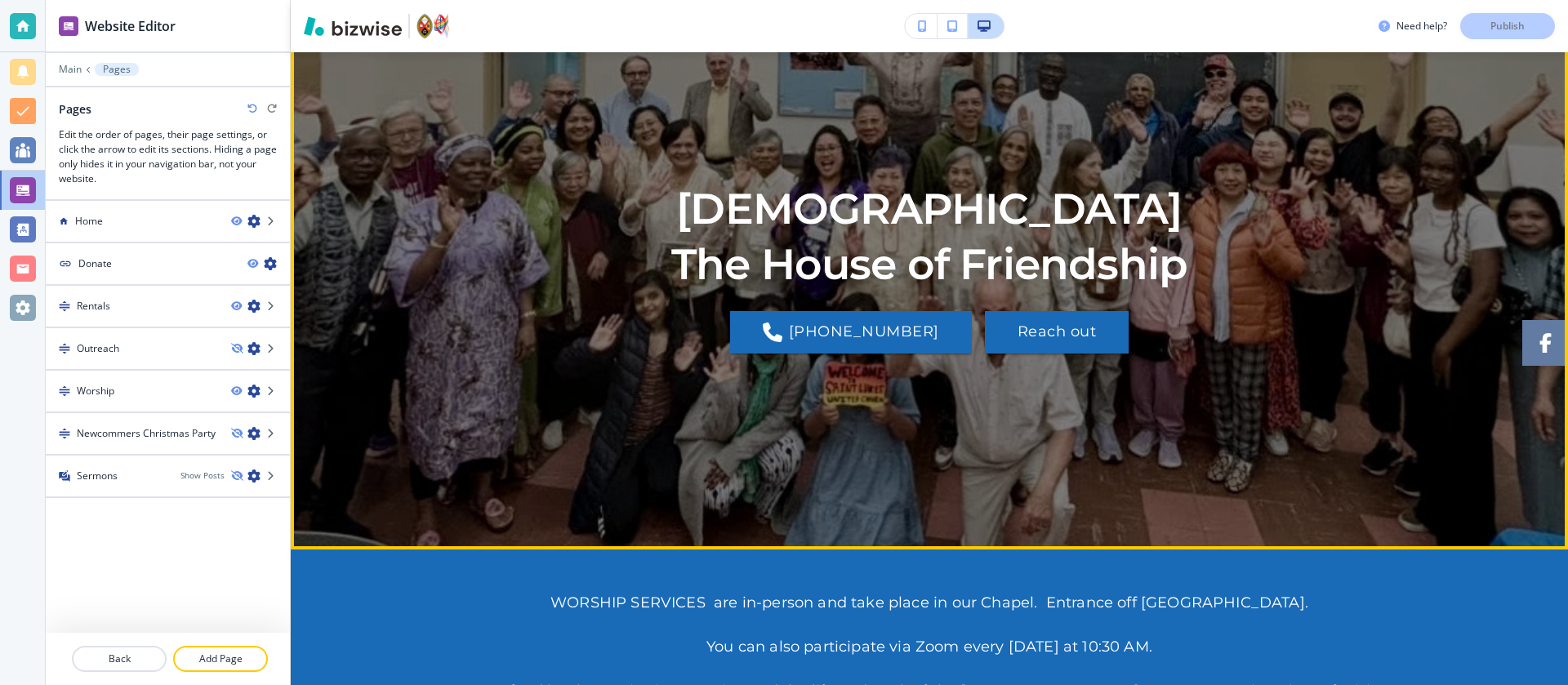 scroll, scrollTop: 0, scrollLeft: 0, axis: both 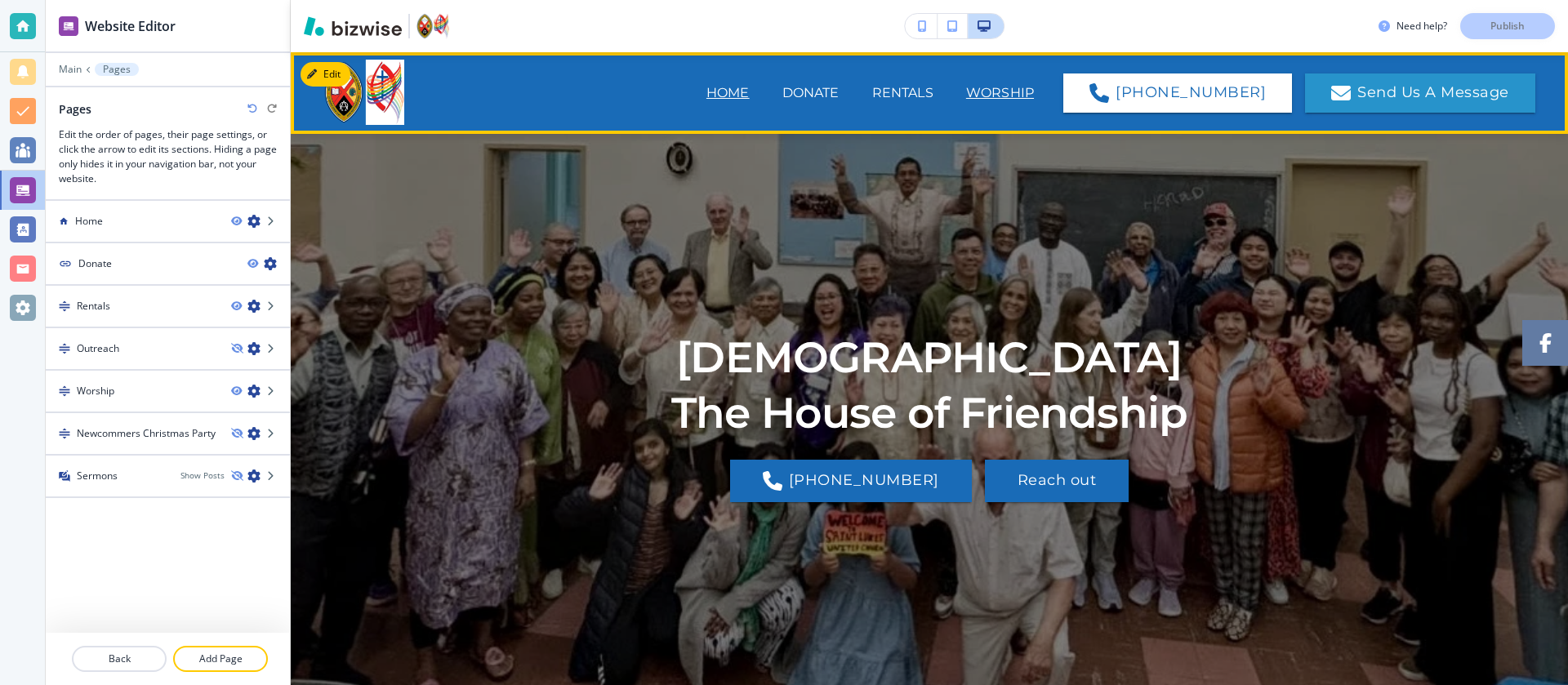 click on "Worship" at bounding box center (1000, 93) 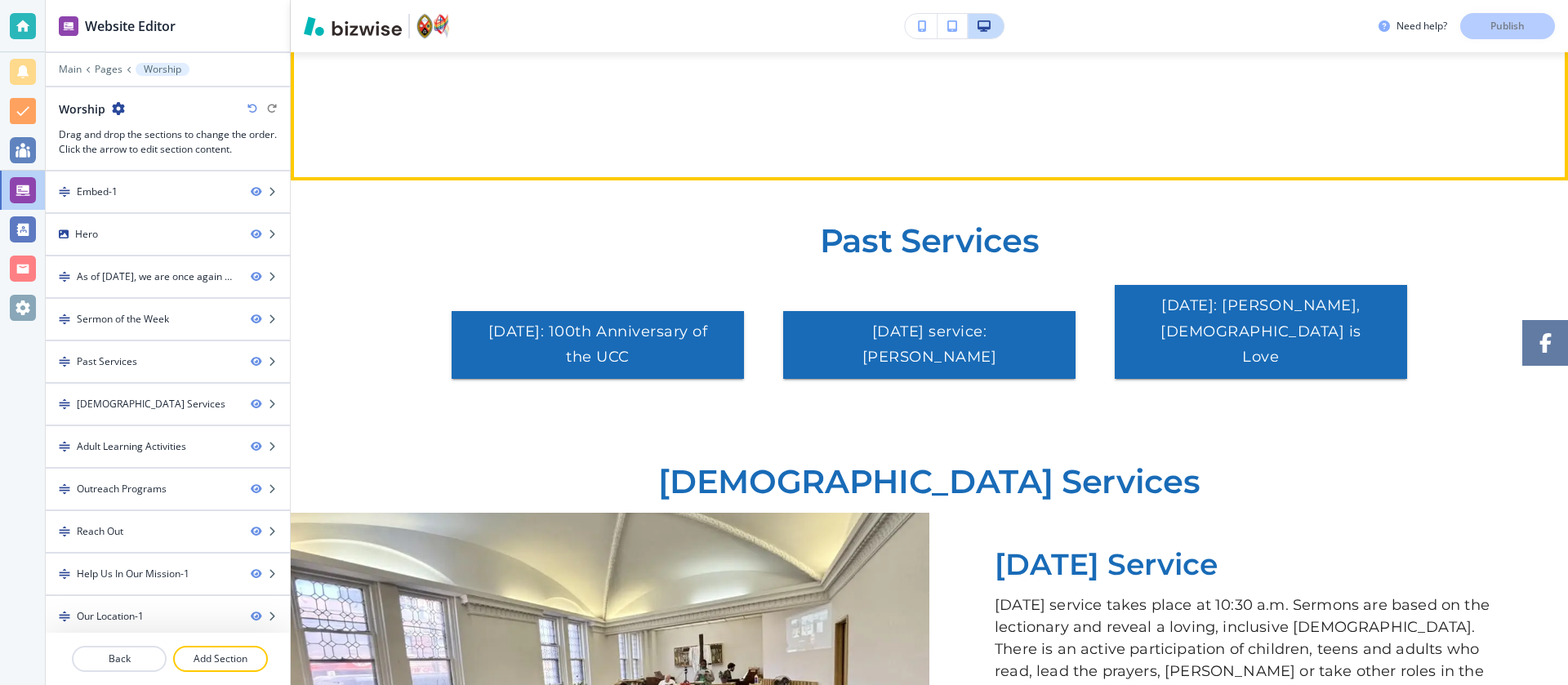 scroll, scrollTop: 1404, scrollLeft: 0, axis: vertical 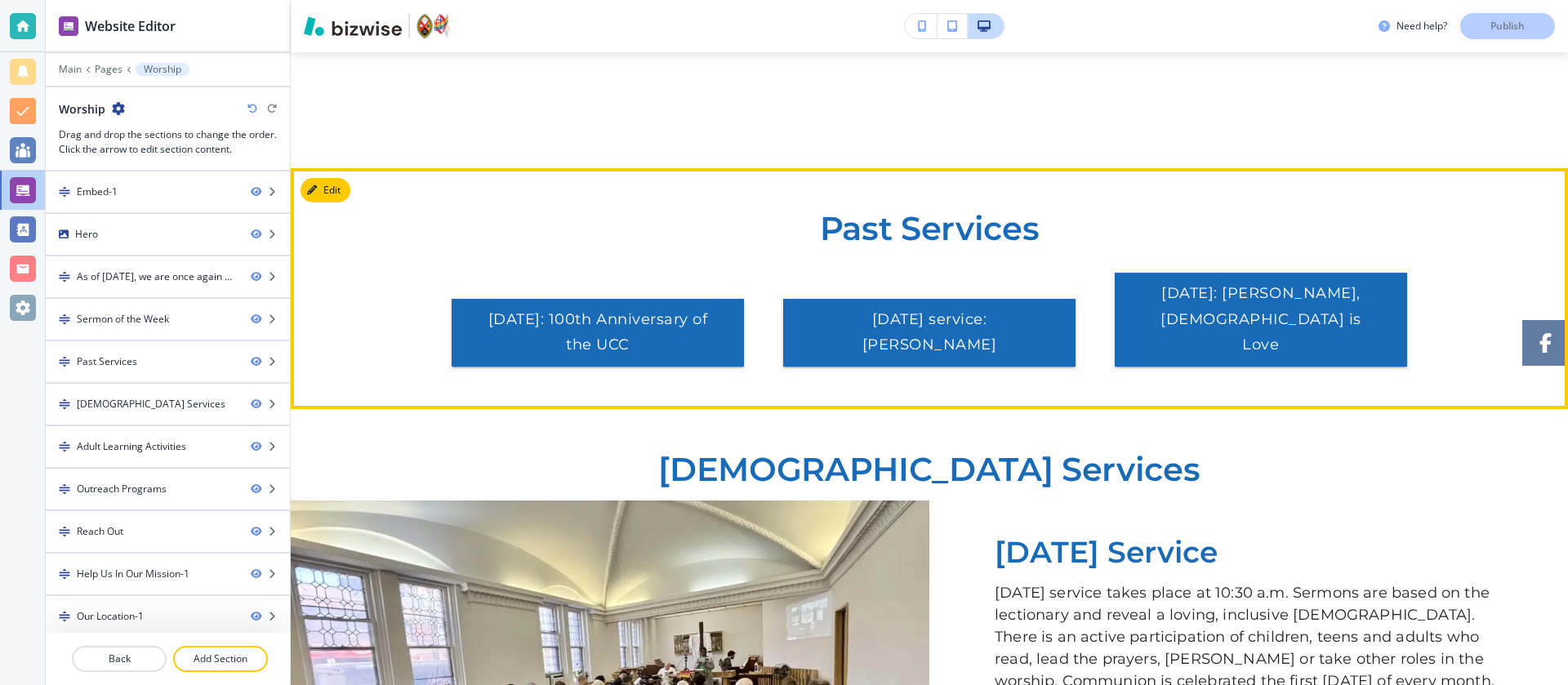 click on "Past Services June 8th: 100th Anniversary of the UCC June 1st service: Ted Reeve July 6th 2025: Rev. Warren McDougall, God is Love" at bounding box center (929, 288) 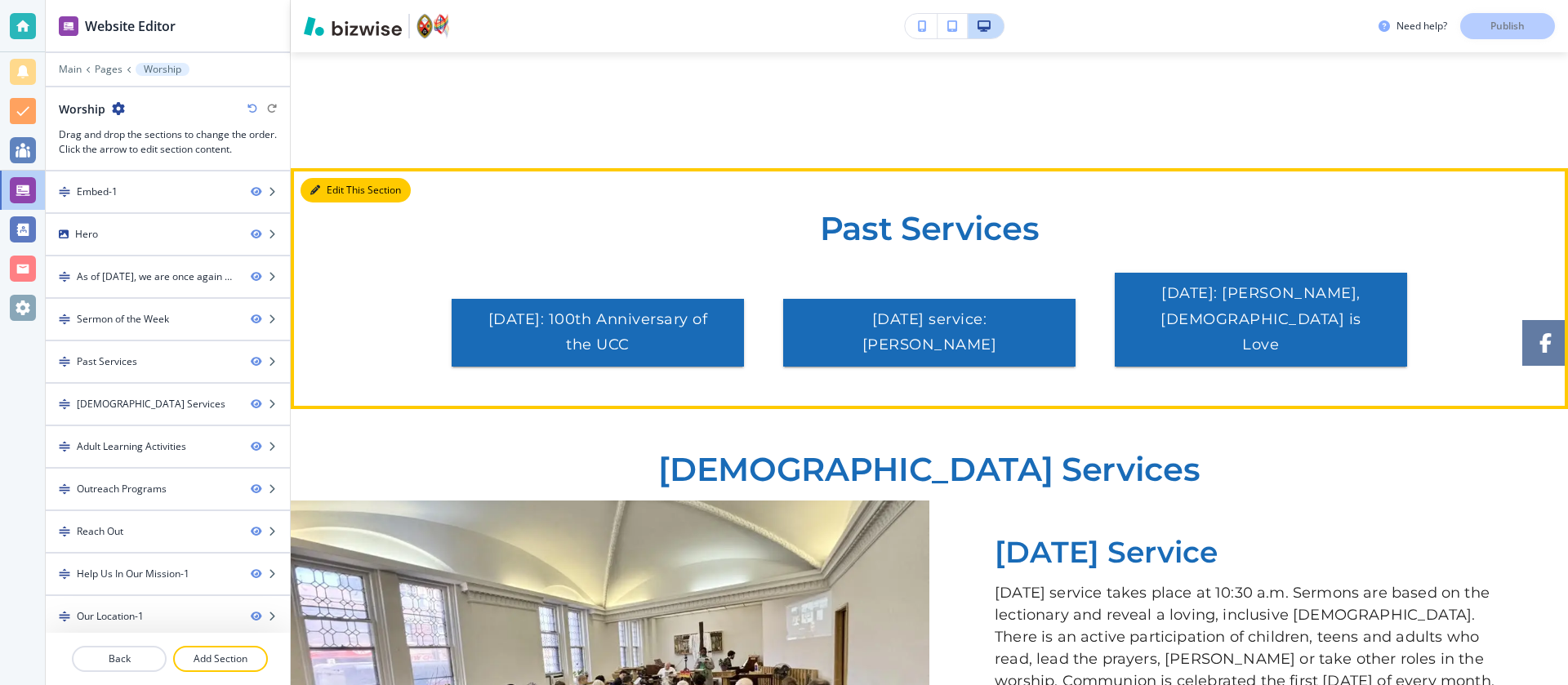 click on "Edit This Section" at bounding box center (355, 190) 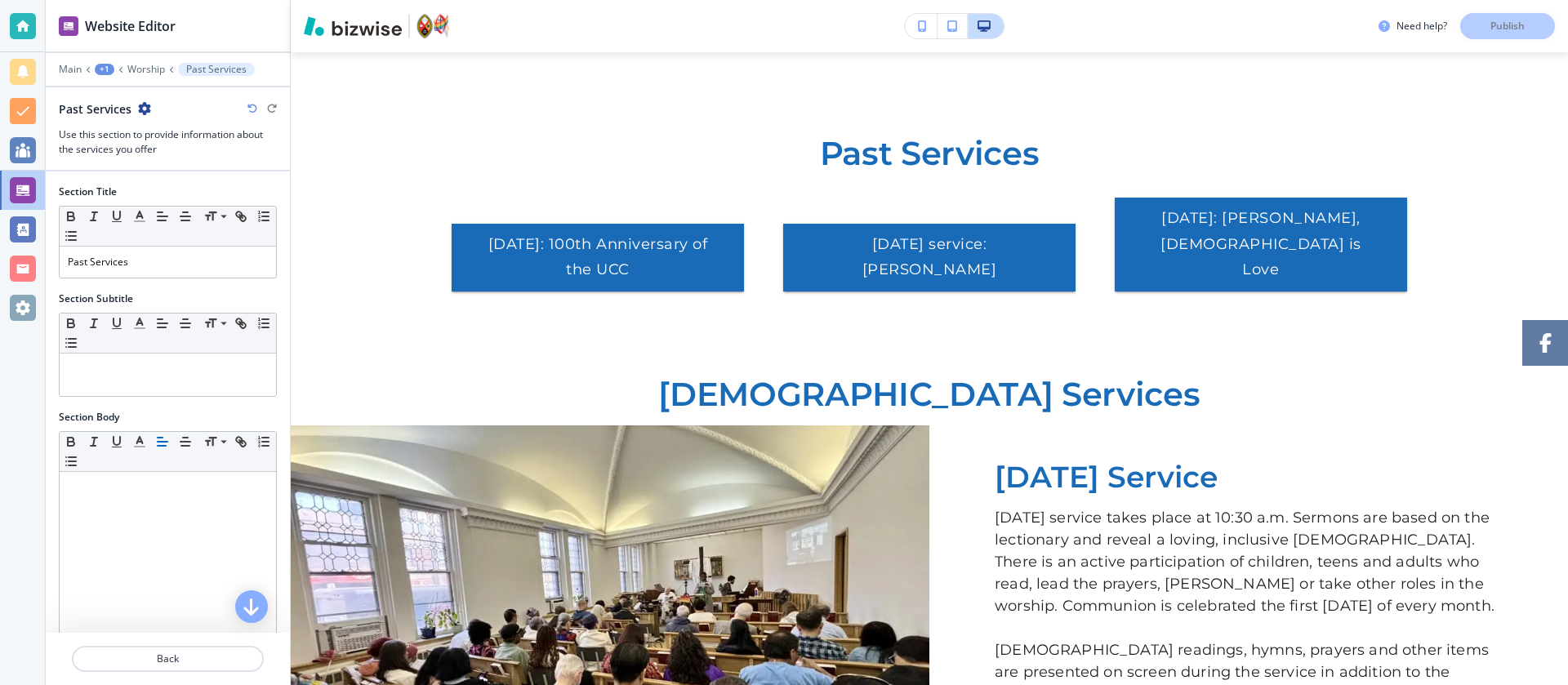 scroll, scrollTop: 1520, scrollLeft: 0, axis: vertical 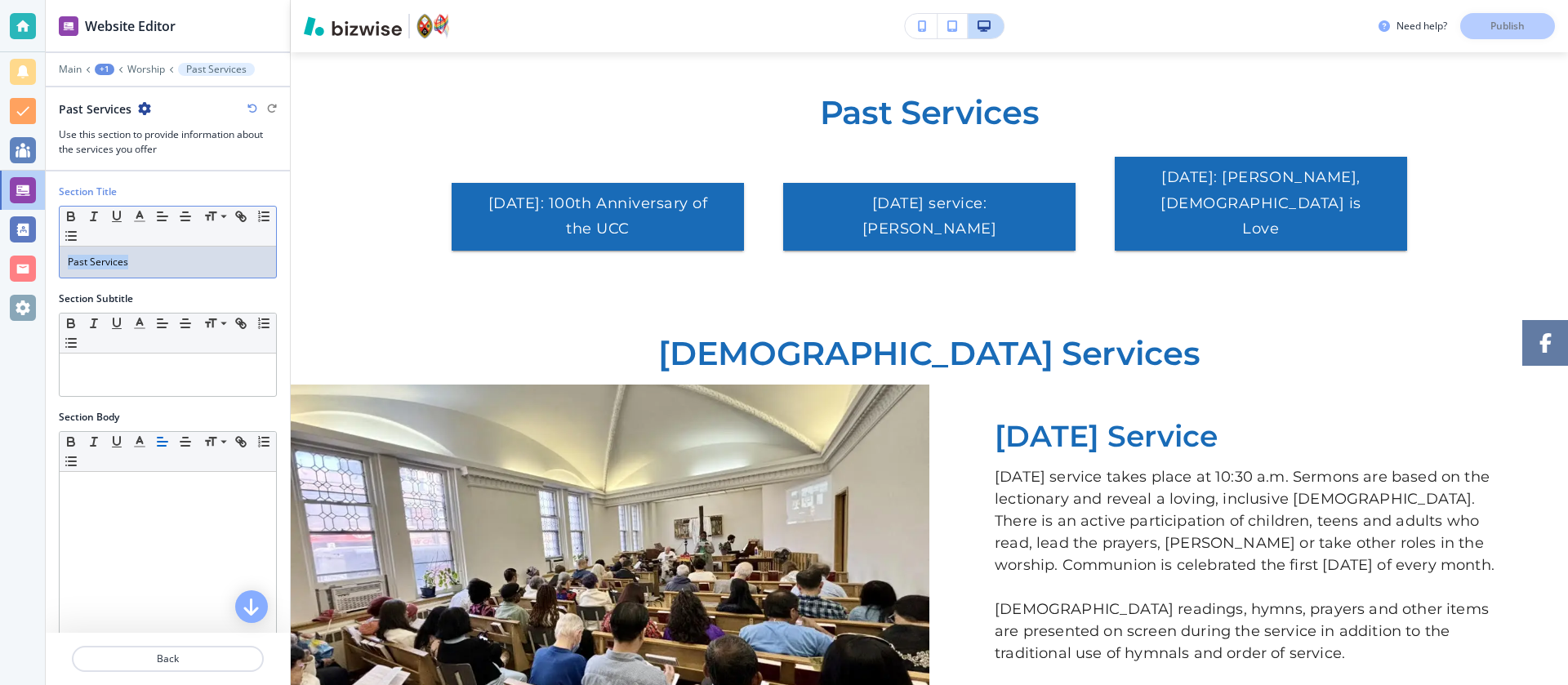 drag, startPoint x: 173, startPoint y: 251, endPoint x: 2, endPoint y: 241, distance: 171.29215 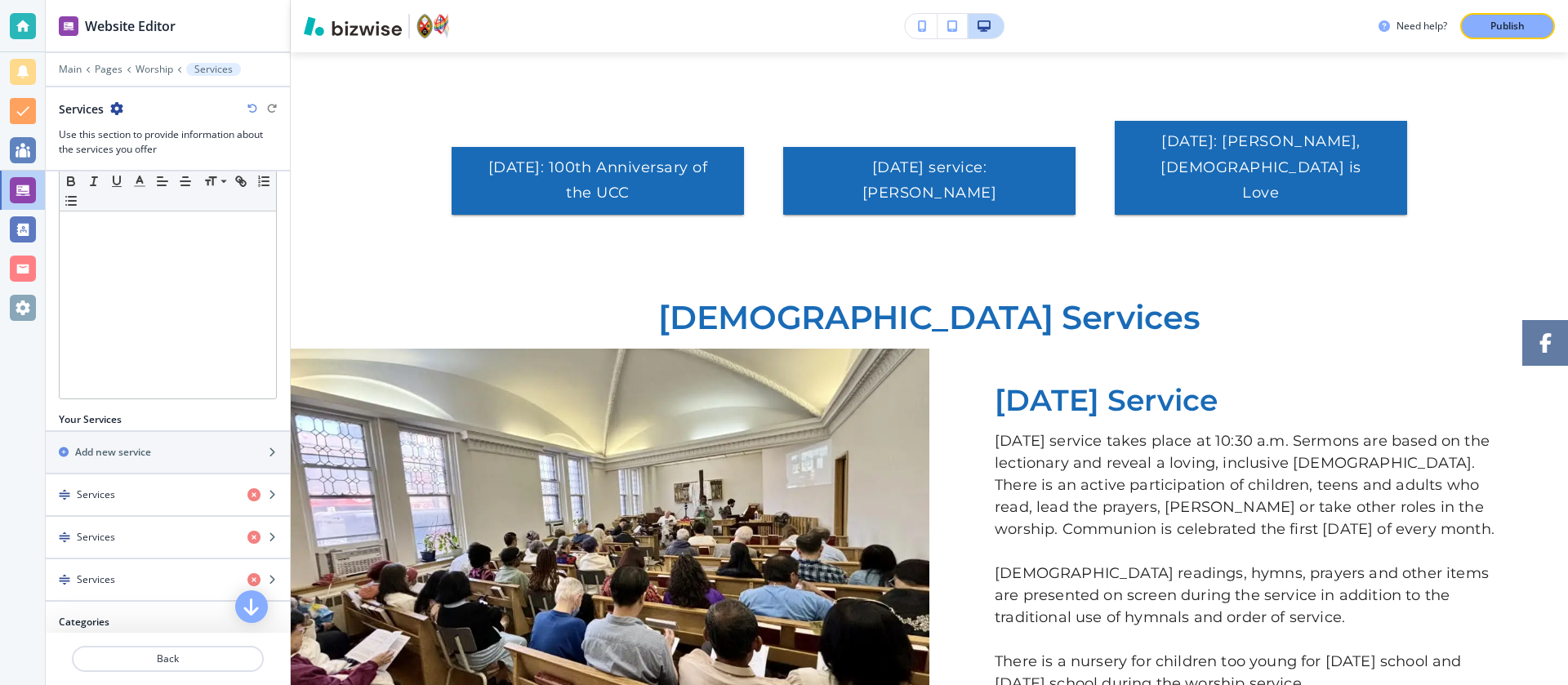 scroll, scrollTop: 555, scrollLeft: 0, axis: vertical 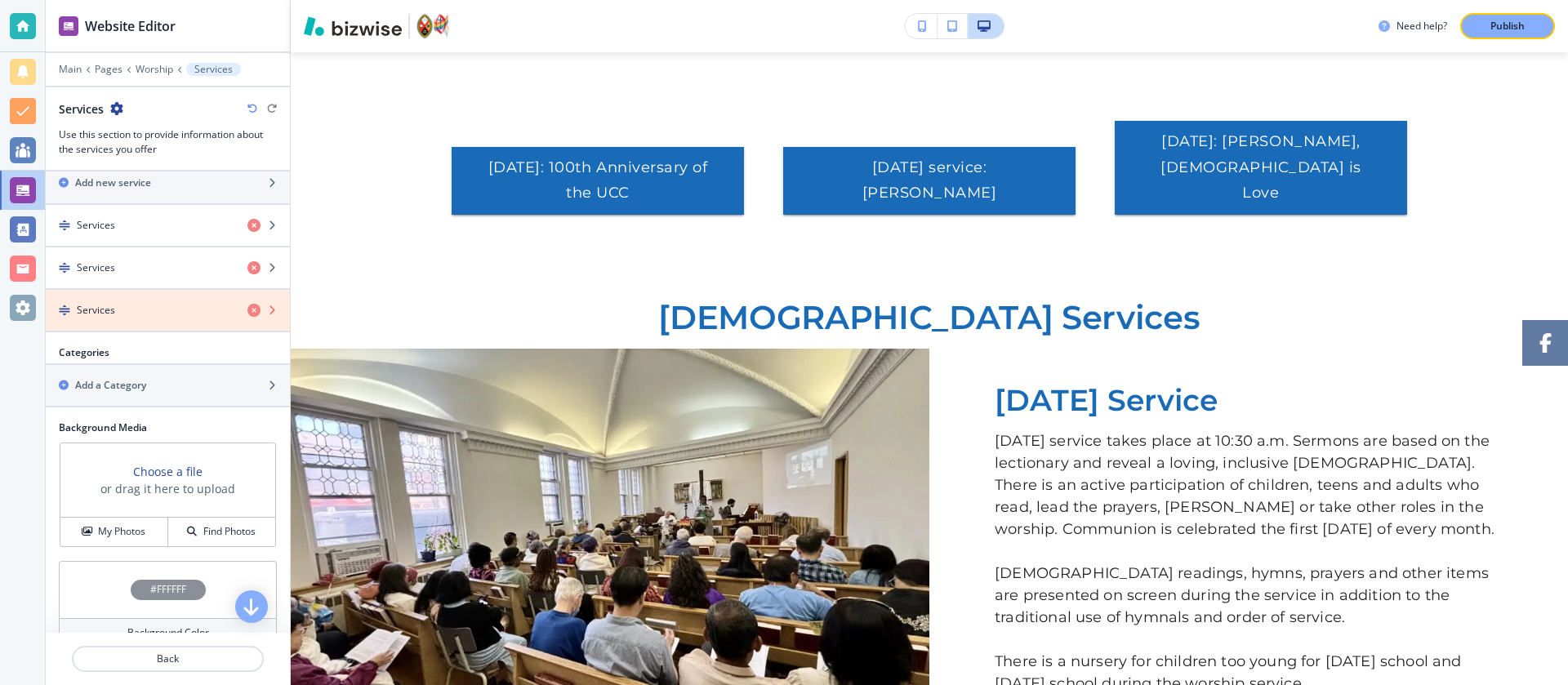 click at bounding box center [254, 310] 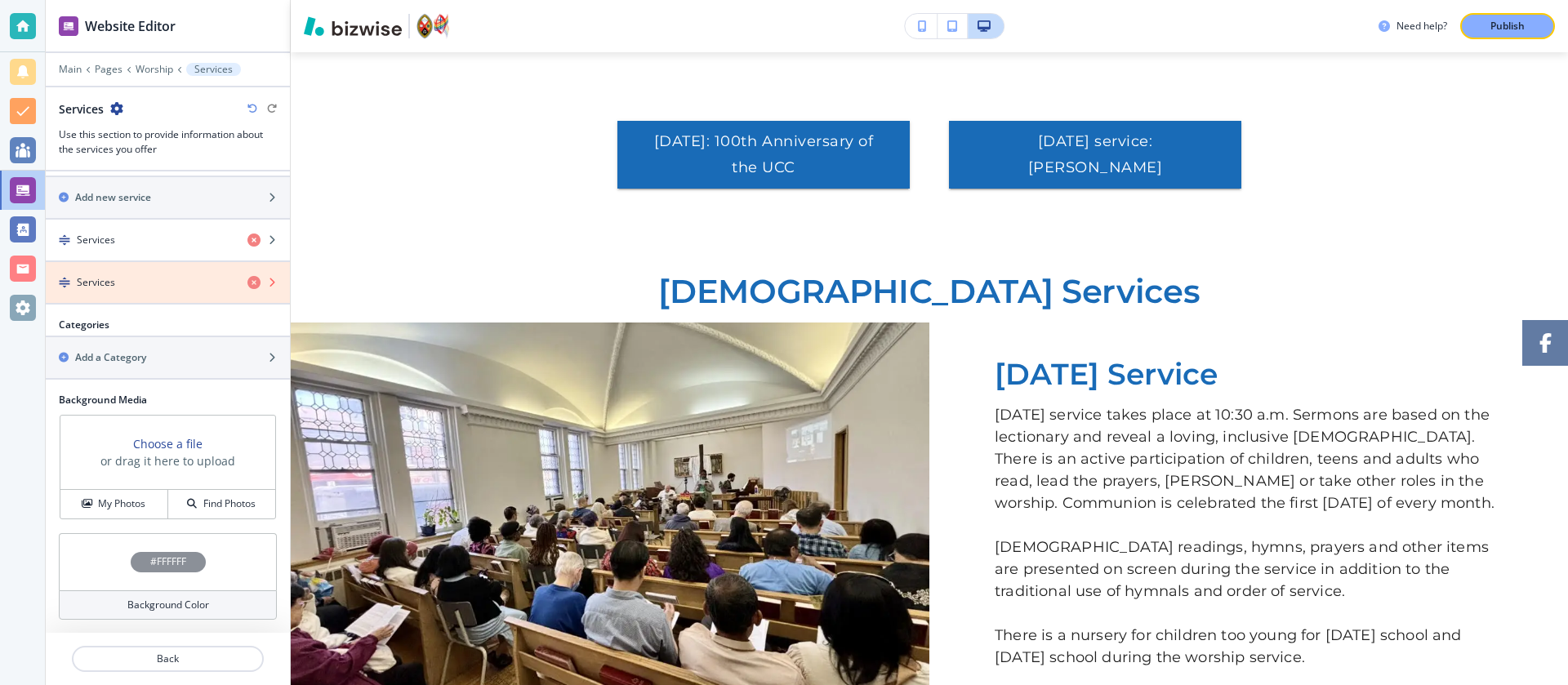 click at bounding box center (254, 282) 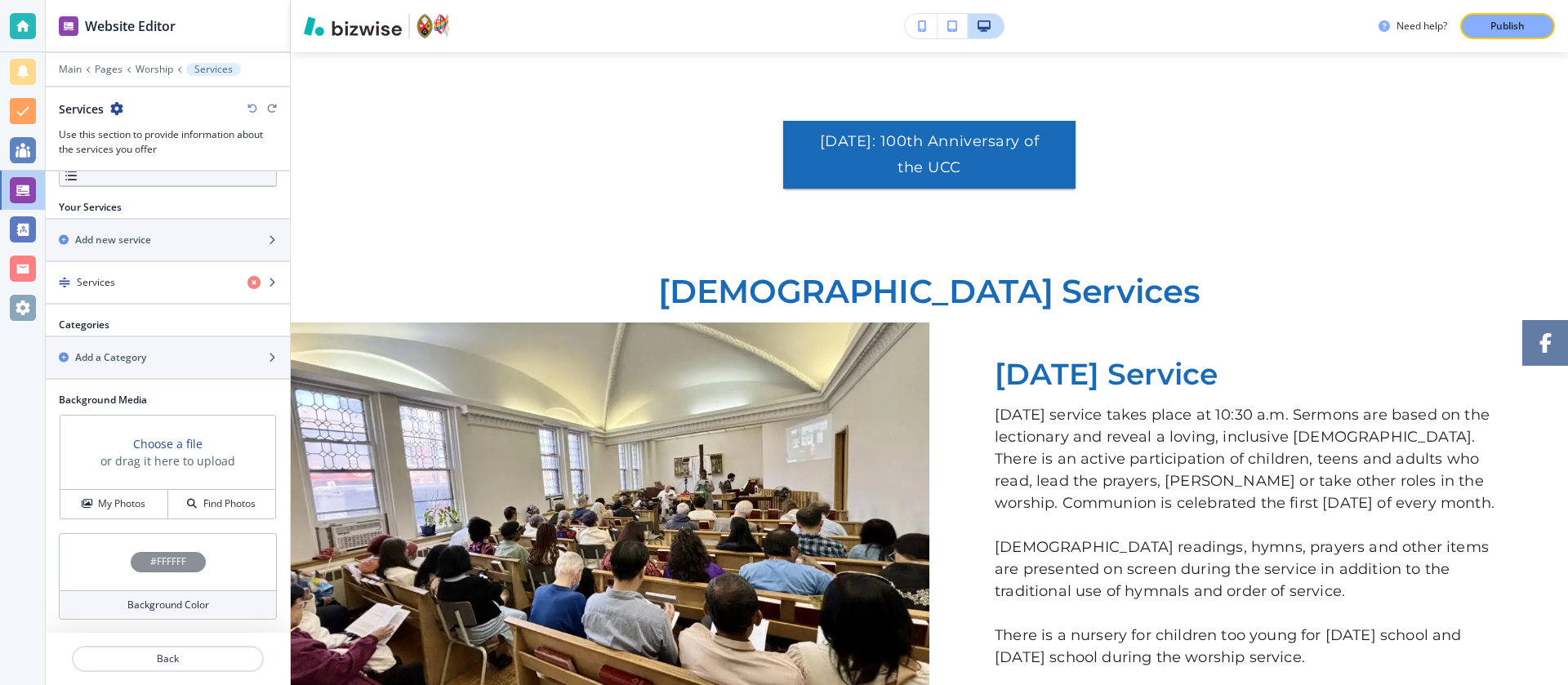 scroll, scrollTop: 498, scrollLeft: 0, axis: vertical 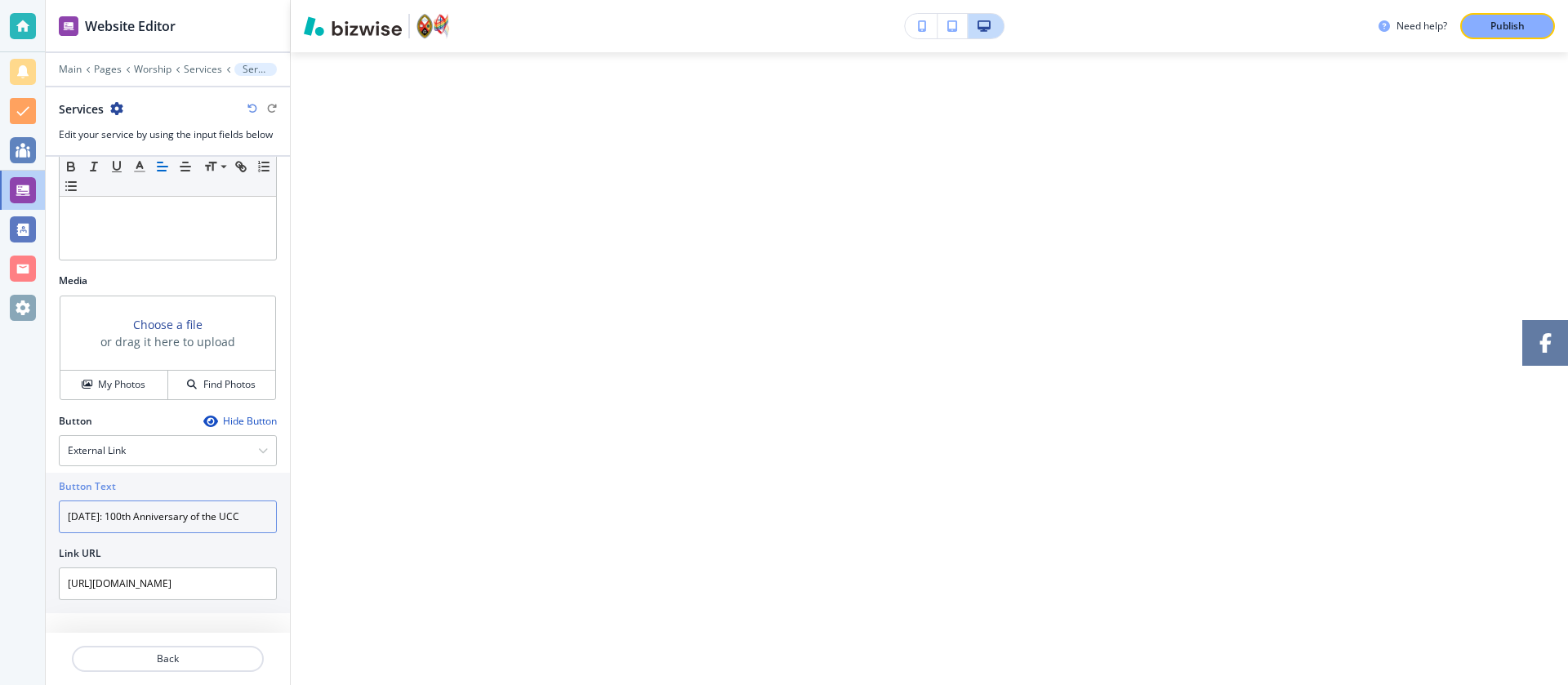 click on "June 8th: 100th Anniversary of the UCC" at bounding box center [167, 517] 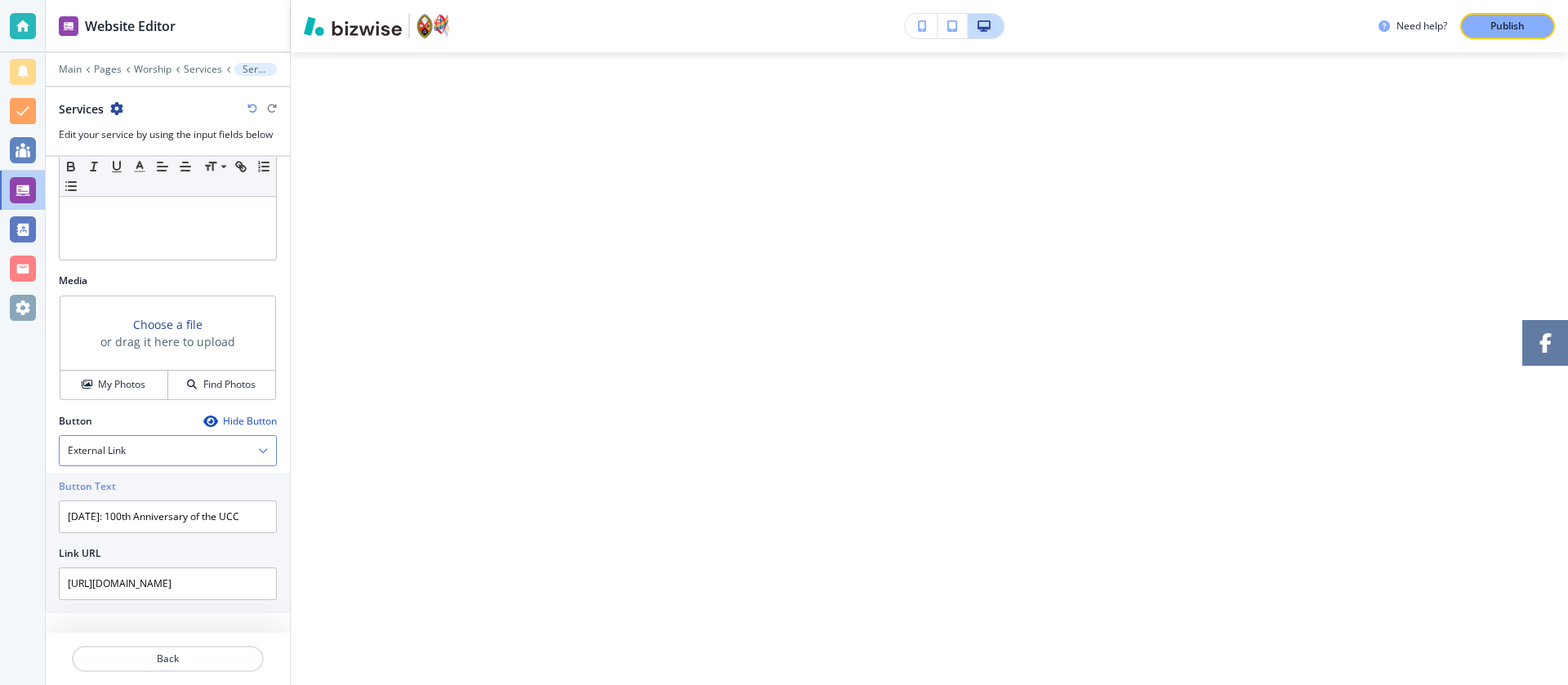 click on "External Link" at bounding box center (167, 451) 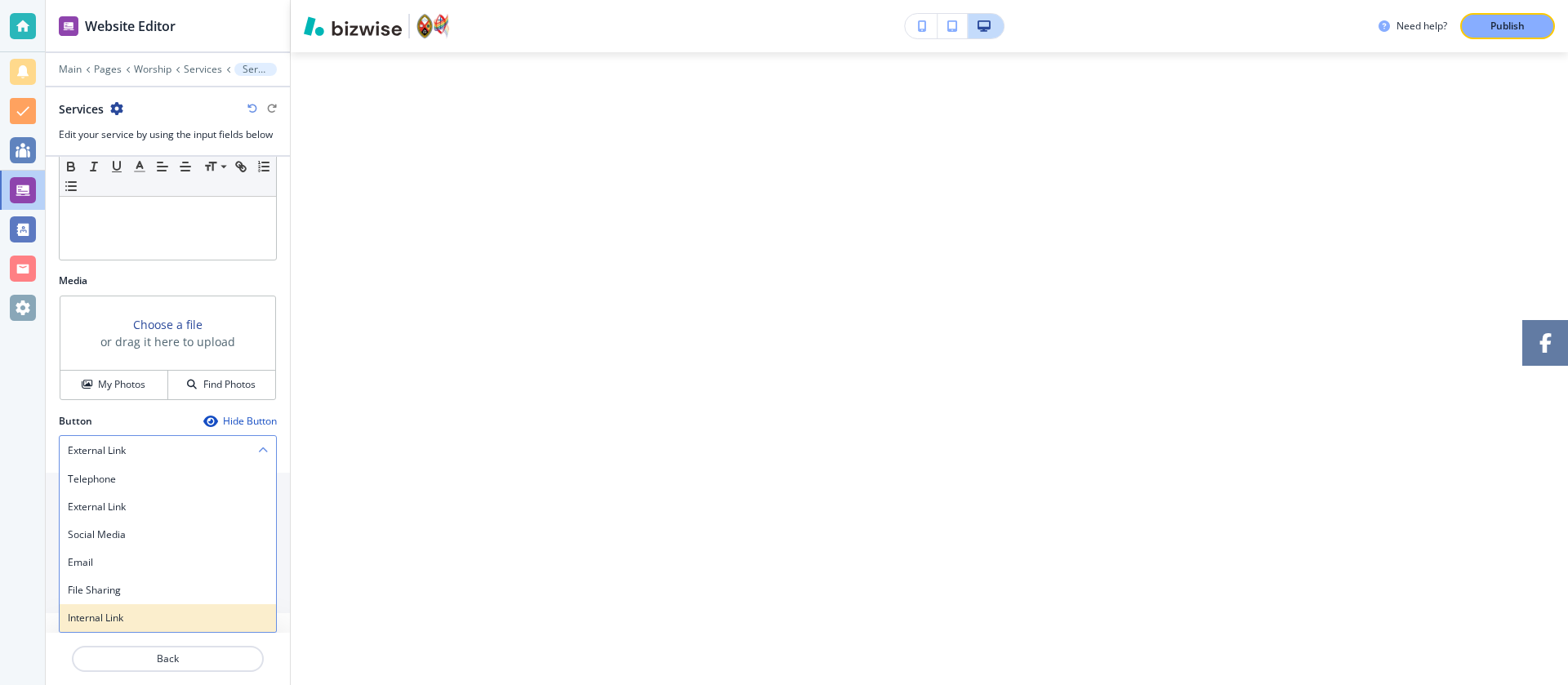 click on "Internal Link" at bounding box center [167, 618] 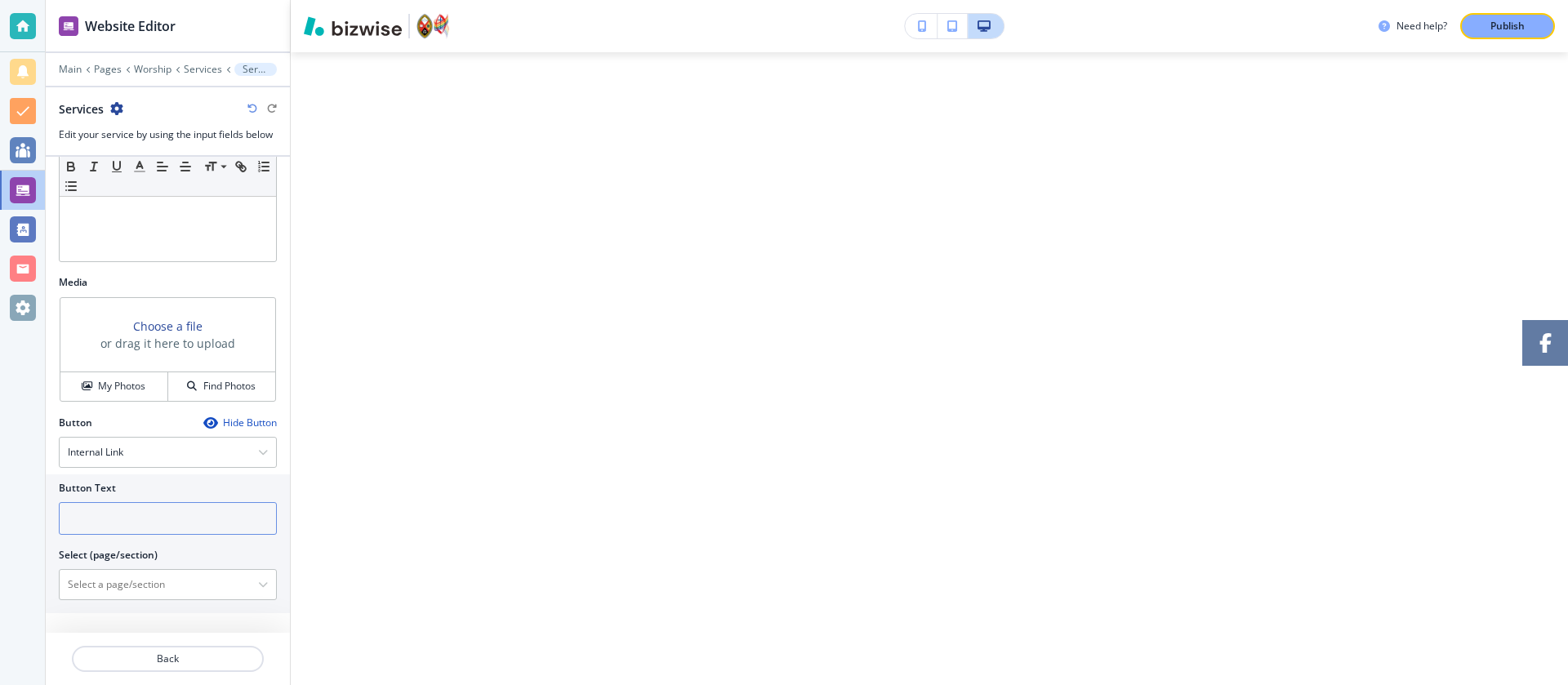 click at bounding box center [167, 518] 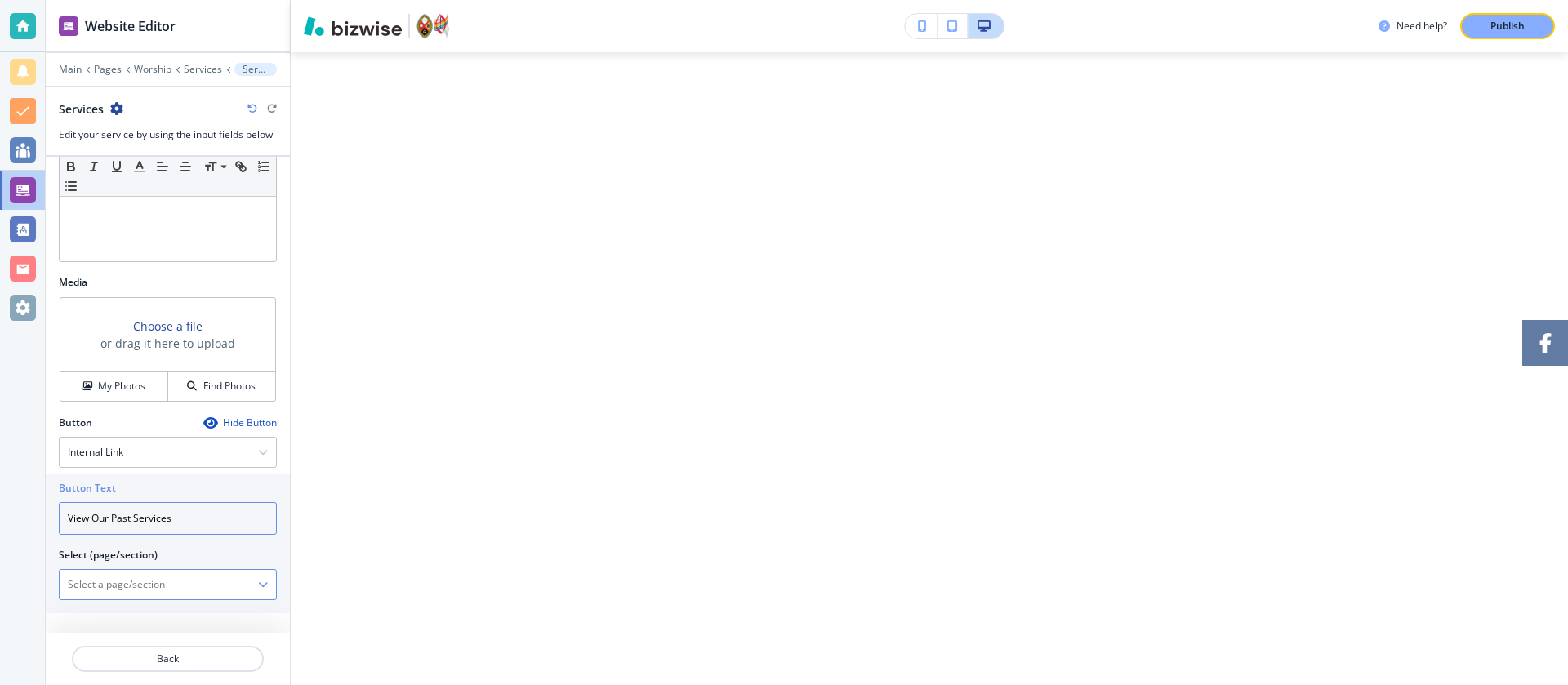 type on "View Our Past Services" 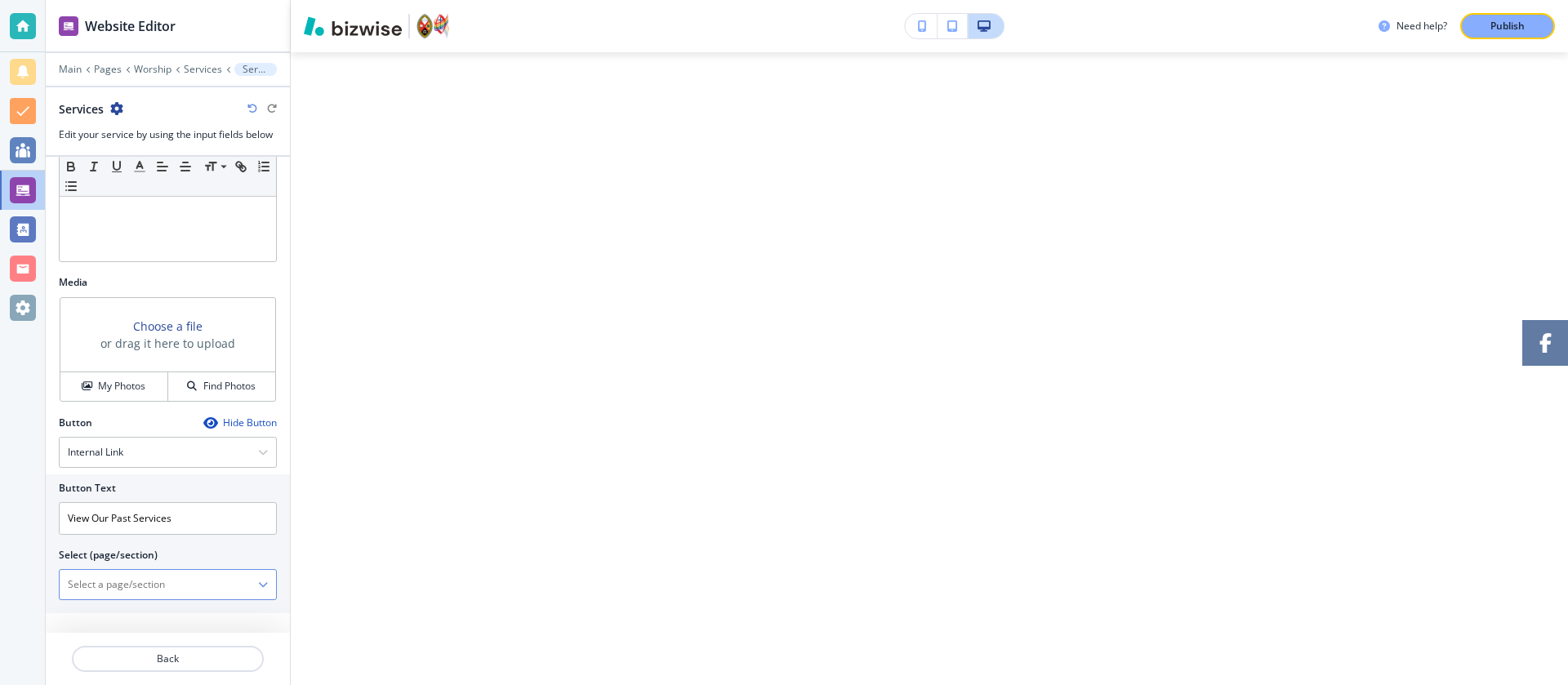 click at bounding box center [263, 585] 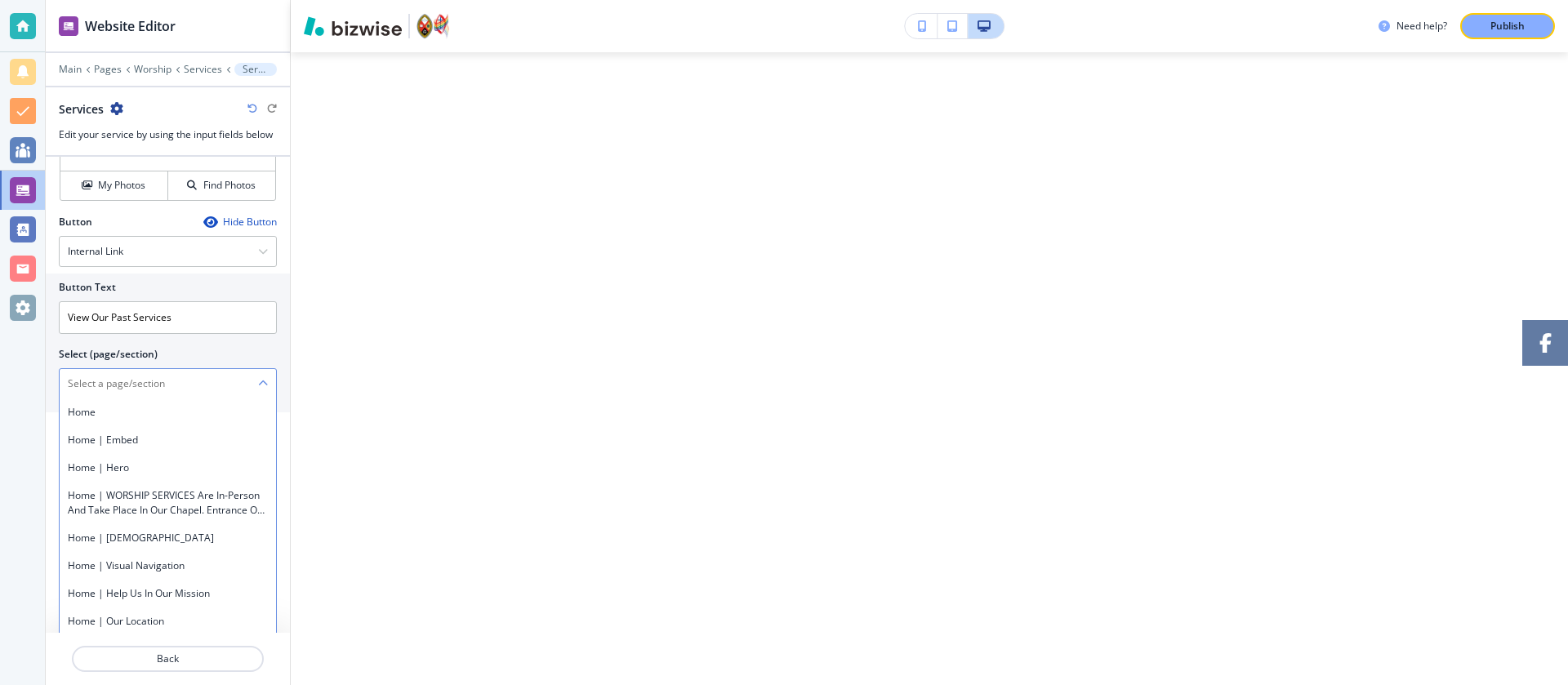 scroll, scrollTop: 608, scrollLeft: 0, axis: vertical 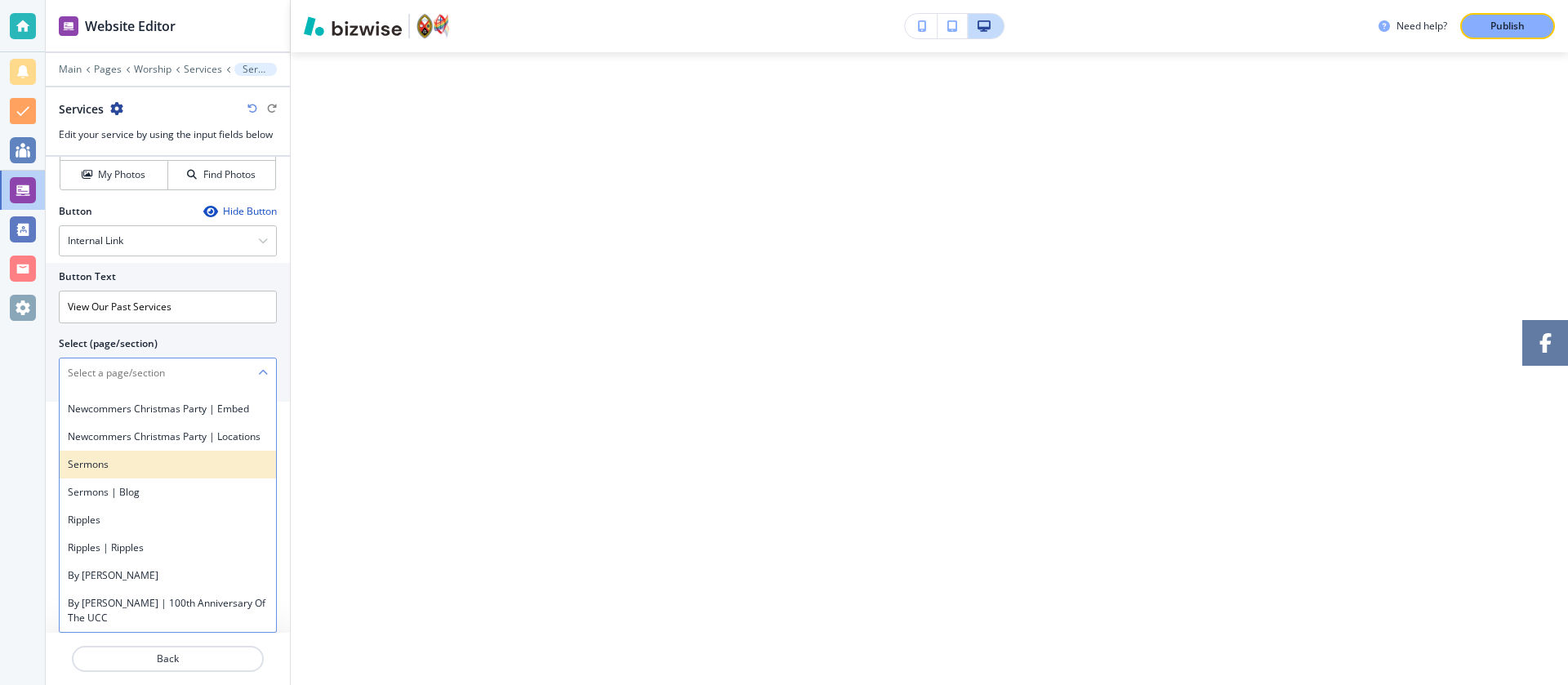 click on "Sermons" at bounding box center (167, 465) 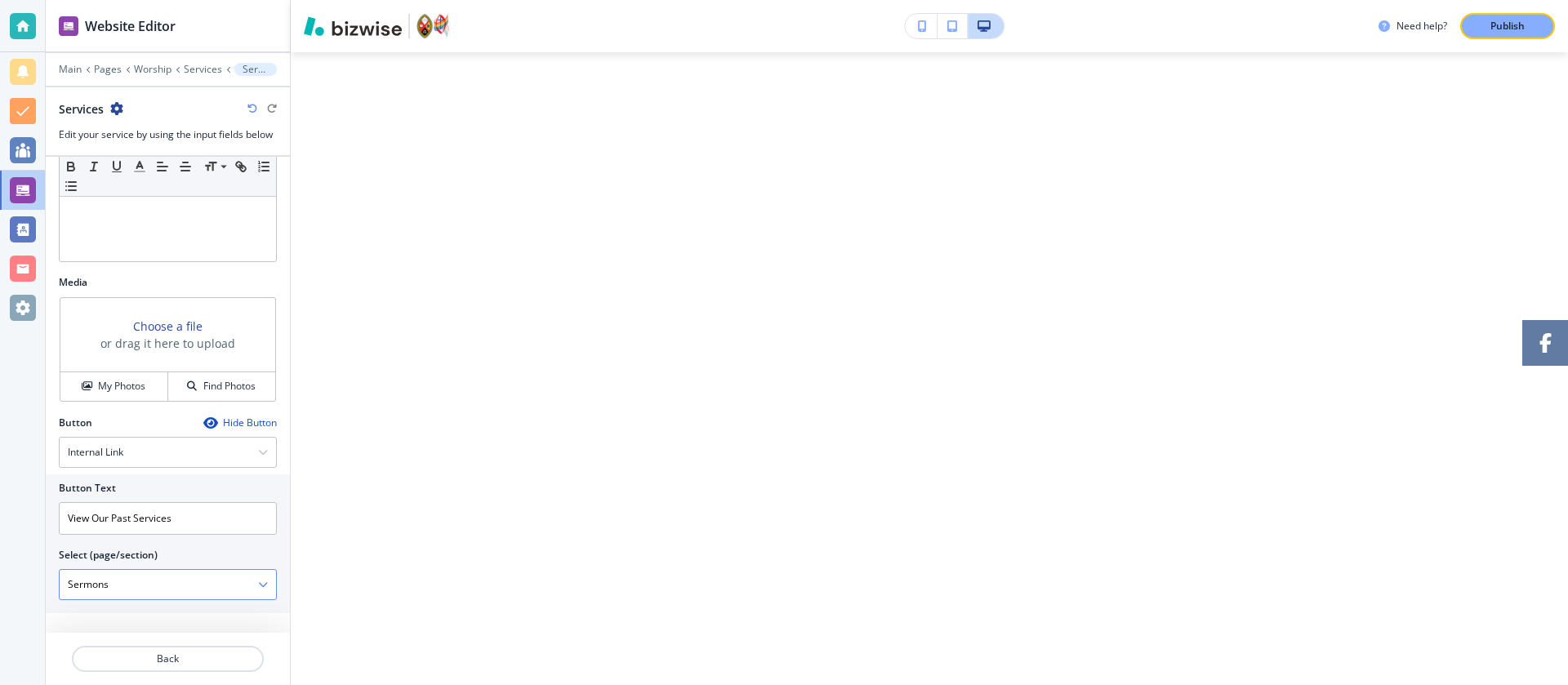 scroll, scrollTop: 397, scrollLeft: 0, axis: vertical 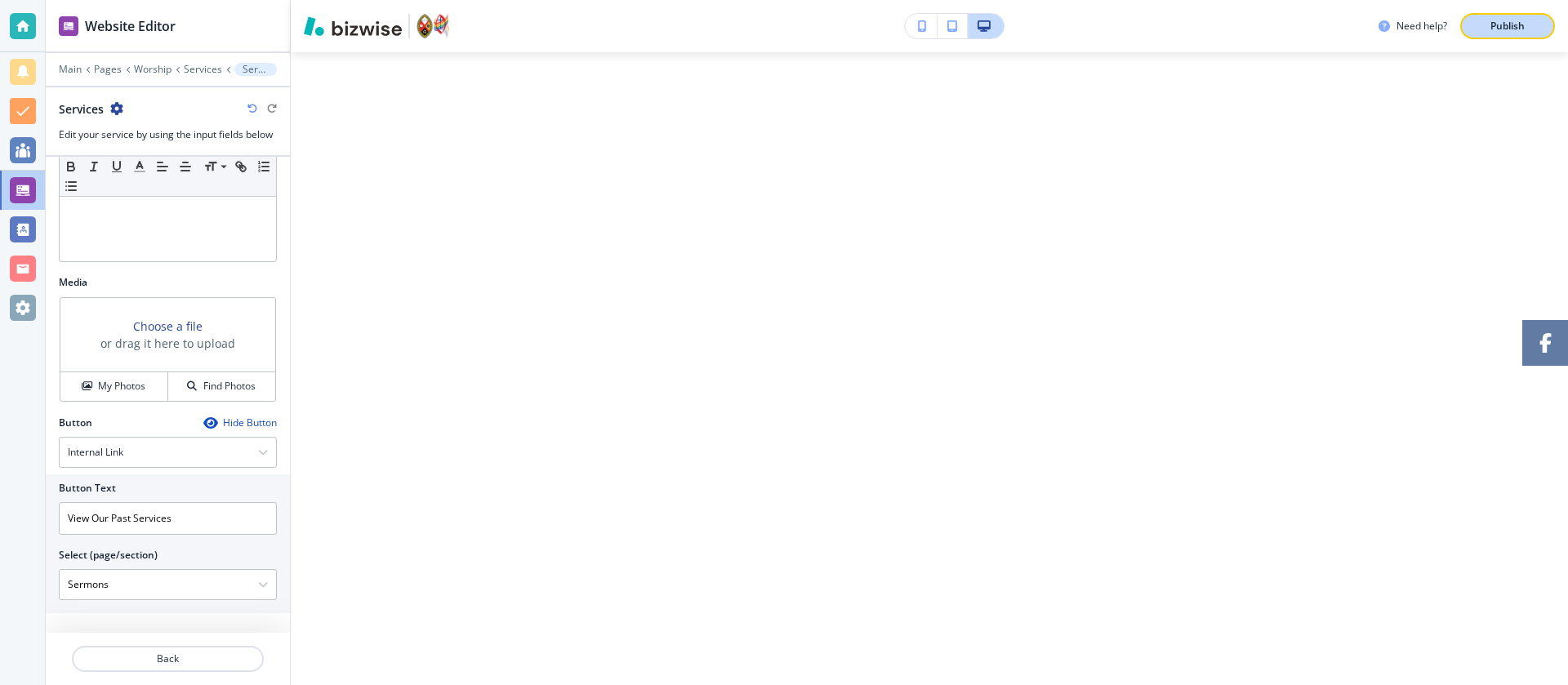 click on "Publish" at bounding box center [1508, 26] 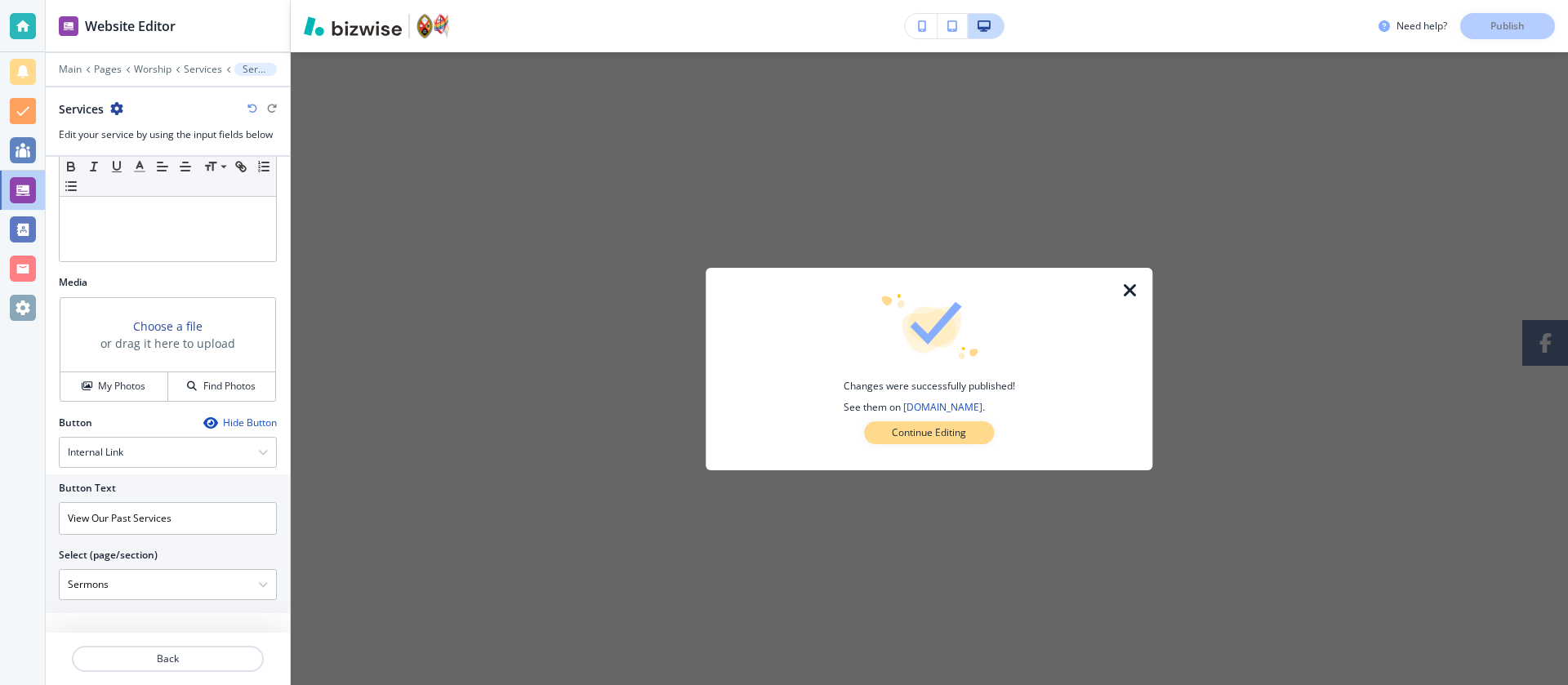click on "Continue Editing" at bounding box center (929, 433) 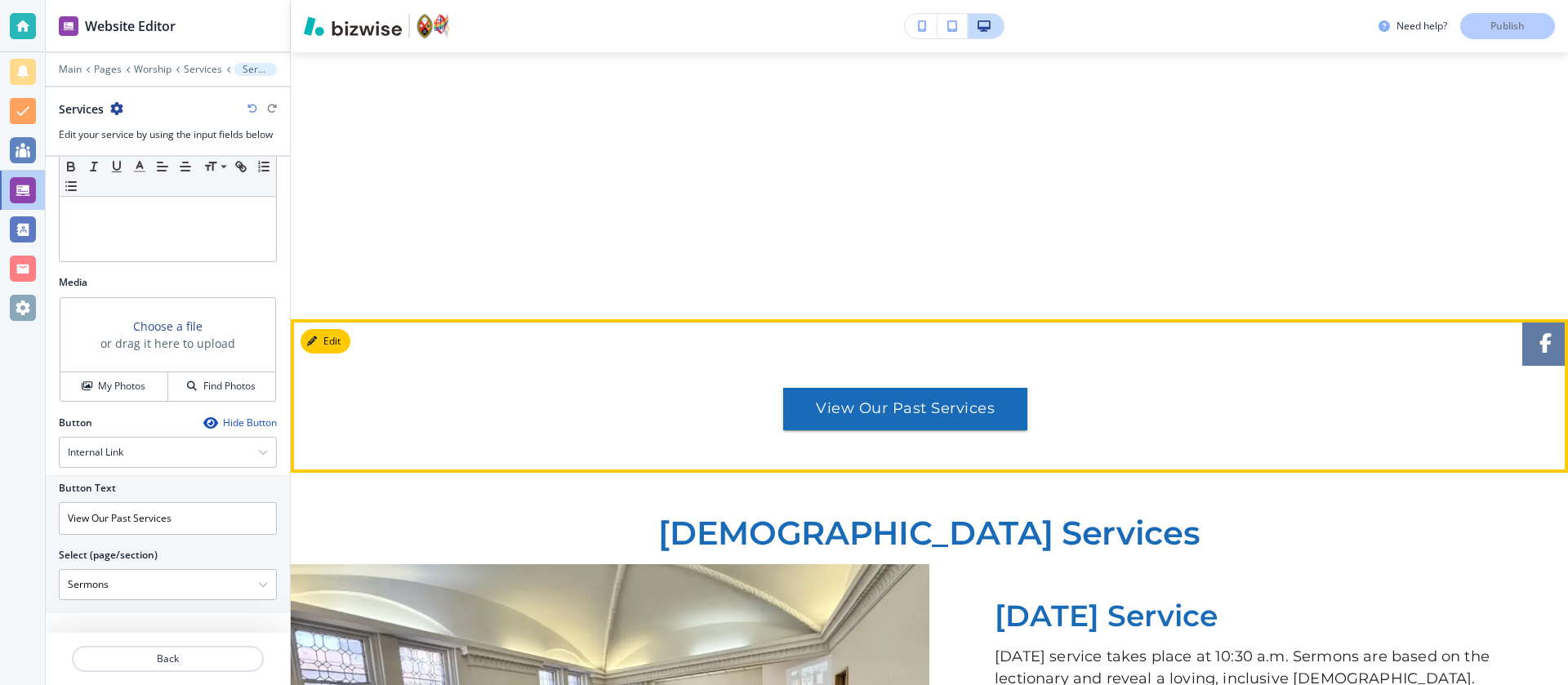 scroll, scrollTop: 1241, scrollLeft: 0, axis: vertical 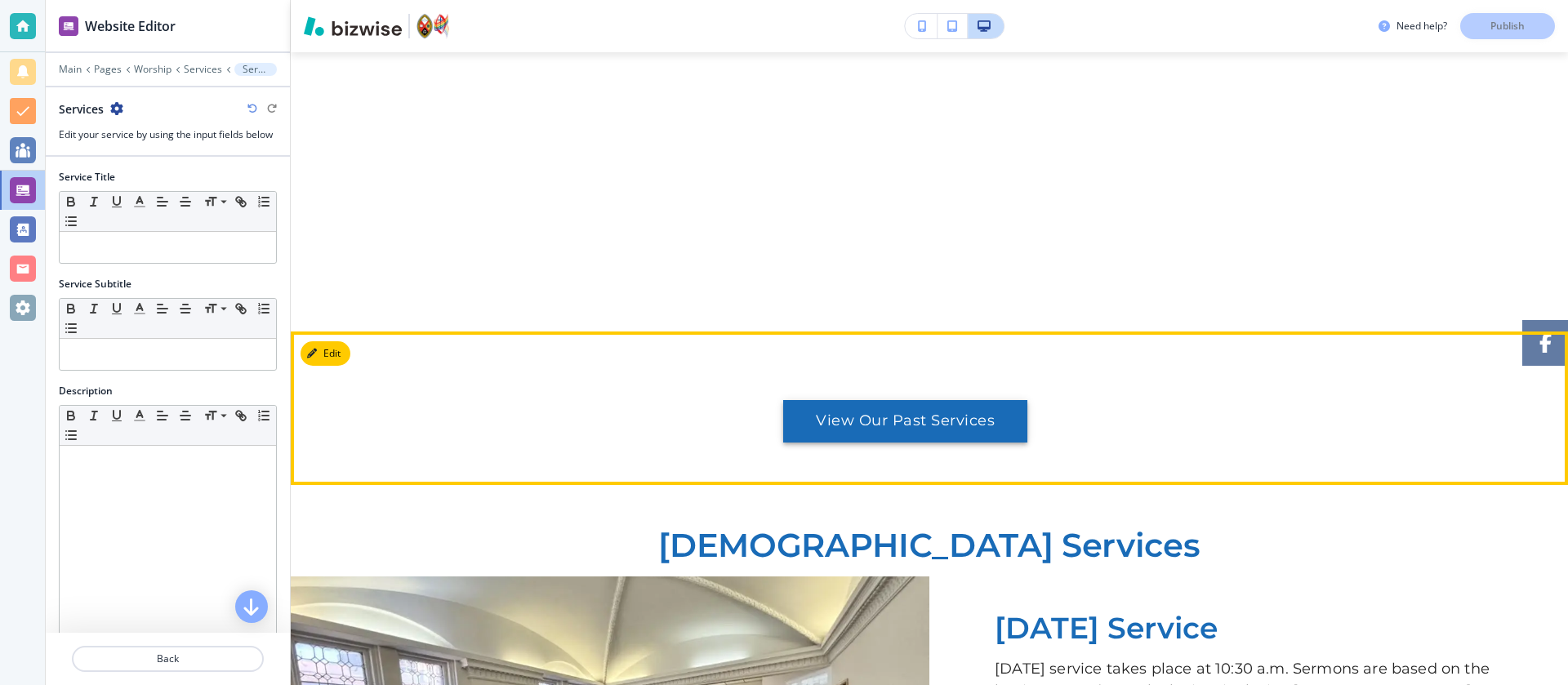click on "View Our Past Services" at bounding box center (905, 421) 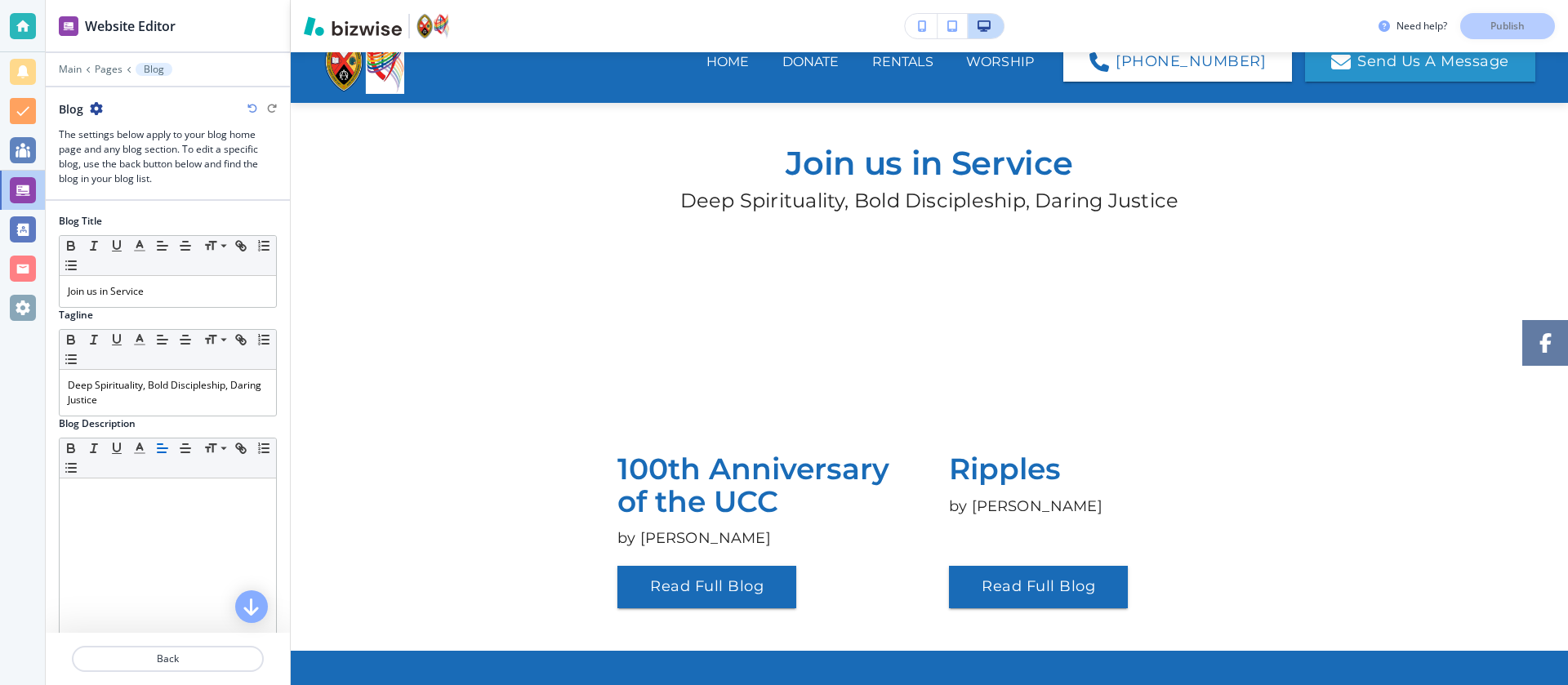 scroll, scrollTop: 0, scrollLeft: 0, axis: both 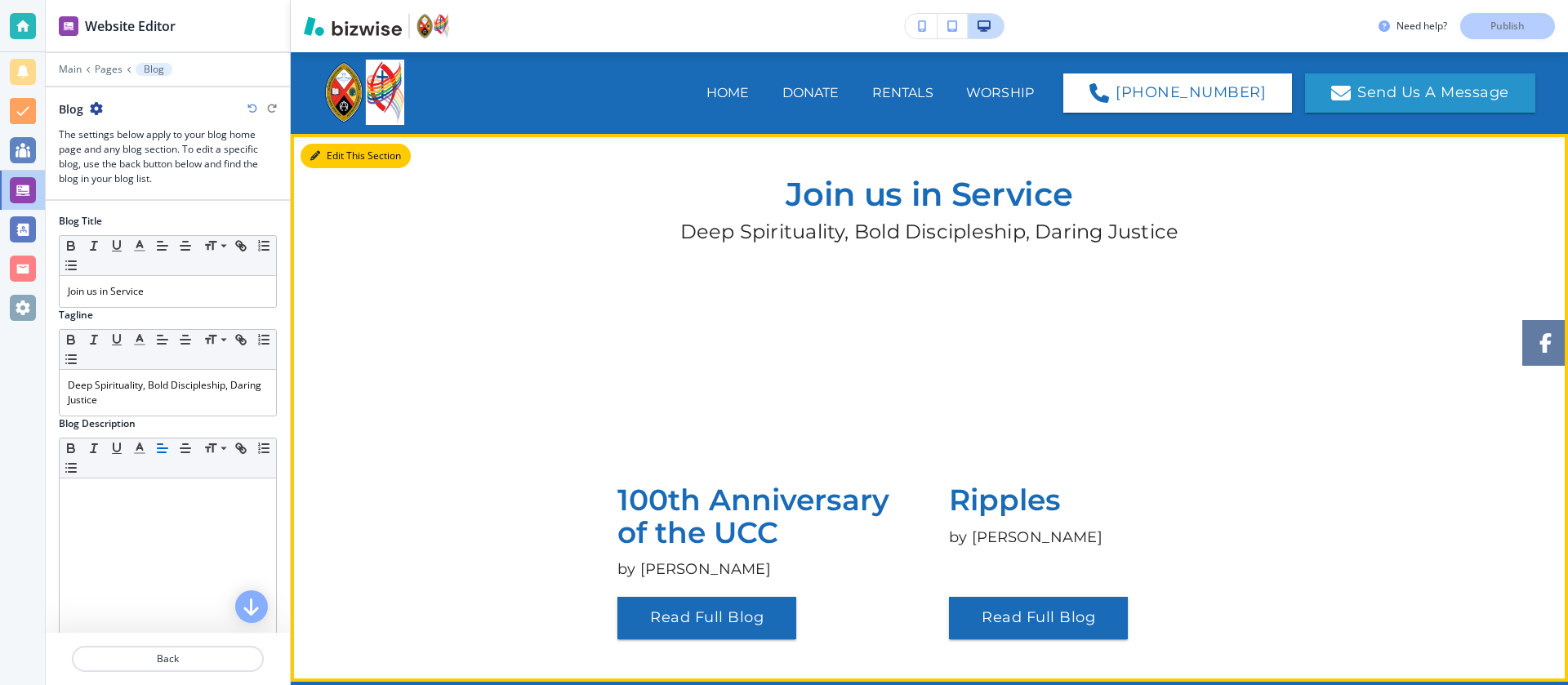 click on "Edit This Section" at bounding box center (355, 156) 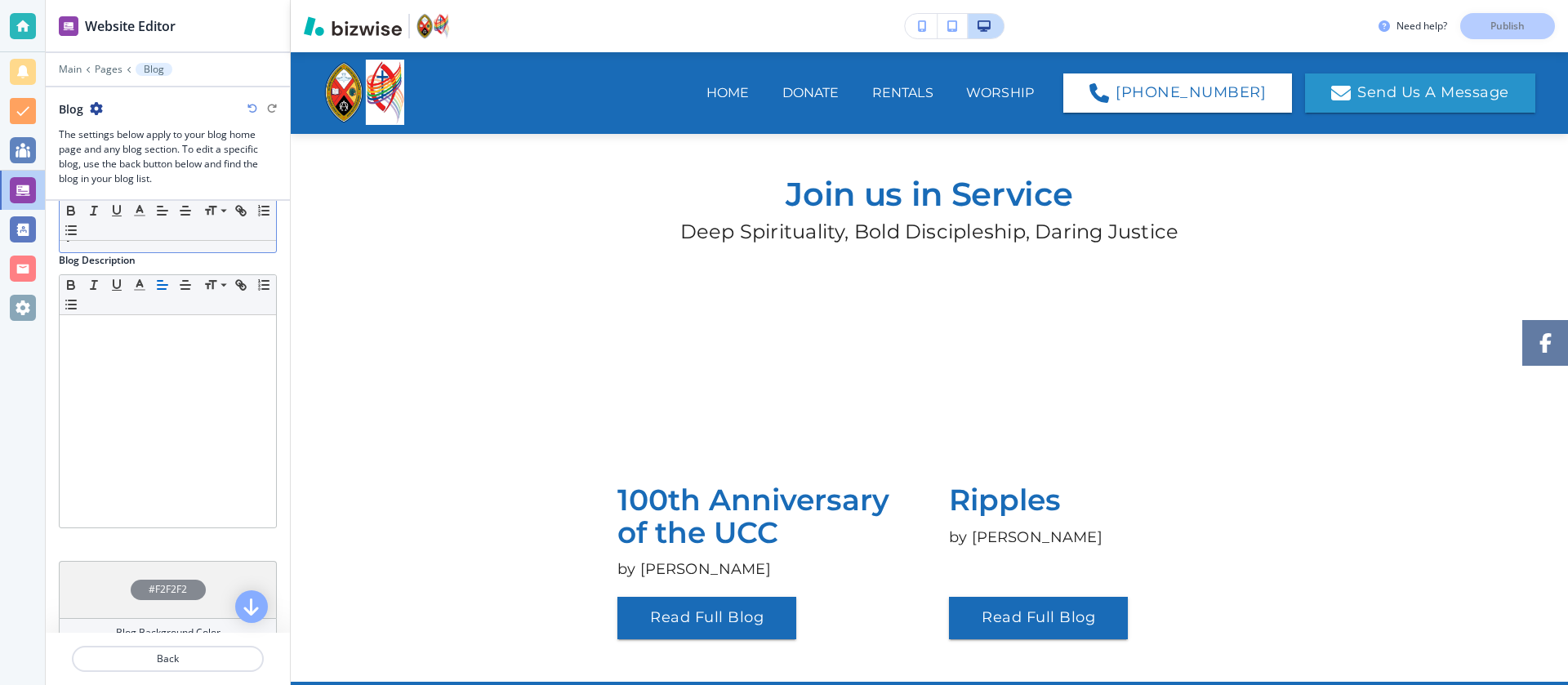 scroll, scrollTop: 364, scrollLeft: 0, axis: vertical 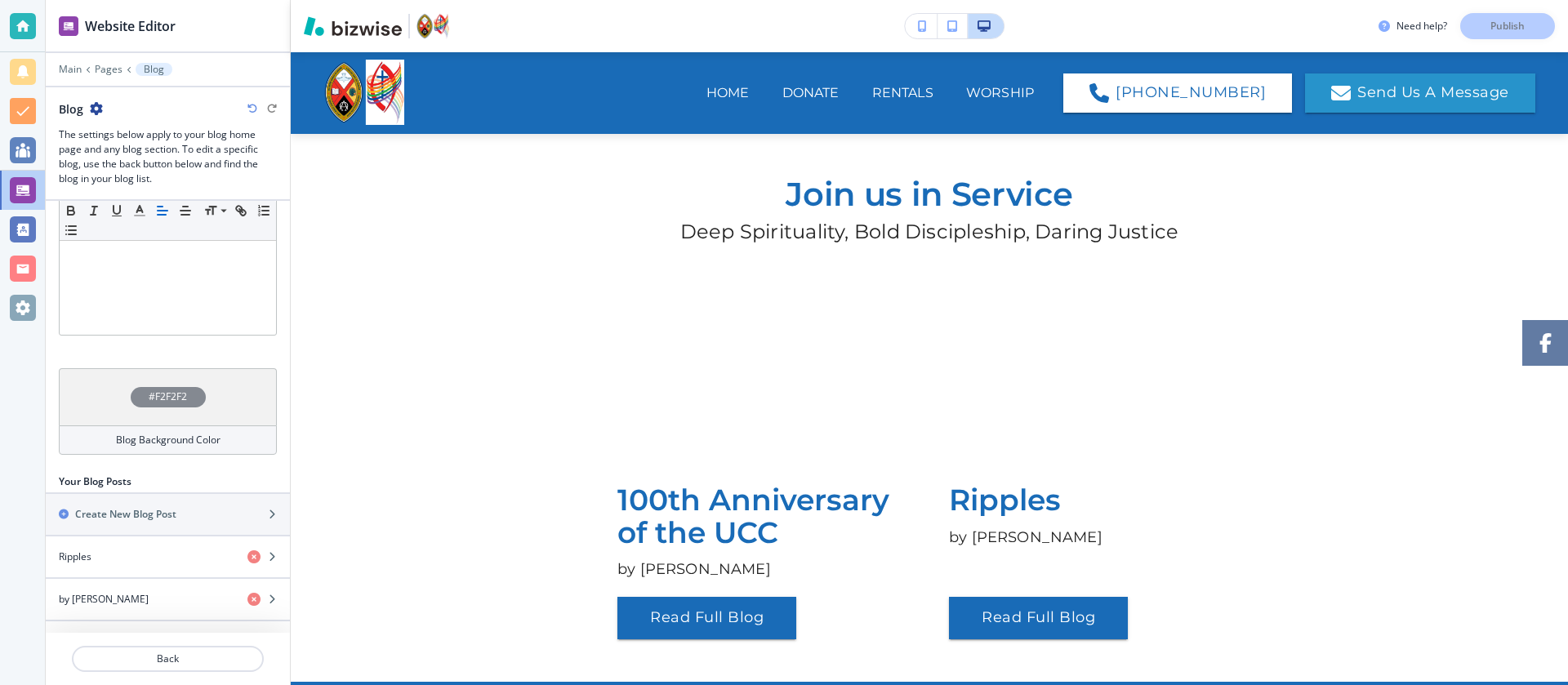 click at bounding box center (96, 109) 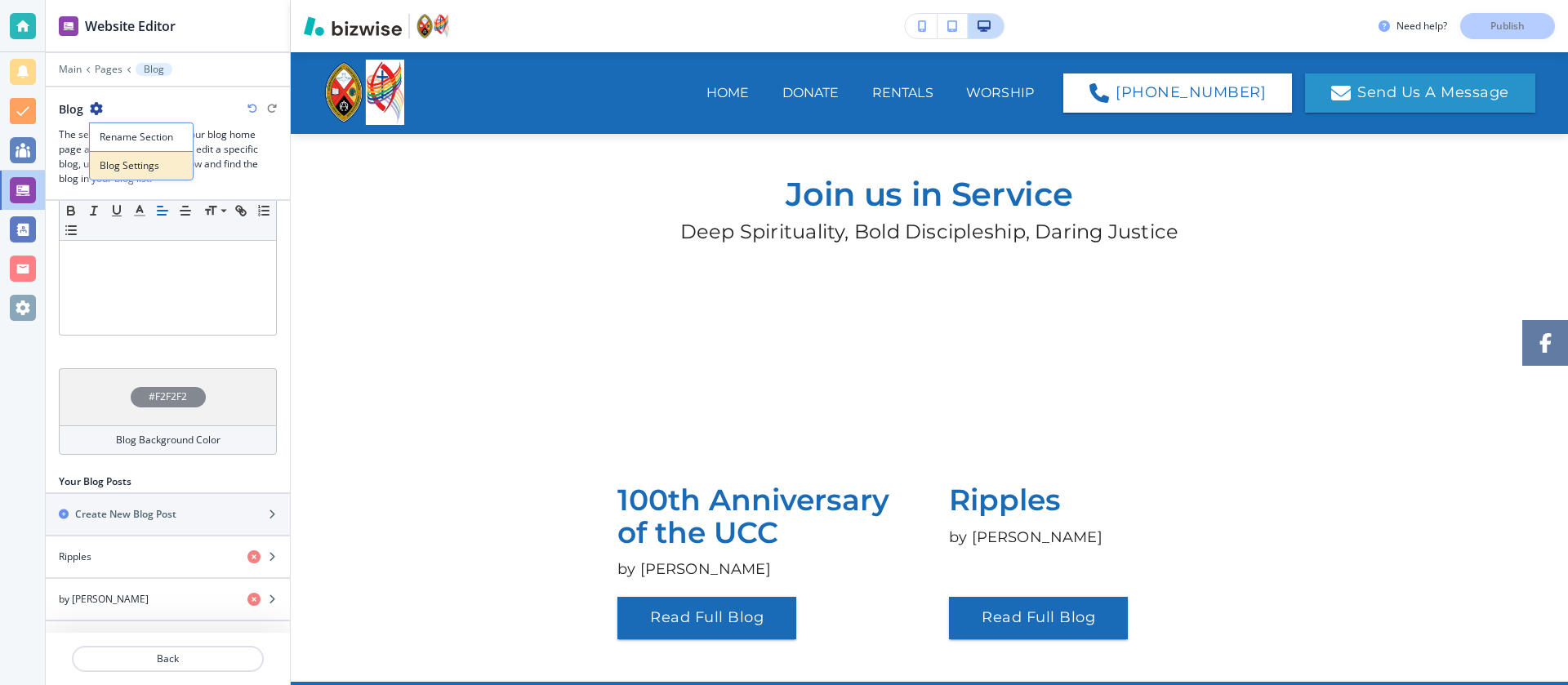 click on "Blog Settings" at bounding box center [141, 166] 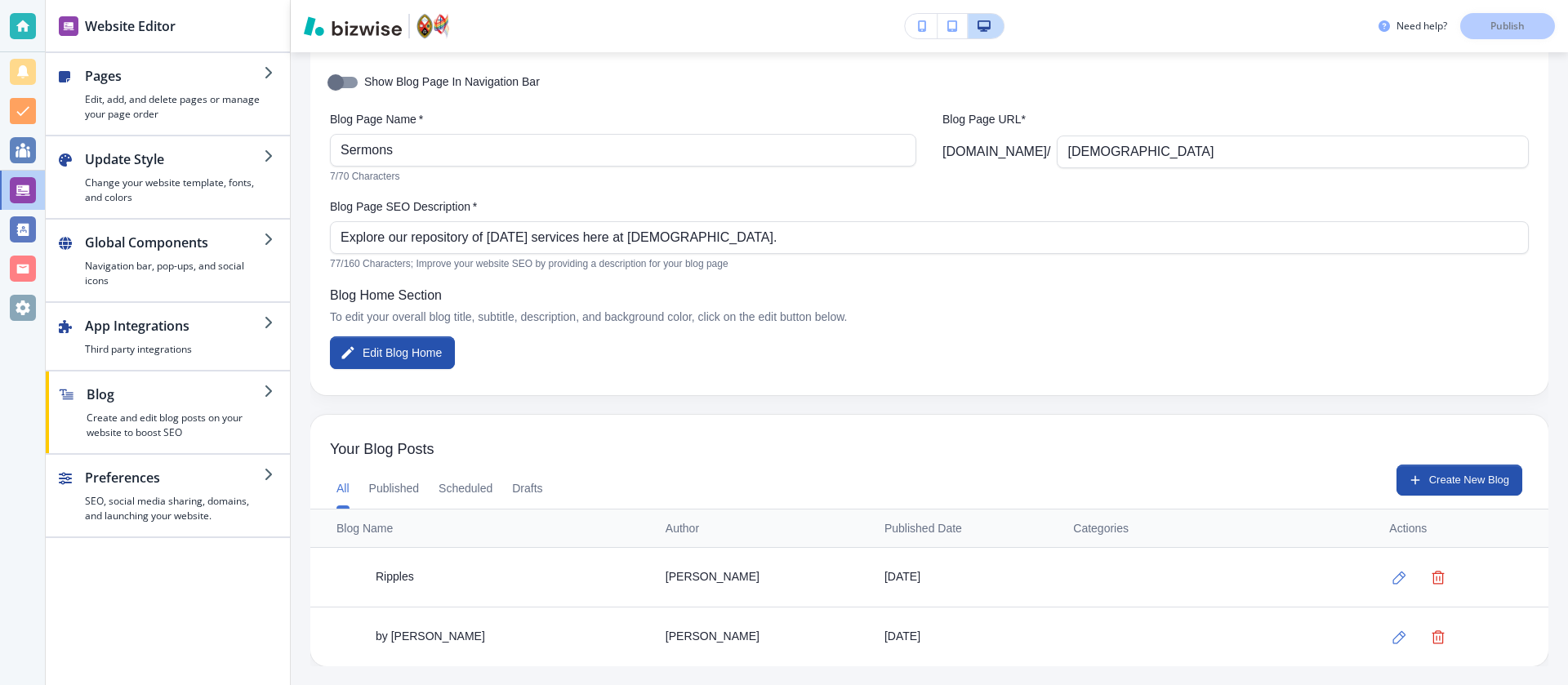 scroll, scrollTop: 87, scrollLeft: 0, axis: vertical 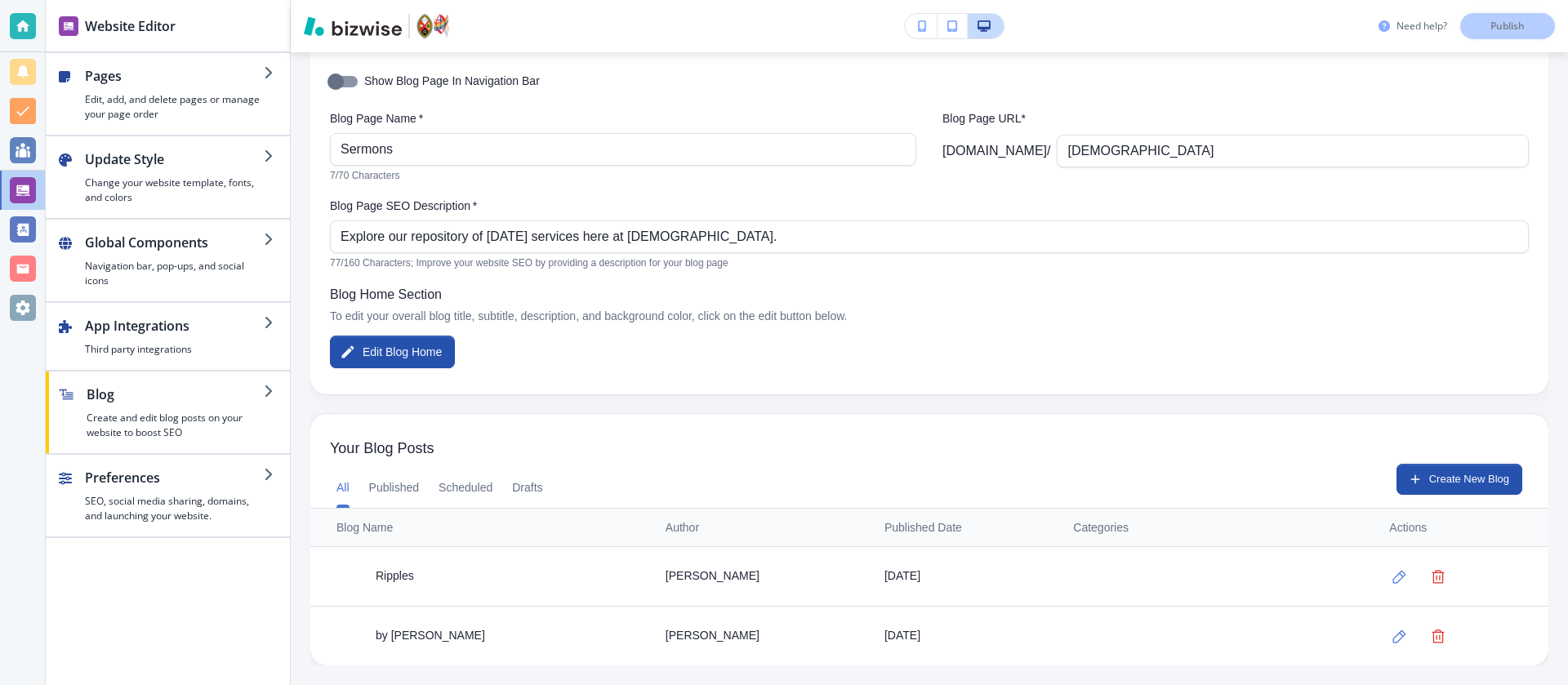 click on "Need help?" at bounding box center [1422, 26] 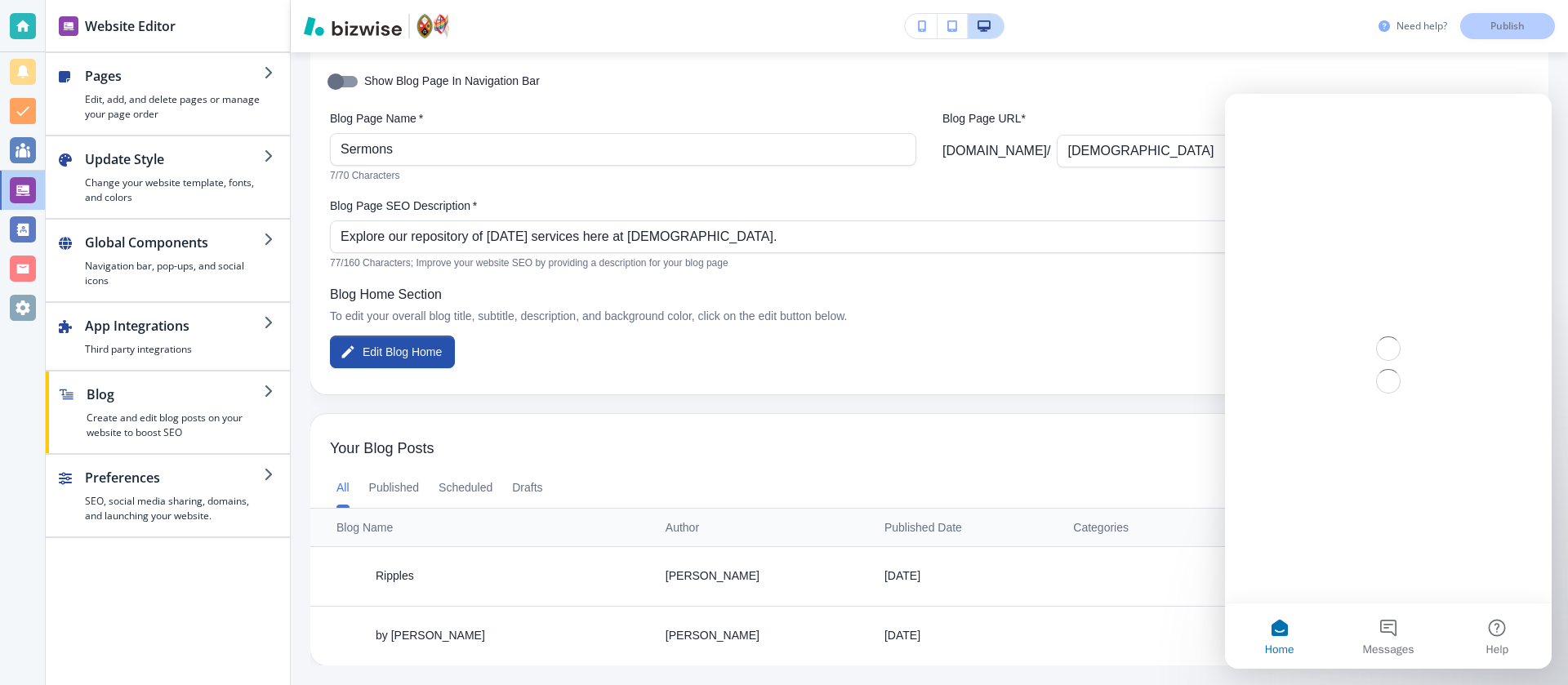 scroll, scrollTop: 0, scrollLeft: 0, axis: both 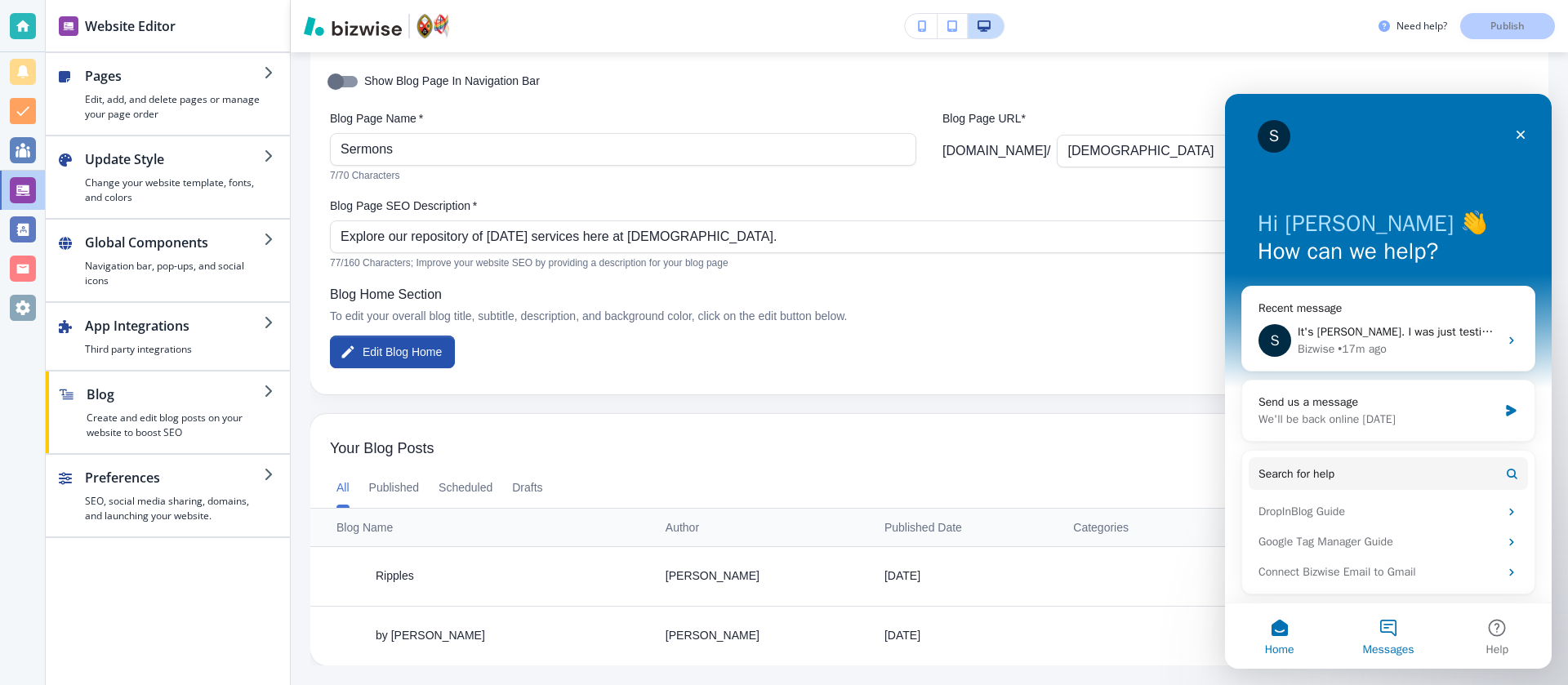 click on "Messages" at bounding box center (1388, 636) 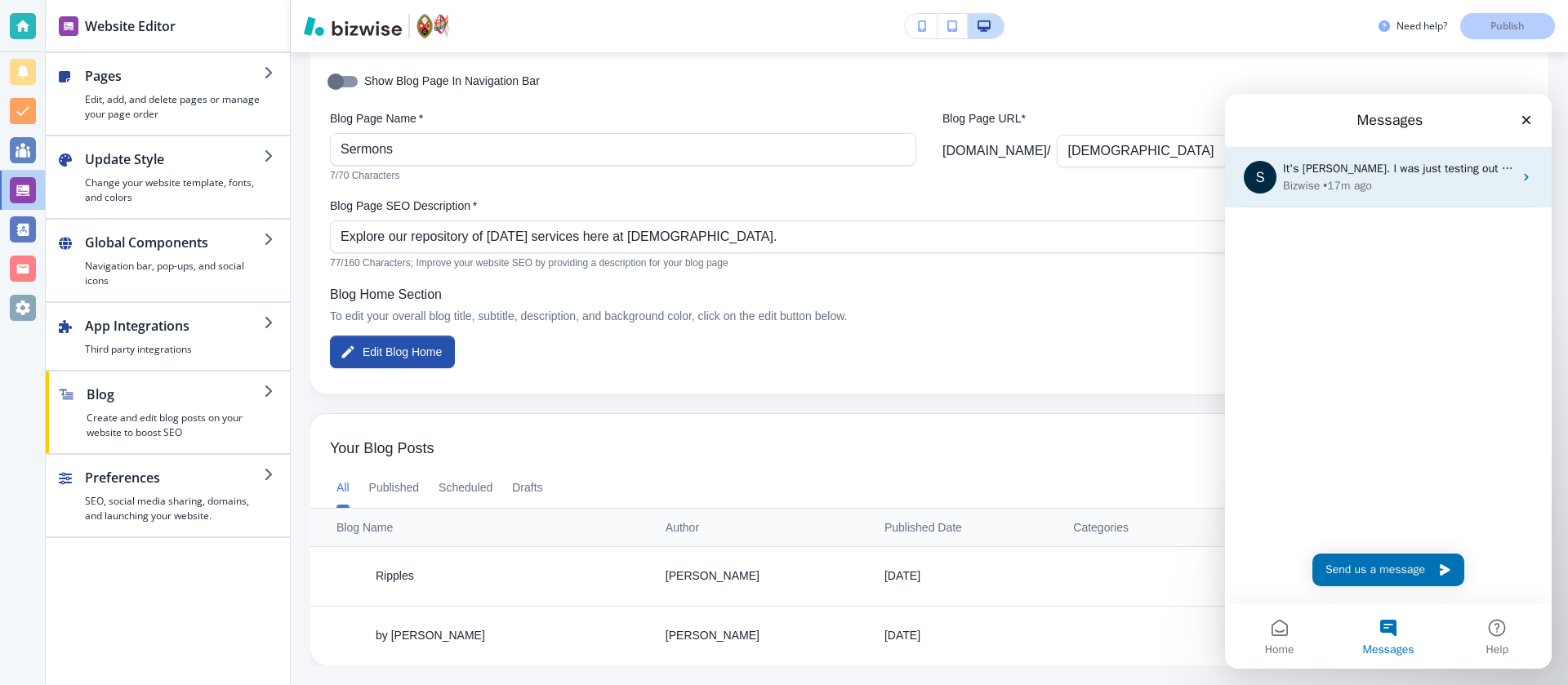 click on "•  17m ago" at bounding box center (1347, 185) 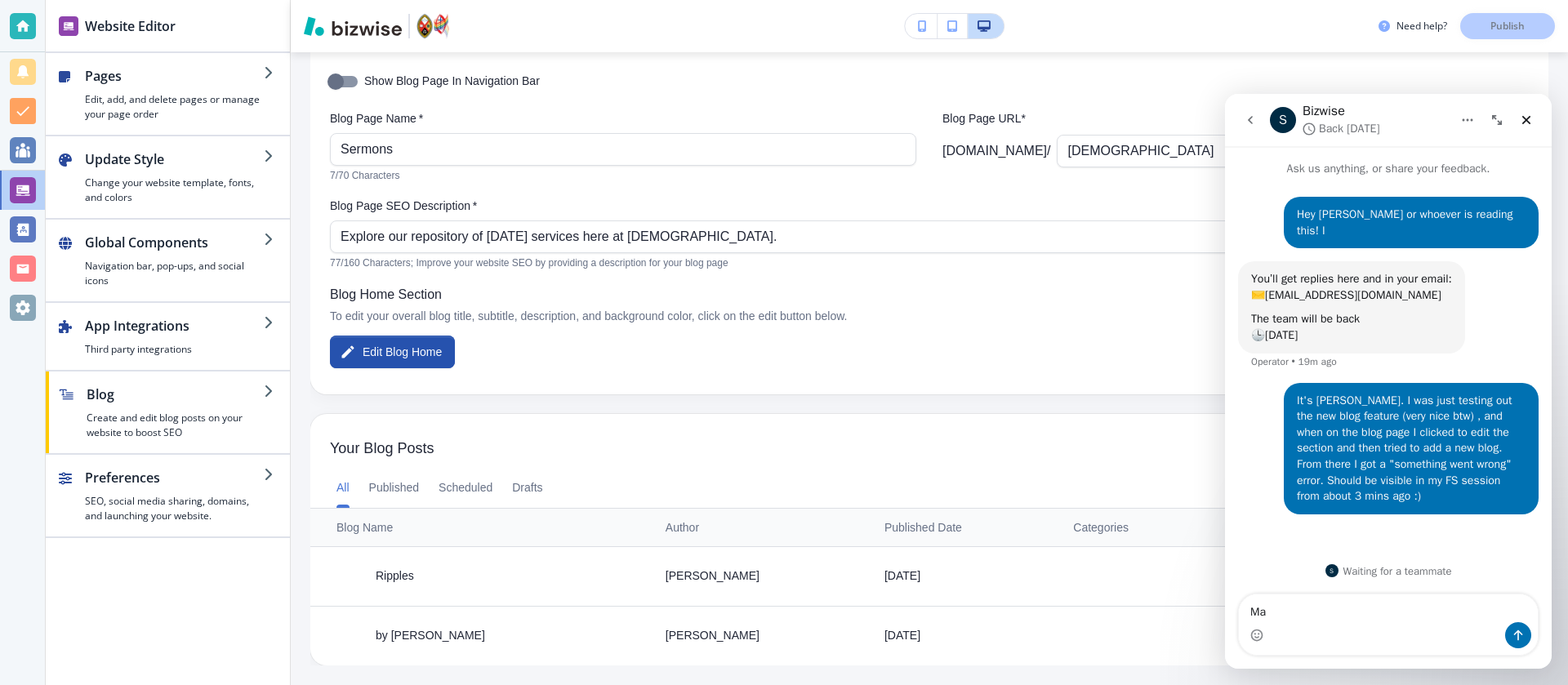 type on "M" 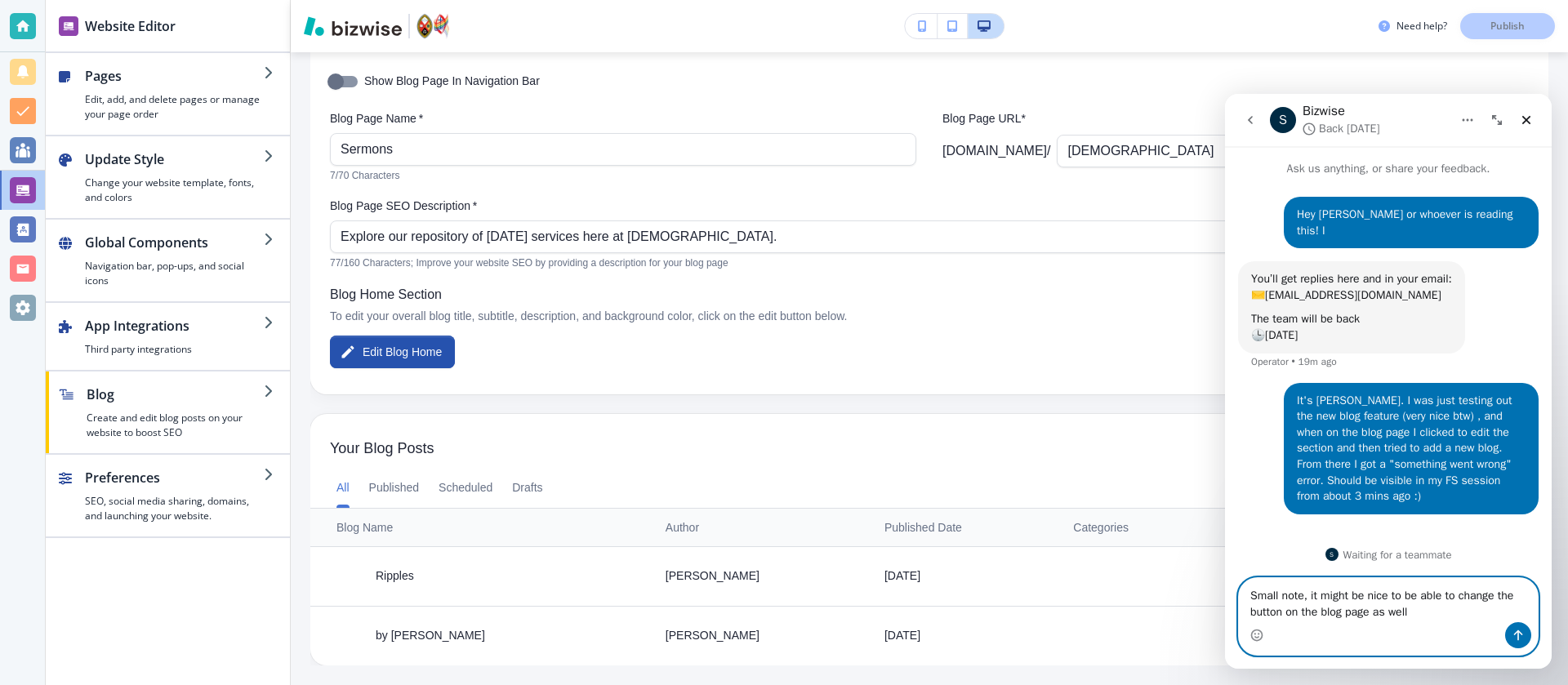 click on "Small note, it might be nice to be able to change the button on the blog page as well" at bounding box center [1388, 600] 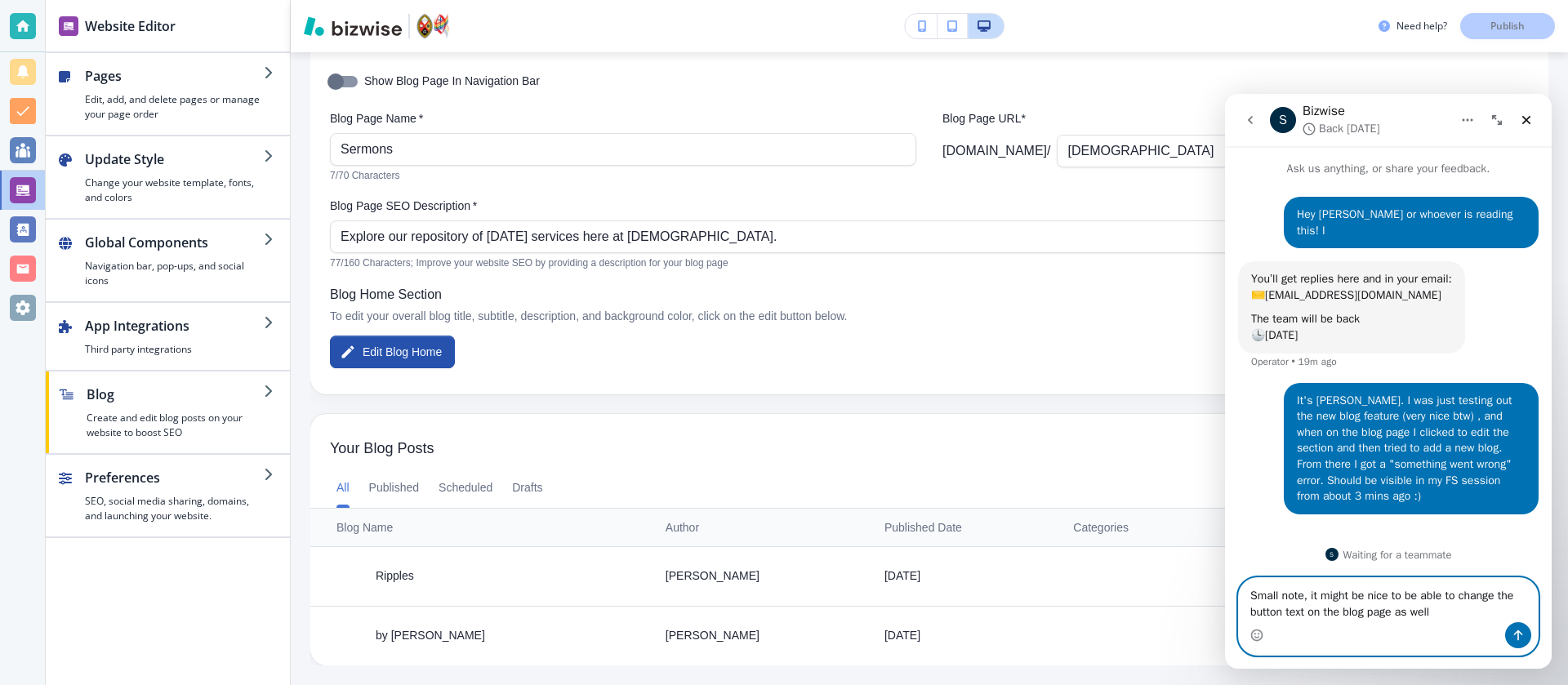 click on "Small note, it might be nice to be able to change the button text on the blog page as well" at bounding box center (1388, 600) 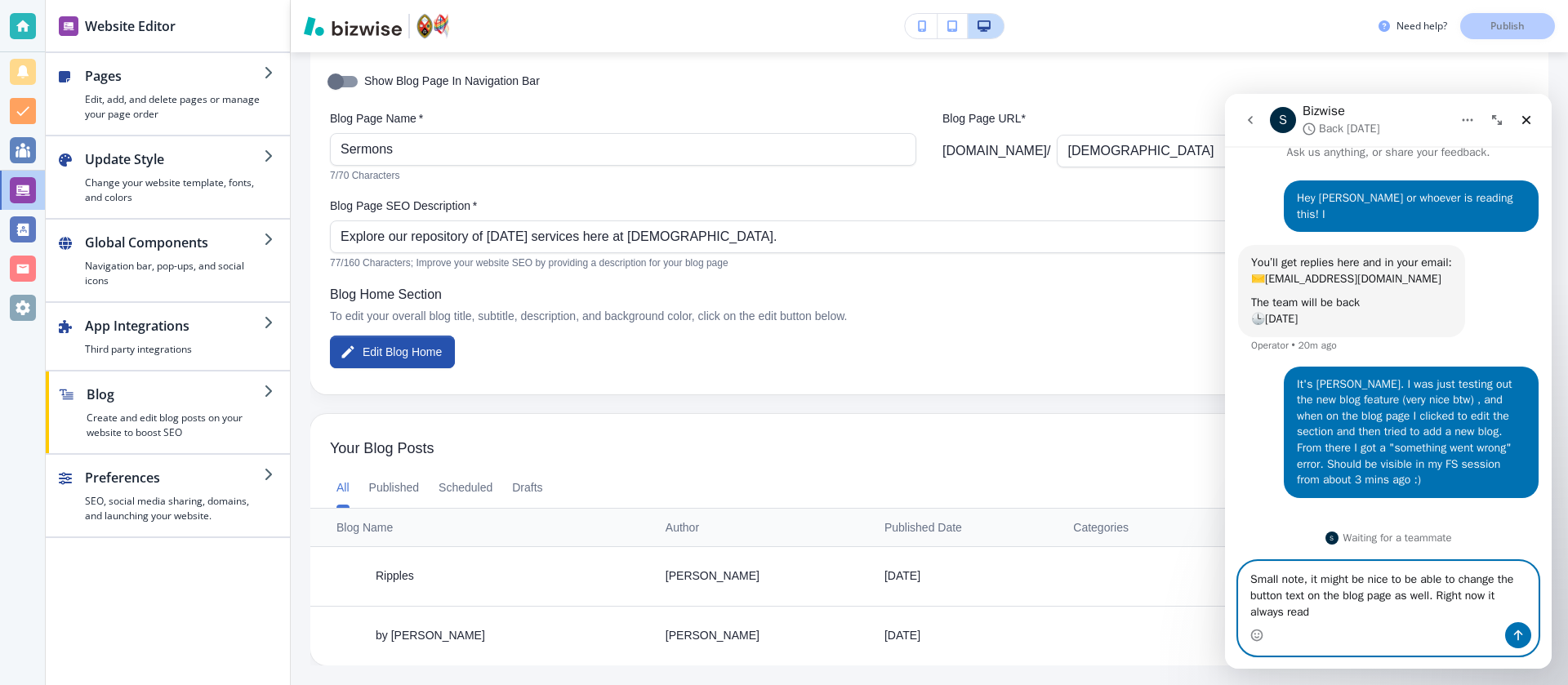 scroll, scrollTop: 16, scrollLeft: 0, axis: vertical 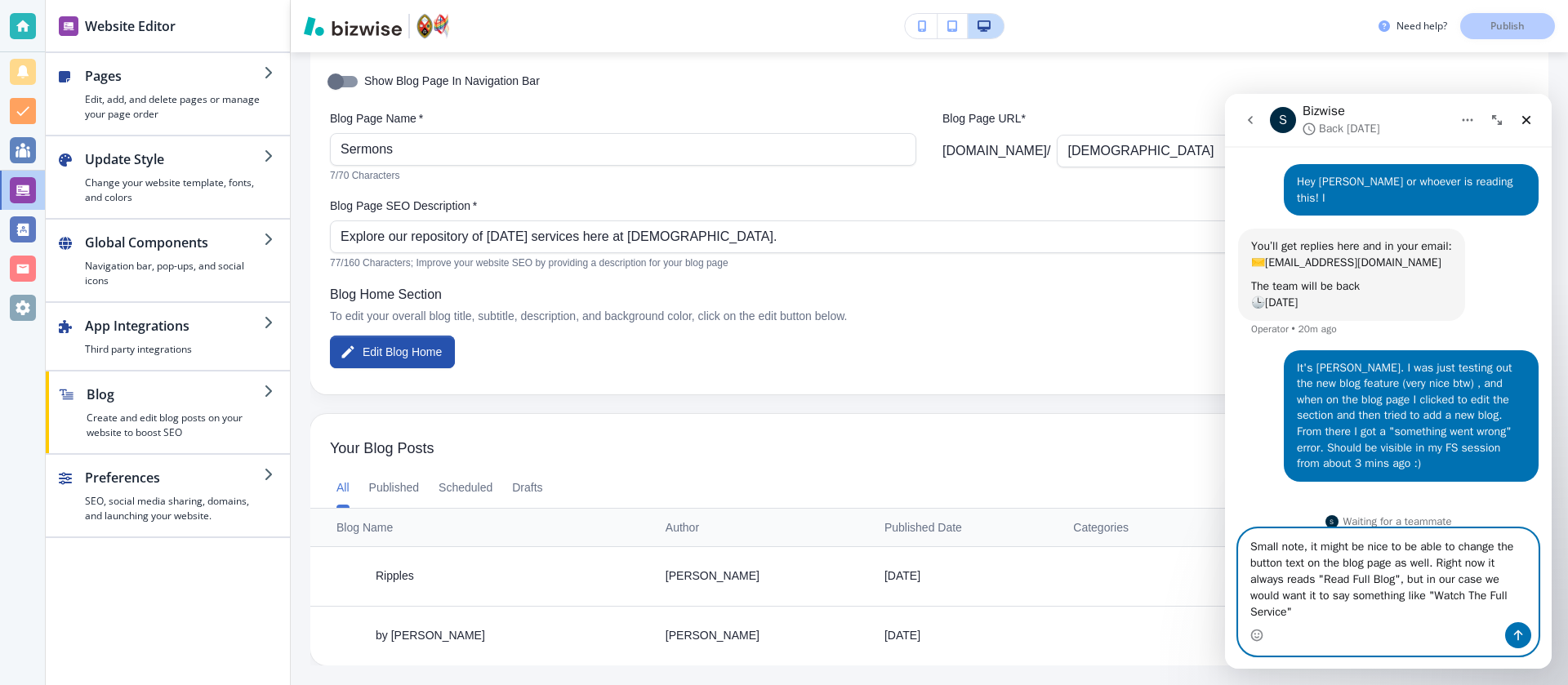 type on "Small note, it might be nice to be able to change the button text on the blog page as well. Right now it always reads "Read Full Blog", but in our case we would want it to say something like "Watch The Full Service"" 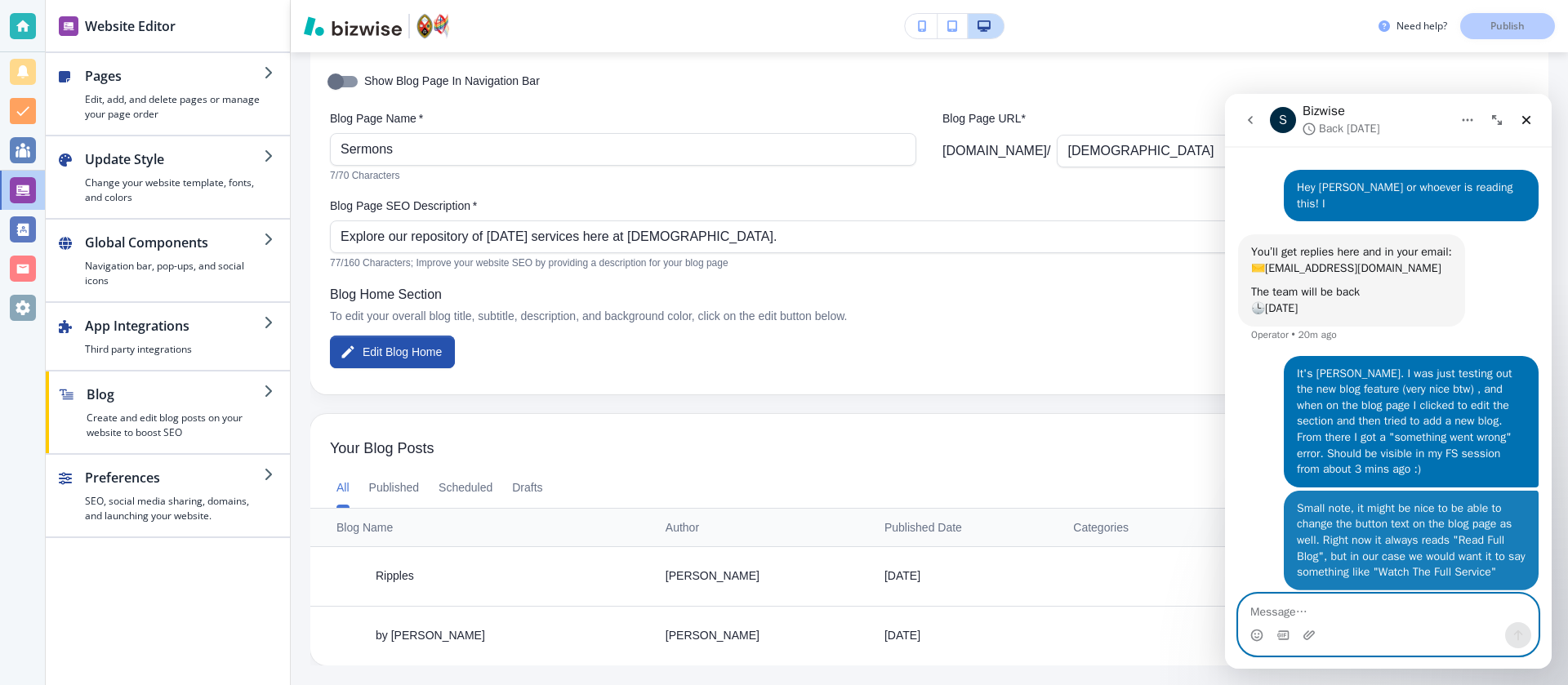 scroll, scrollTop: 85, scrollLeft: 0, axis: vertical 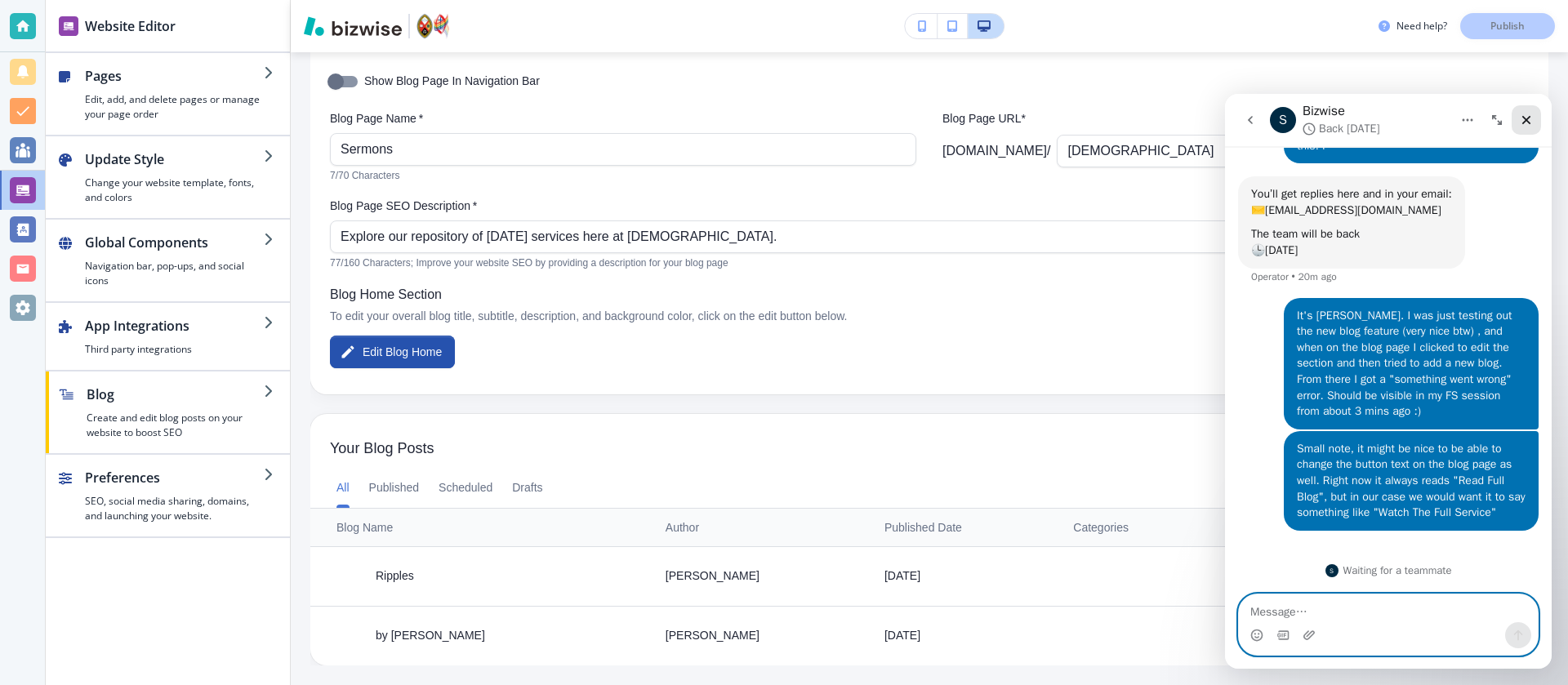type 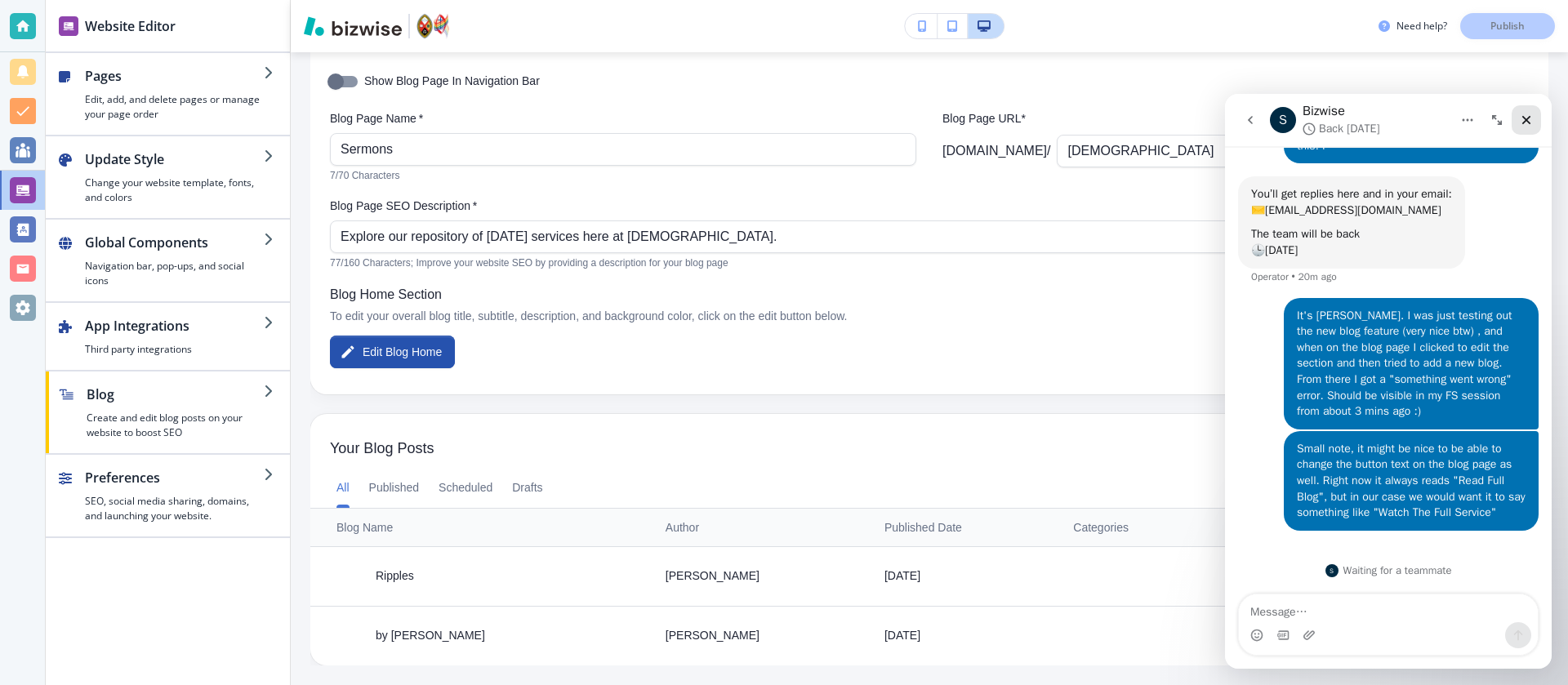 click 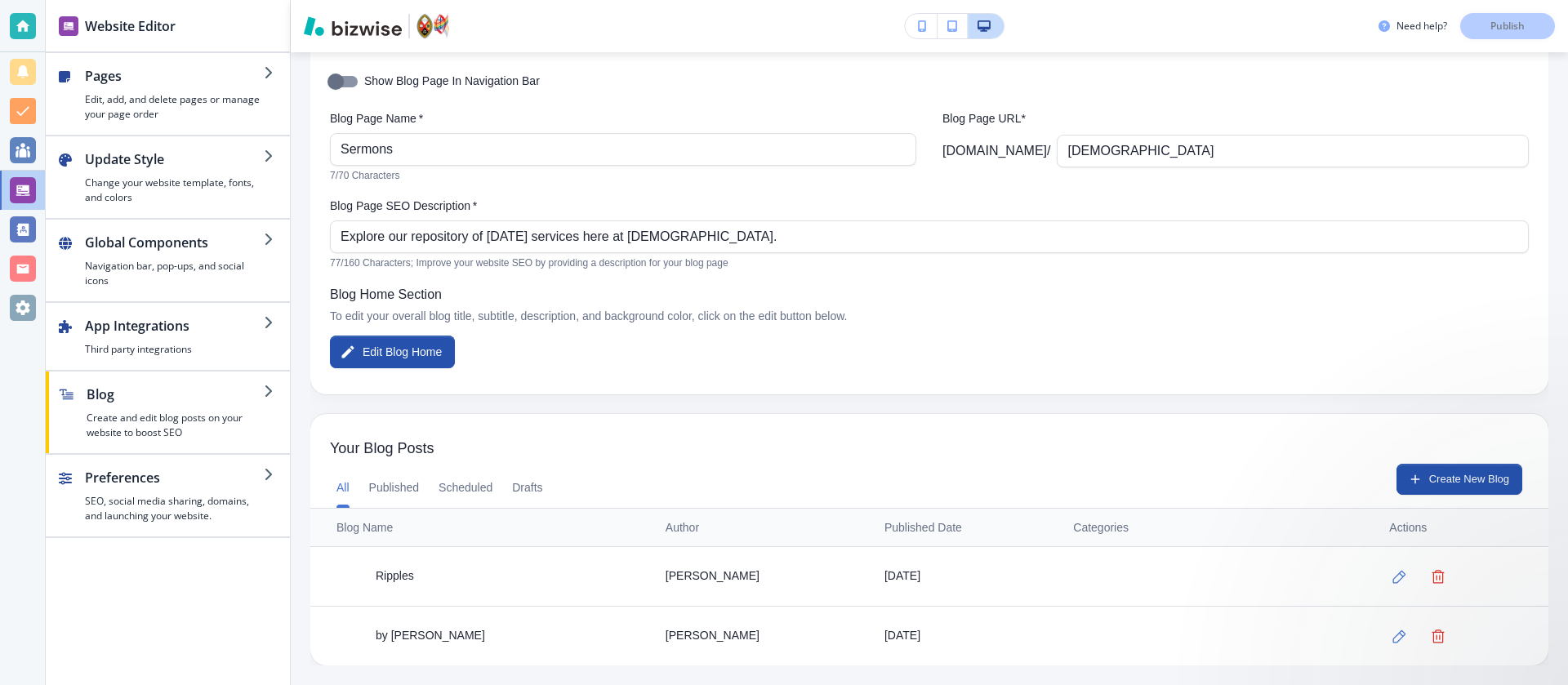 scroll, scrollTop: 0, scrollLeft: 0, axis: both 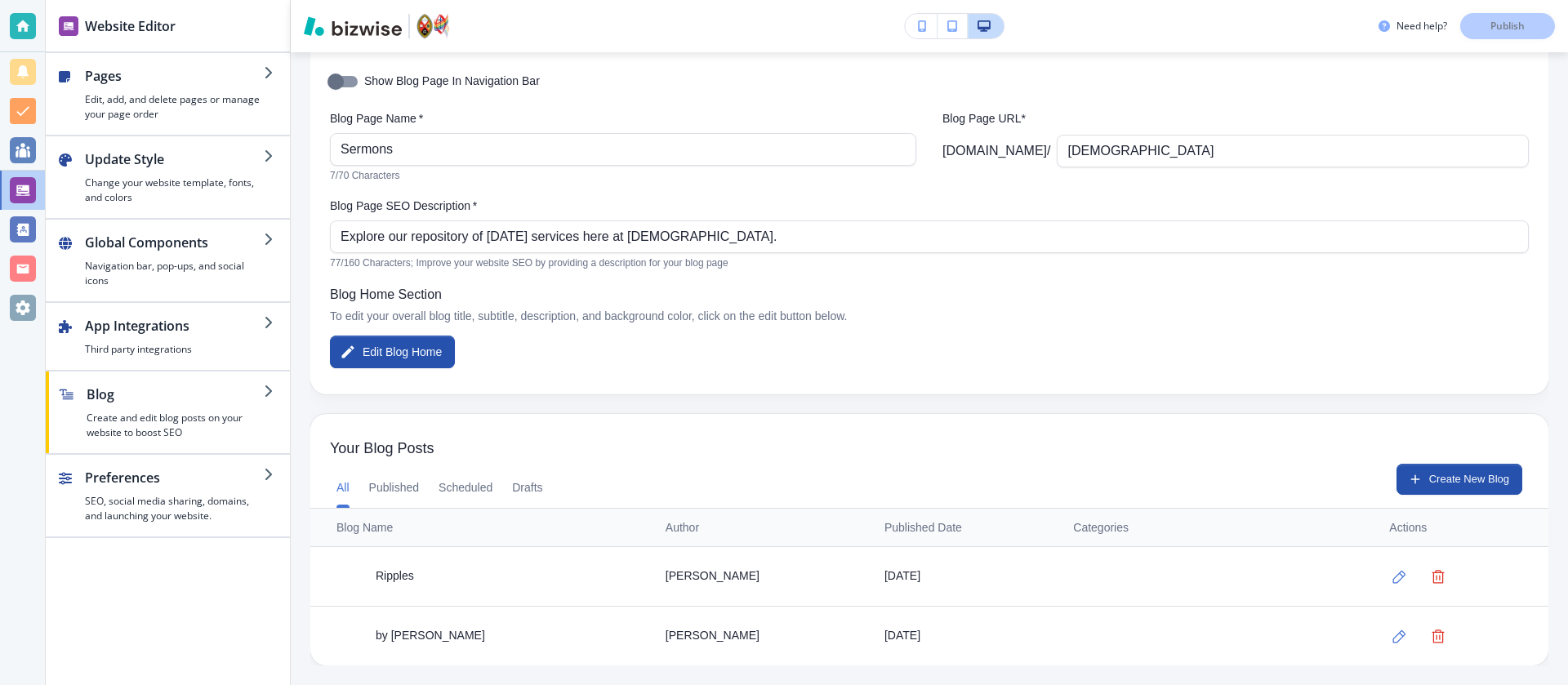 click on "Create New Blog" at bounding box center (1459, 479) 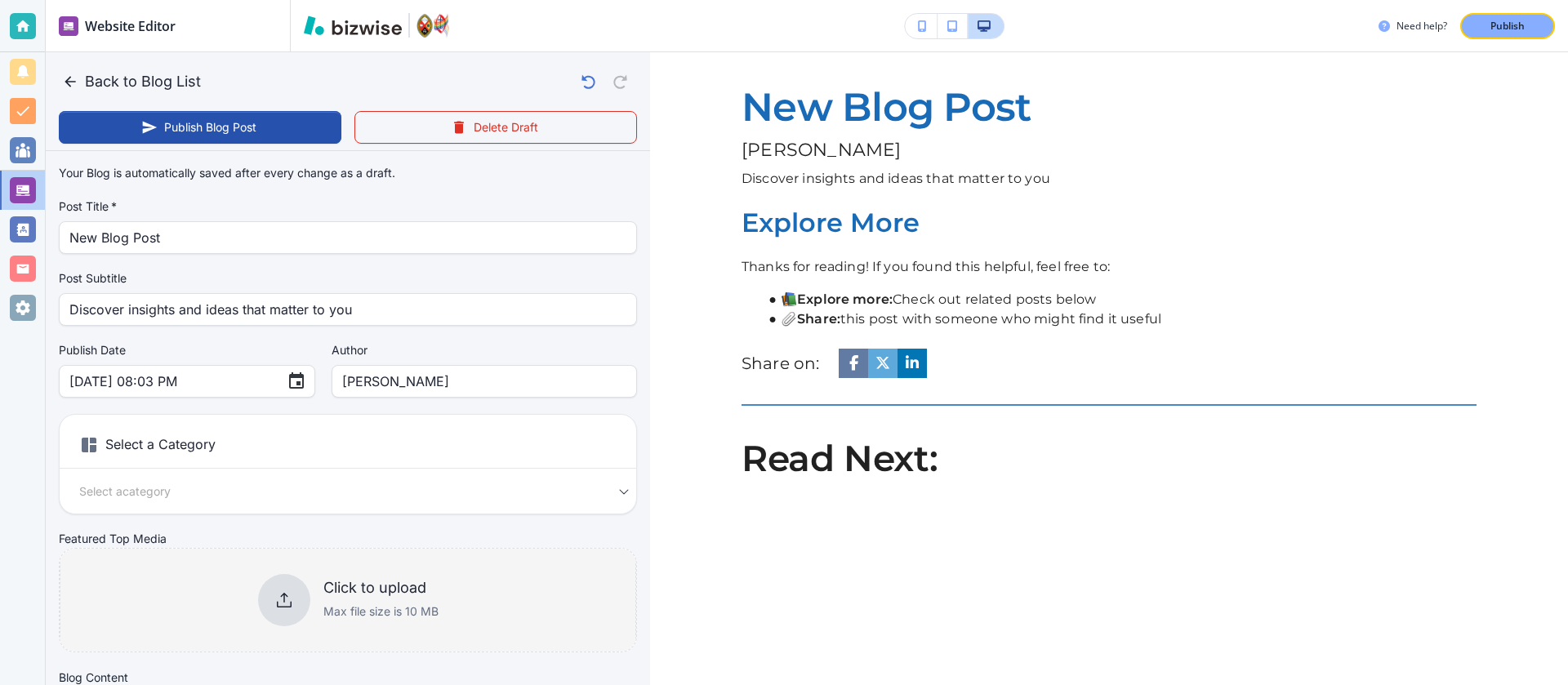 click on "Click to upload  Max file size is 10 MB" at bounding box center [348, 600] 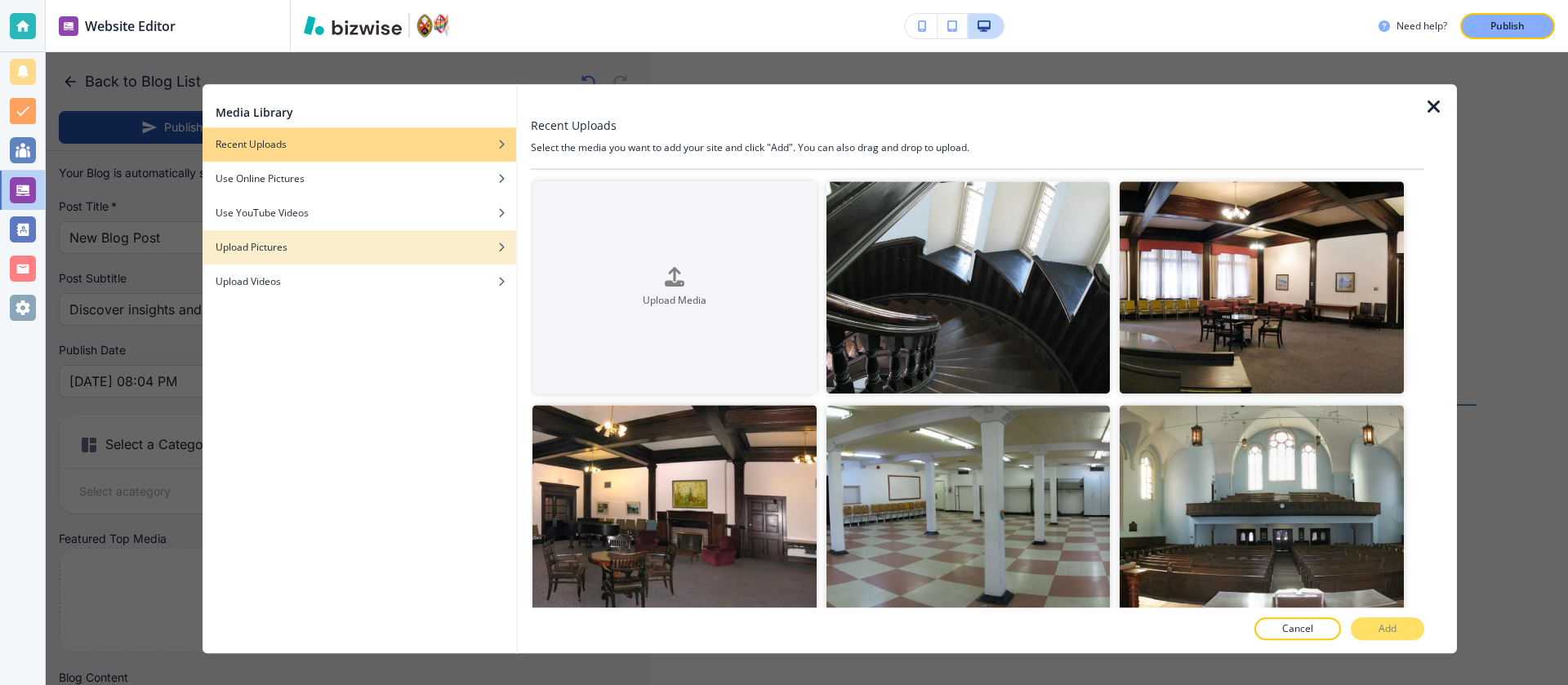 click at bounding box center [359, 235] 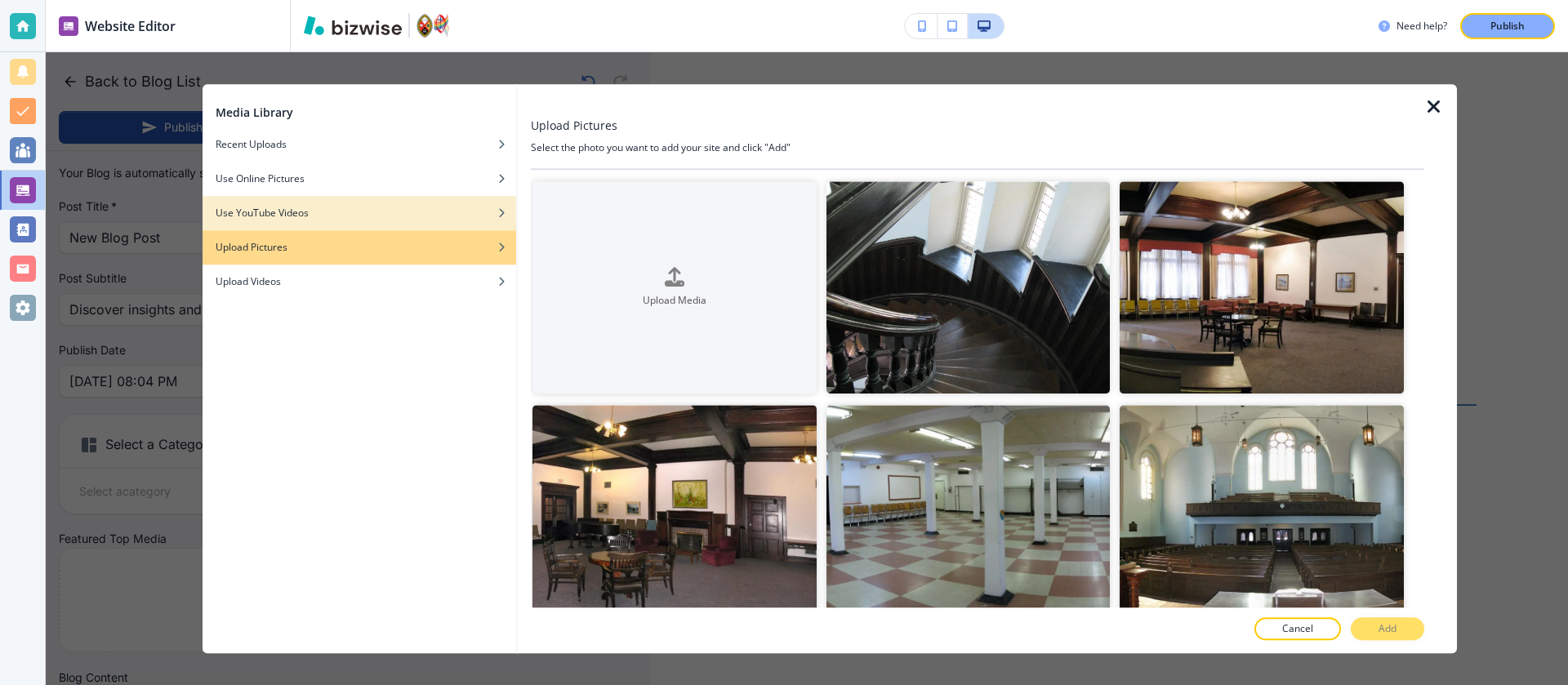 click on "Use YouTube Videos" at bounding box center (262, 213) 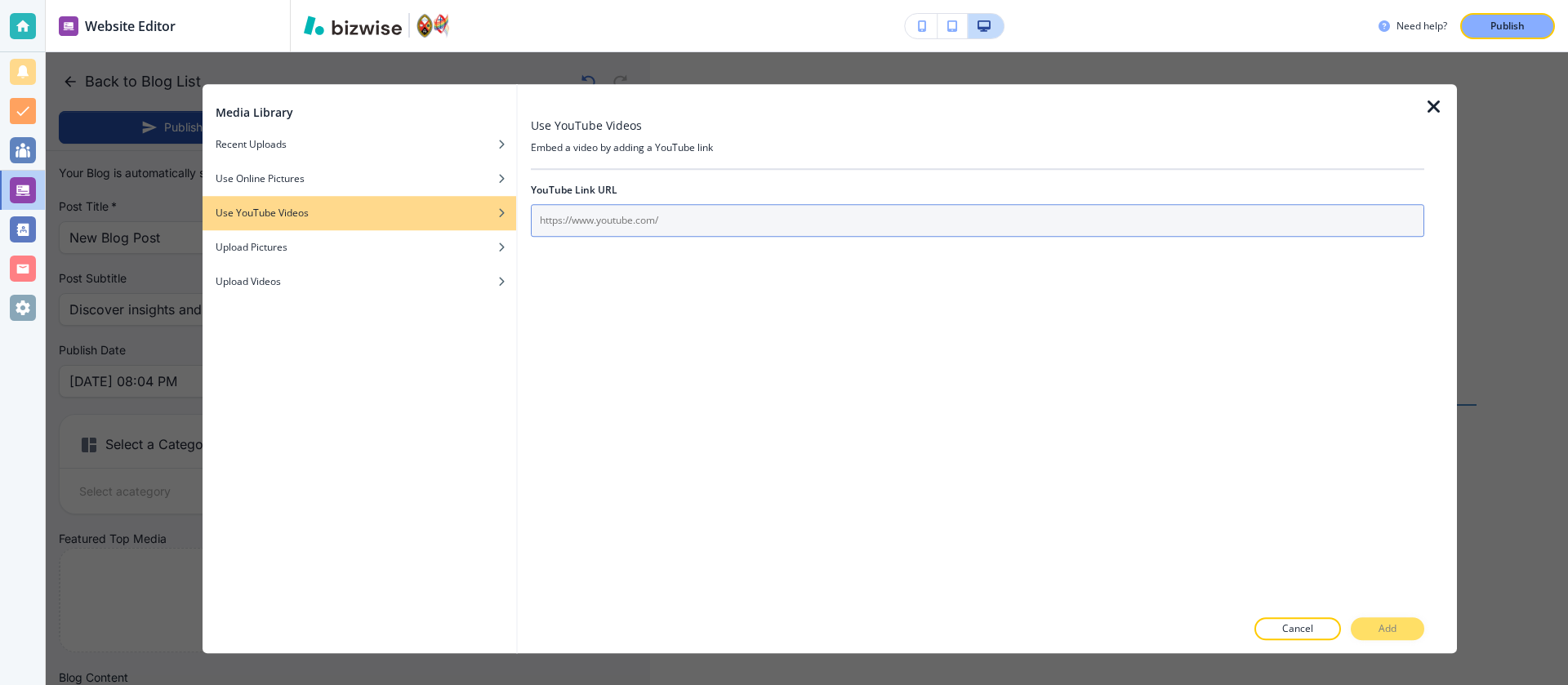 click at bounding box center (978, 220) 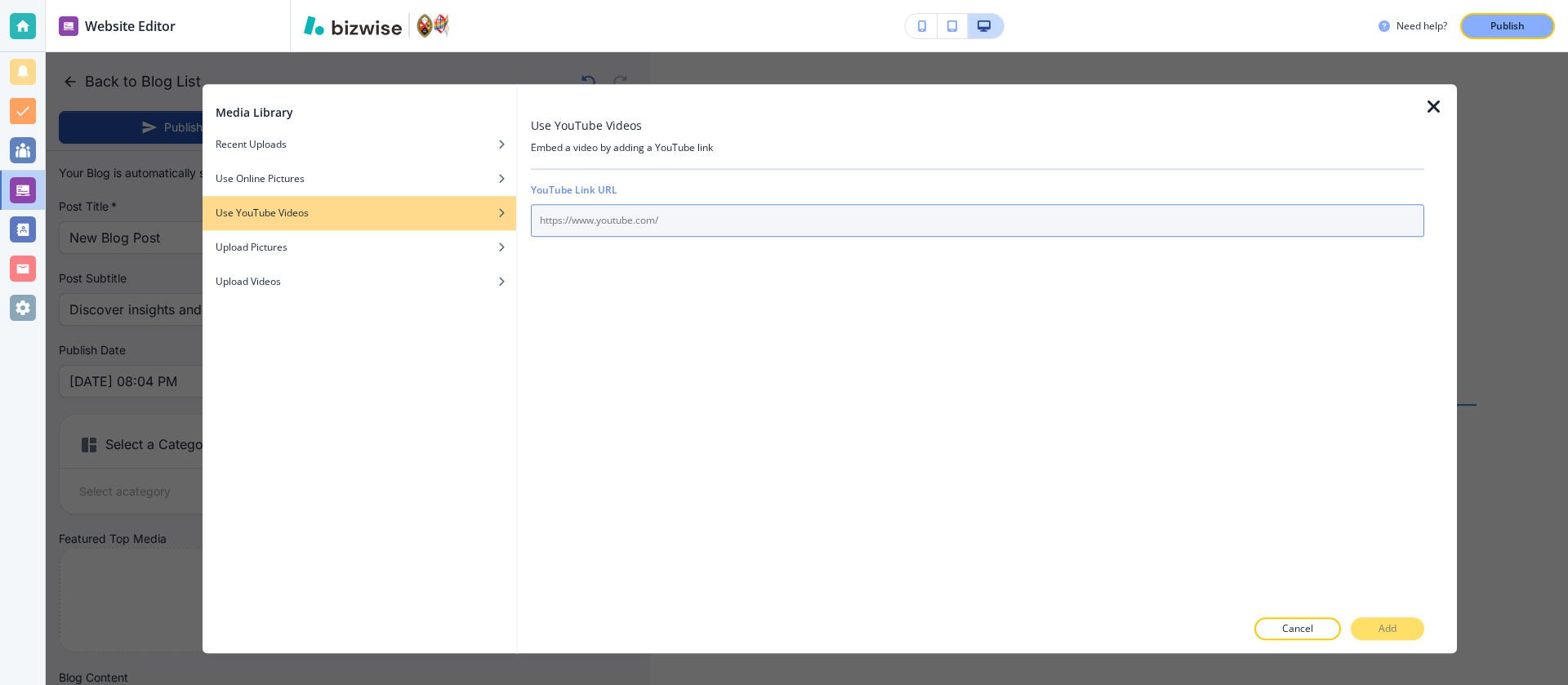 paste on "https://www.youtube.com/watch?v=LrSm3Zh4qD4" 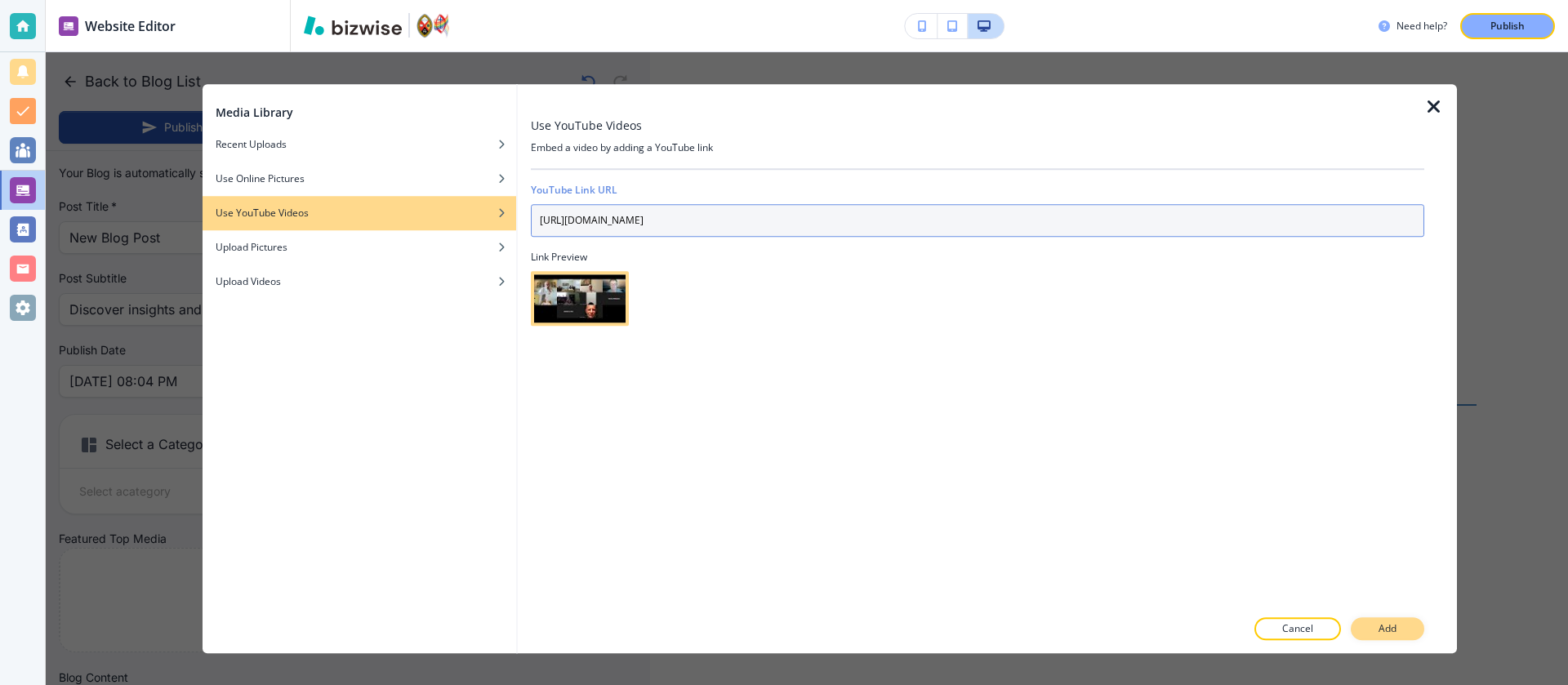 type on "https://www.youtube.com/watch?v=LrSm3Zh4qD4" 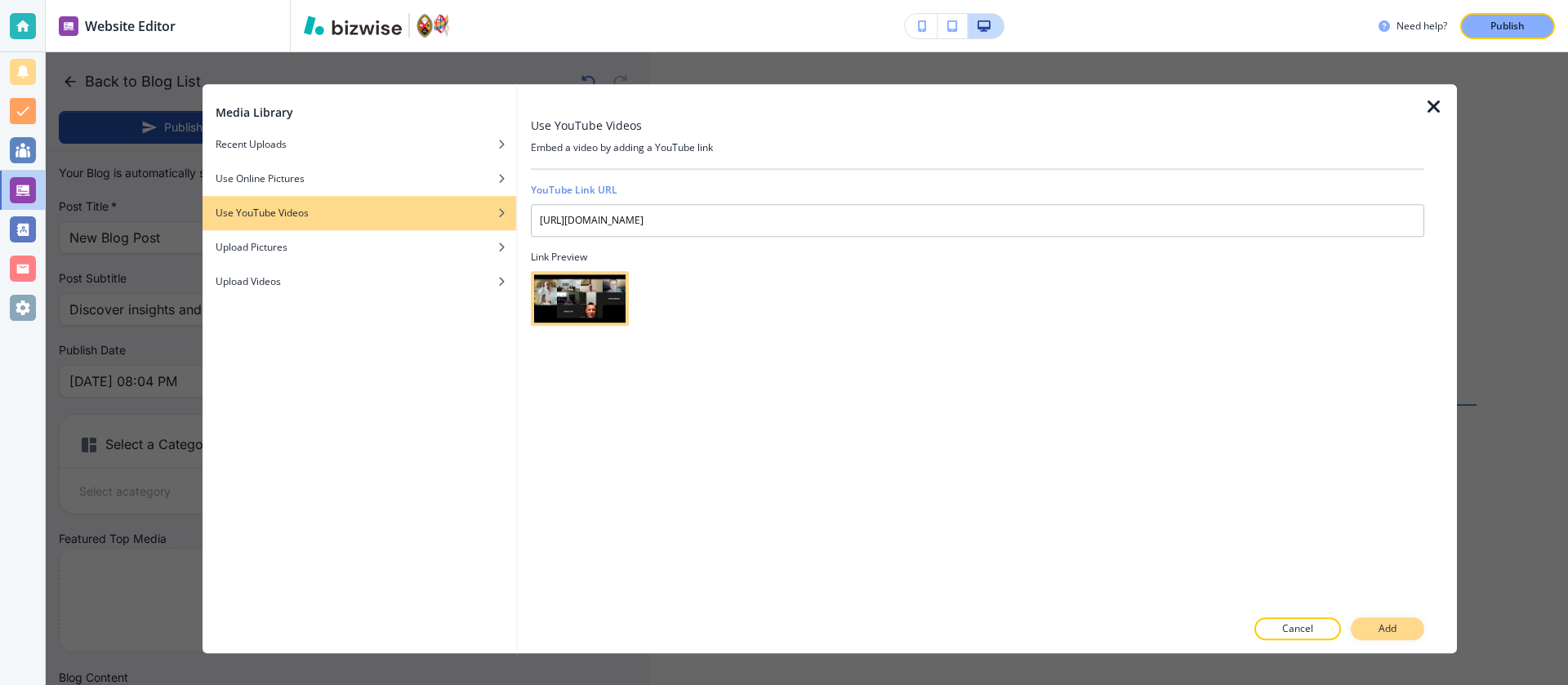 click on "Add" at bounding box center [1388, 629] 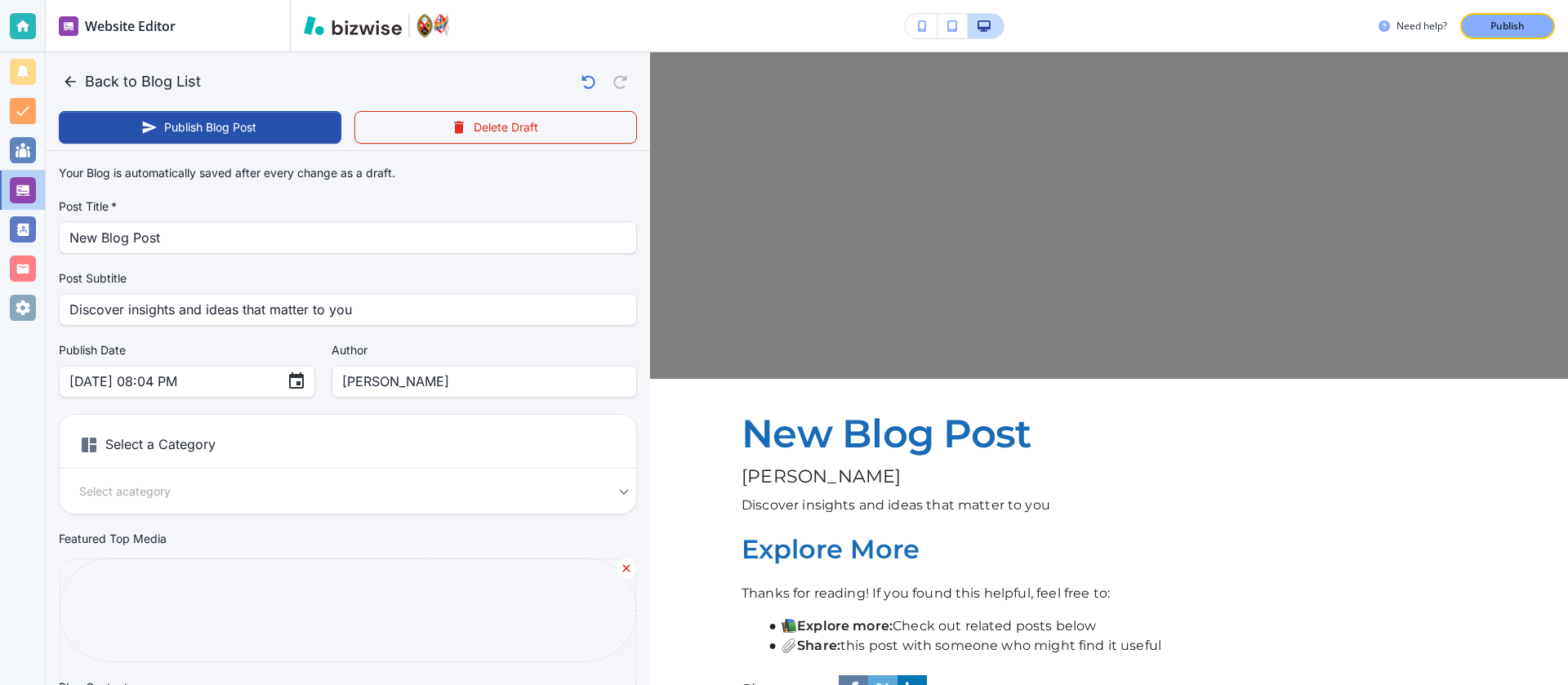 drag, startPoint x: 1087, startPoint y: 434, endPoint x: 822, endPoint y: 451, distance: 265.54472 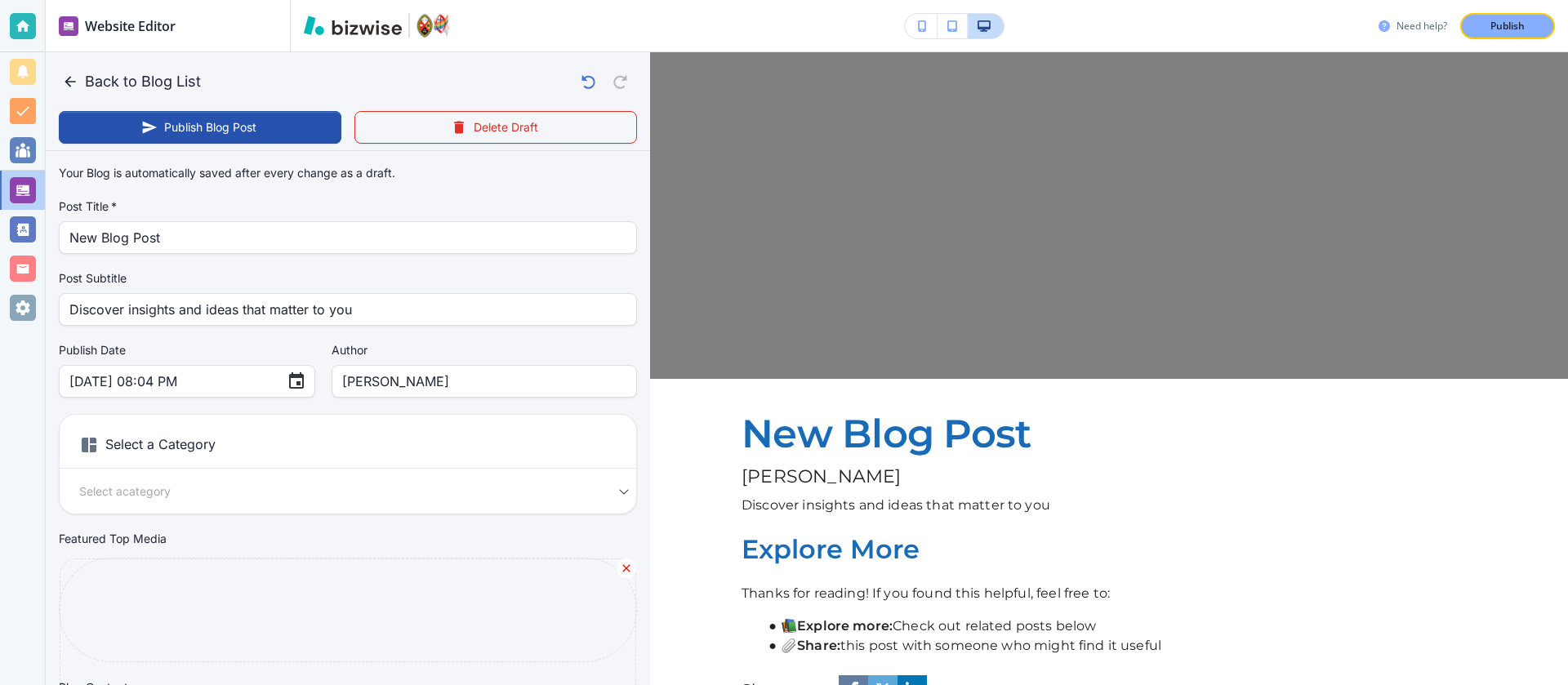 click on "Need help?" at bounding box center [1422, 26] 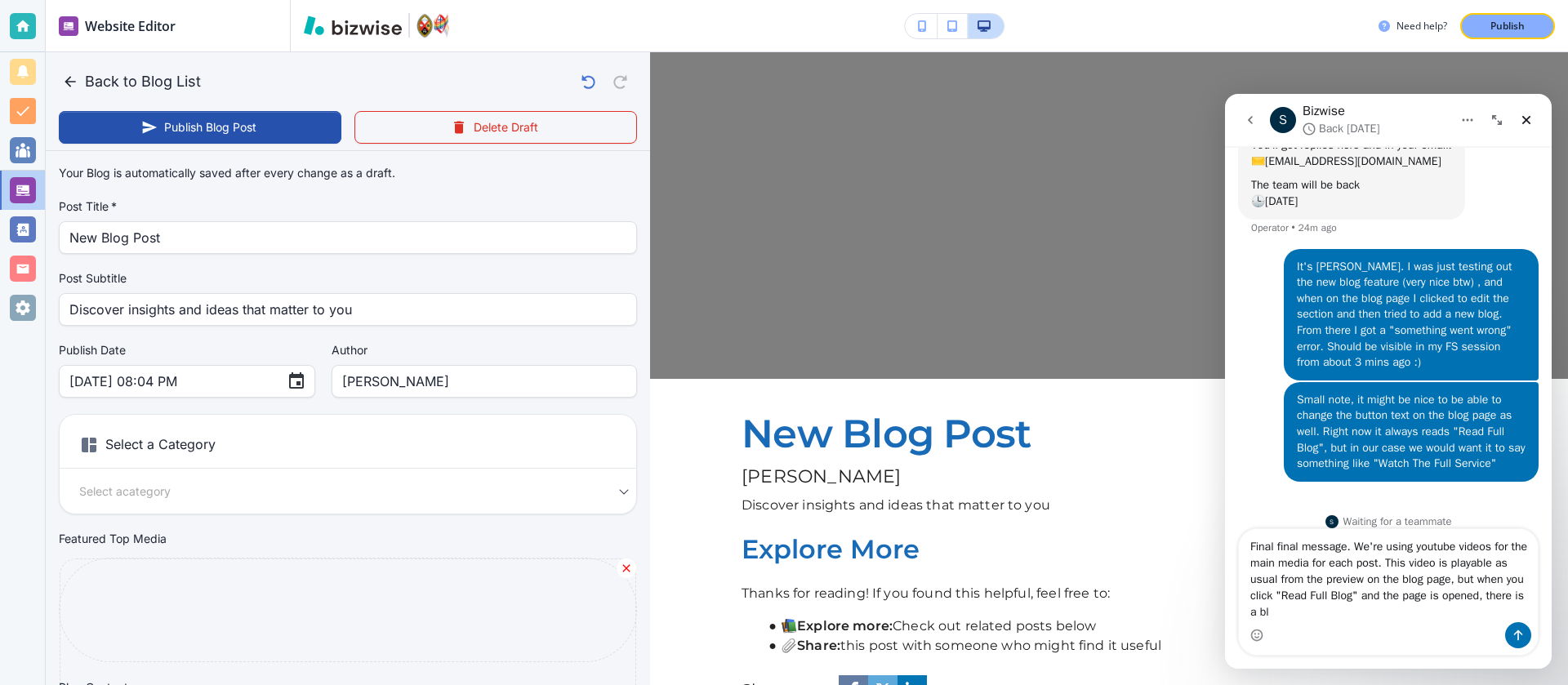 scroll, scrollTop: 150, scrollLeft: 0, axis: vertical 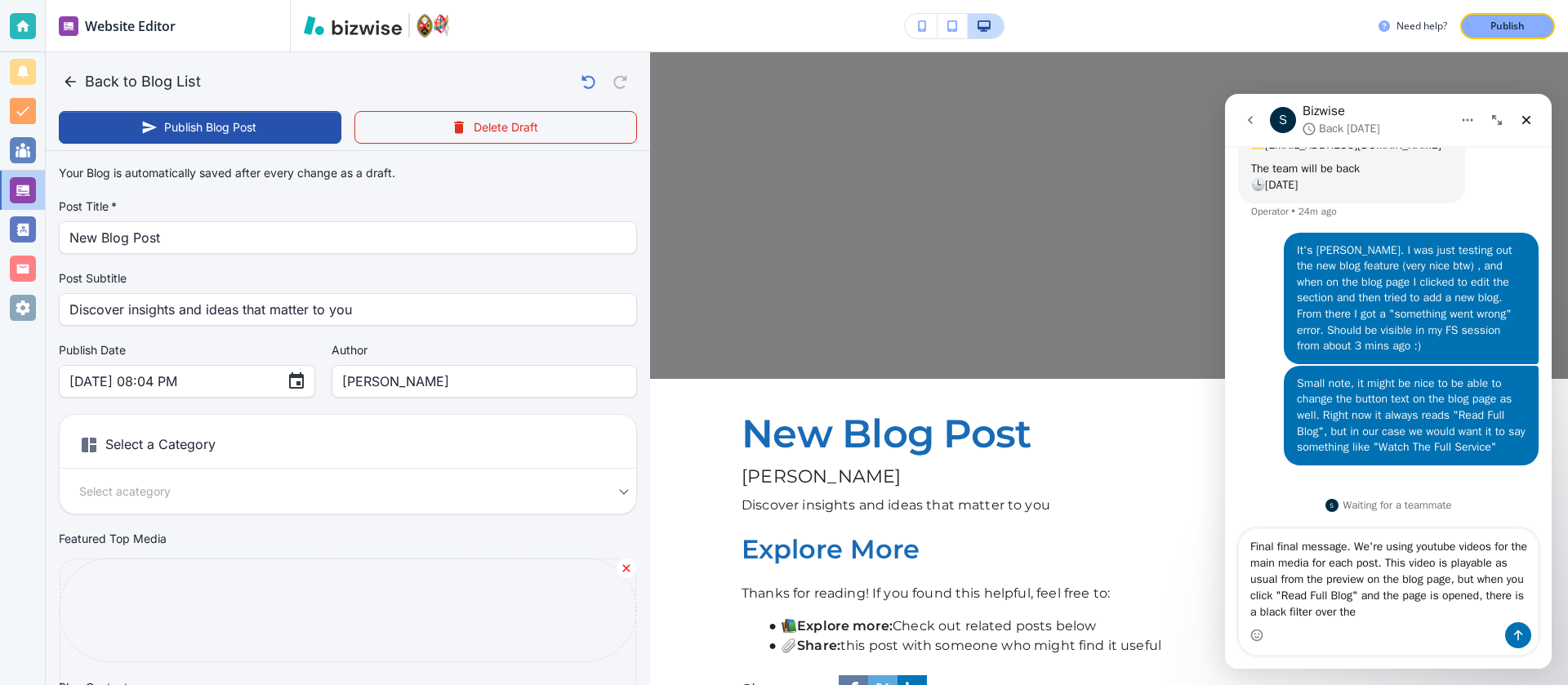 type on "Final final message. We're using youtube videos for the main media for each post. This video is playable as usual from the preview on the blog page, but when you click "Read Full Blog" and the page is opened, there is a black filter over the" 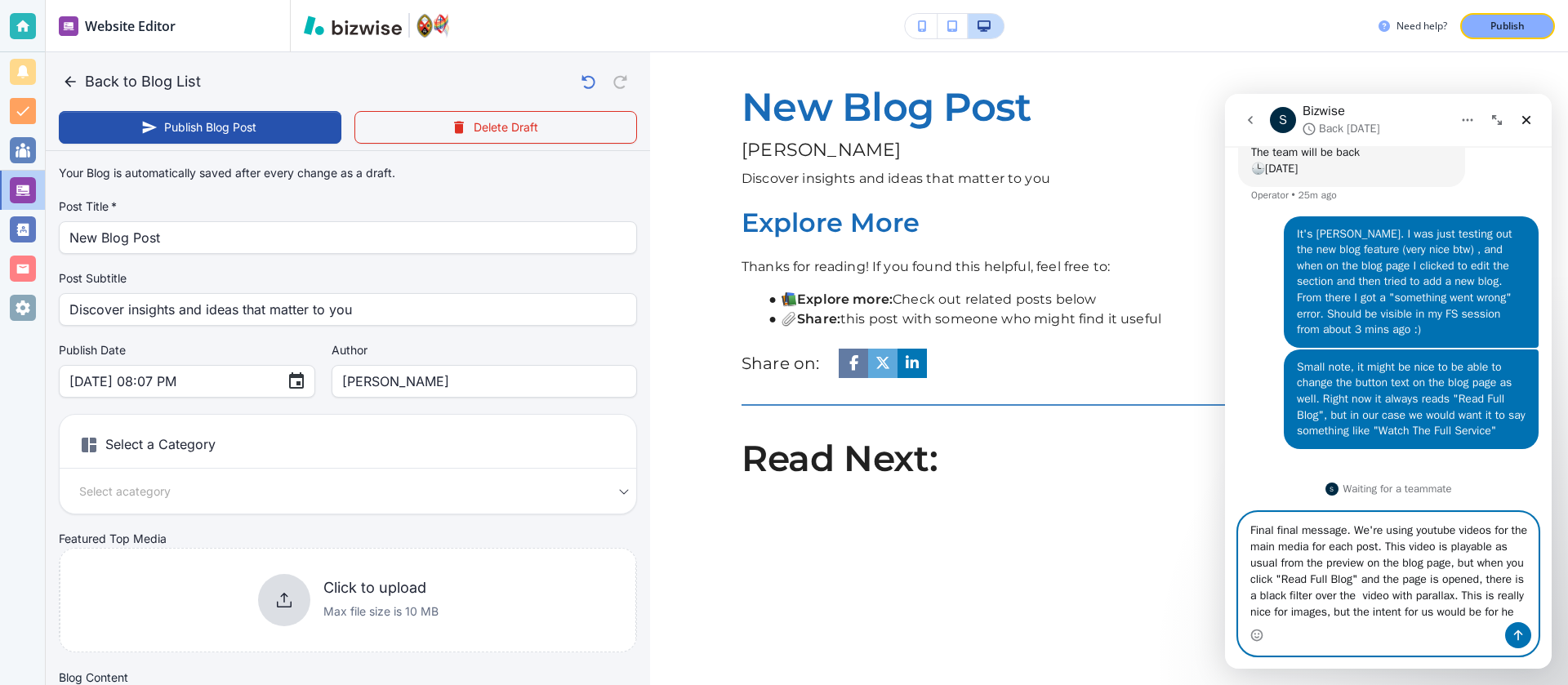 scroll, scrollTop: 183, scrollLeft: 0, axis: vertical 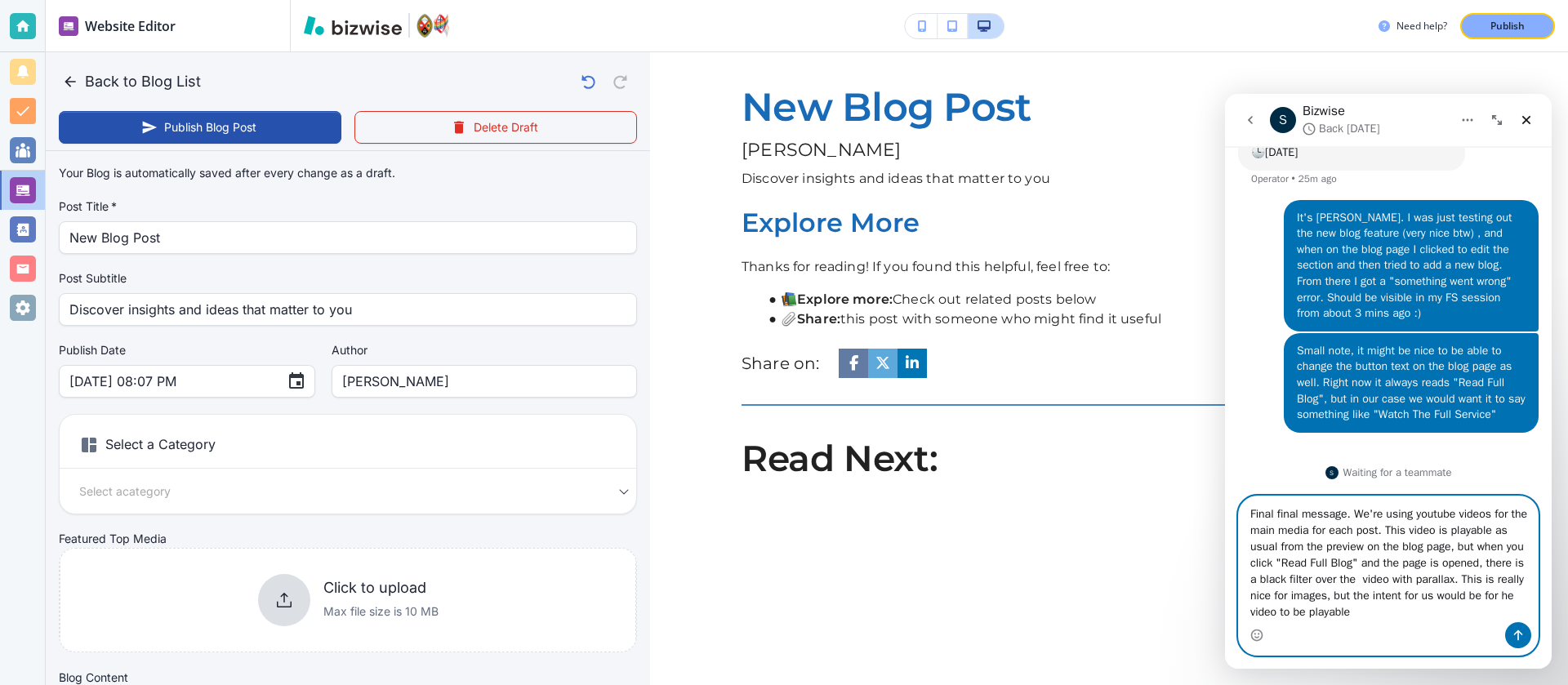 drag, startPoint x: 1401, startPoint y: 580, endPoint x: 1416, endPoint y: 580, distance: 15 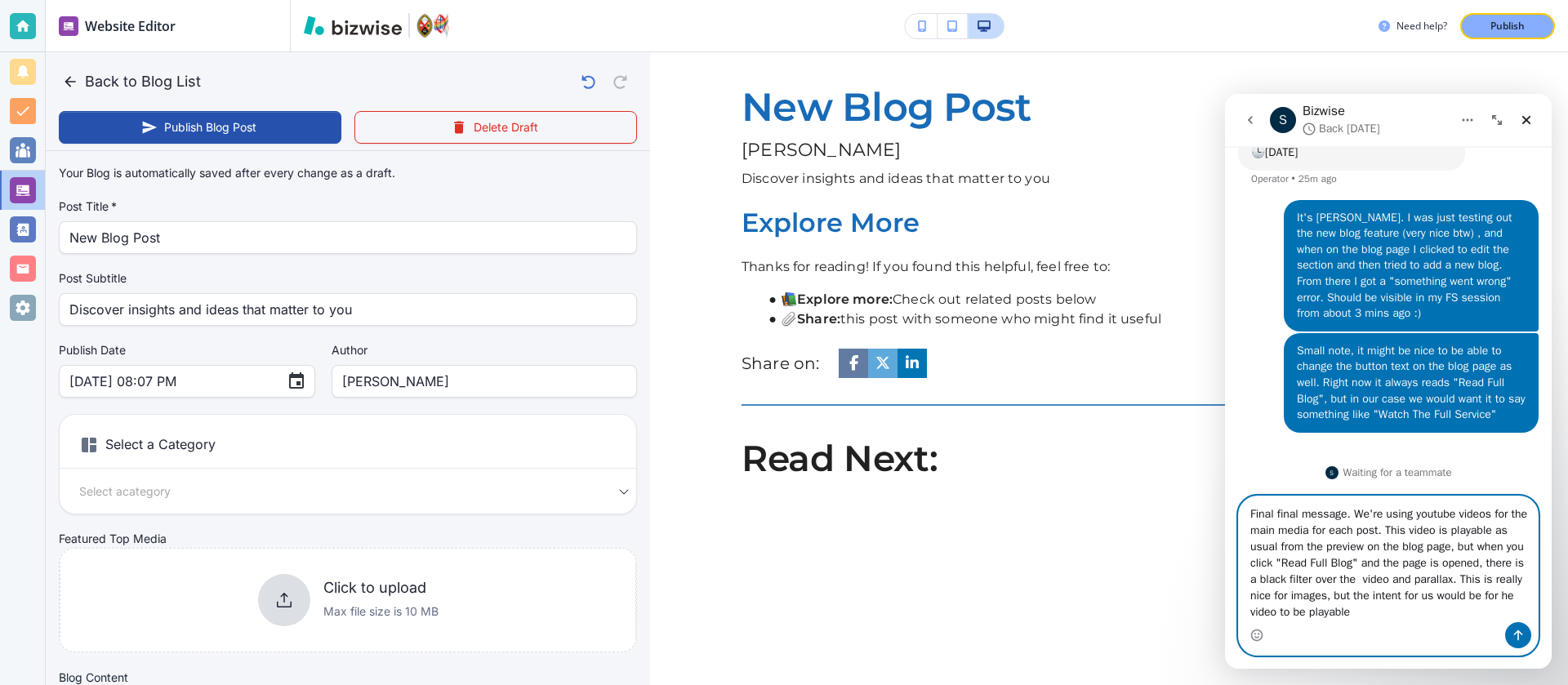 click on "Final final message. We're using youtube videos for the main media for each post. This video is playable as usual from the preview on the blog page, but when you click "Read Full Blog" and the page is opened, there is a black filter over the  video and parallax. This is really nice for images, but the intent for us would be for he video to be playable" at bounding box center [1388, 559] 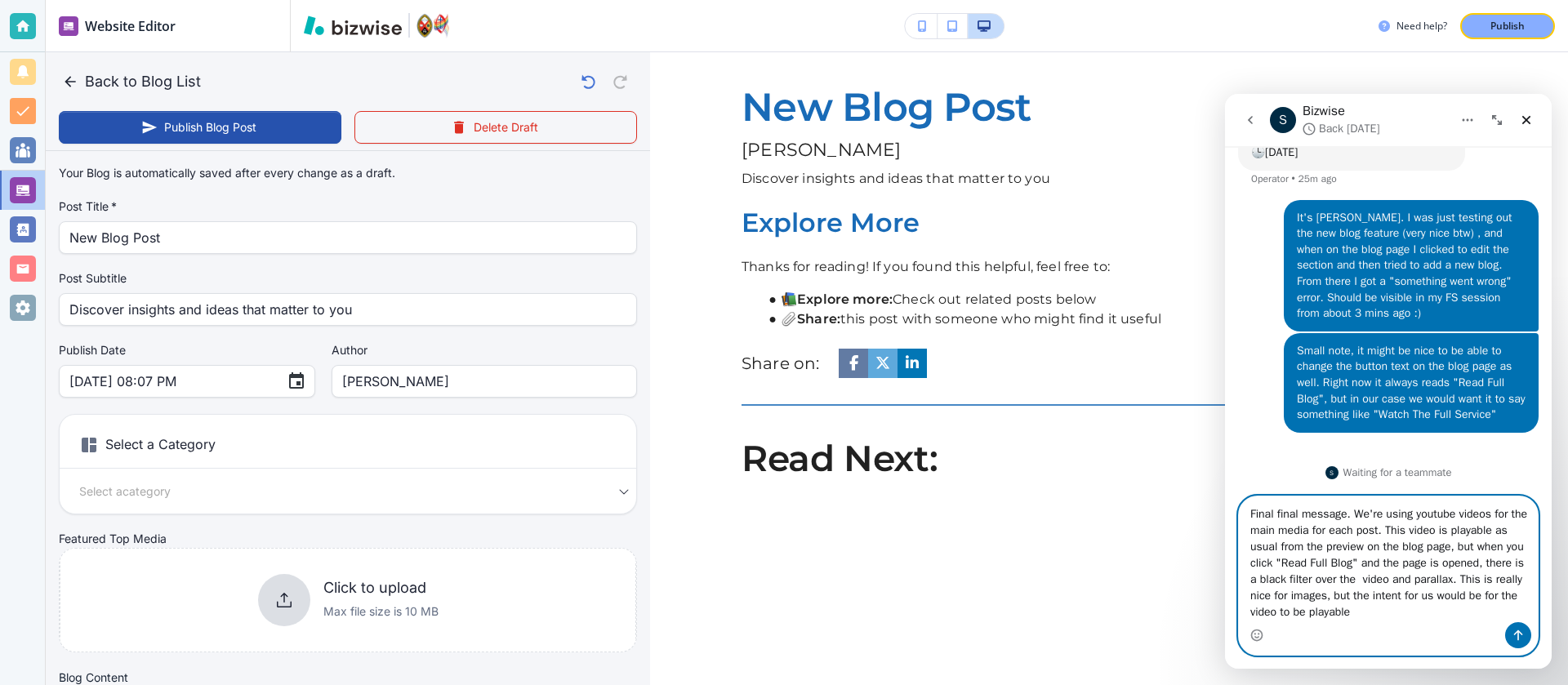 click on "Final final message. We're using youtube videos for the main media for each post. This video is playable as usual from the preview on the blog page, but when you click "Read Full Blog" and the page is opened, there is a black filter over the  video and parallax. This is really nice for images, but the intent for us would be for the video to be playable" at bounding box center (1388, 559) 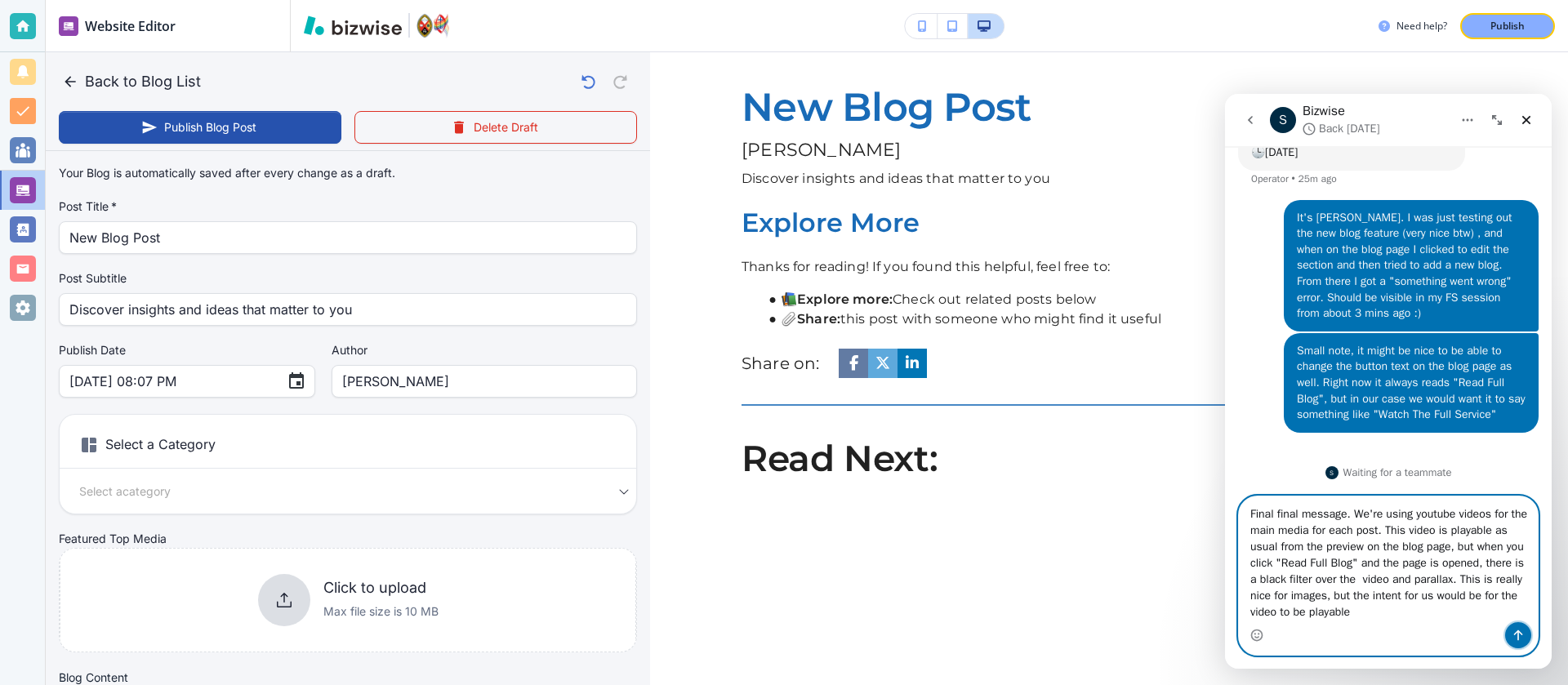 click 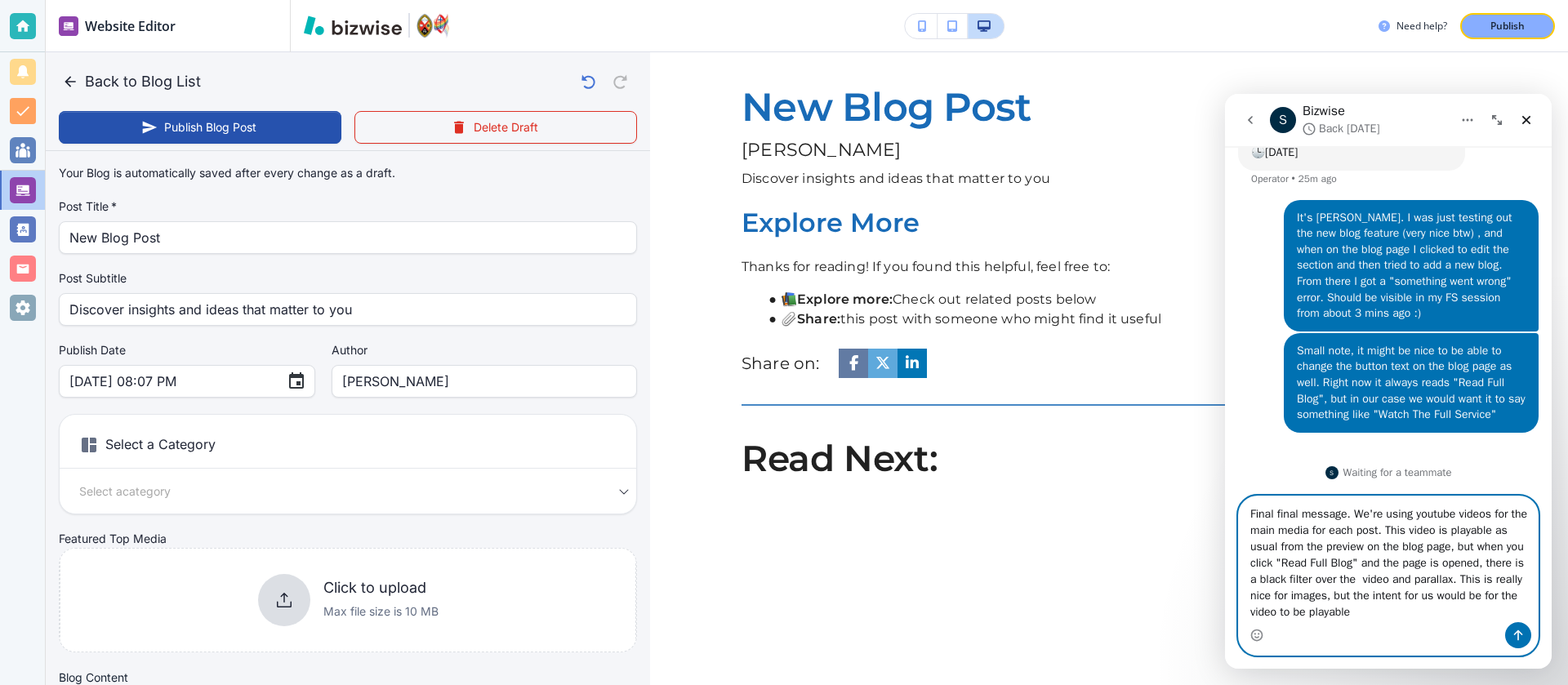 type 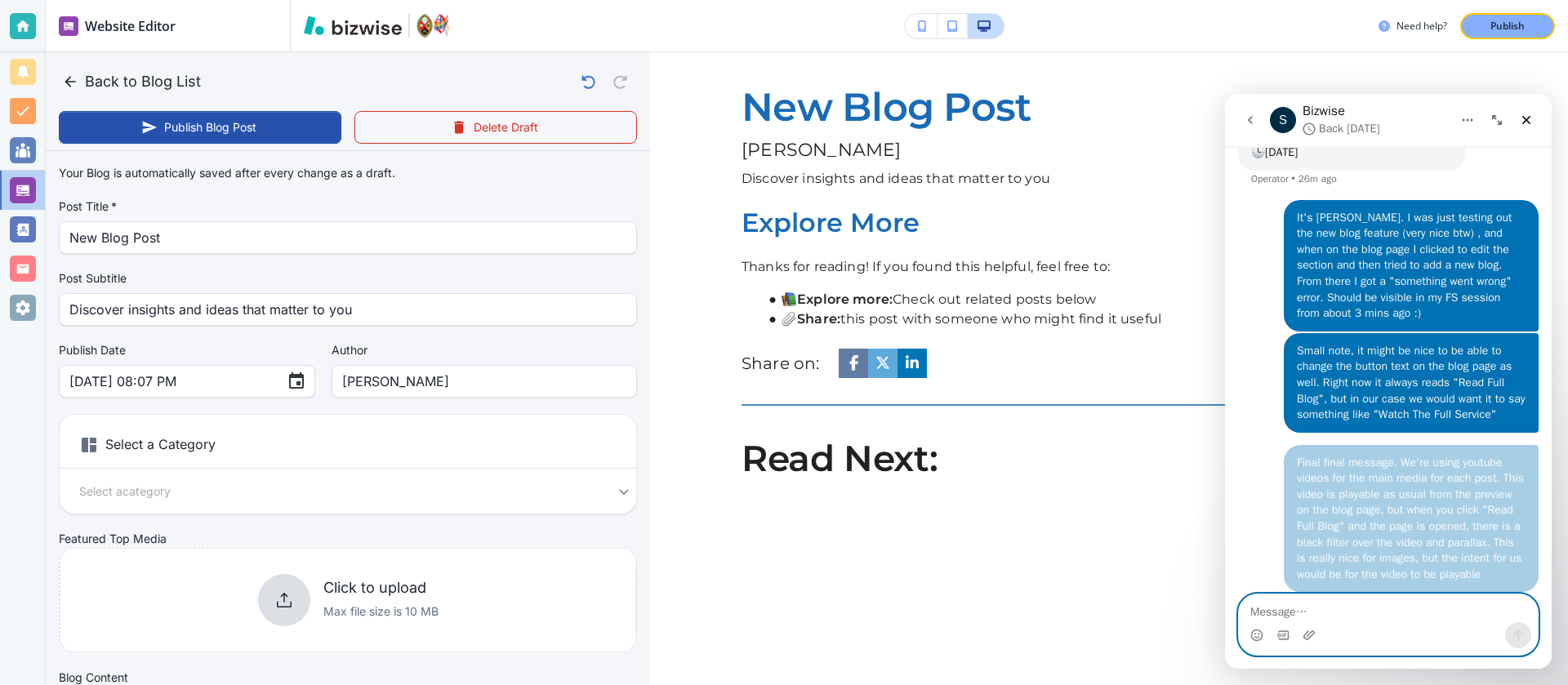 scroll, scrollTop: 234, scrollLeft: 0, axis: vertical 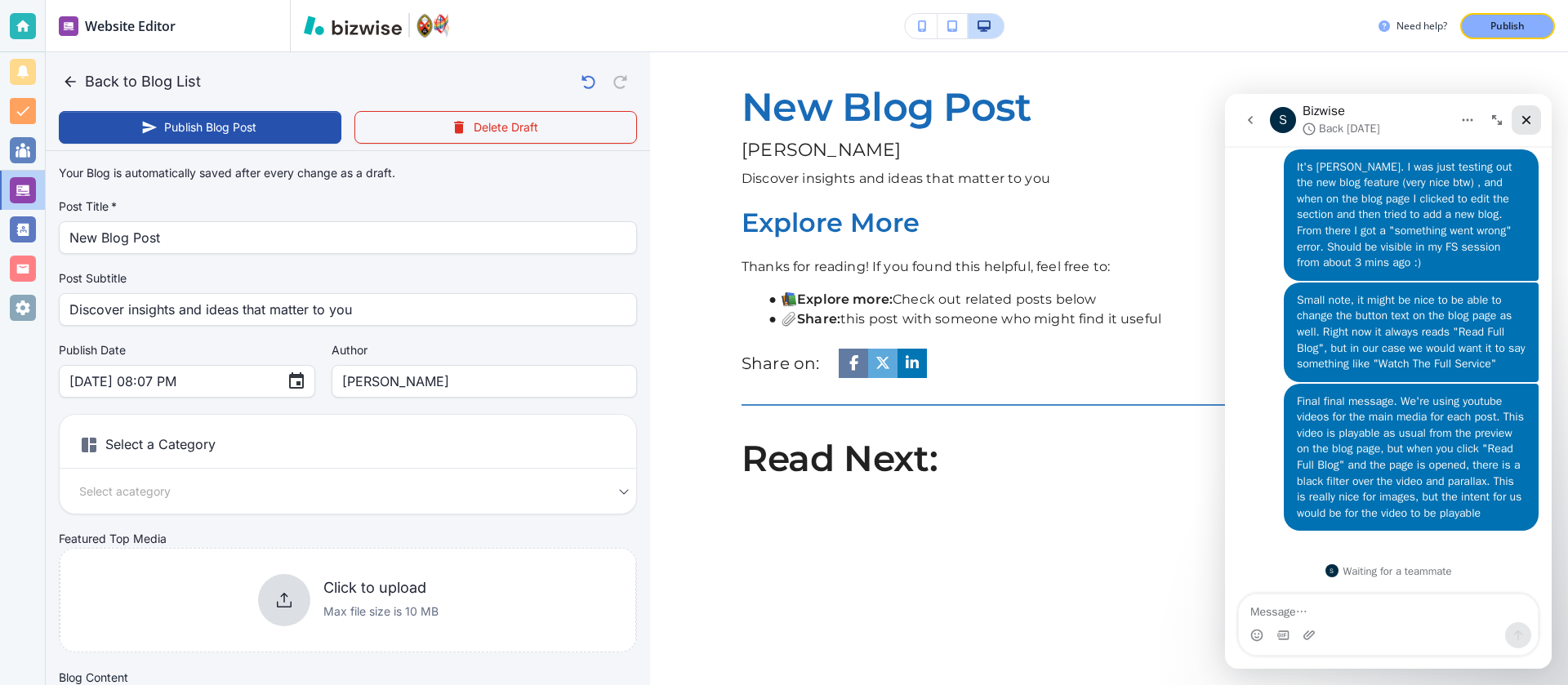 click at bounding box center [1526, 120] 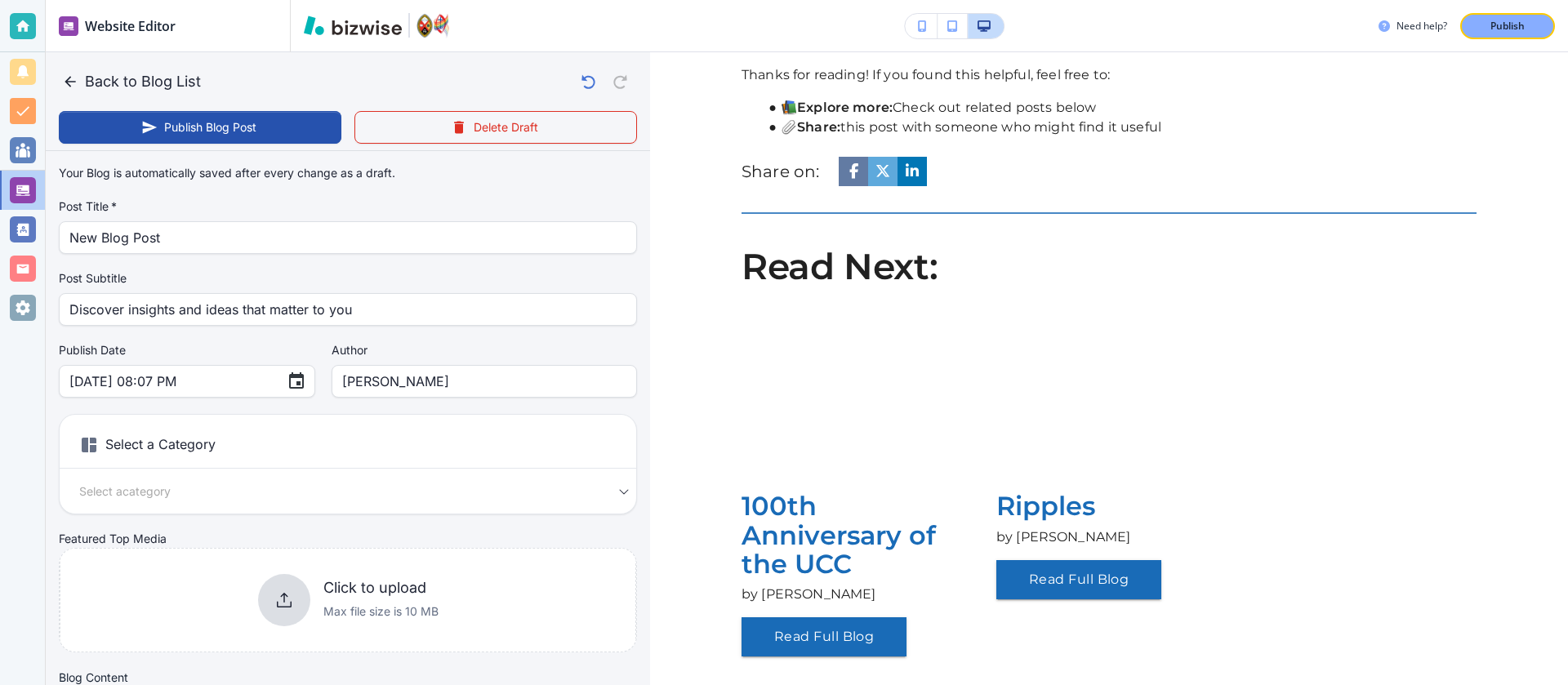 scroll, scrollTop: 193, scrollLeft: 0, axis: vertical 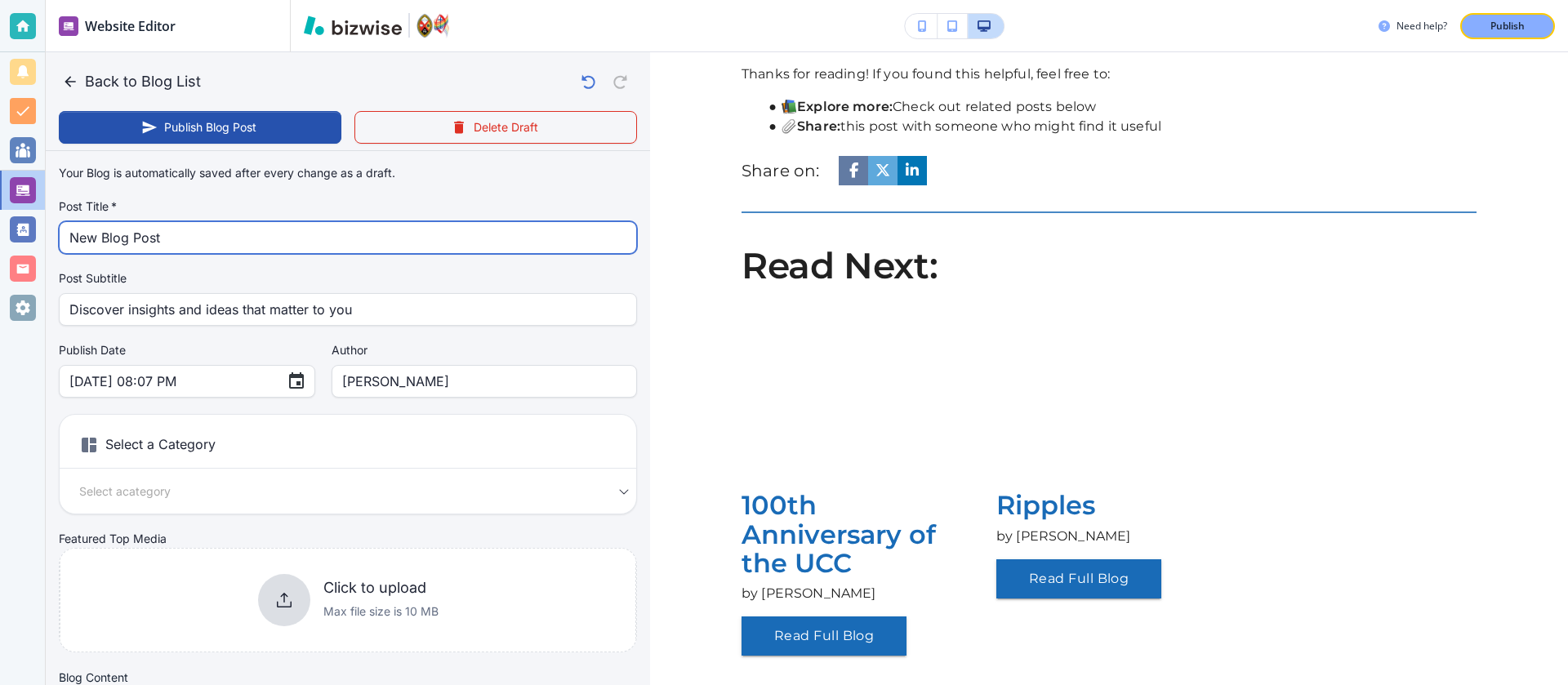 click on "New Blog Post" at bounding box center (348, 238) 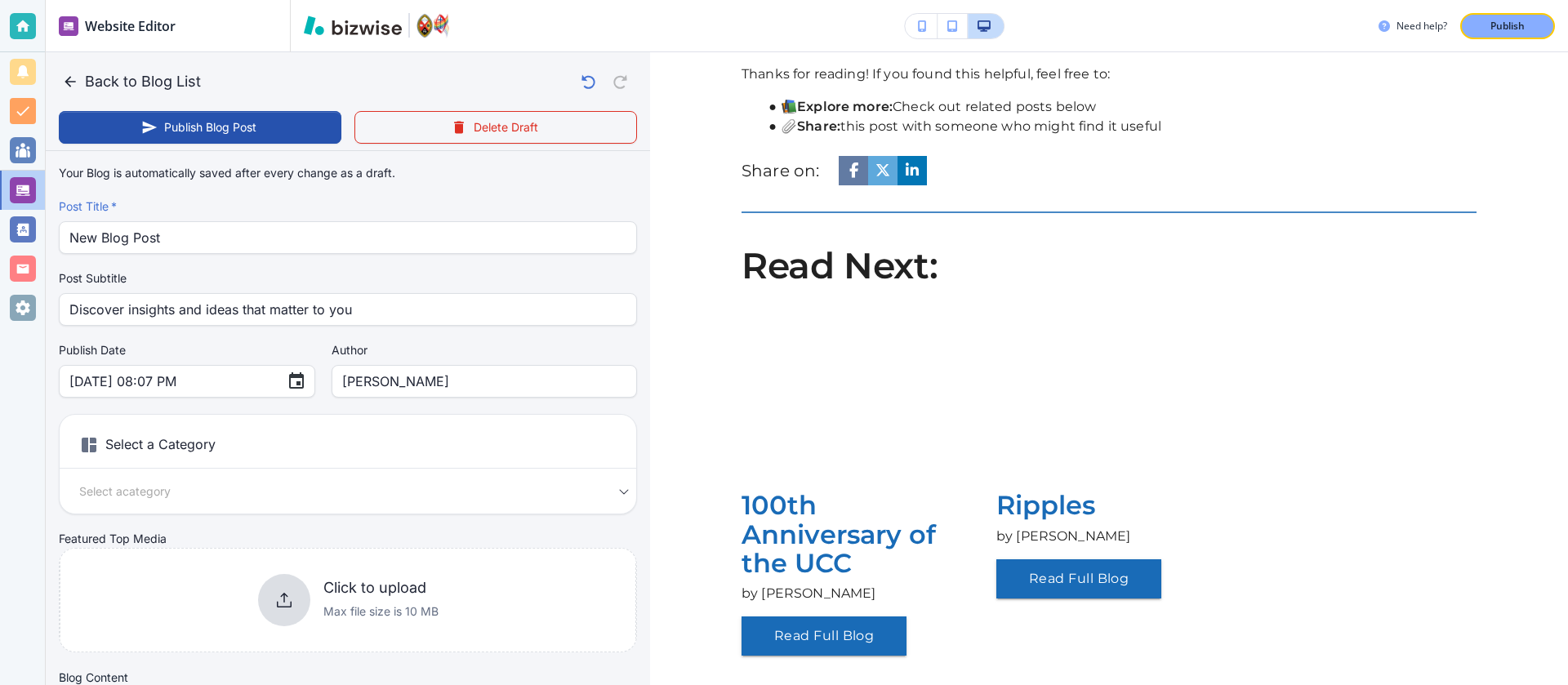 click on "Your Blog is automatically saved after every change as a draft. Post Title   * New Blog Post Post Title   * Post Subtitle Discover insights and ideas that matter to you Post Subtitle Publish Date Jul 17, 2025 08:07 PM ​ Author Maelyn Abrenica Author Select a Category Select a  category Select a Category Featured Top Media Click to upload  Max file size is 10 MB" at bounding box center (348, 413) 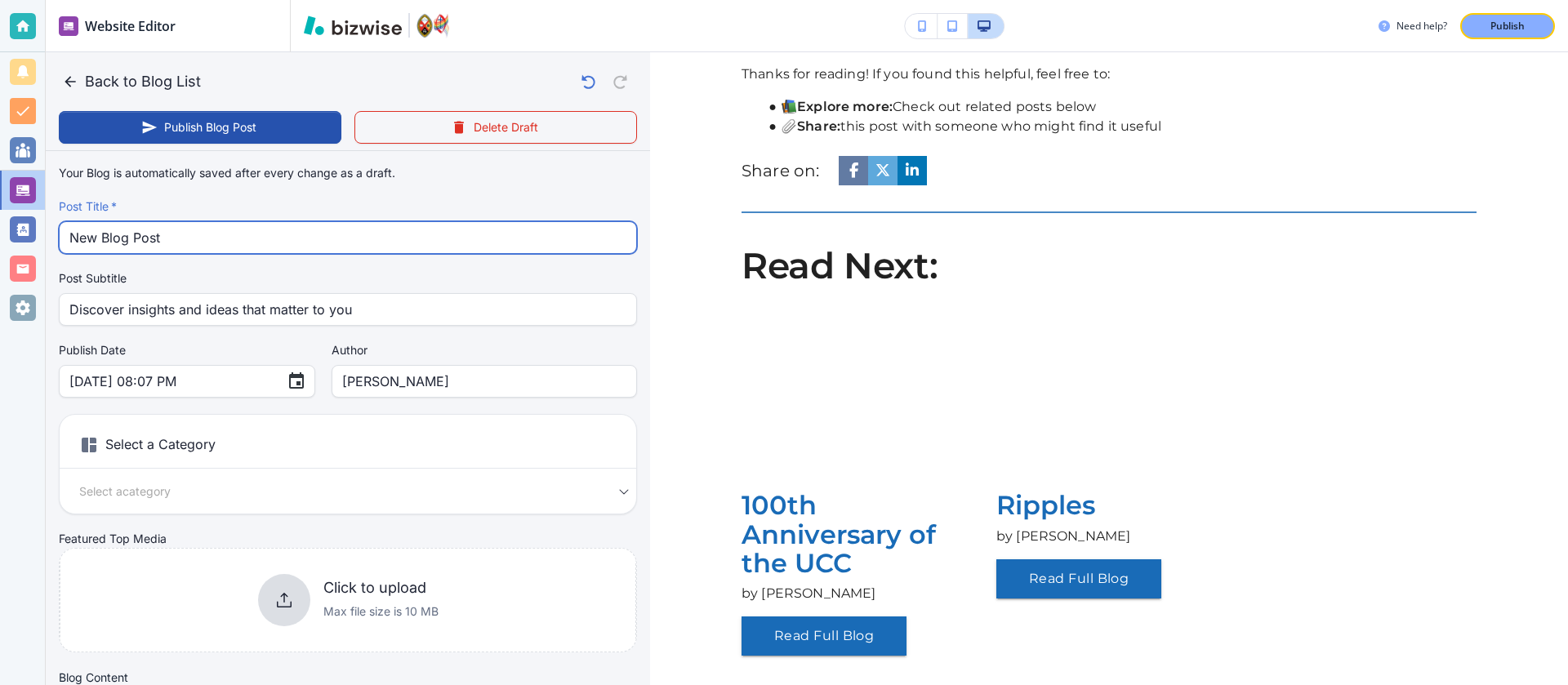 drag, startPoint x: 278, startPoint y: 237, endPoint x: 0, endPoint y: 188, distance: 282.28532 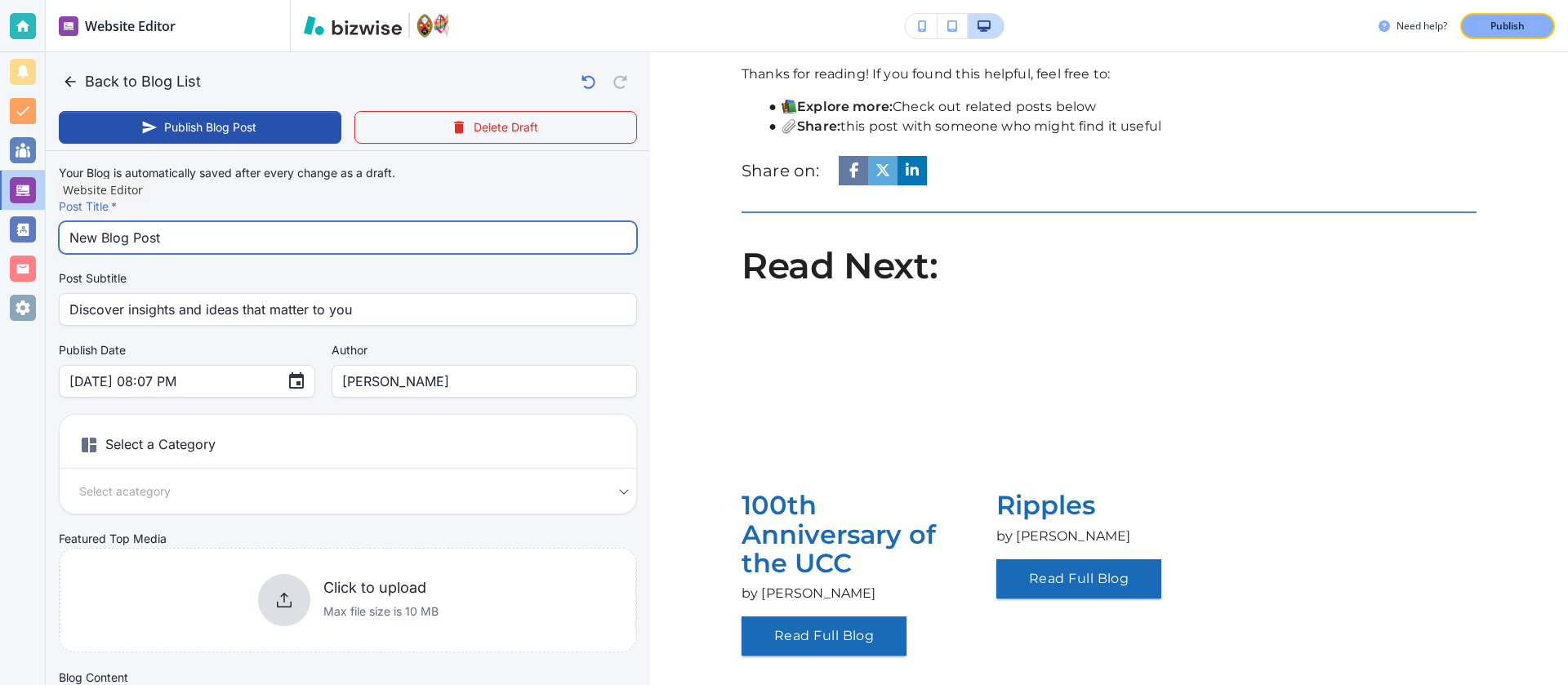type on "I" 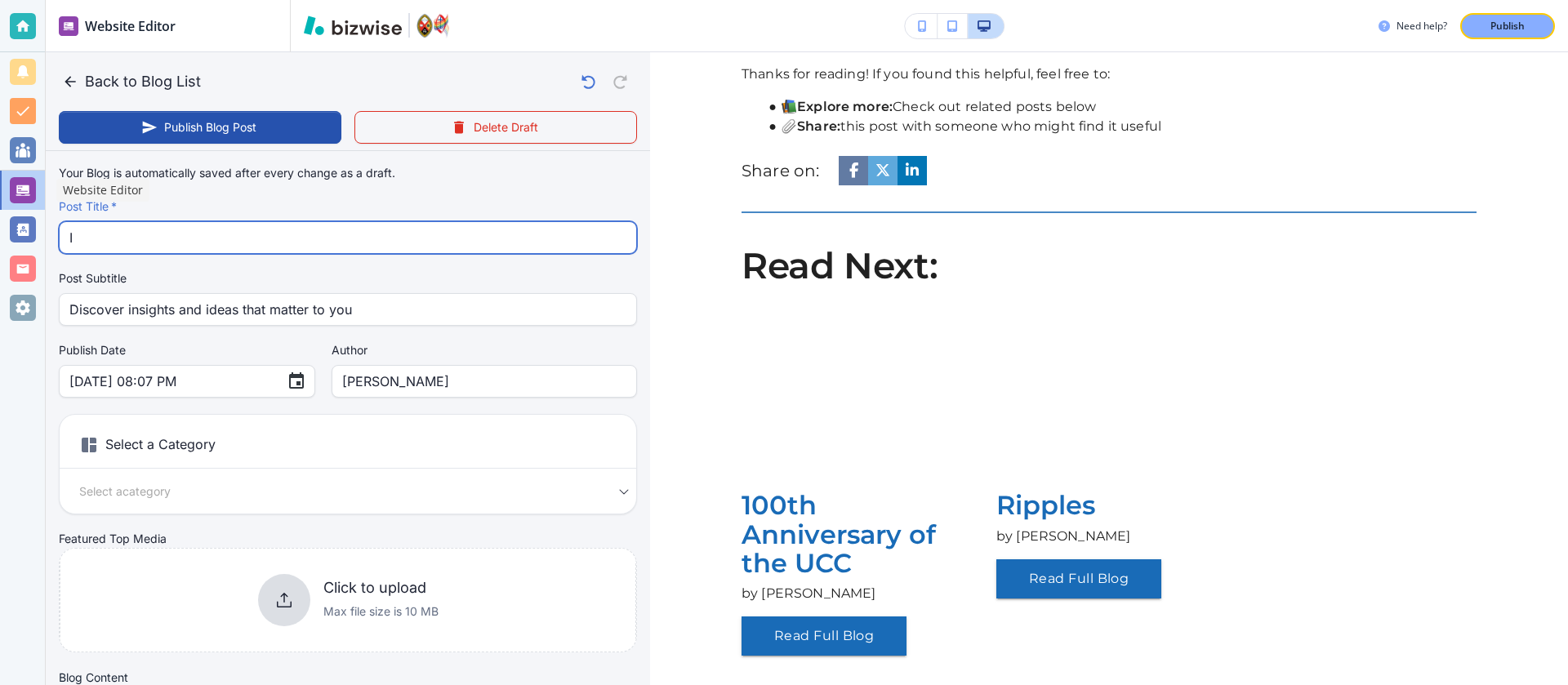 type on "Jul 17, 2025 08:09 PM" 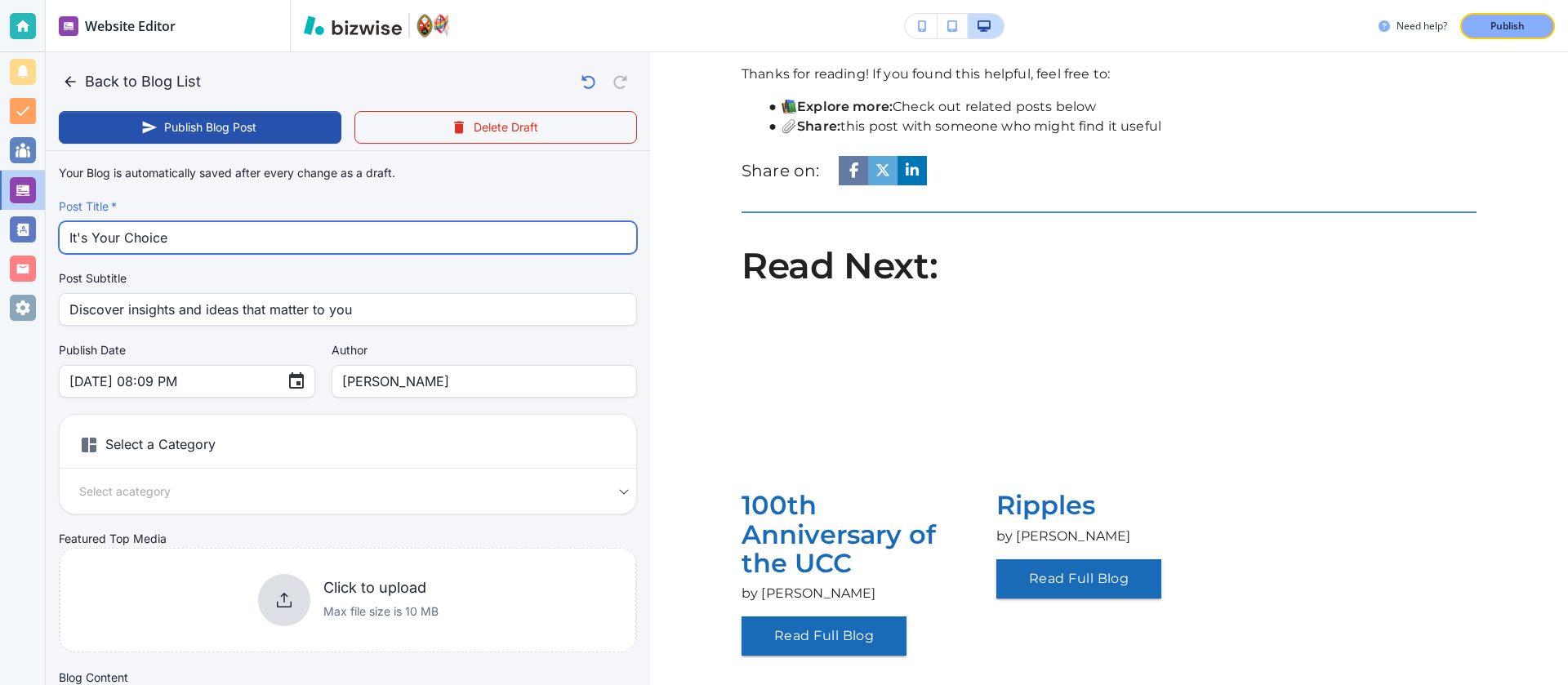 type on "It's Your Choice" 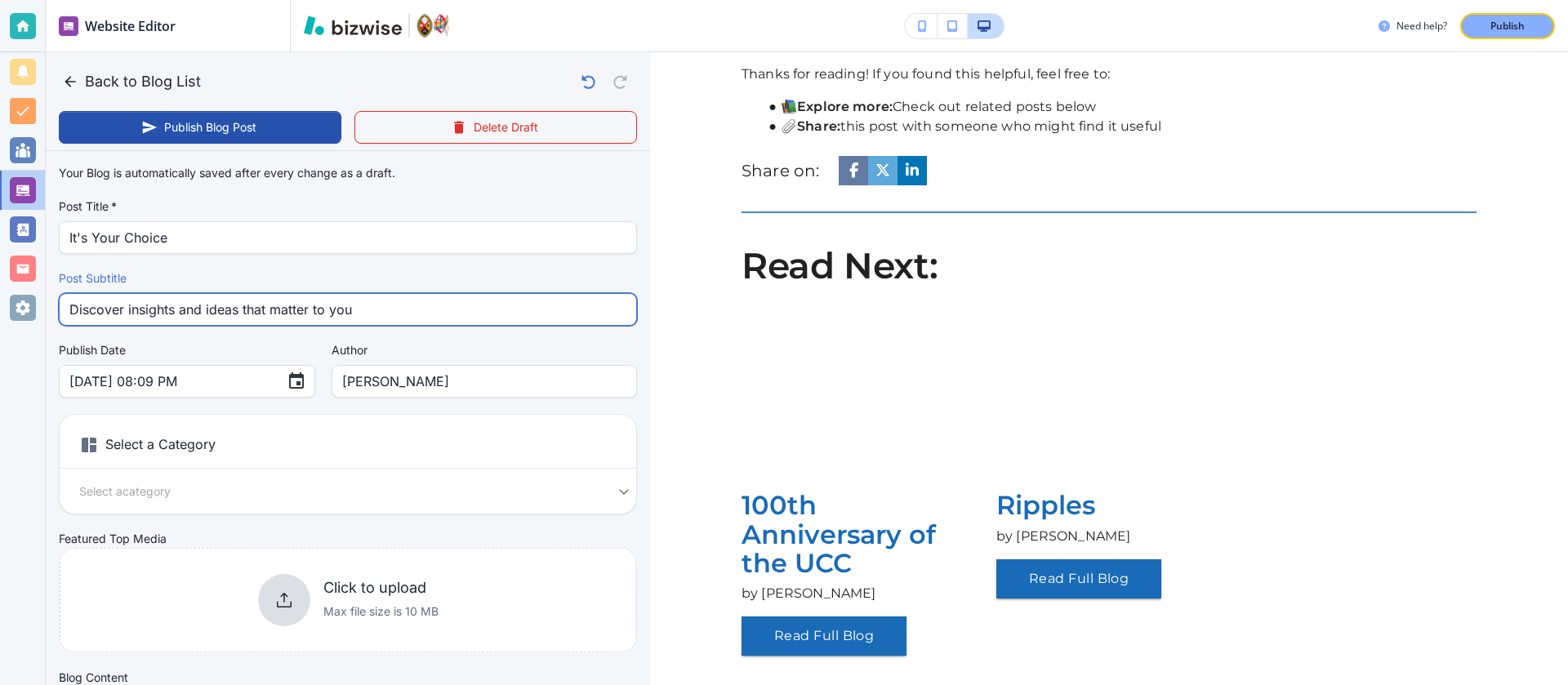 drag, startPoint x: 427, startPoint y: 309, endPoint x: 11, endPoint y: 241, distance: 421.52106 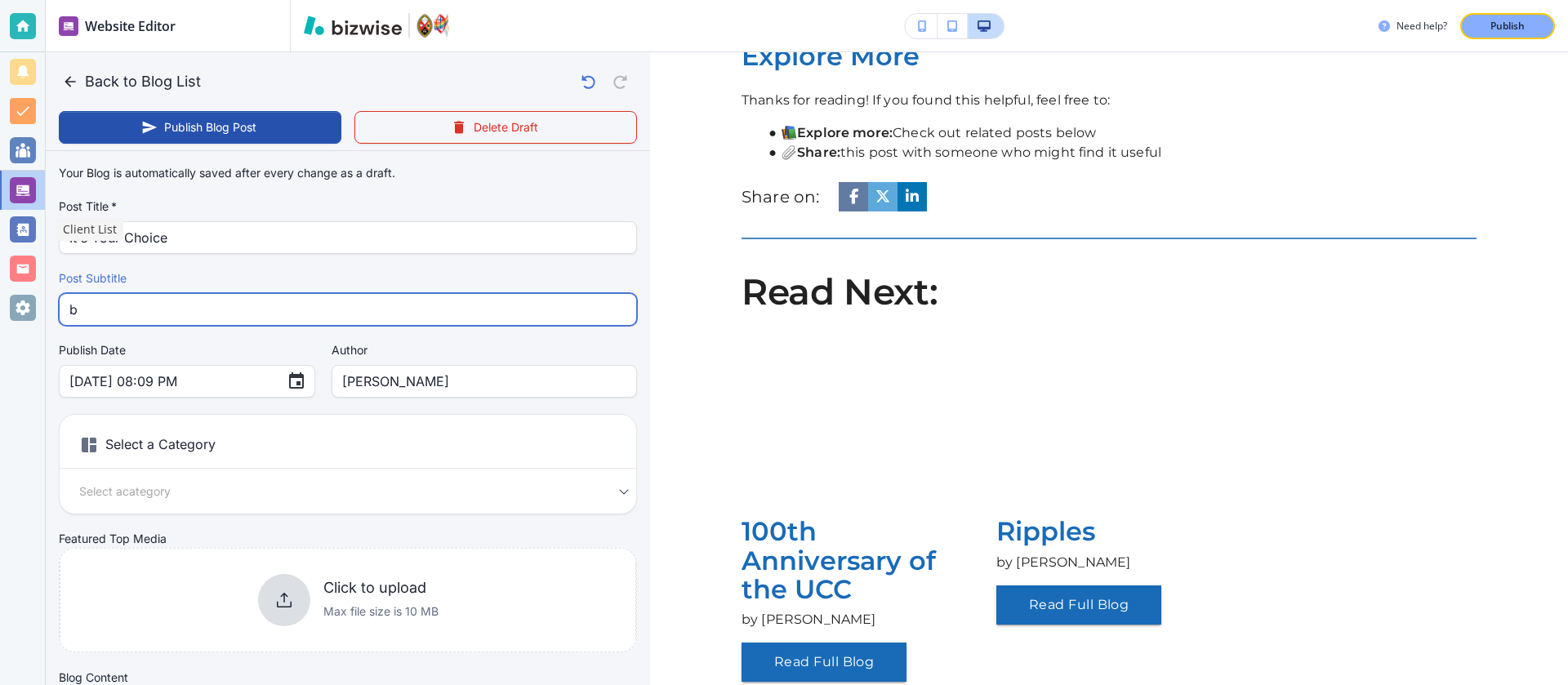 scroll, scrollTop: 193, scrollLeft: 0, axis: vertical 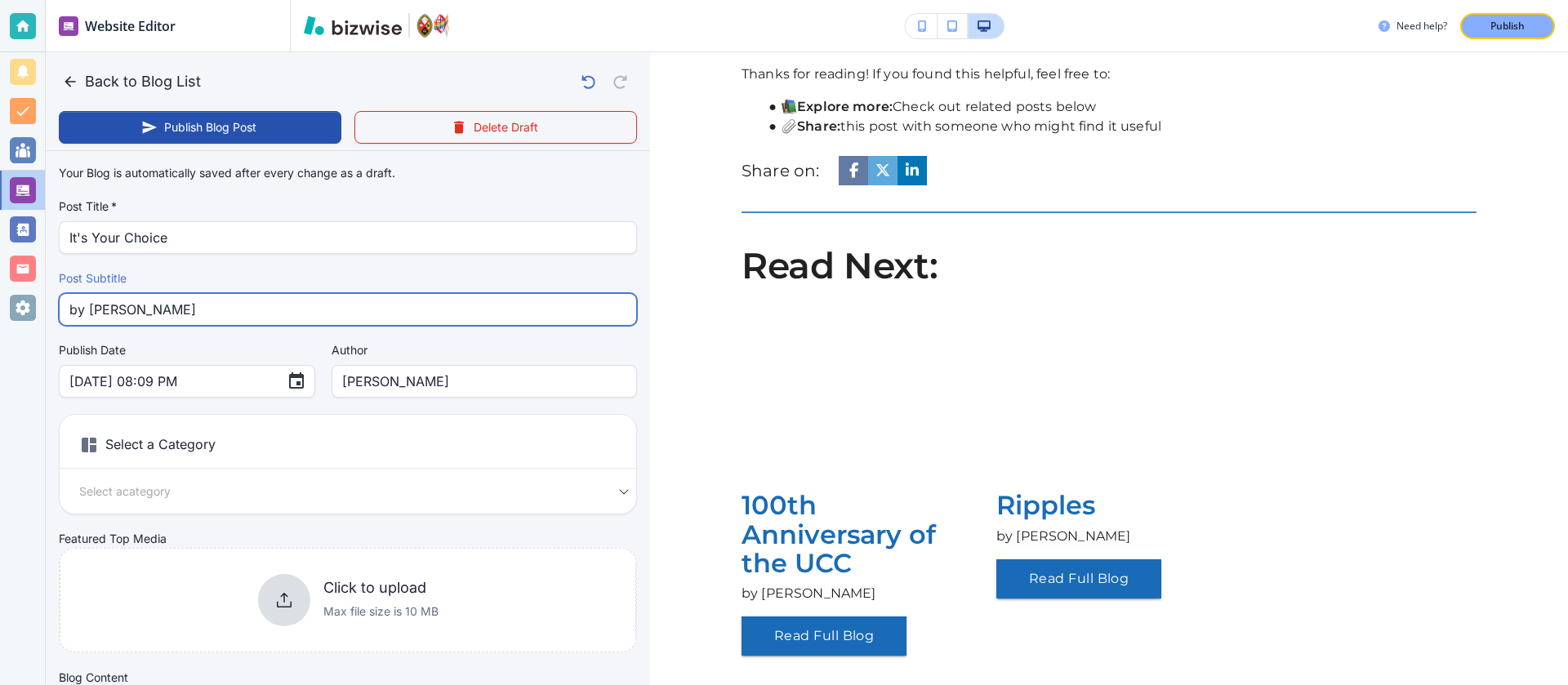 type on "by Rev. Warren" 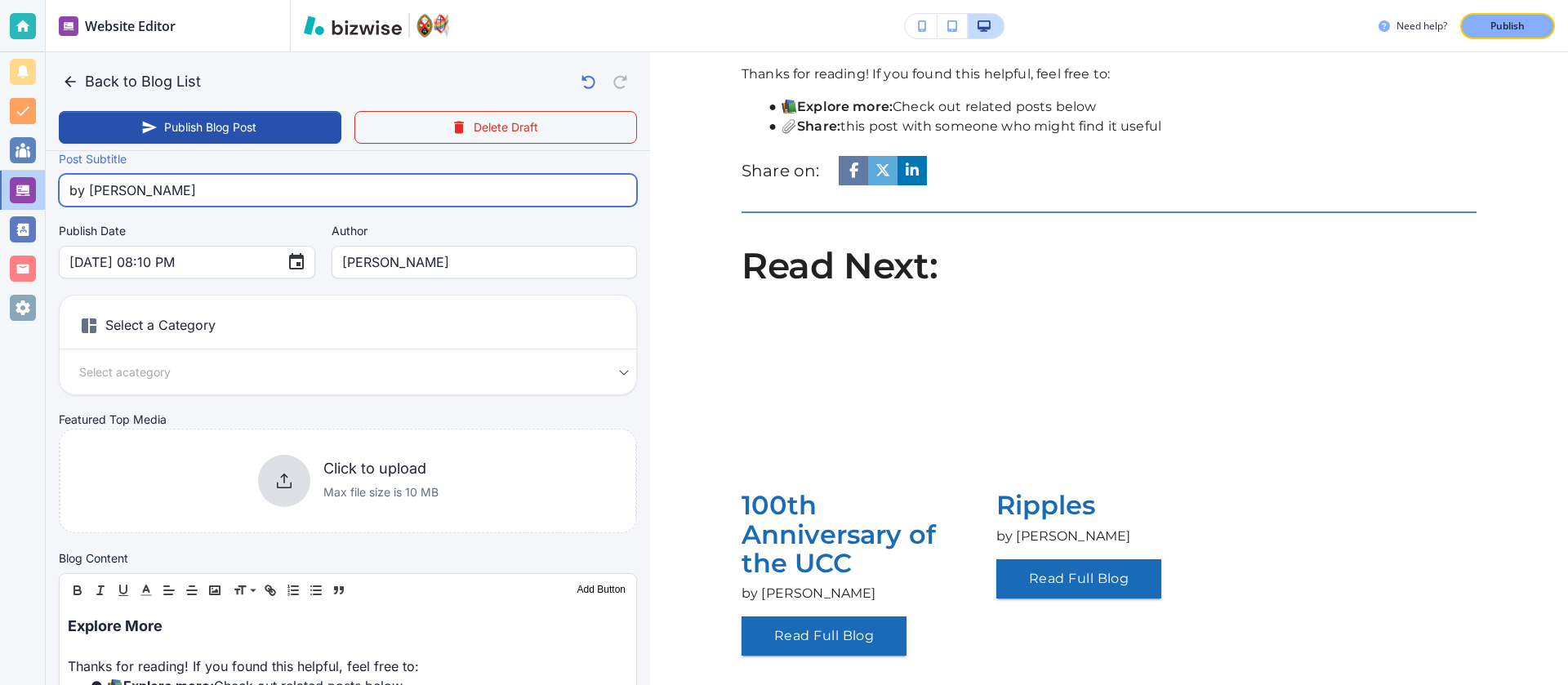 scroll, scrollTop: 122, scrollLeft: 0, axis: vertical 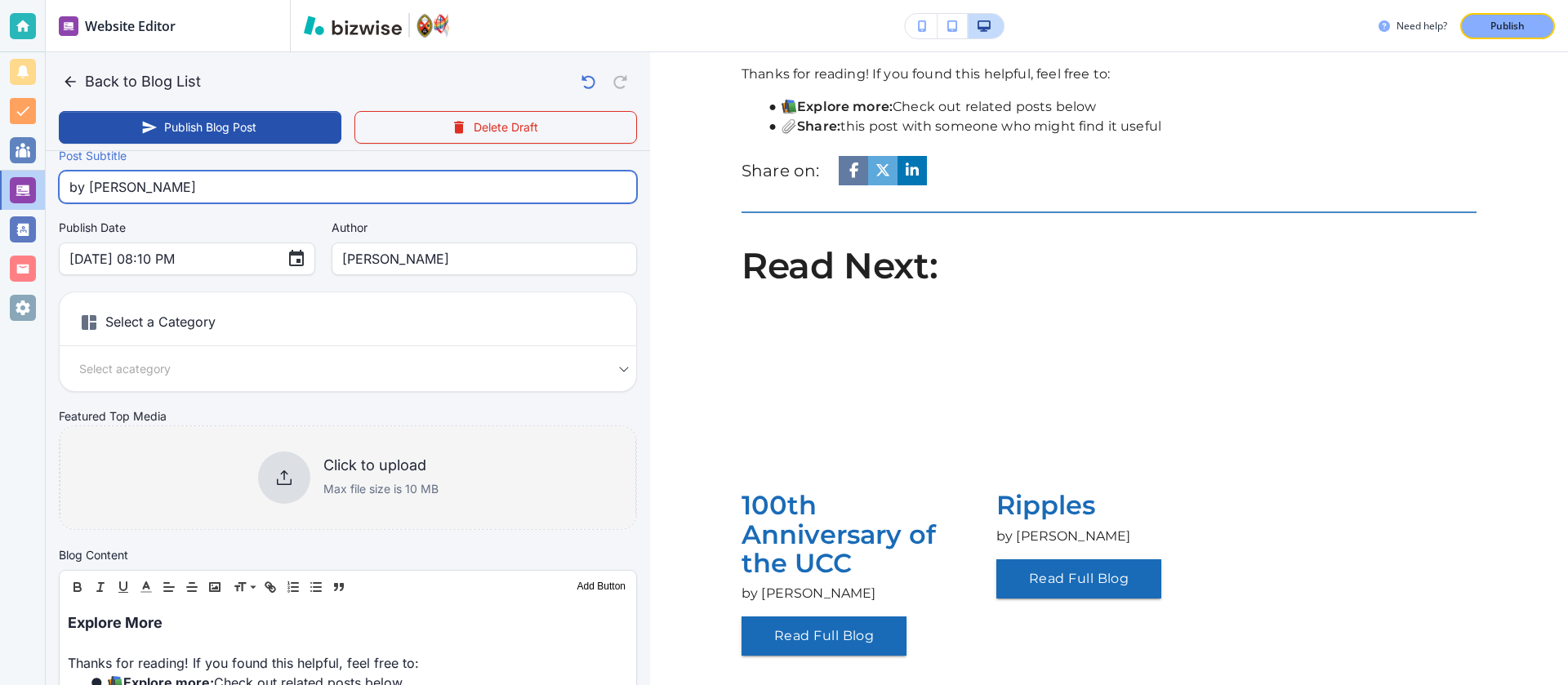 type on "by Rev. Warren McDougall" 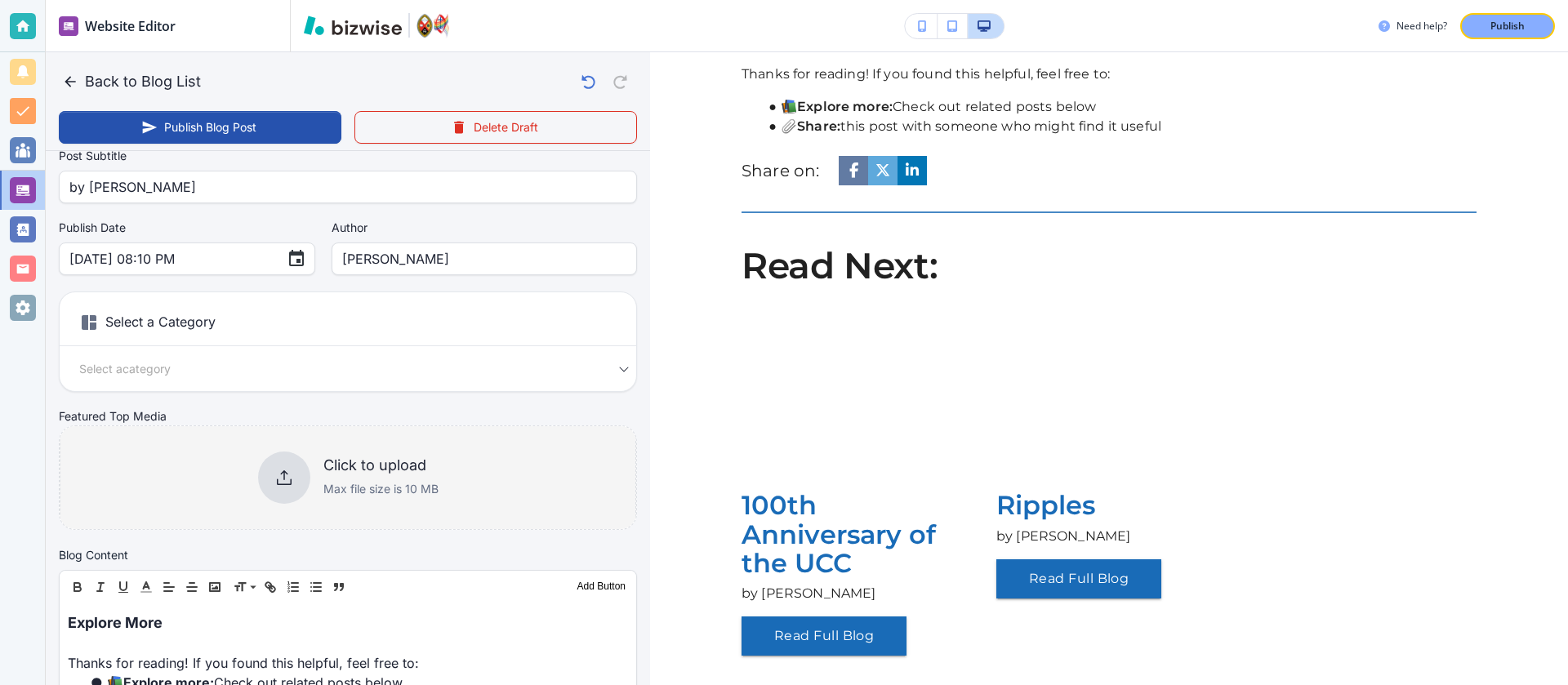 click on "Click to upload  Max file size is 10 MB" at bounding box center (348, 478) 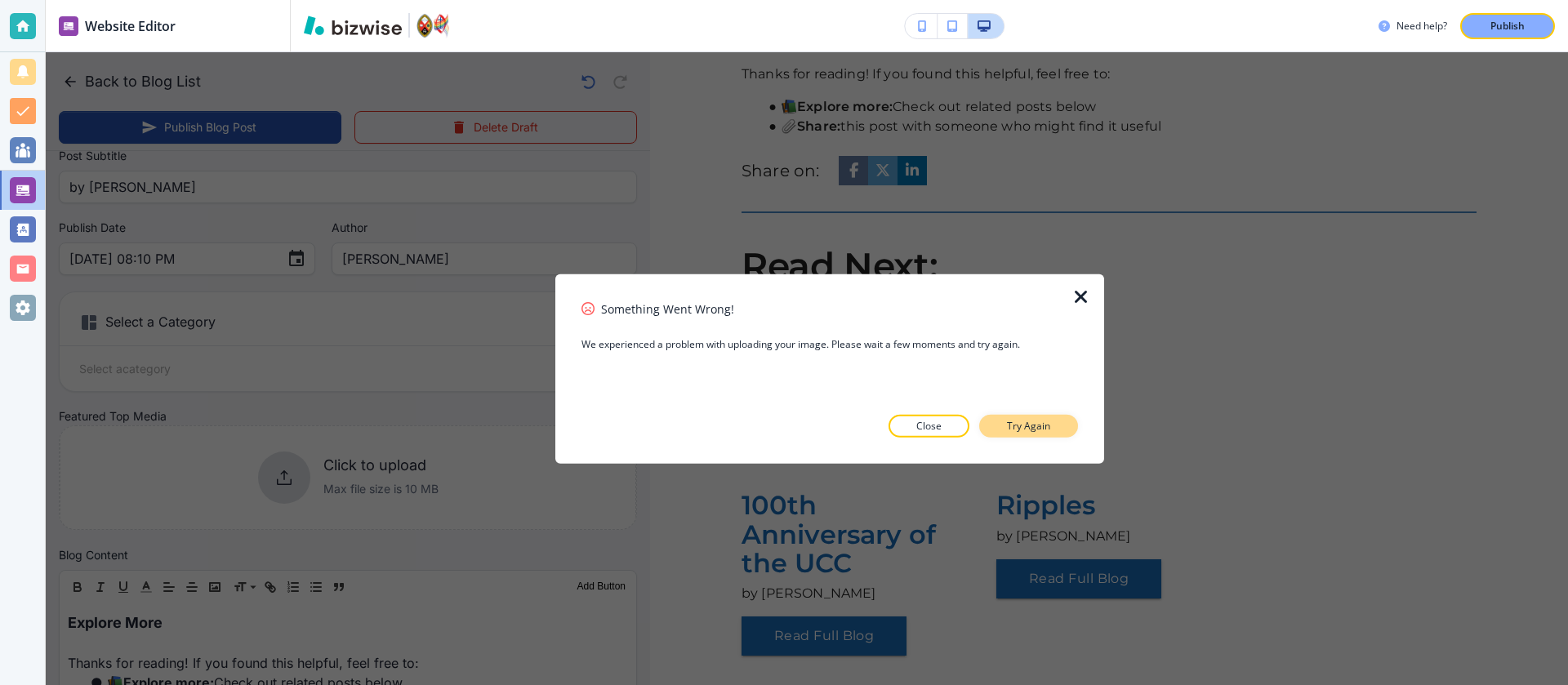 click on "Try Again" at bounding box center [1028, 426] 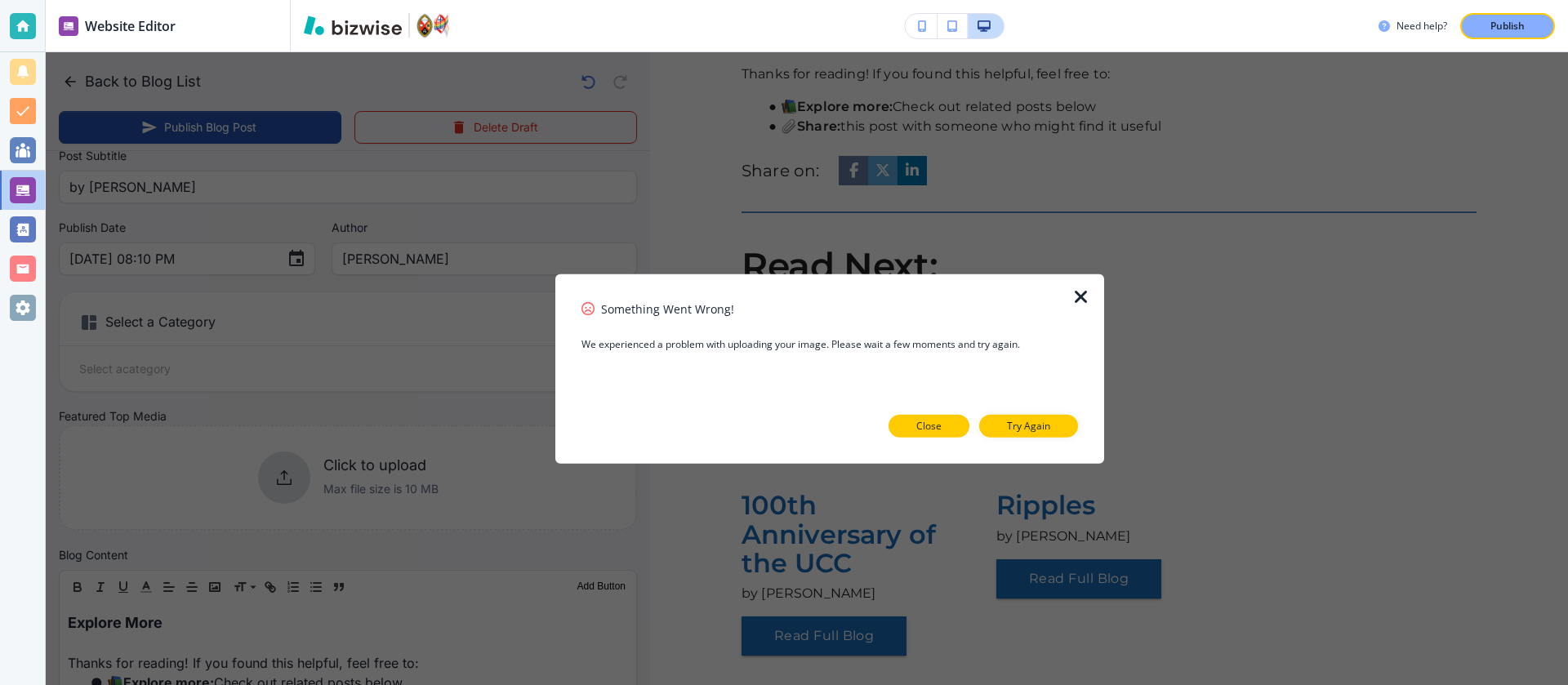 click on "Close" at bounding box center [929, 426] 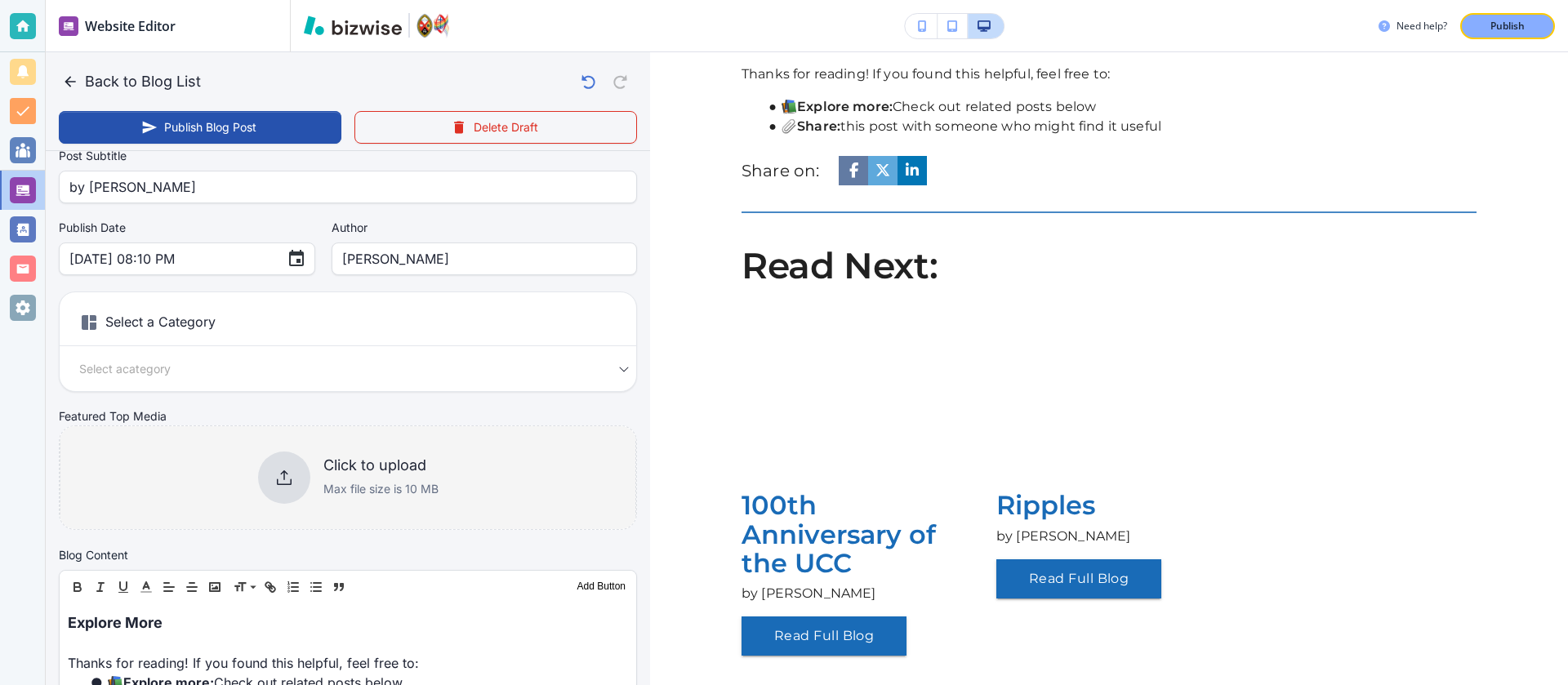 click on "Click to upload  Max file size is 10 MB" at bounding box center (348, 478) 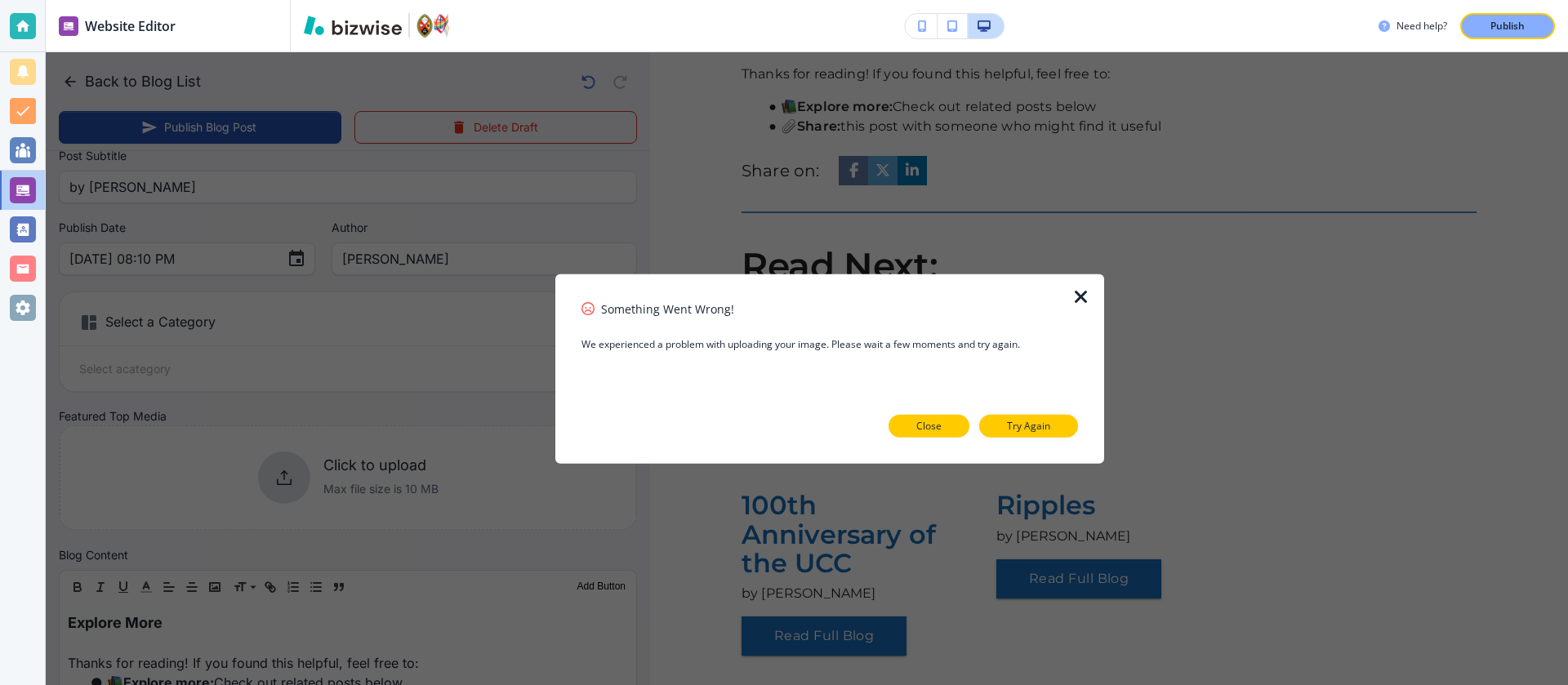 click on "Close" at bounding box center (929, 426) 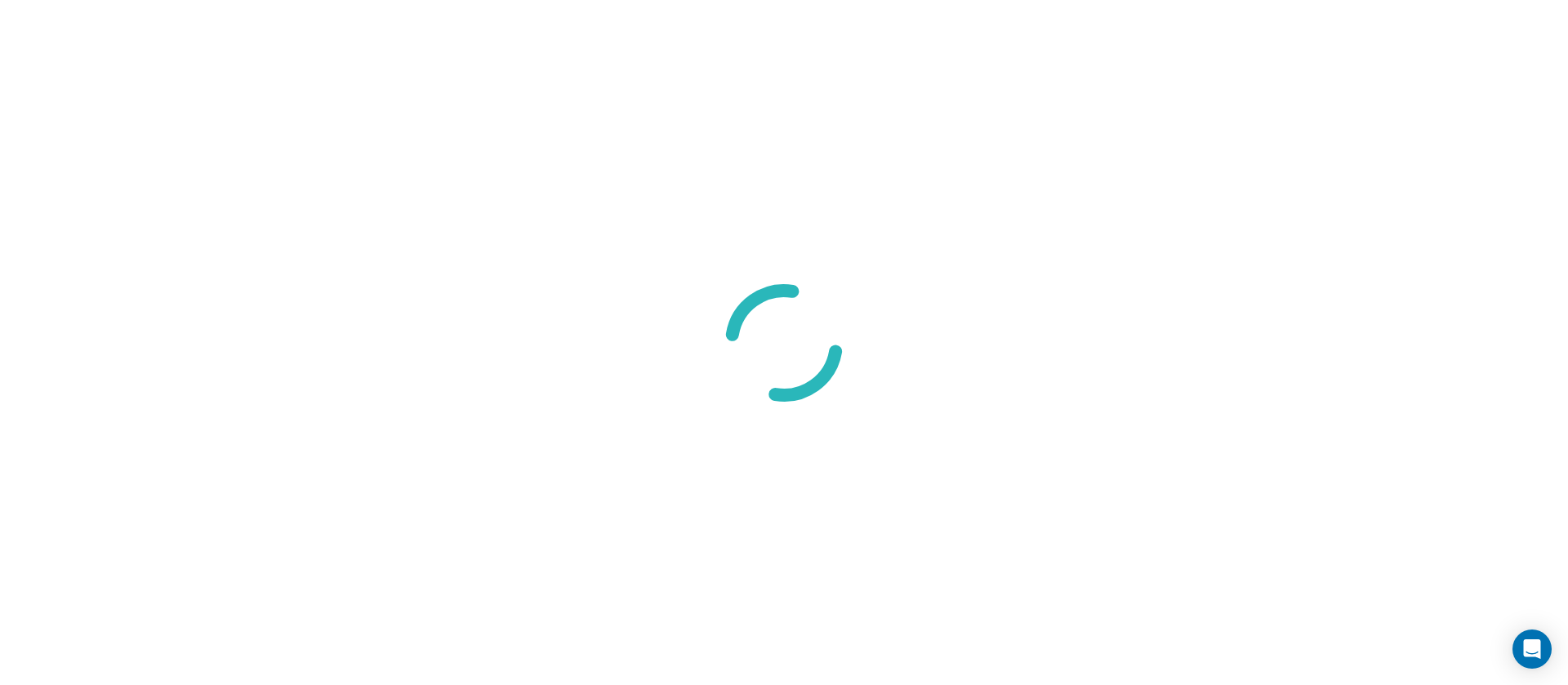 scroll, scrollTop: 0, scrollLeft: 0, axis: both 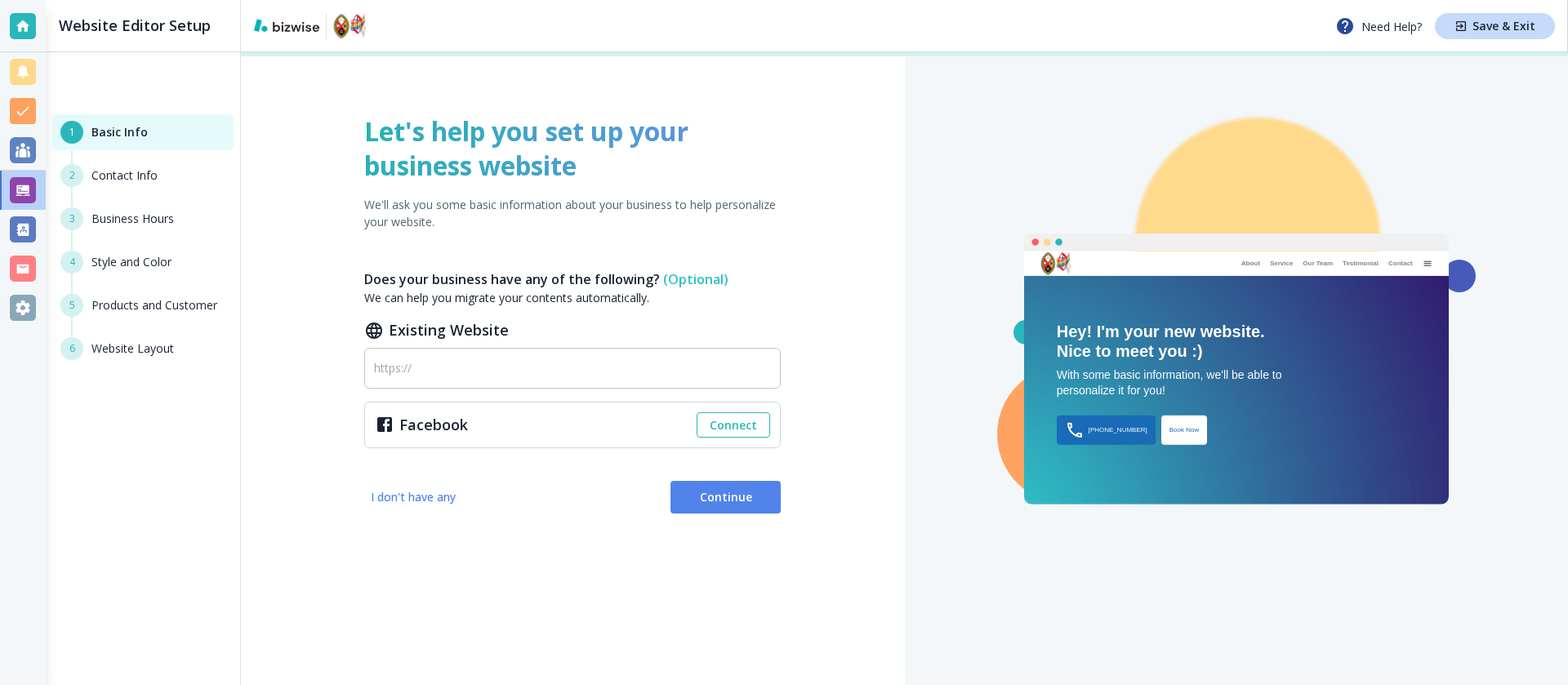 click at bounding box center [23, 308] 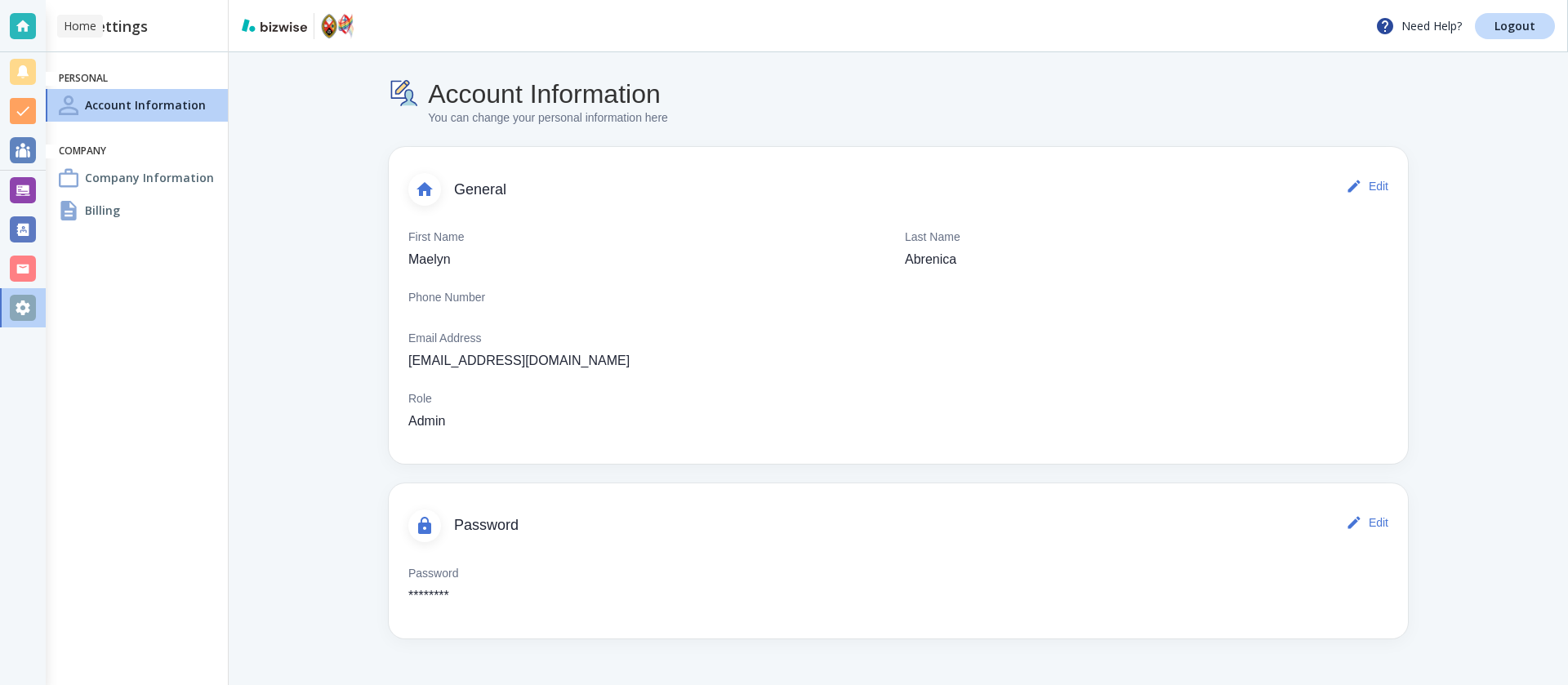 click at bounding box center (23, 26) 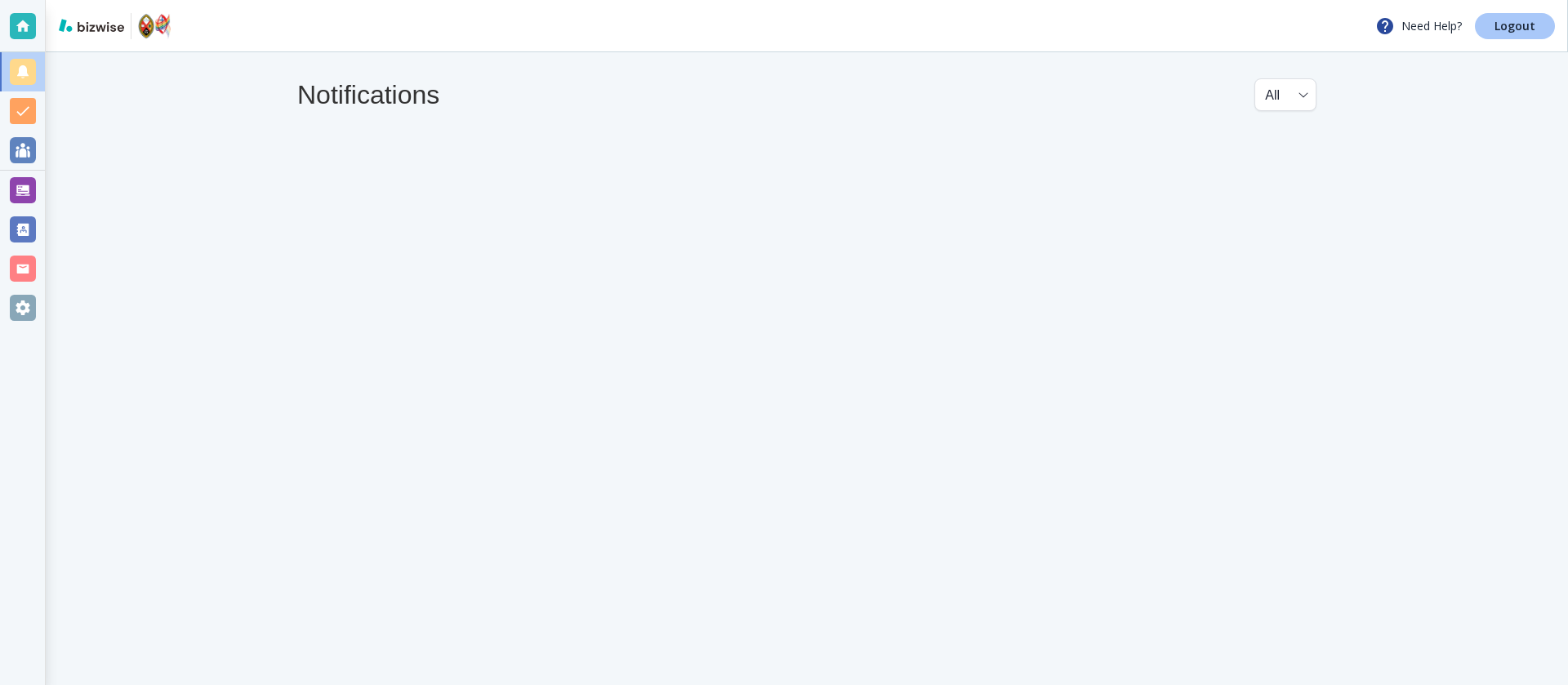 click on "Logout" at bounding box center (1515, 26) 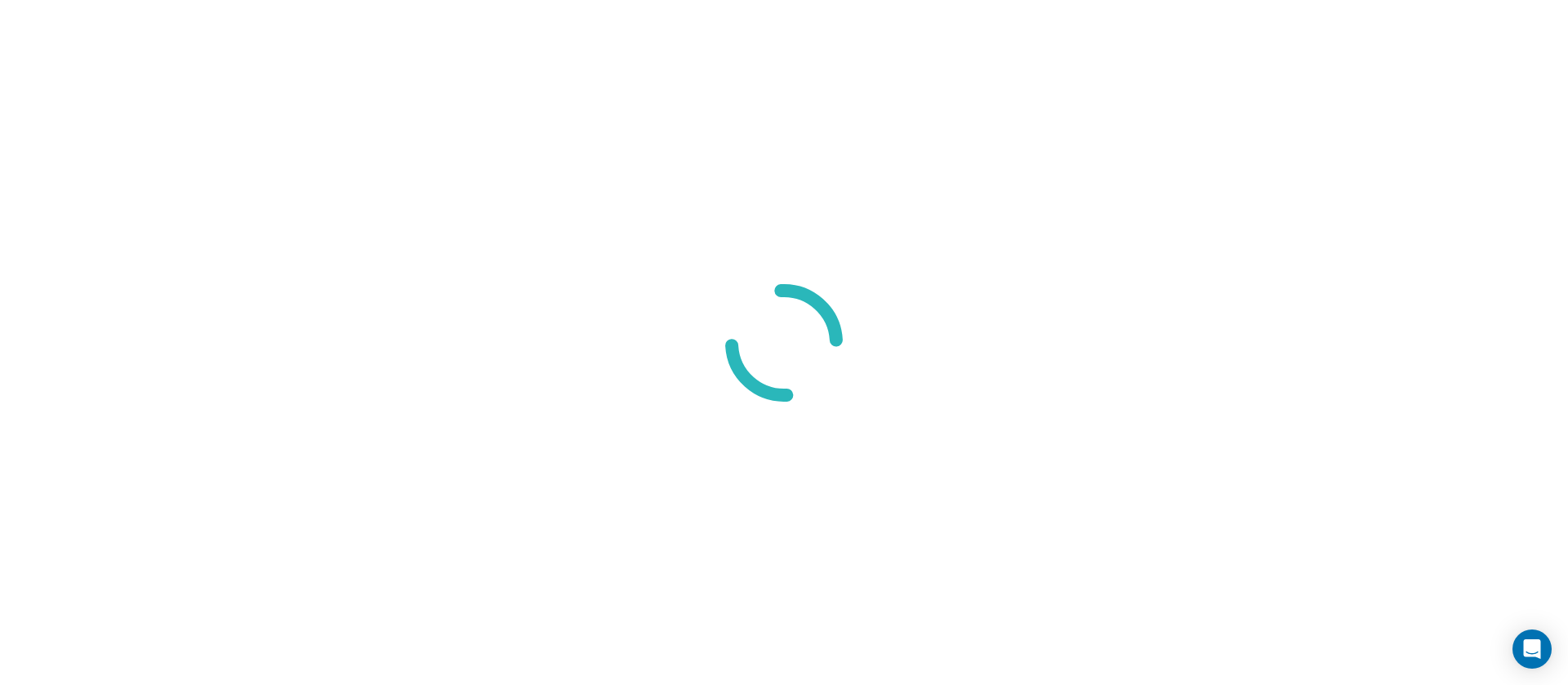 scroll, scrollTop: 0, scrollLeft: 0, axis: both 